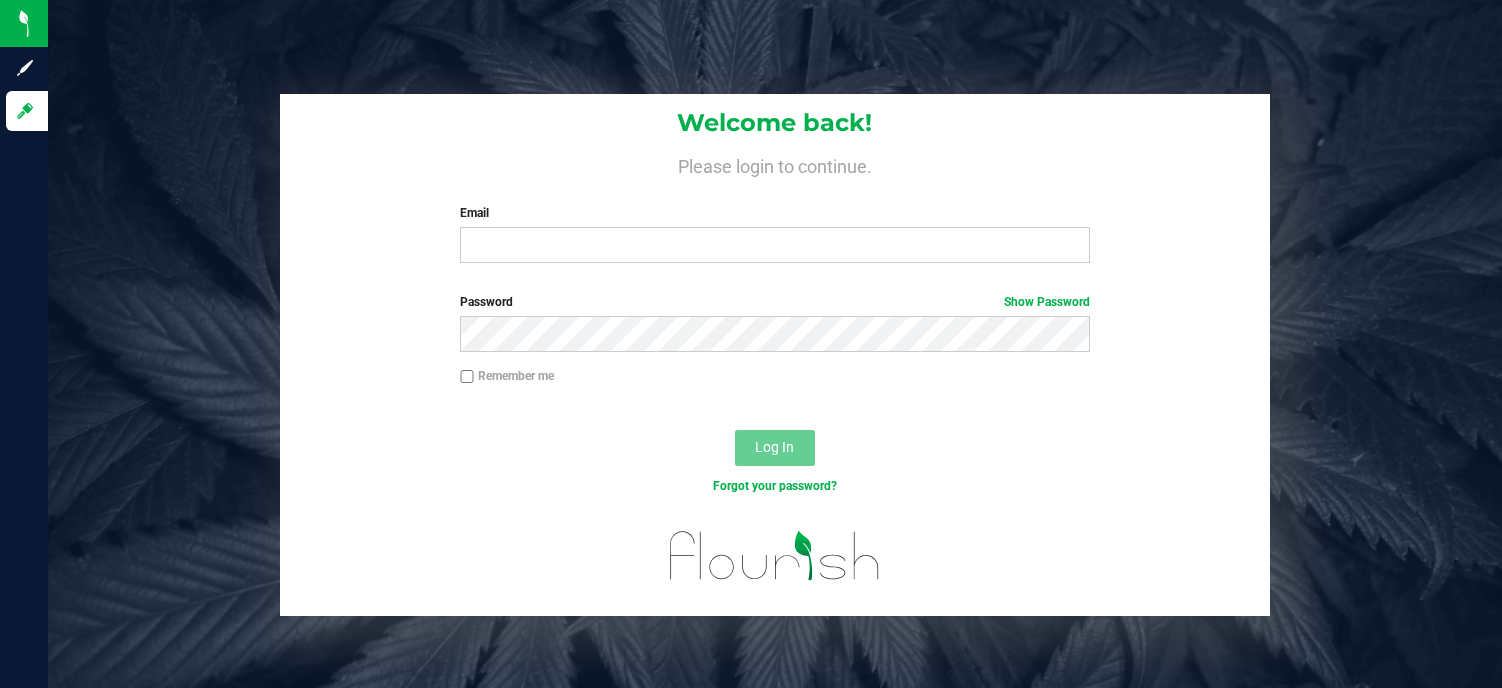 scroll, scrollTop: 0, scrollLeft: 0, axis: both 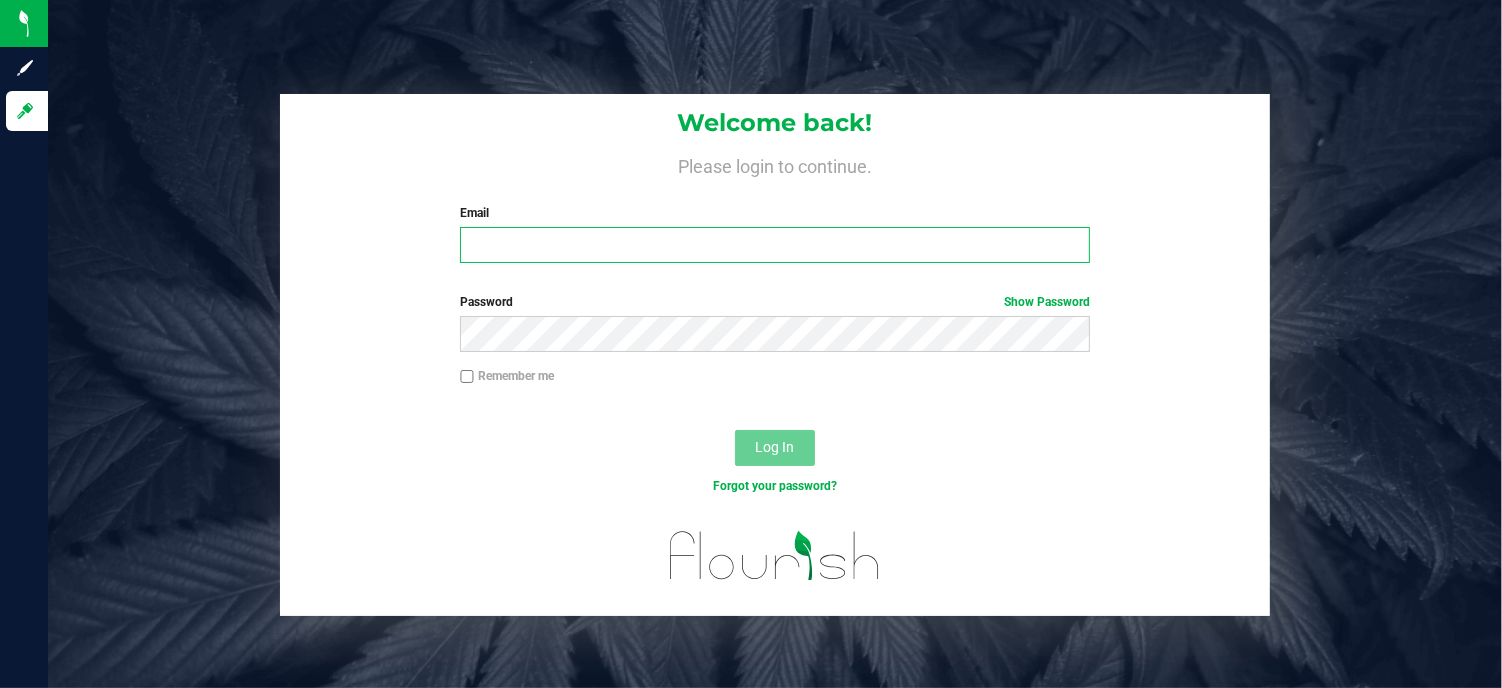 type on "[EMAIL]" 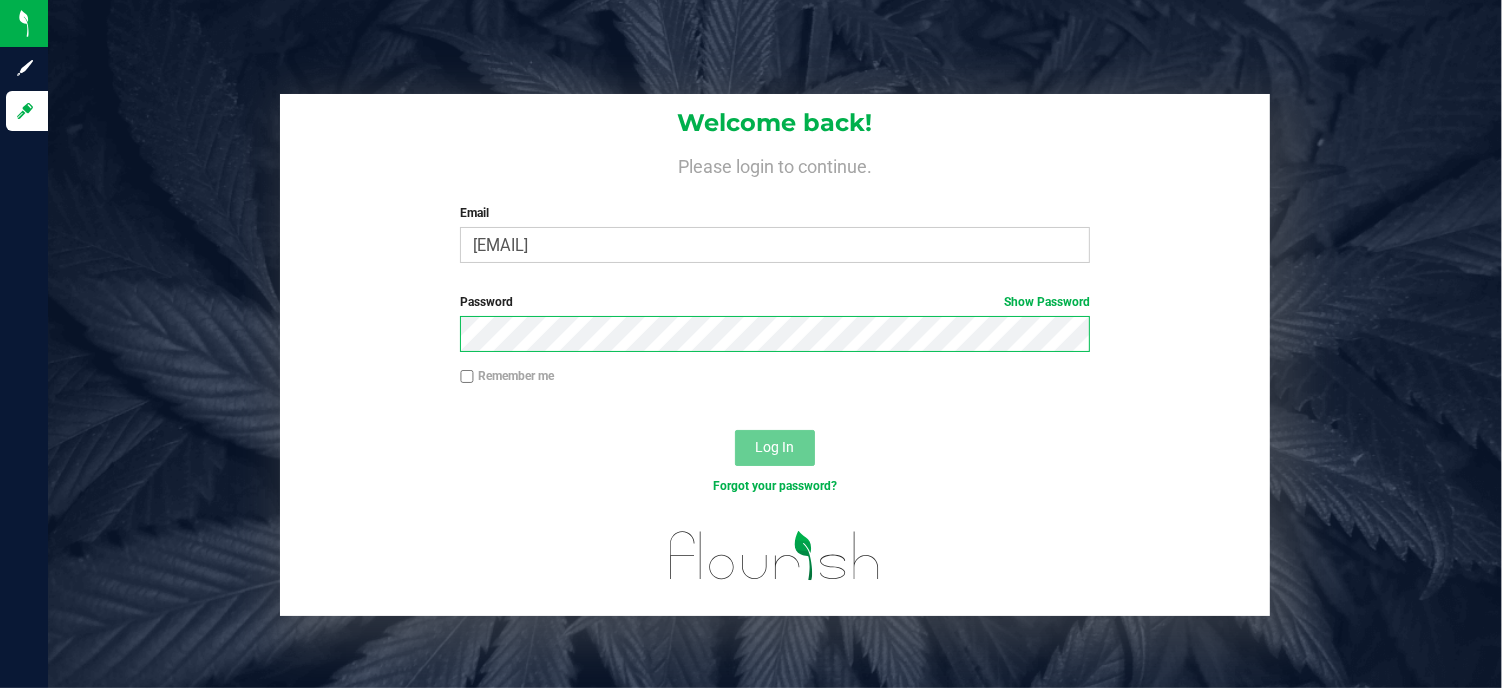 click on "Welcome back!
Please login to continue.
Email
weissfarmseden@gmail.com
Required
Please format your email correctly.
Password
Show Password
Remember me
Log In
Forgot your password?" at bounding box center (775, 355) 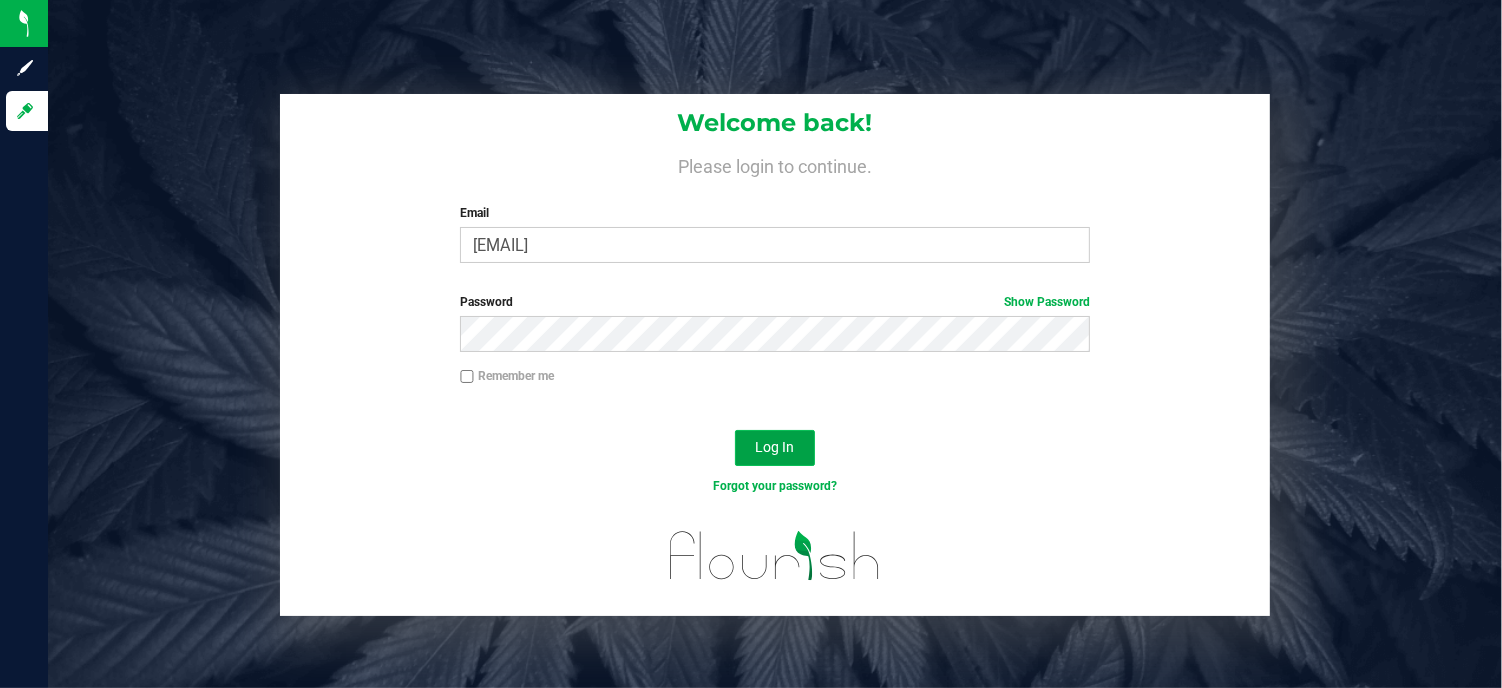 click on "Log In" at bounding box center [774, 447] 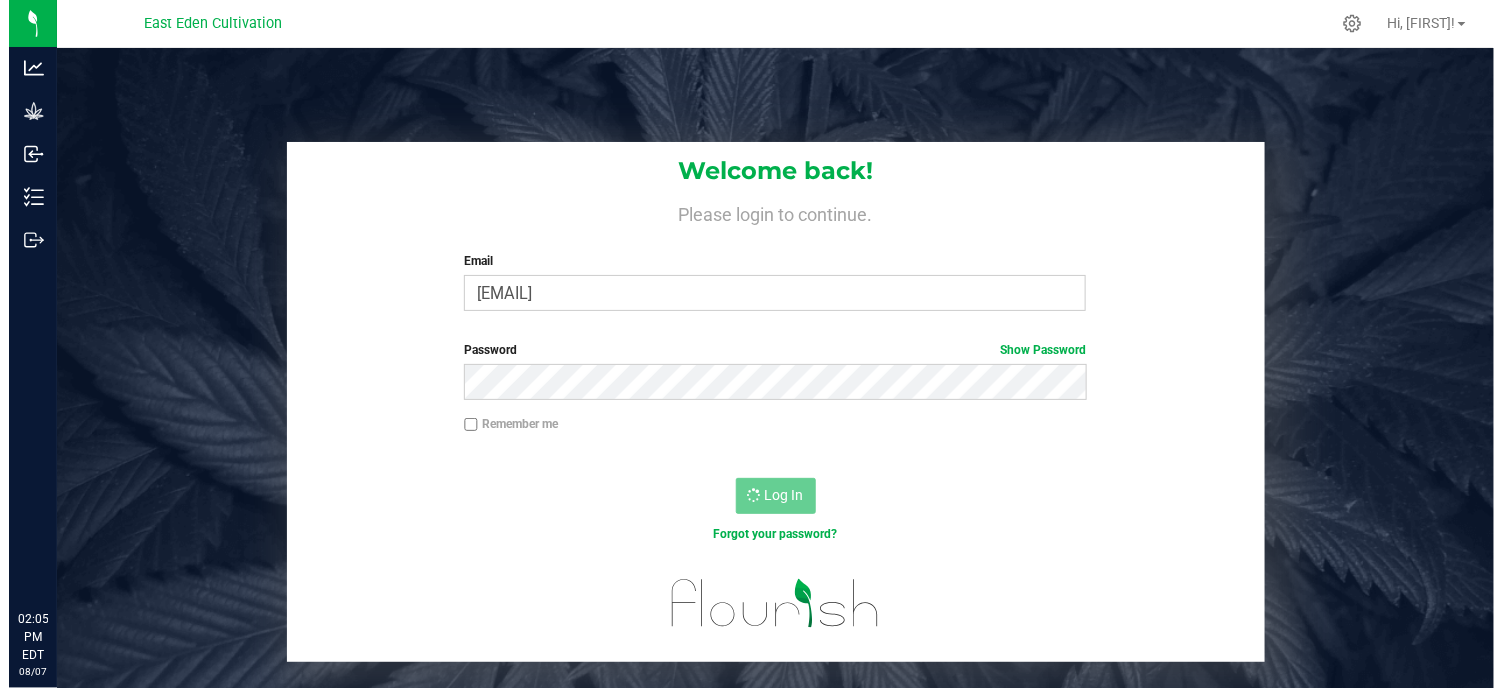 scroll, scrollTop: 0, scrollLeft: 0, axis: both 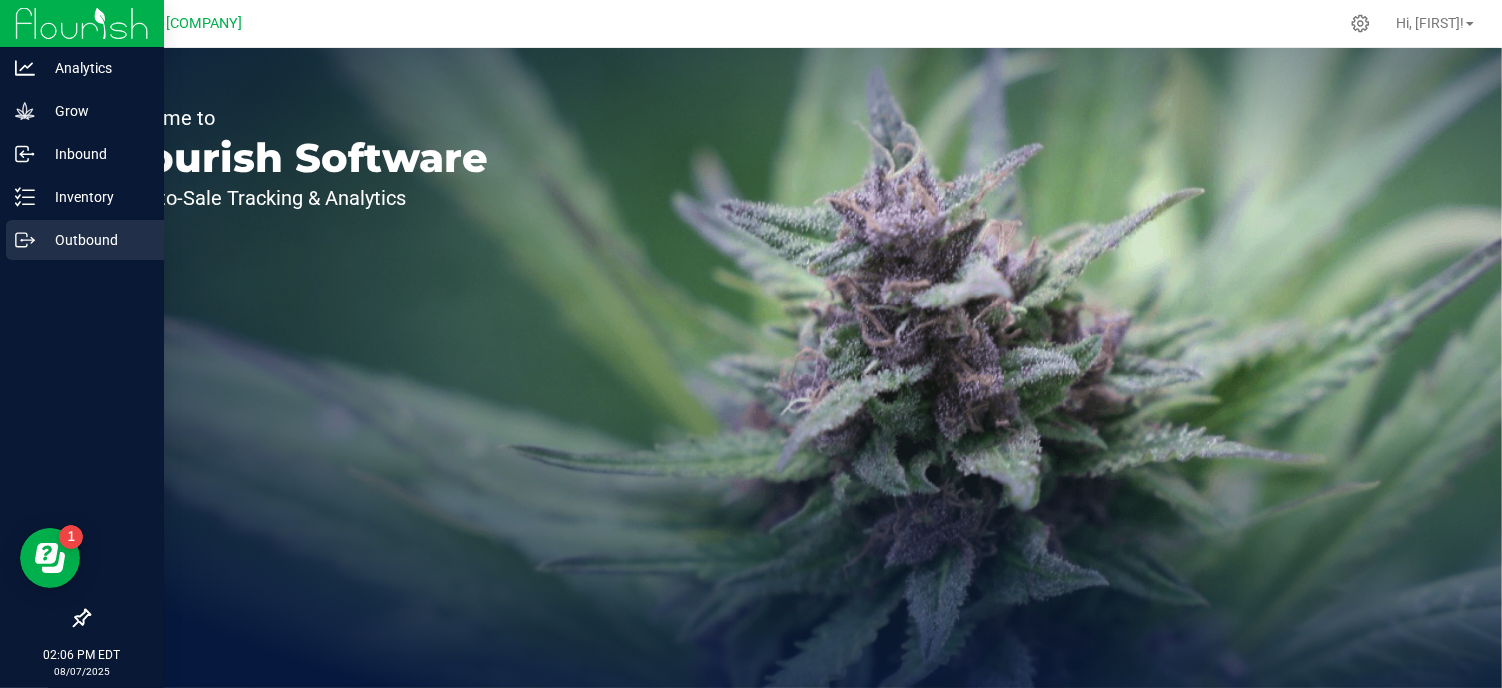 click on "Outbound" at bounding box center [95, 240] 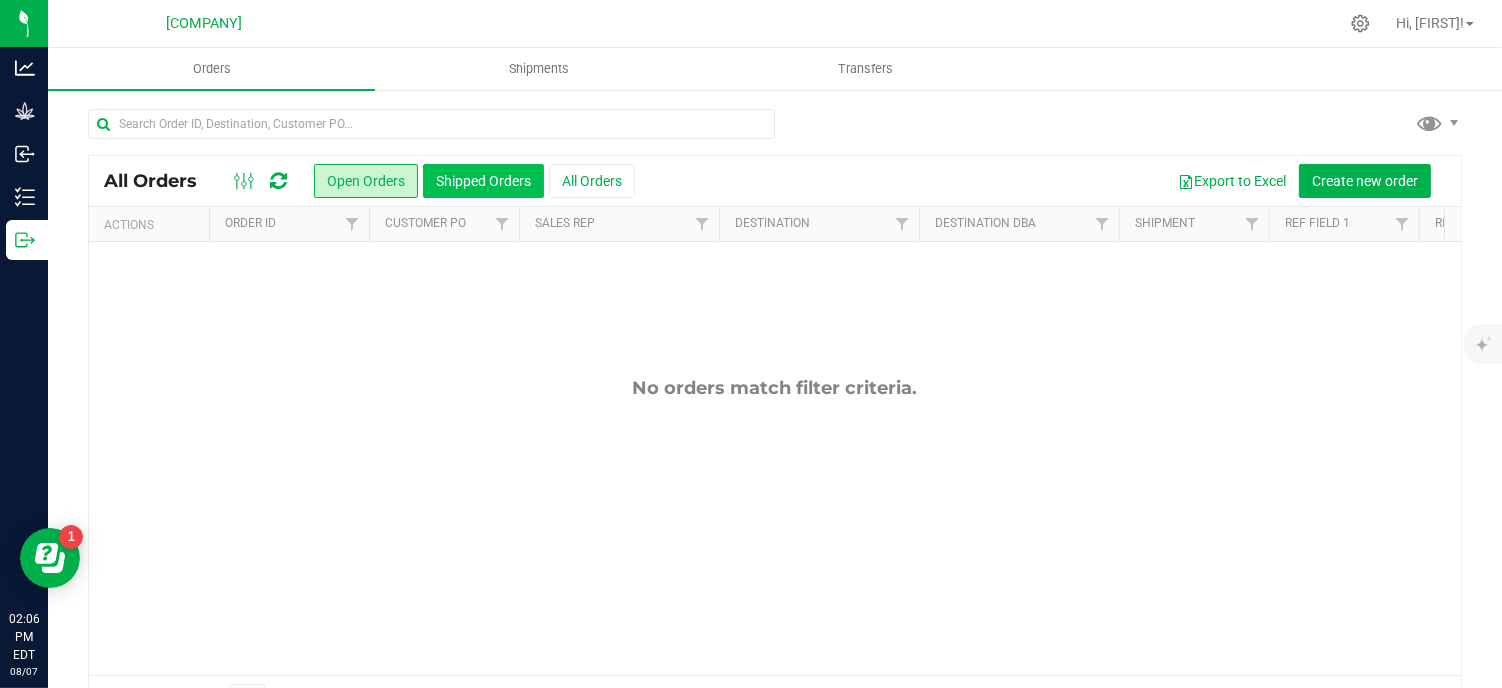 click on "Shipped Orders" at bounding box center (483, 181) 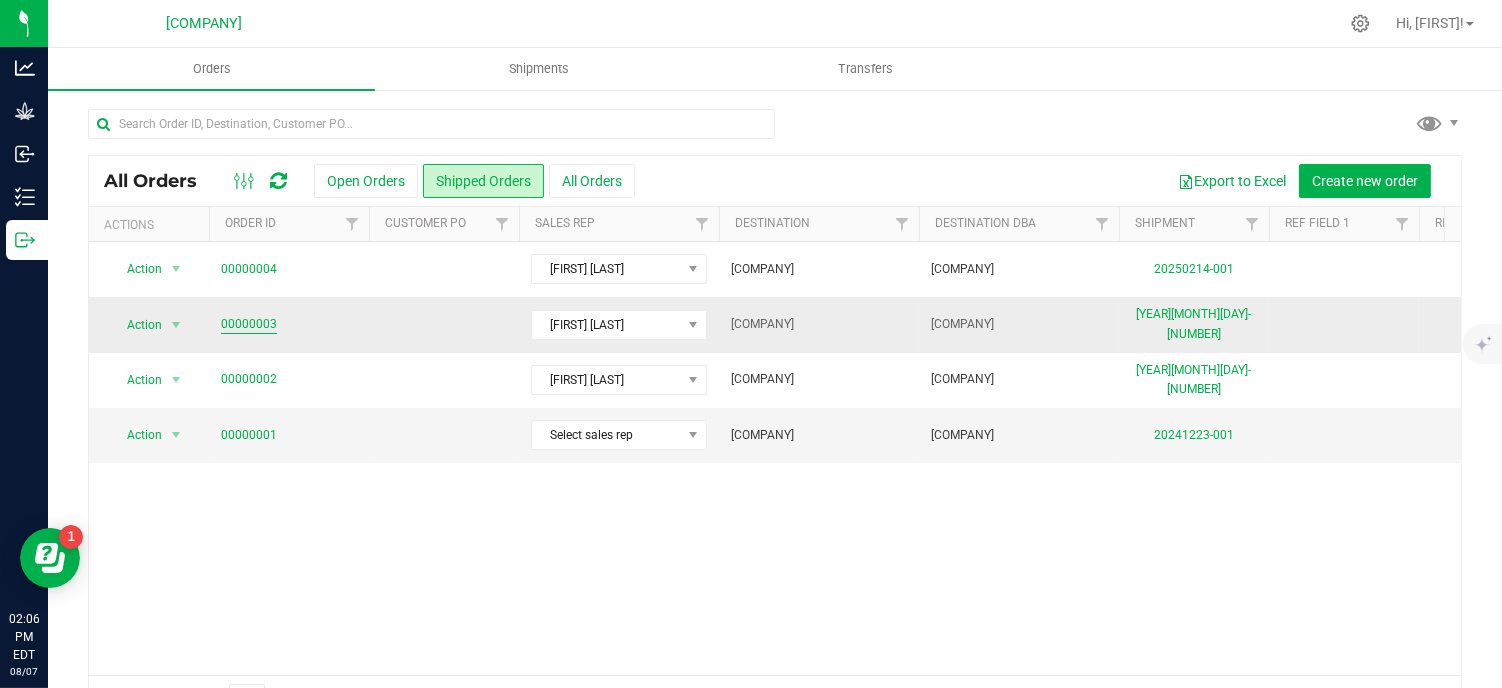 click on "00000003" at bounding box center (249, 324) 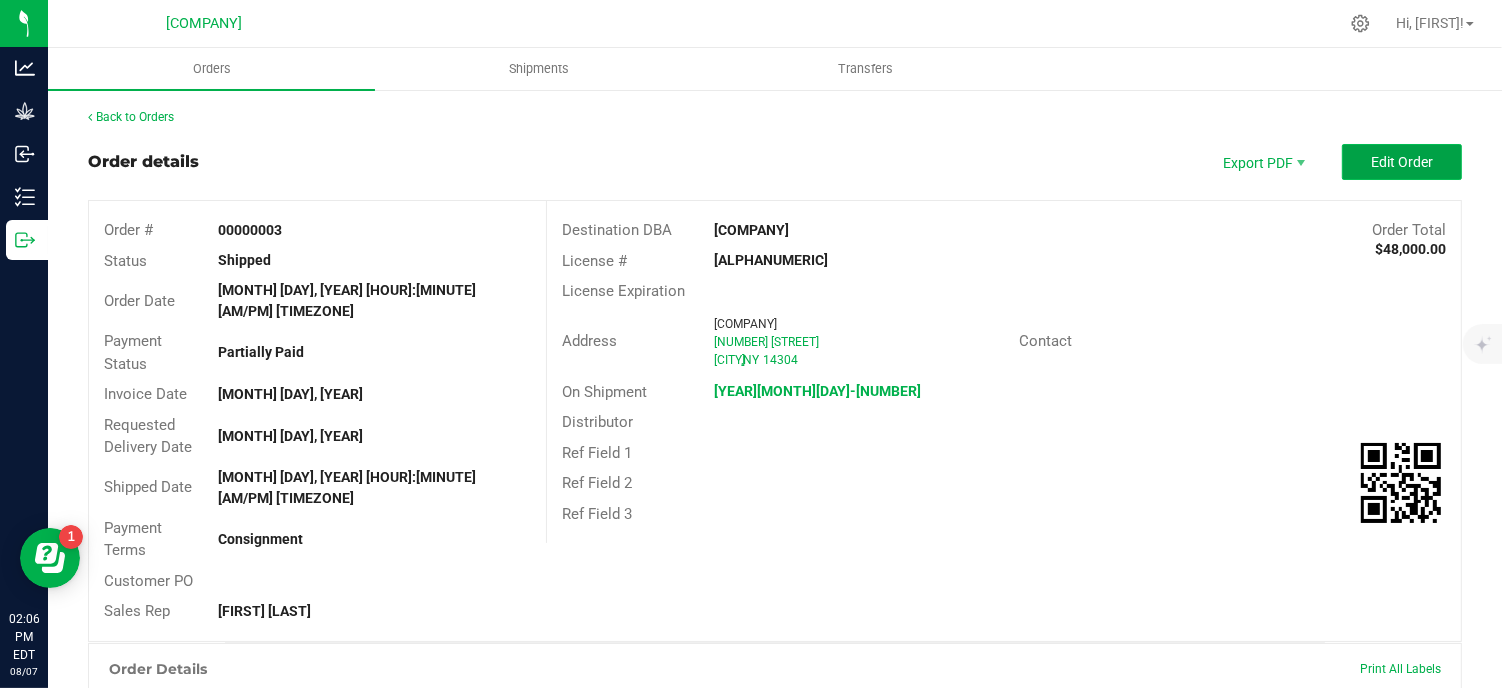 click on "Edit Order" at bounding box center (1402, 162) 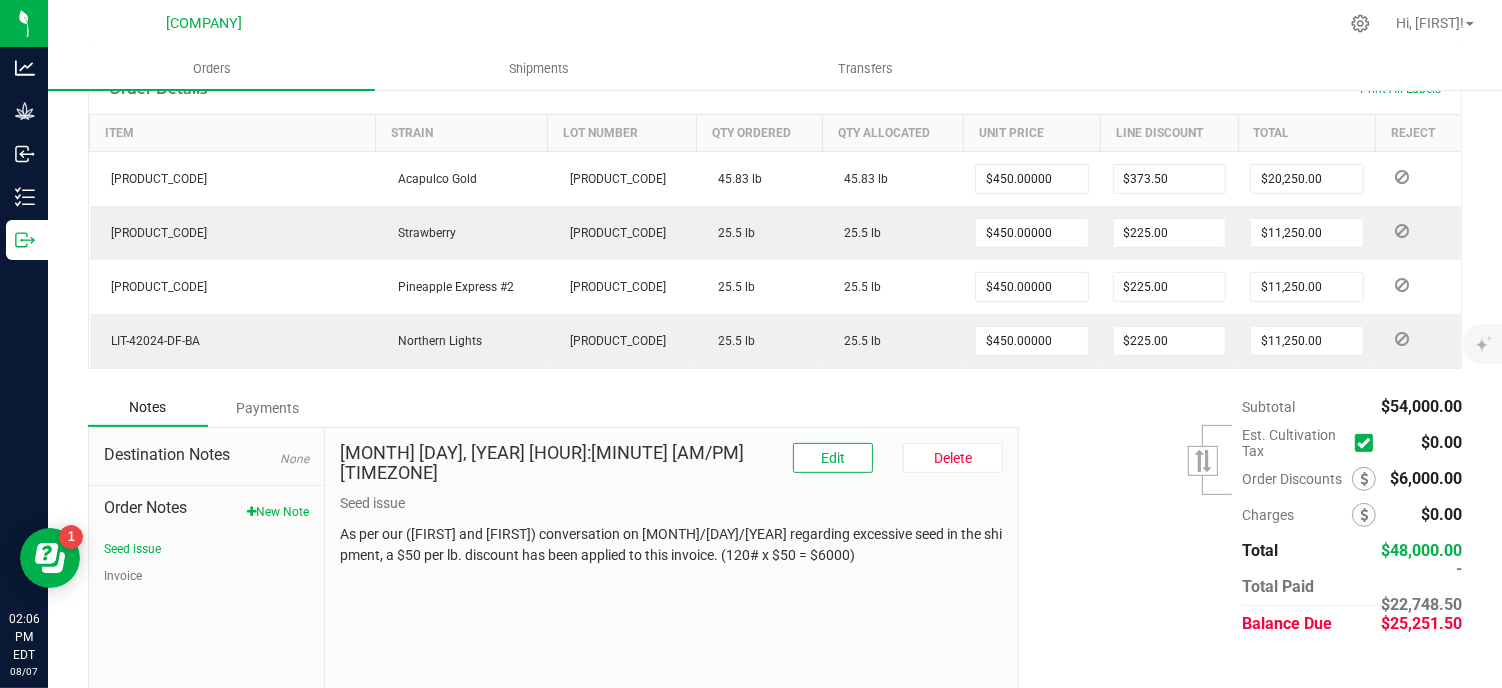 scroll, scrollTop: 594, scrollLeft: 0, axis: vertical 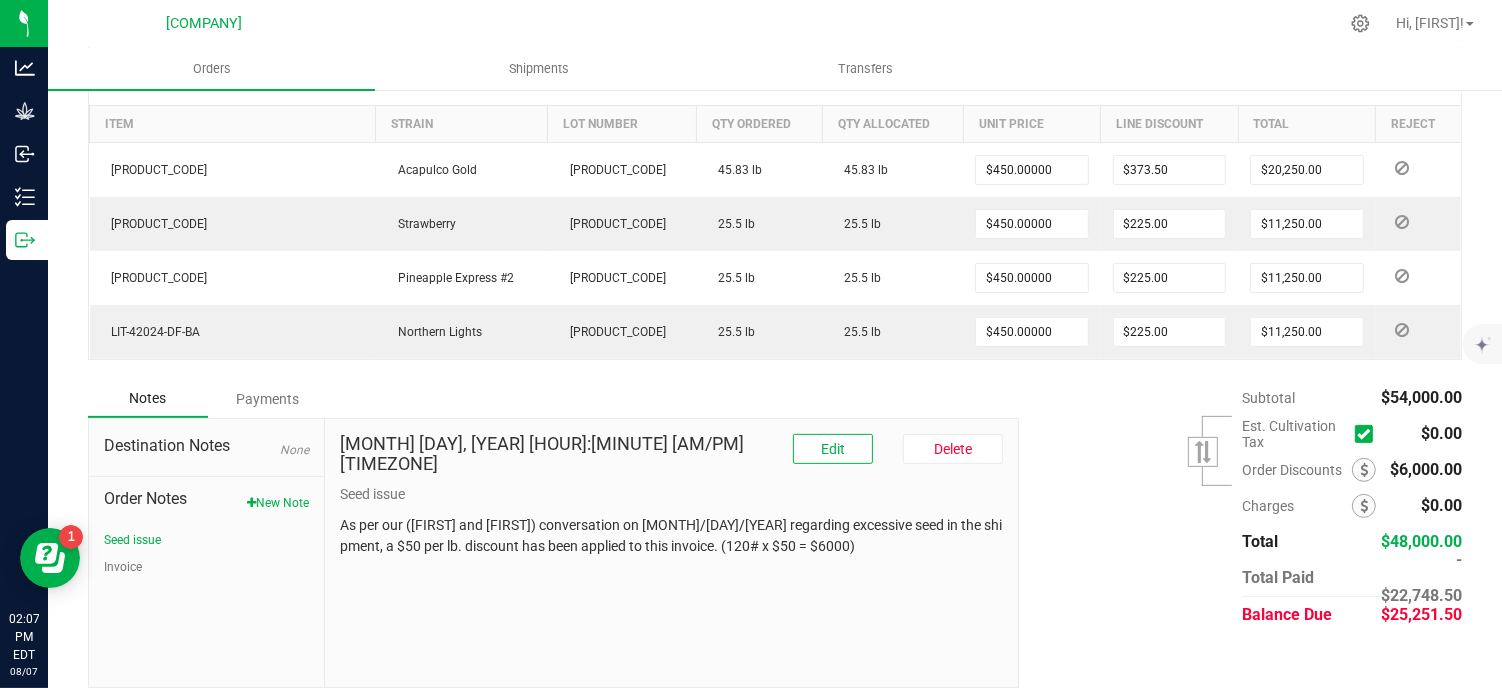 click on "Payments" at bounding box center [268, 399] 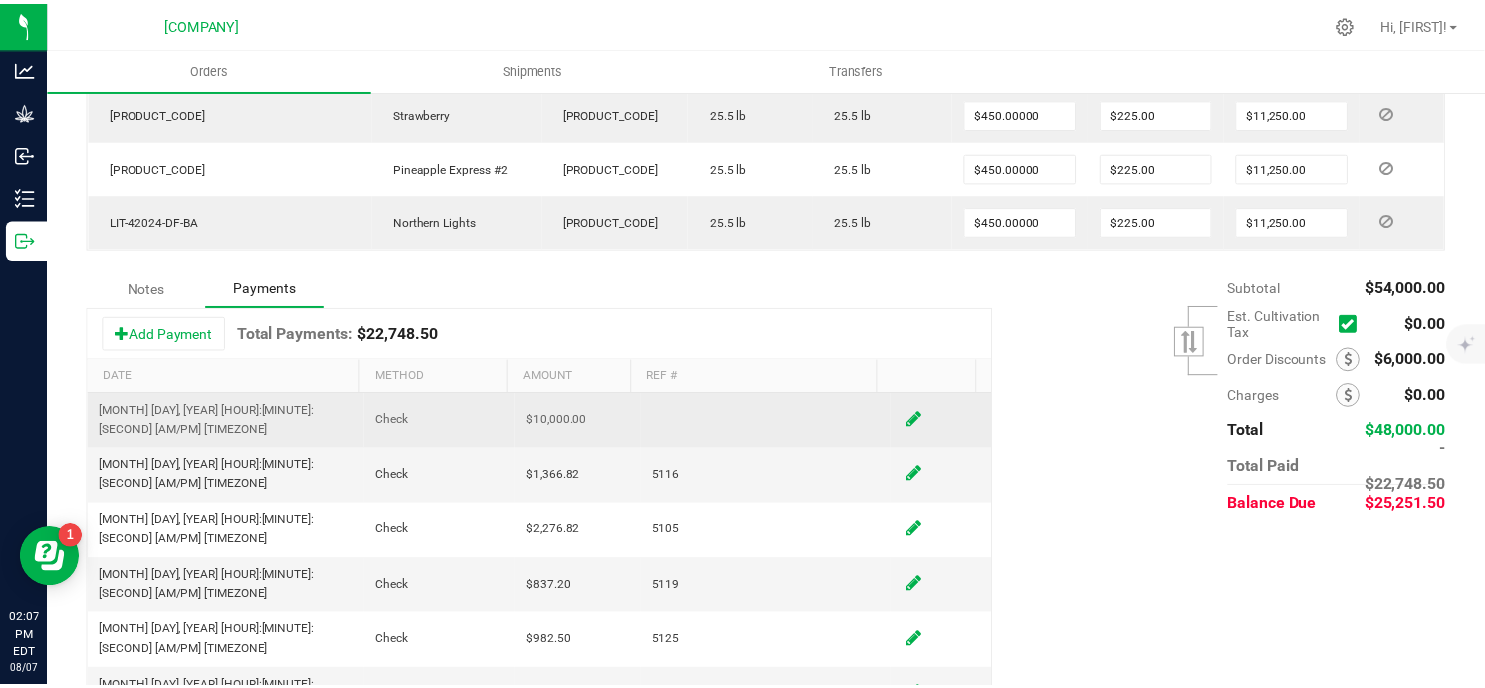 scroll, scrollTop: 796, scrollLeft: 0, axis: vertical 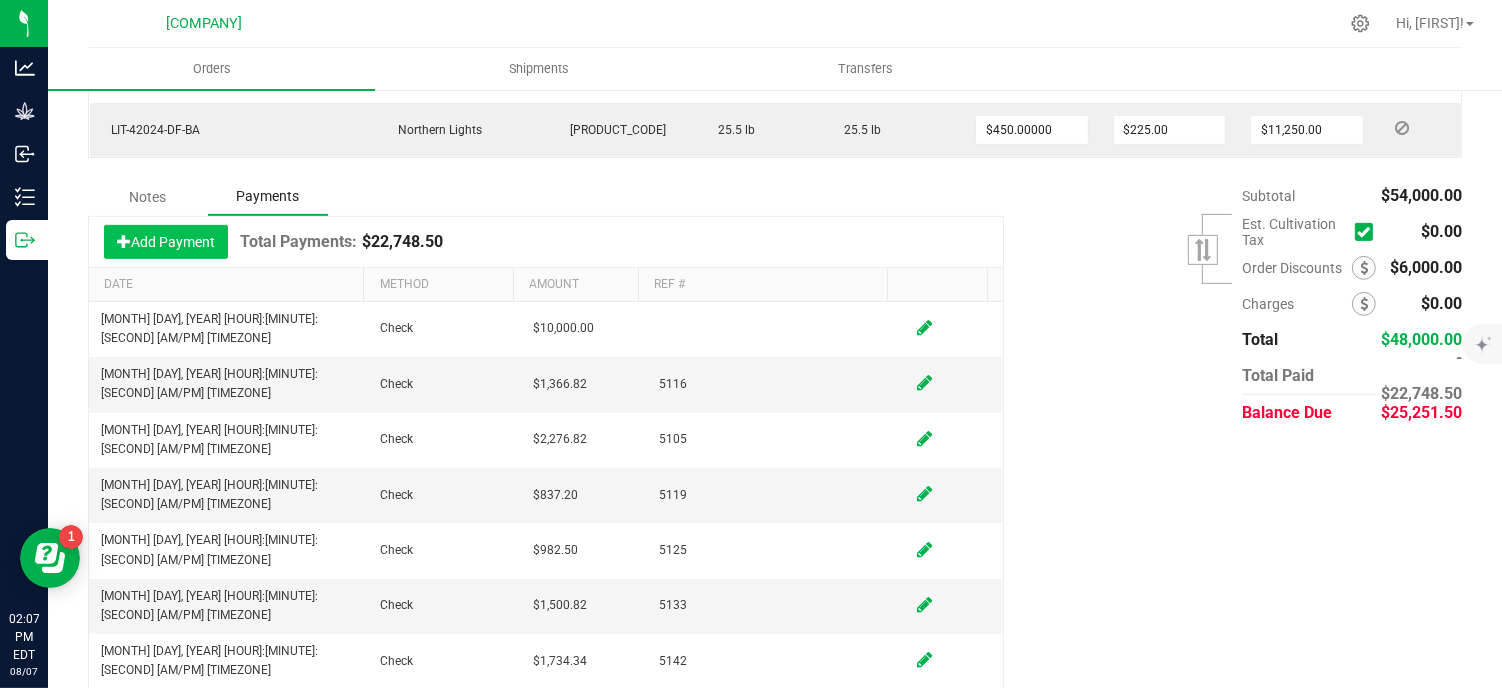 click on "Add Payment" at bounding box center (166, 242) 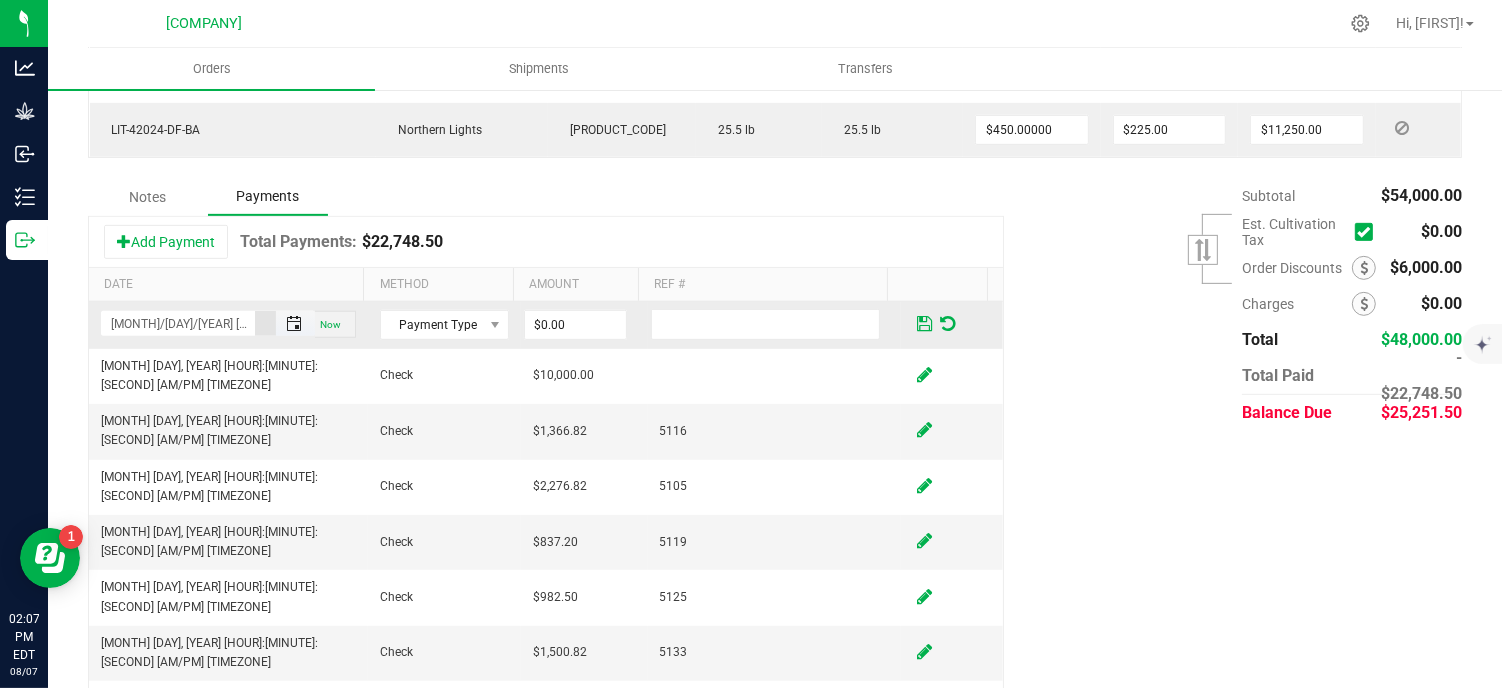 click at bounding box center (294, 324) 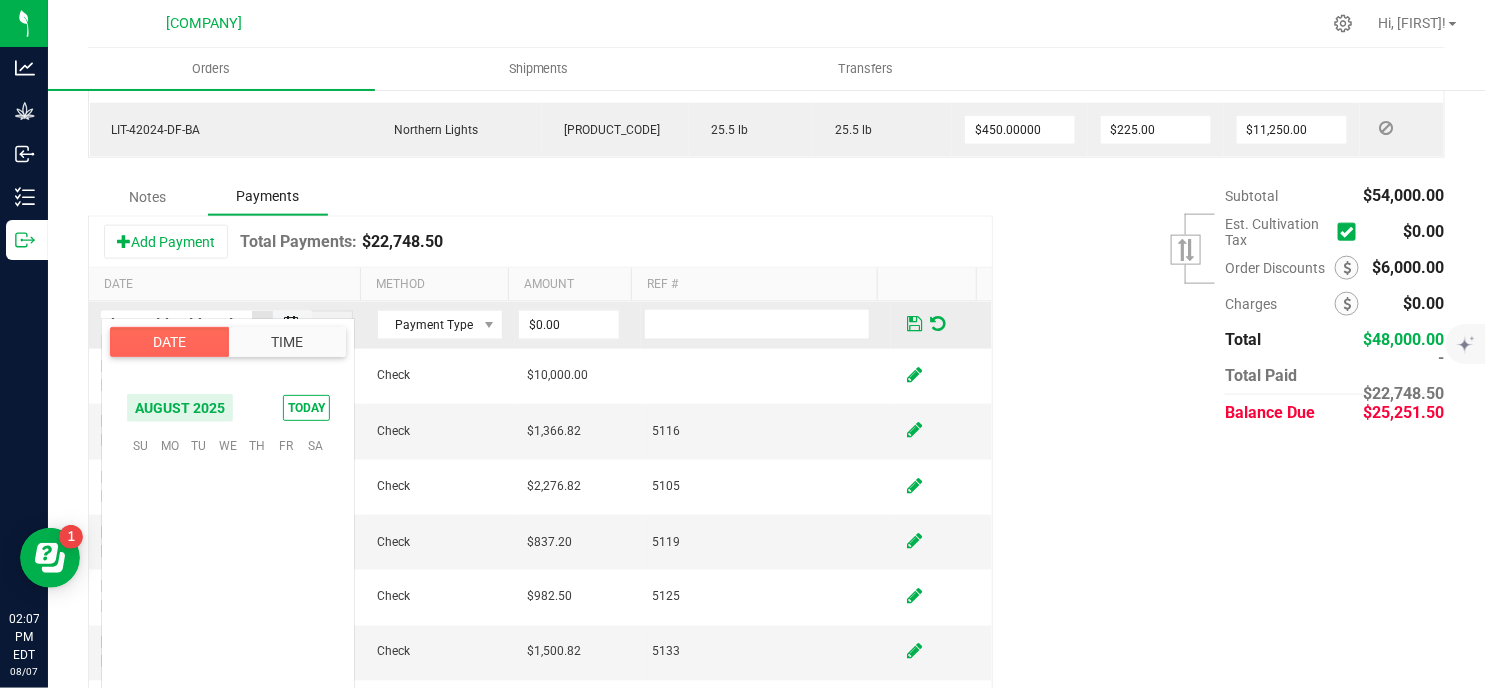 scroll, scrollTop: 324108, scrollLeft: 0, axis: vertical 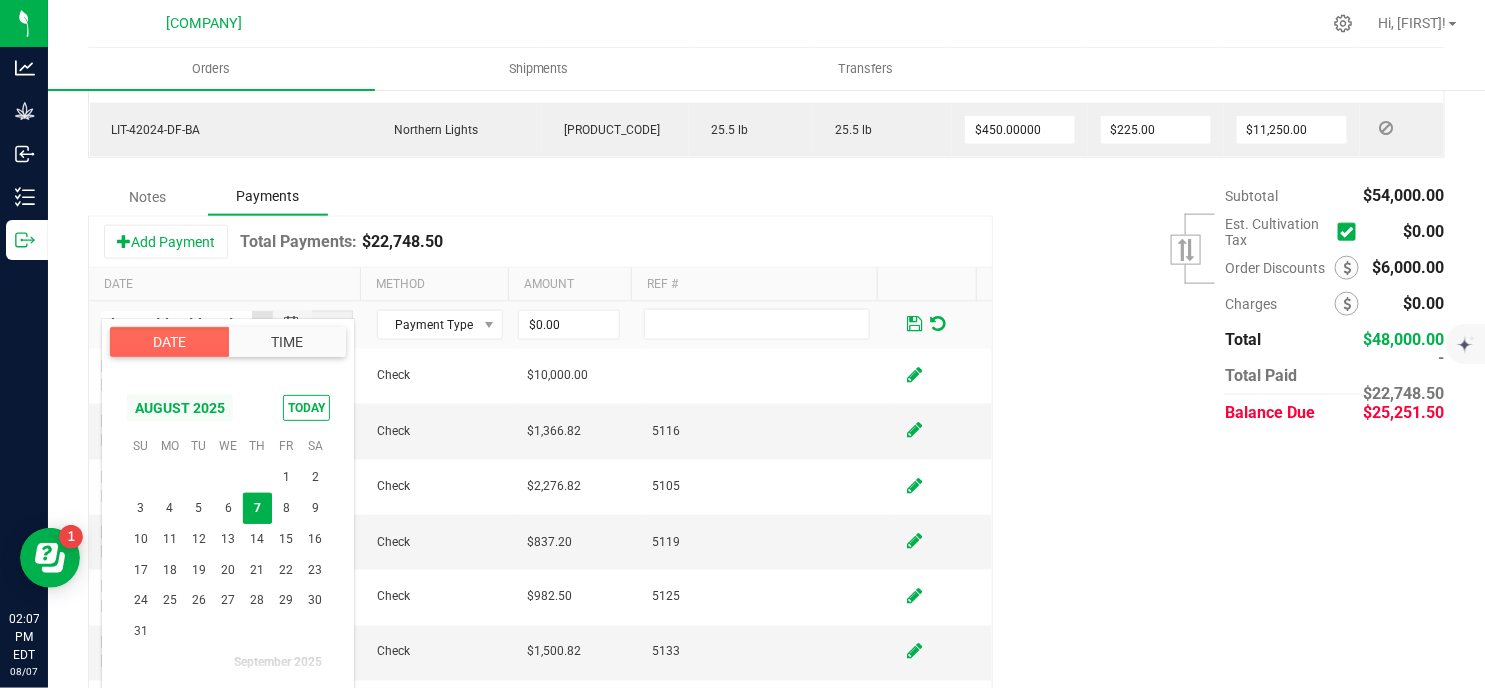 click on "August 2025" at bounding box center (180, 408) 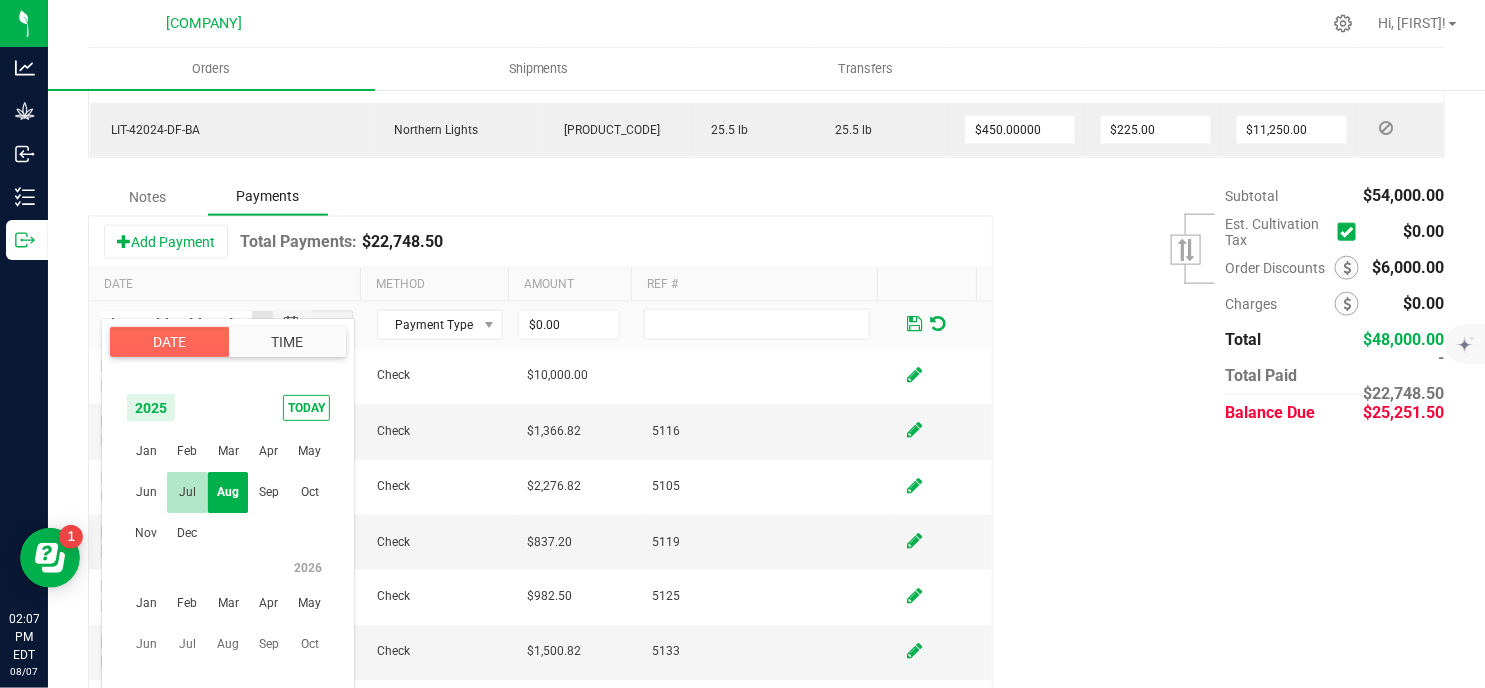 click on "Jul" at bounding box center (187, 492) 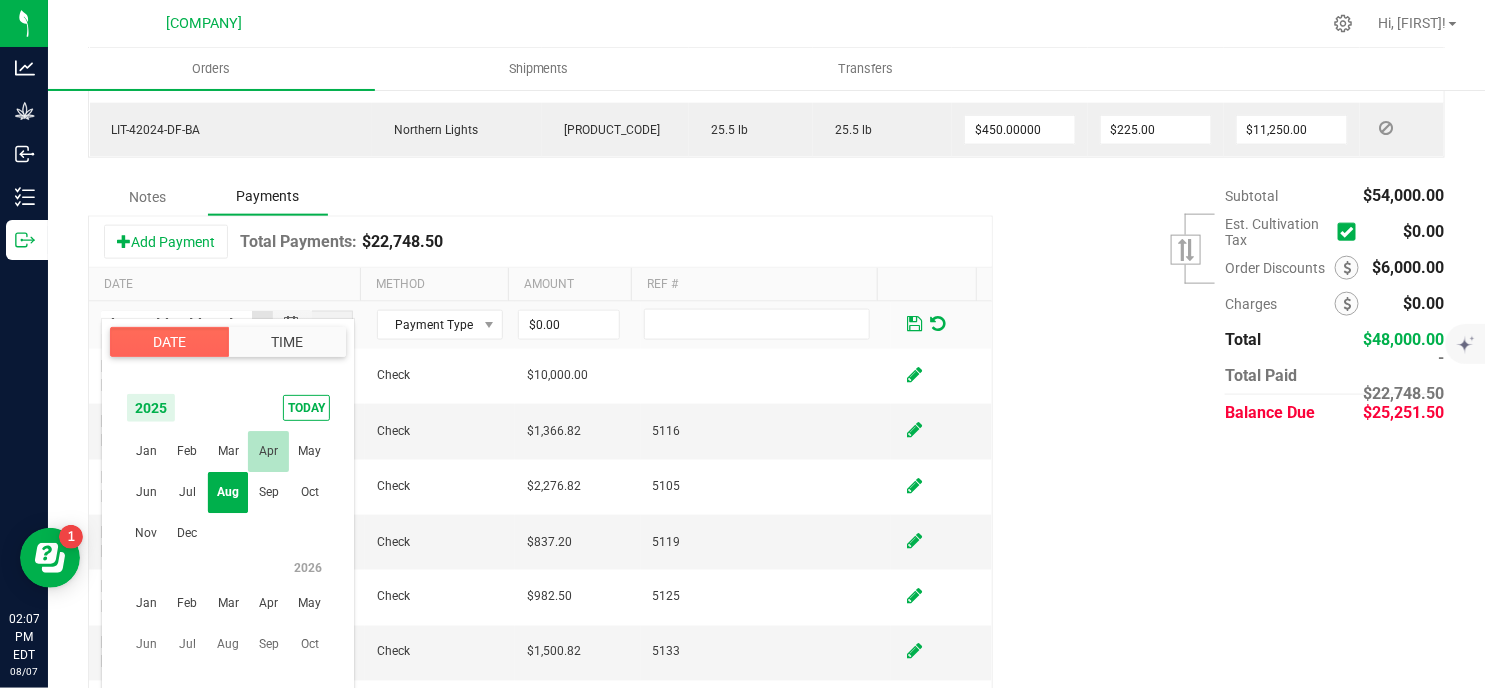 scroll, scrollTop: 323894, scrollLeft: 0, axis: vertical 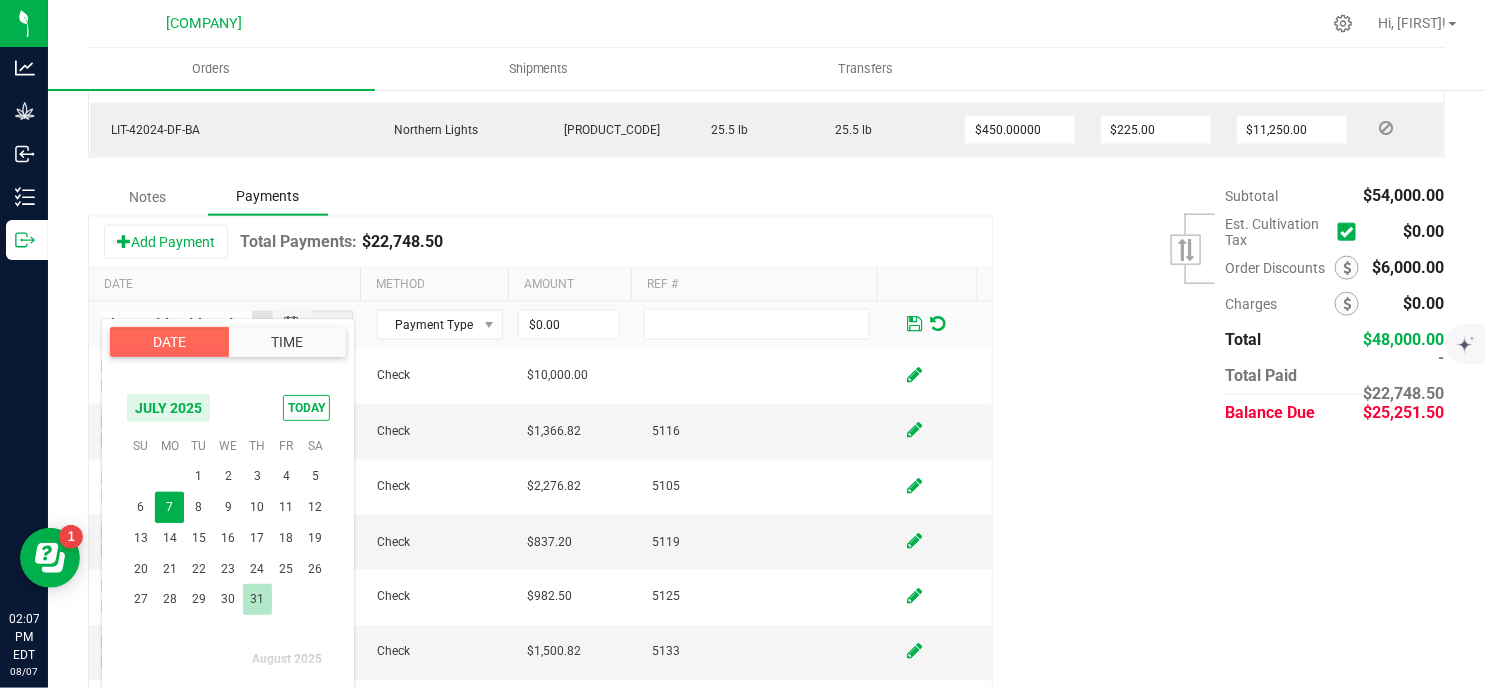 click on "31" at bounding box center [257, 599] 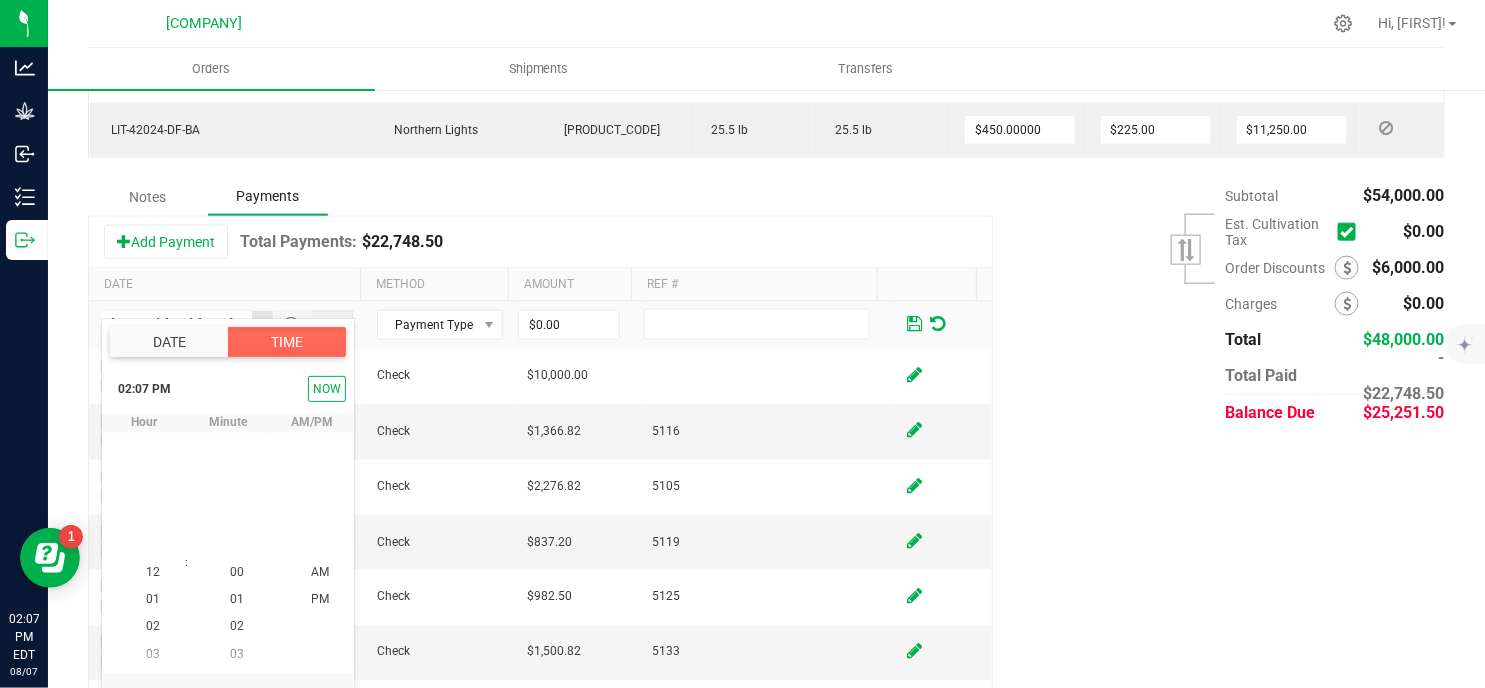 scroll, scrollTop: 380, scrollLeft: 0, axis: vertical 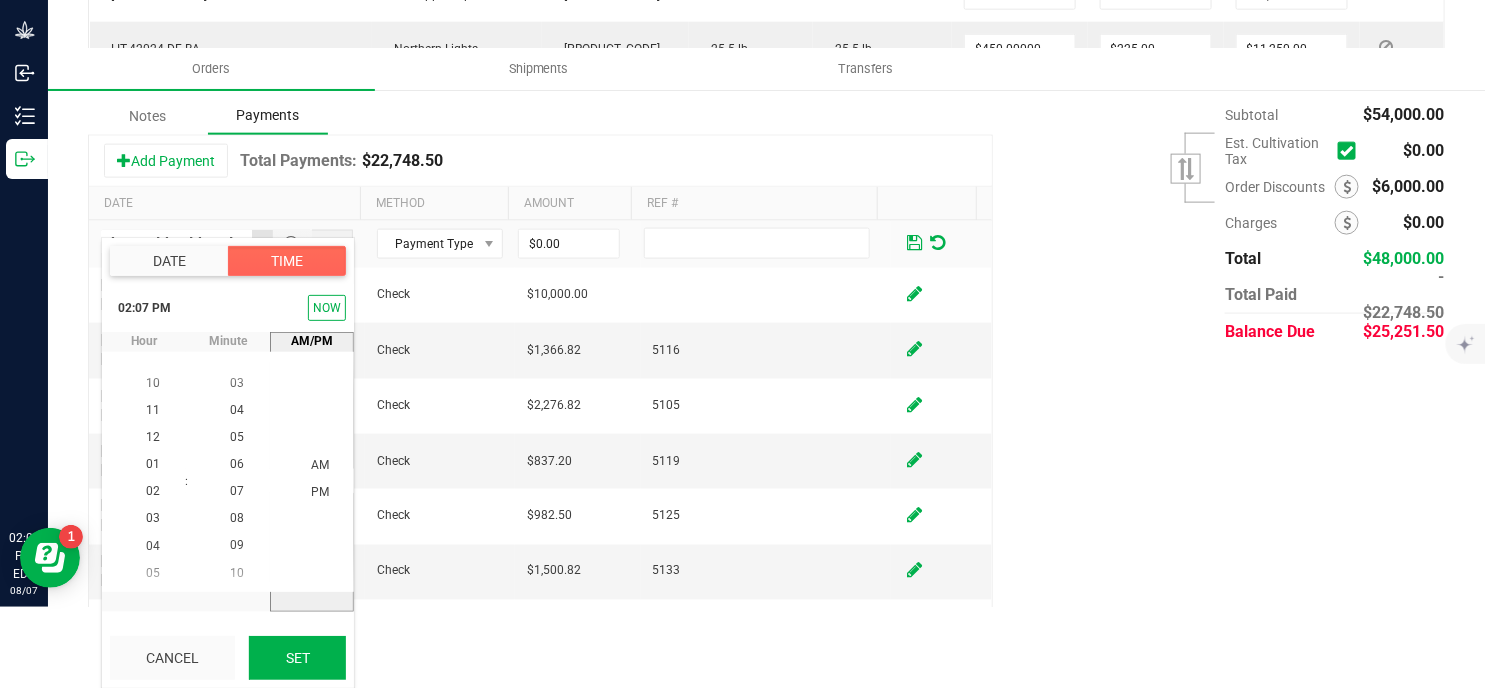 click on "Set" at bounding box center (297, 658) 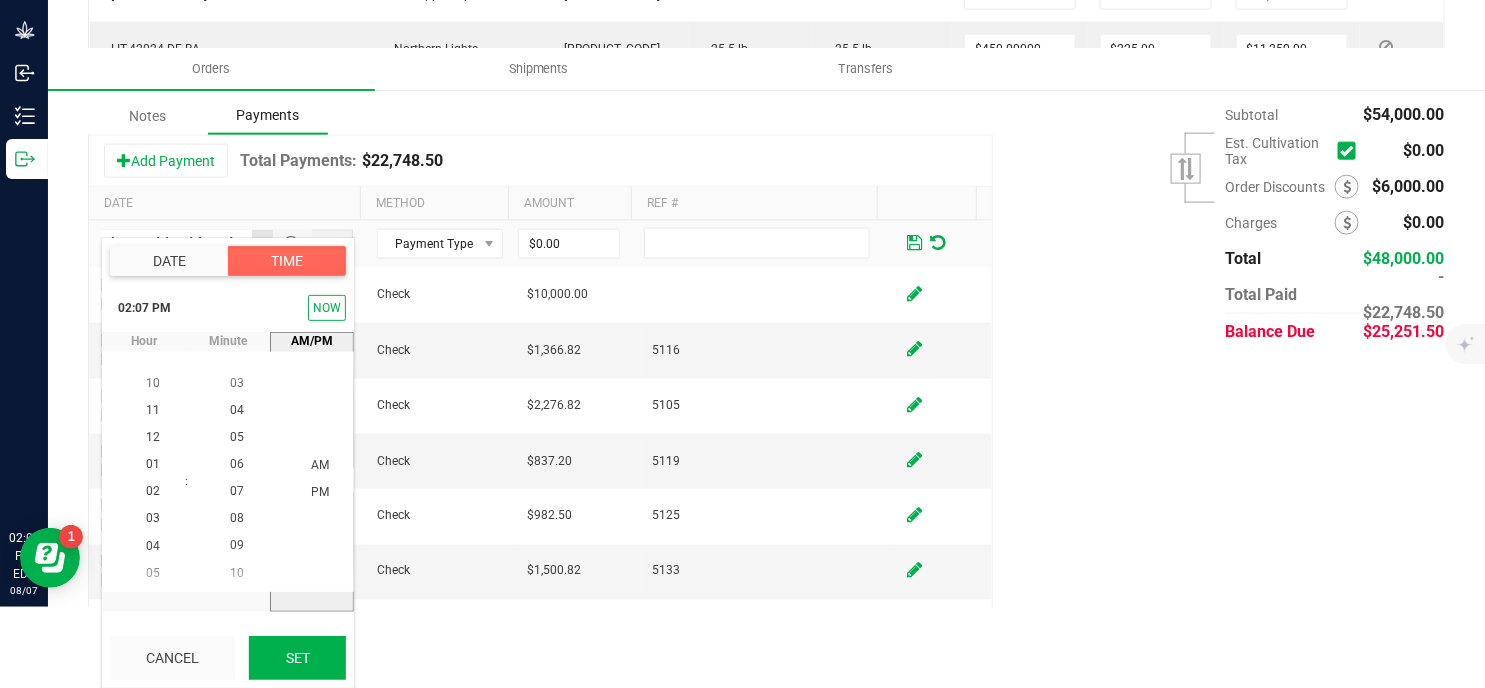 type on "[MONTH]/[DAY]/[YEAR] [HOUR]:[MINUTE] [AM/PM]" 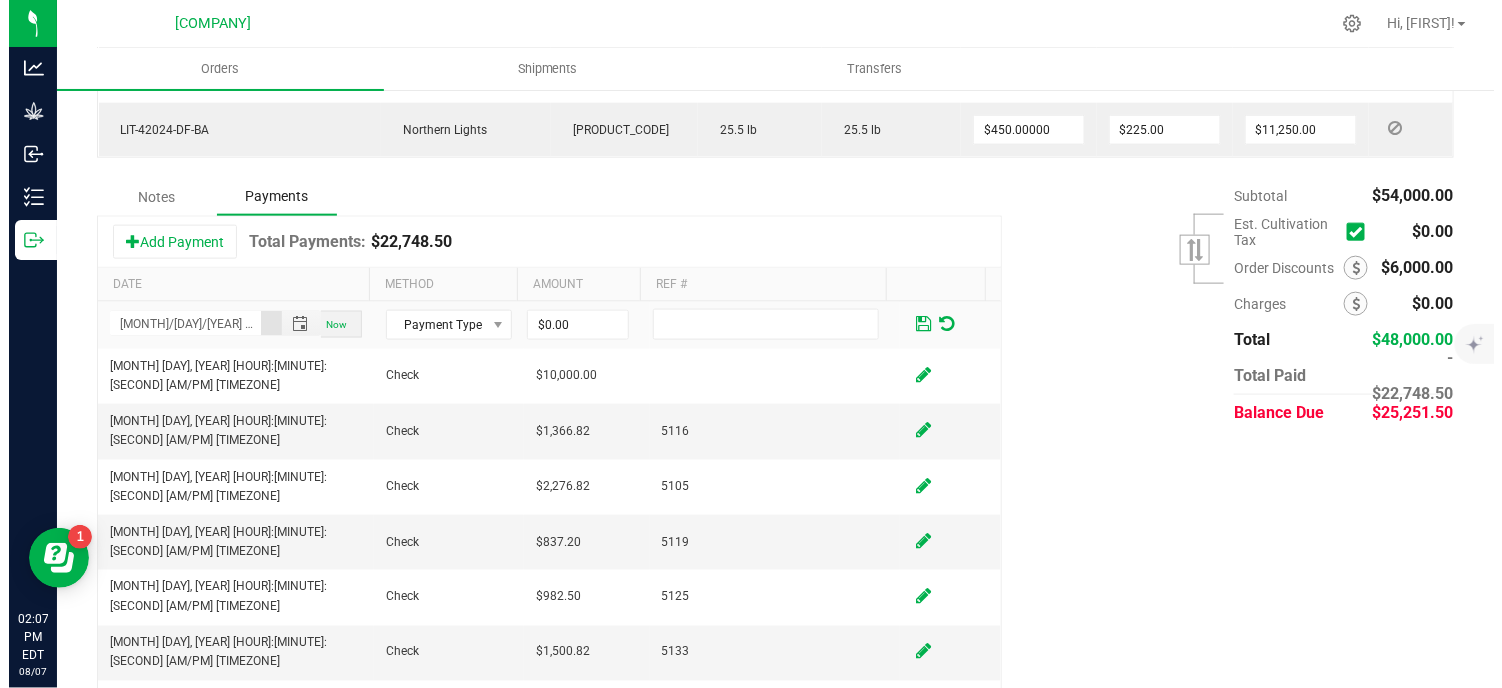 scroll, scrollTop: 0, scrollLeft: 0, axis: both 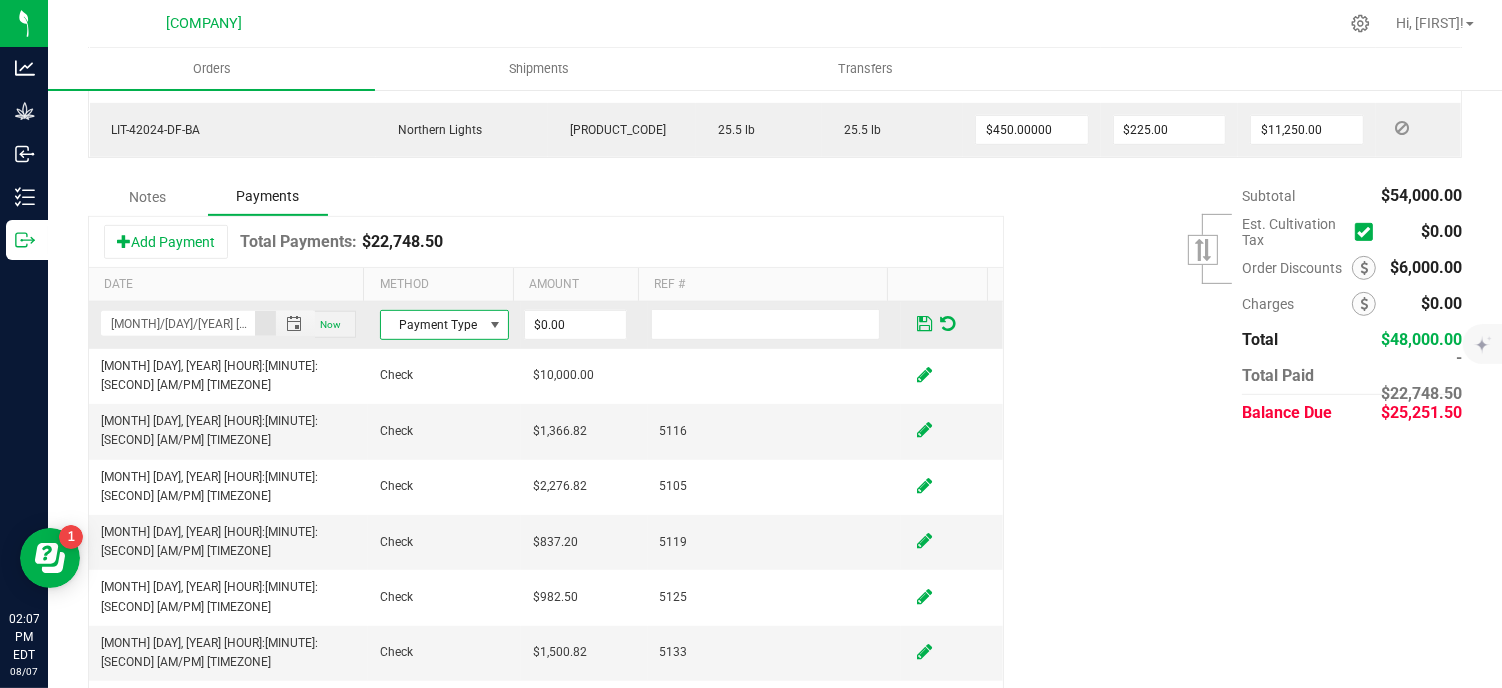 click at bounding box center [495, 325] 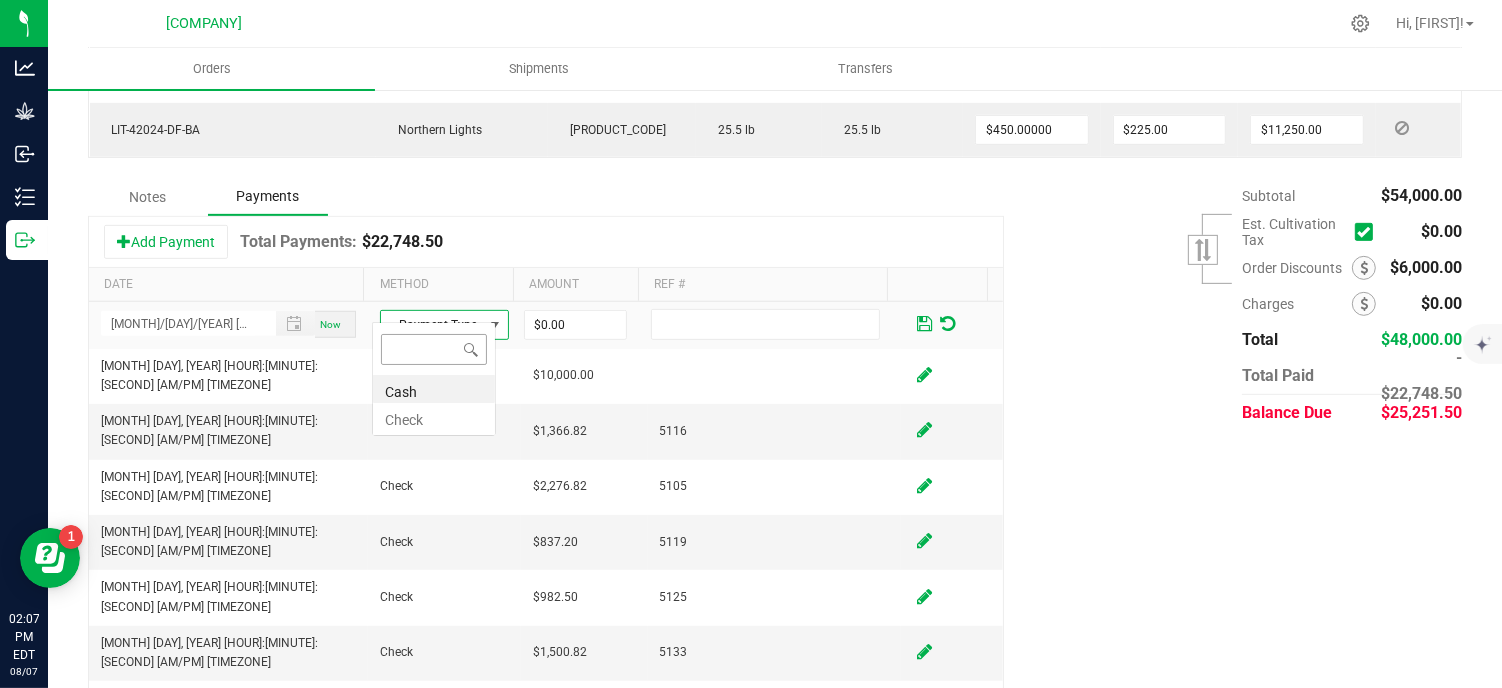 scroll, scrollTop: 99970, scrollLeft: 99876, axis: both 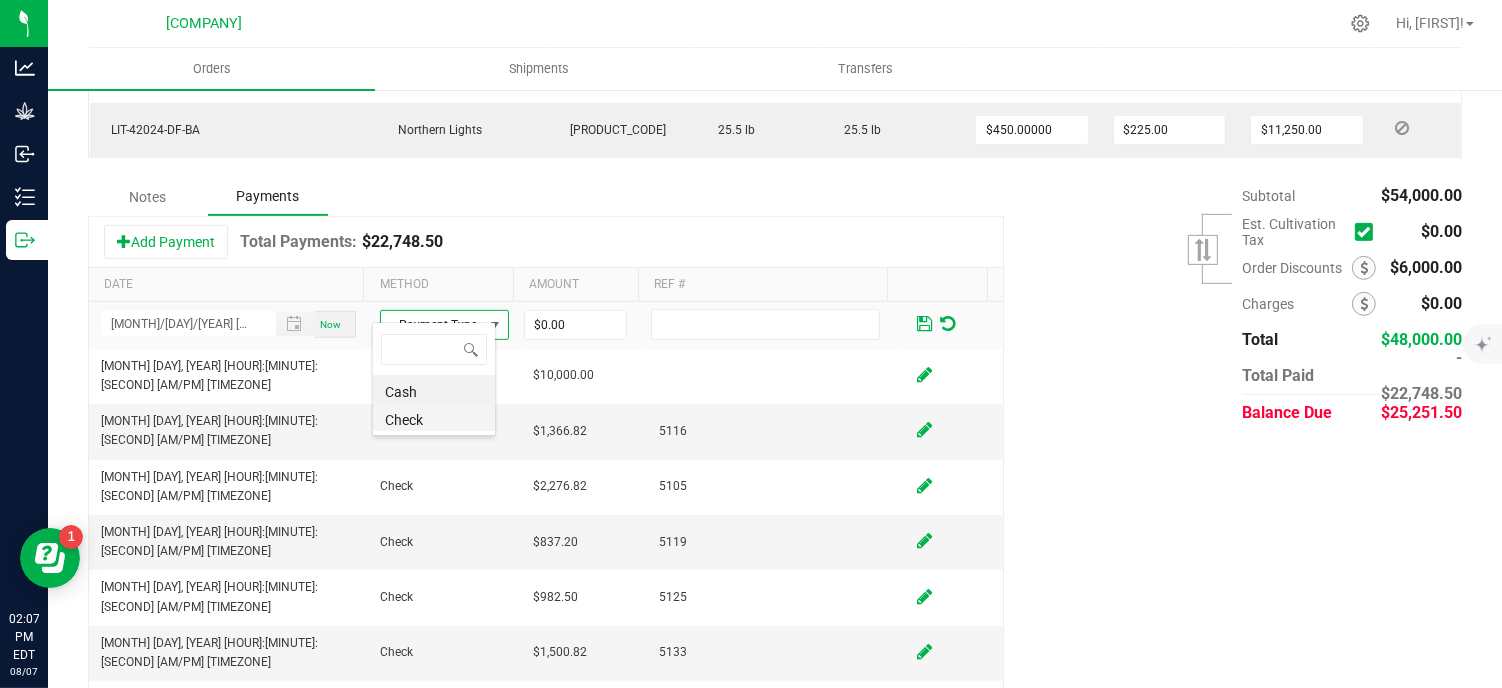 click on "Check" at bounding box center [434, 417] 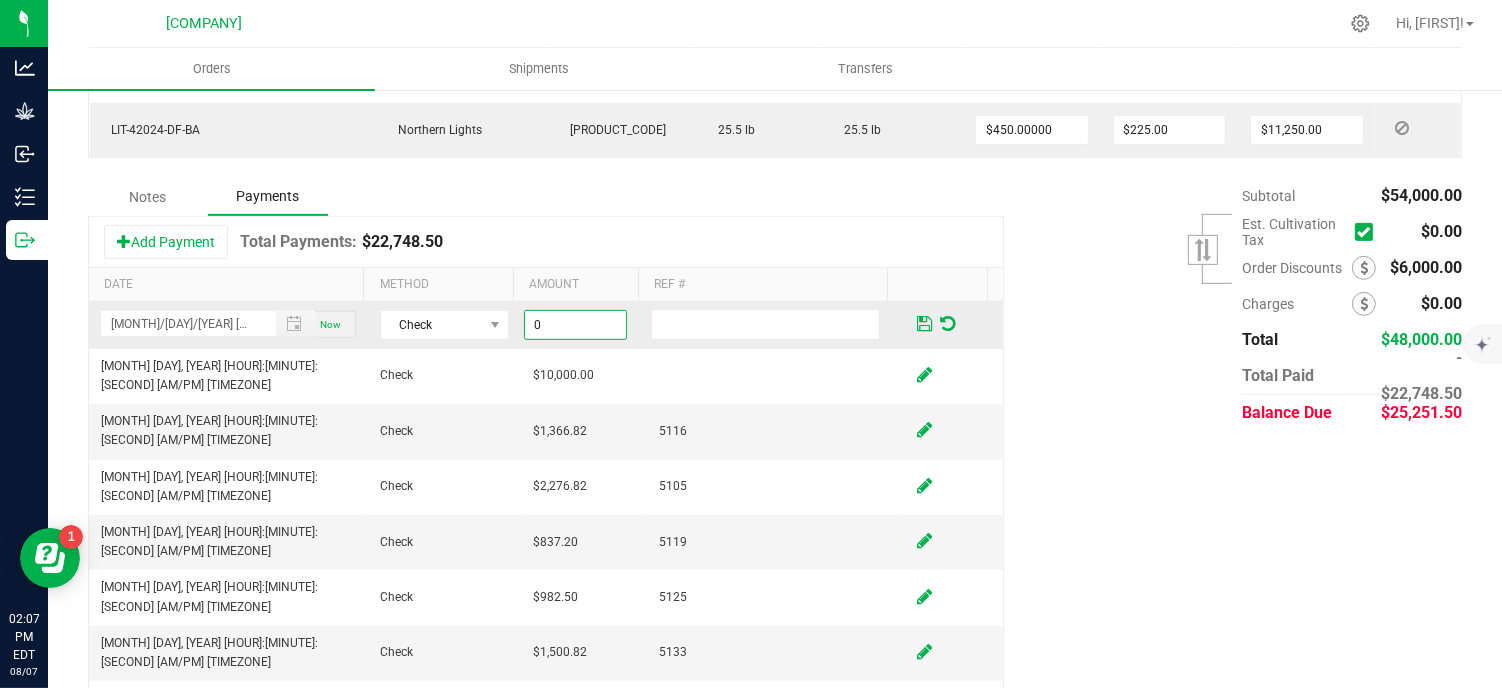 click on "0" at bounding box center (575, 325) 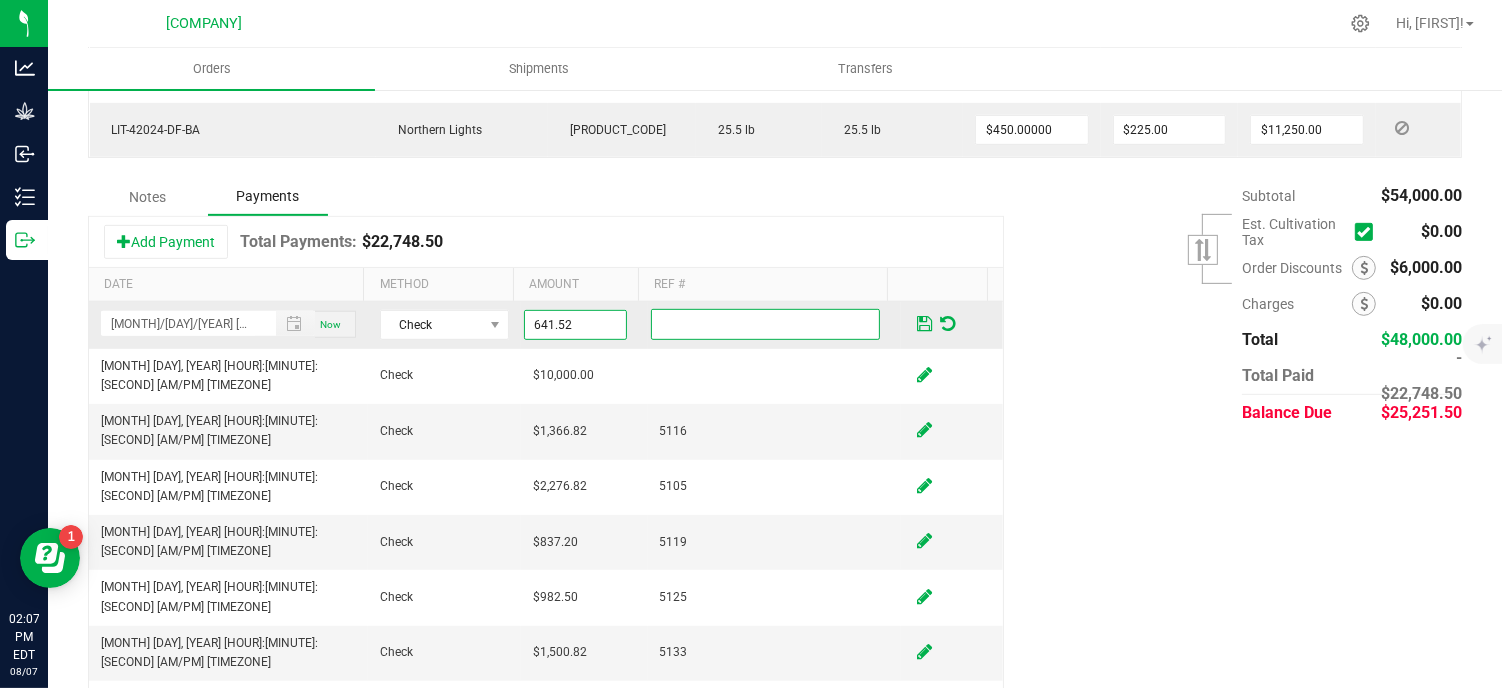 type on "$641.52" 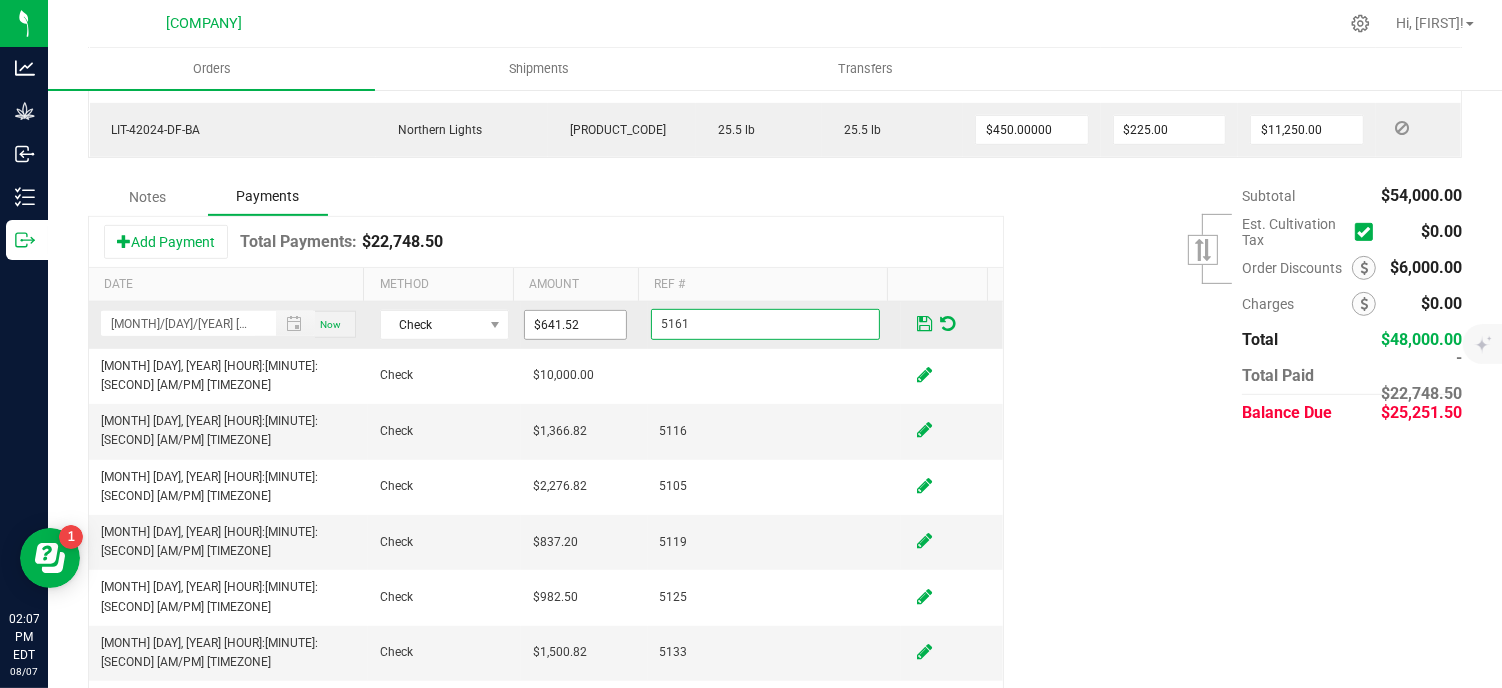 type on "5161" 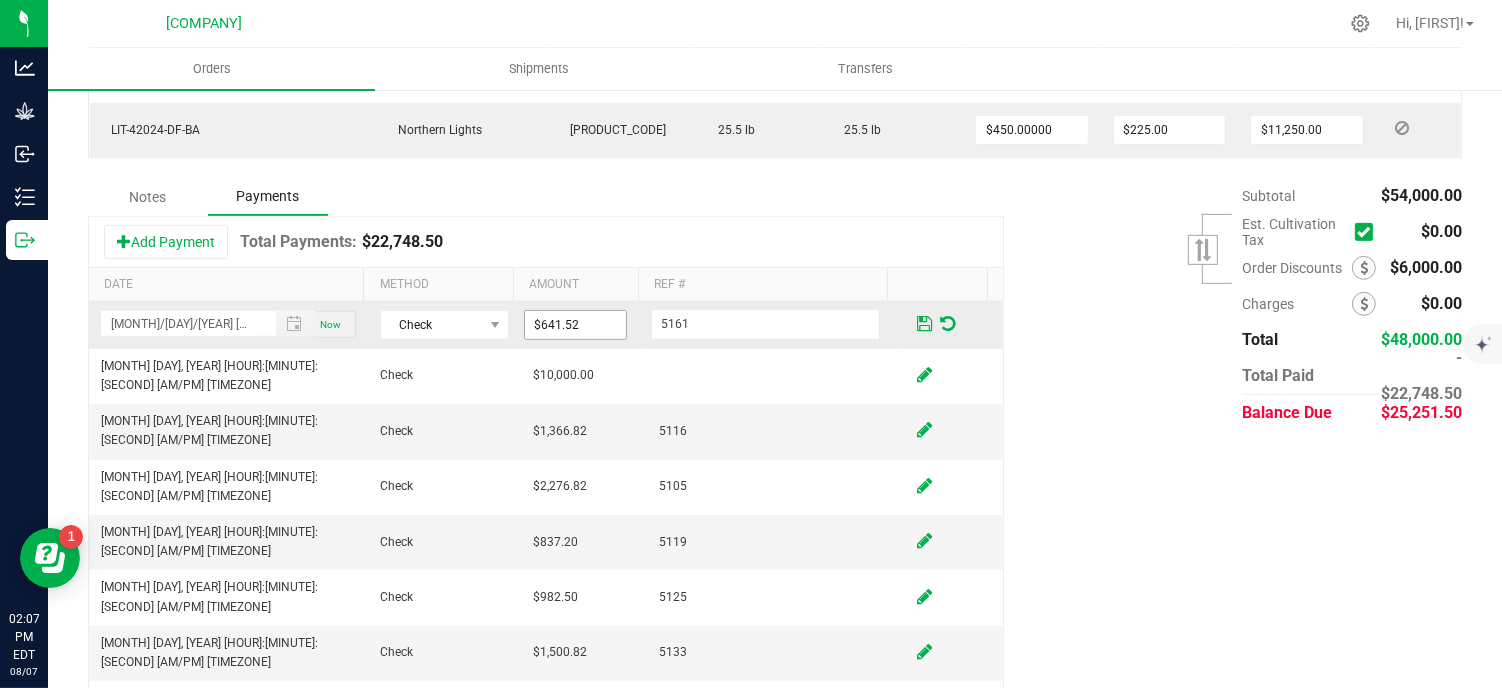 type 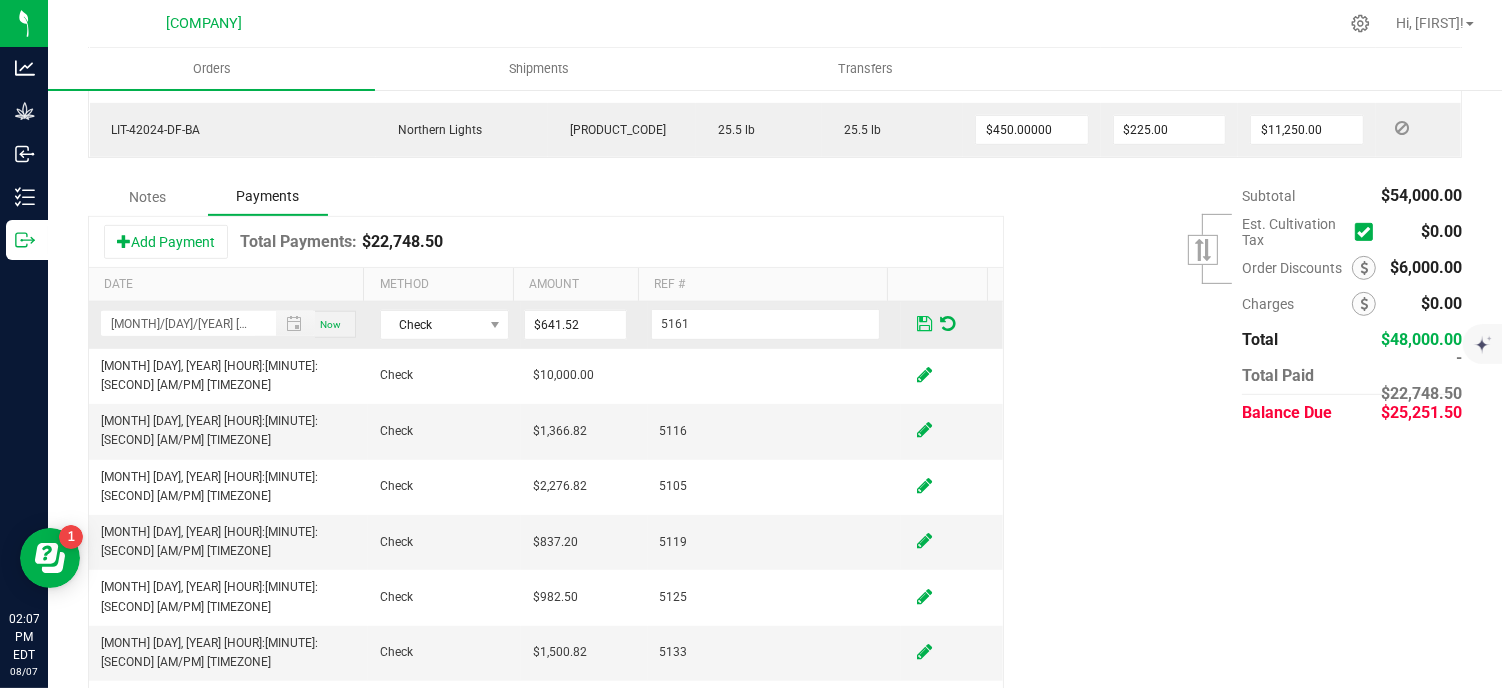 click at bounding box center [924, 324] 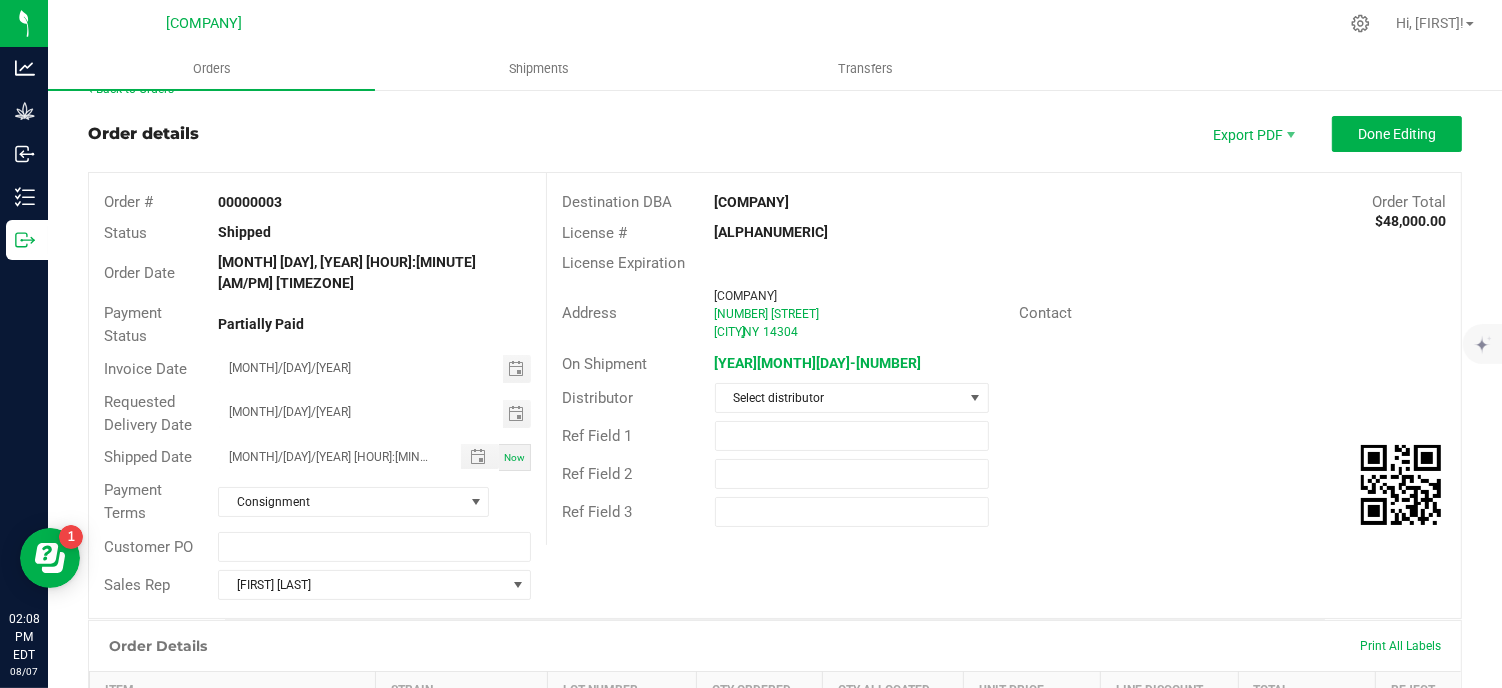 scroll, scrollTop: 0, scrollLeft: 0, axis: both 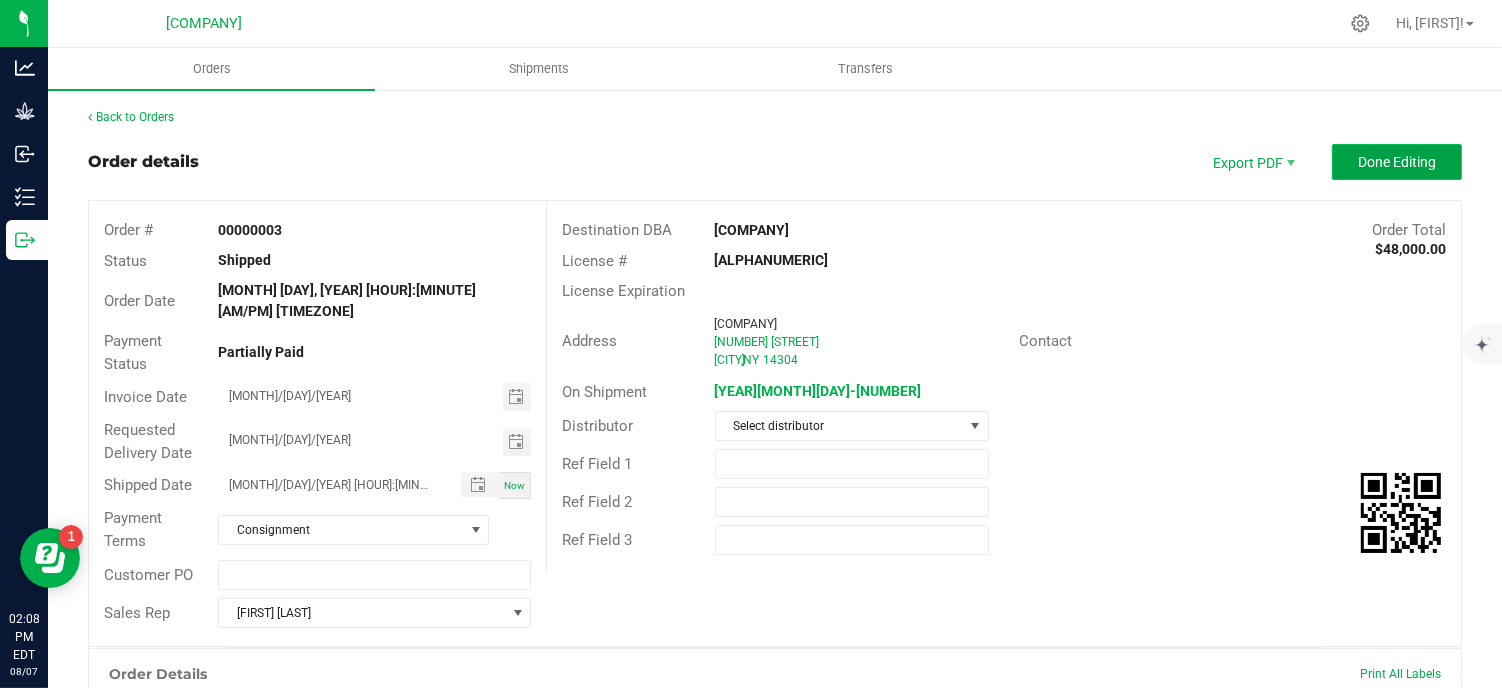 click on "Done Editing" at bounding box center (1397, 162) 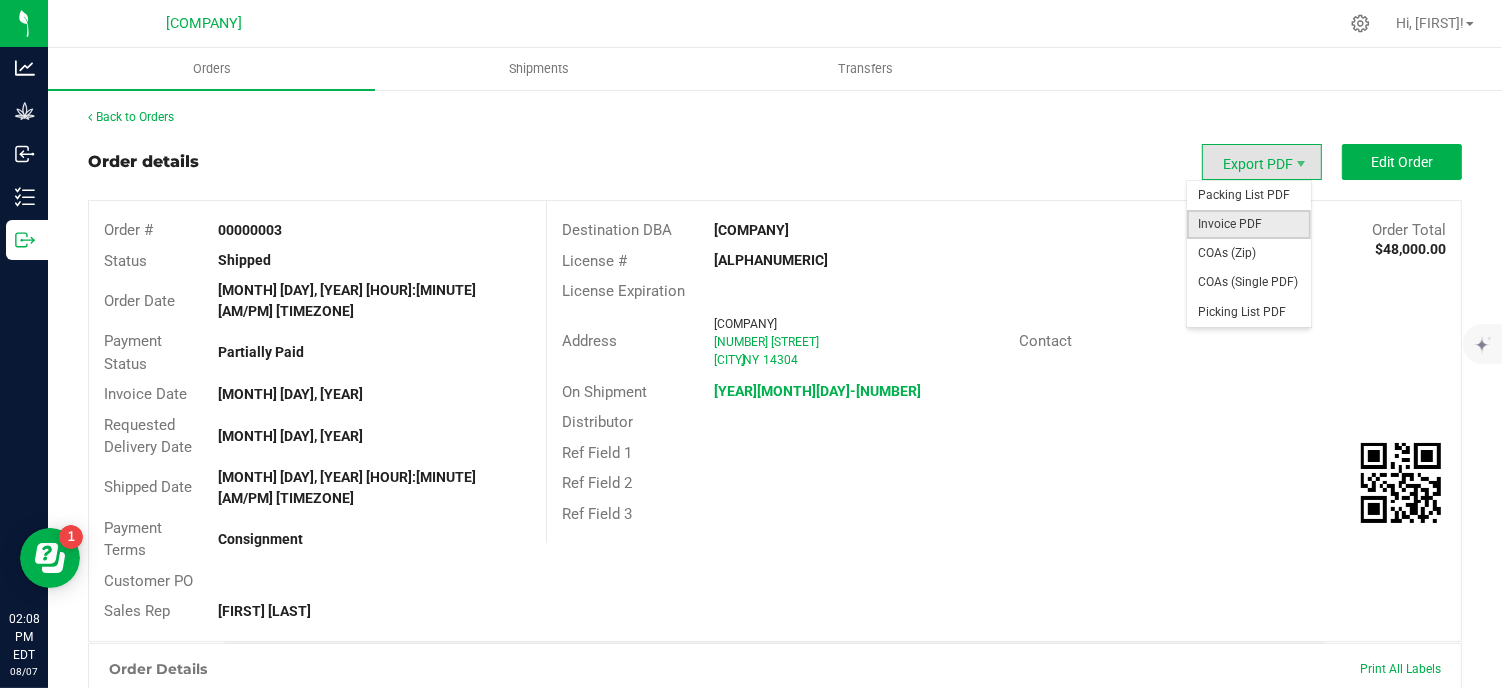 click on "Invoice PDF" at bounding box center [1249, 224] 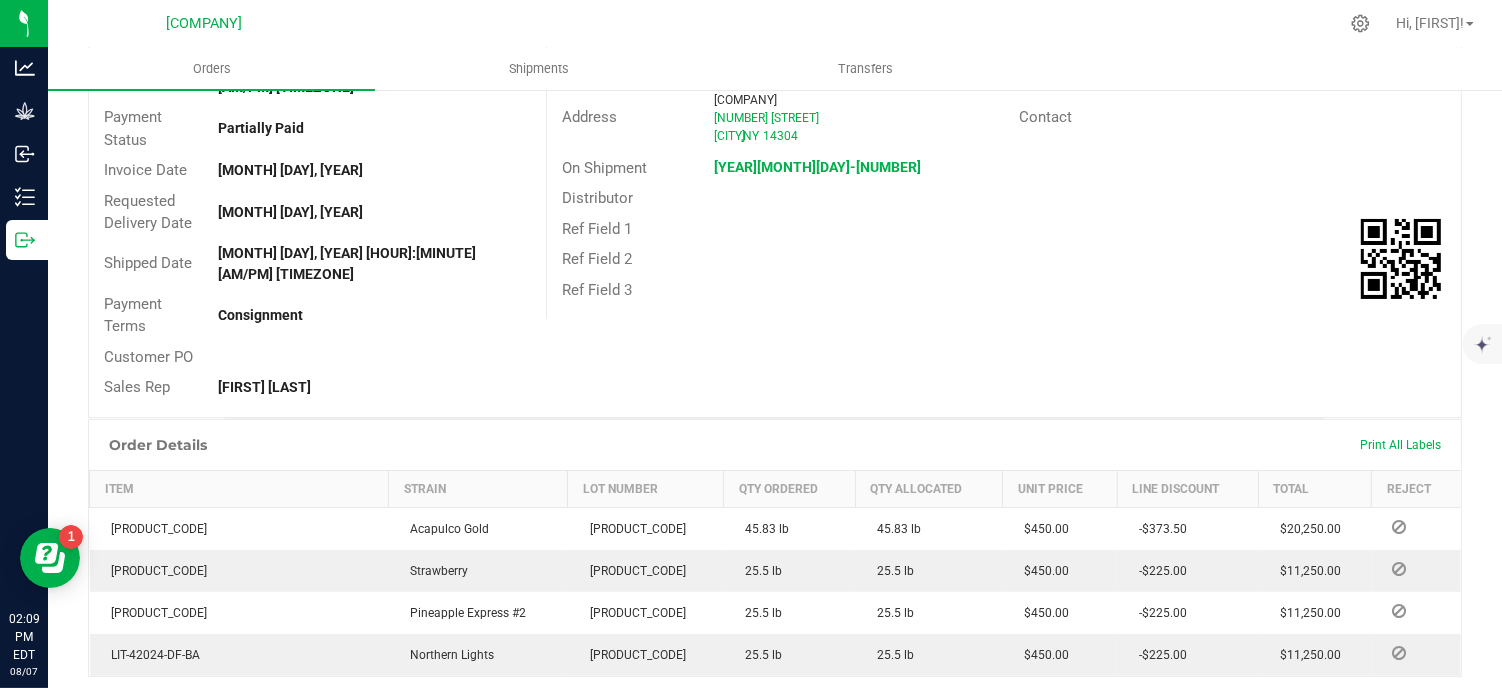 scroll, scrollTop: 520, scrollLeft: 0, axis: vertical 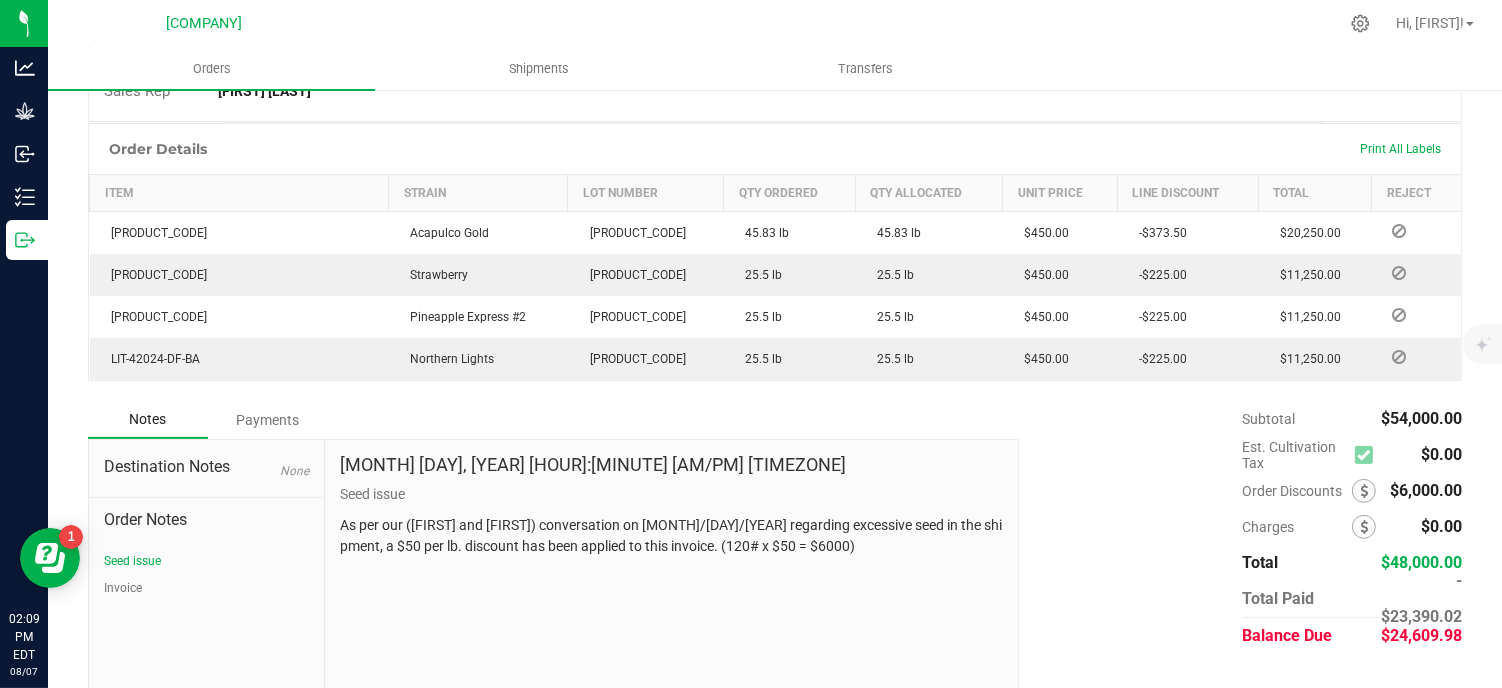 click on "Payments" at bounding box center (268, 420) 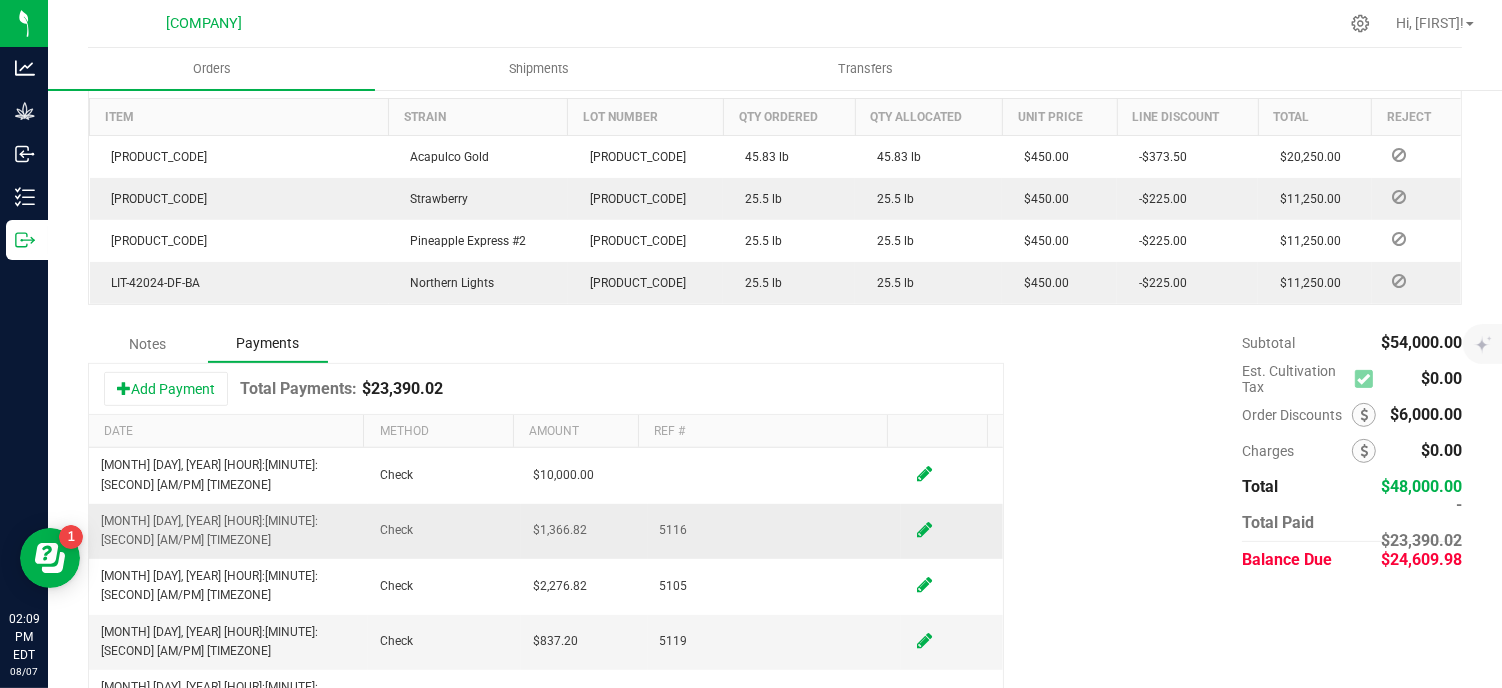 scroll, scrollTop: 760, scrollLeft: 0, axis: vertical 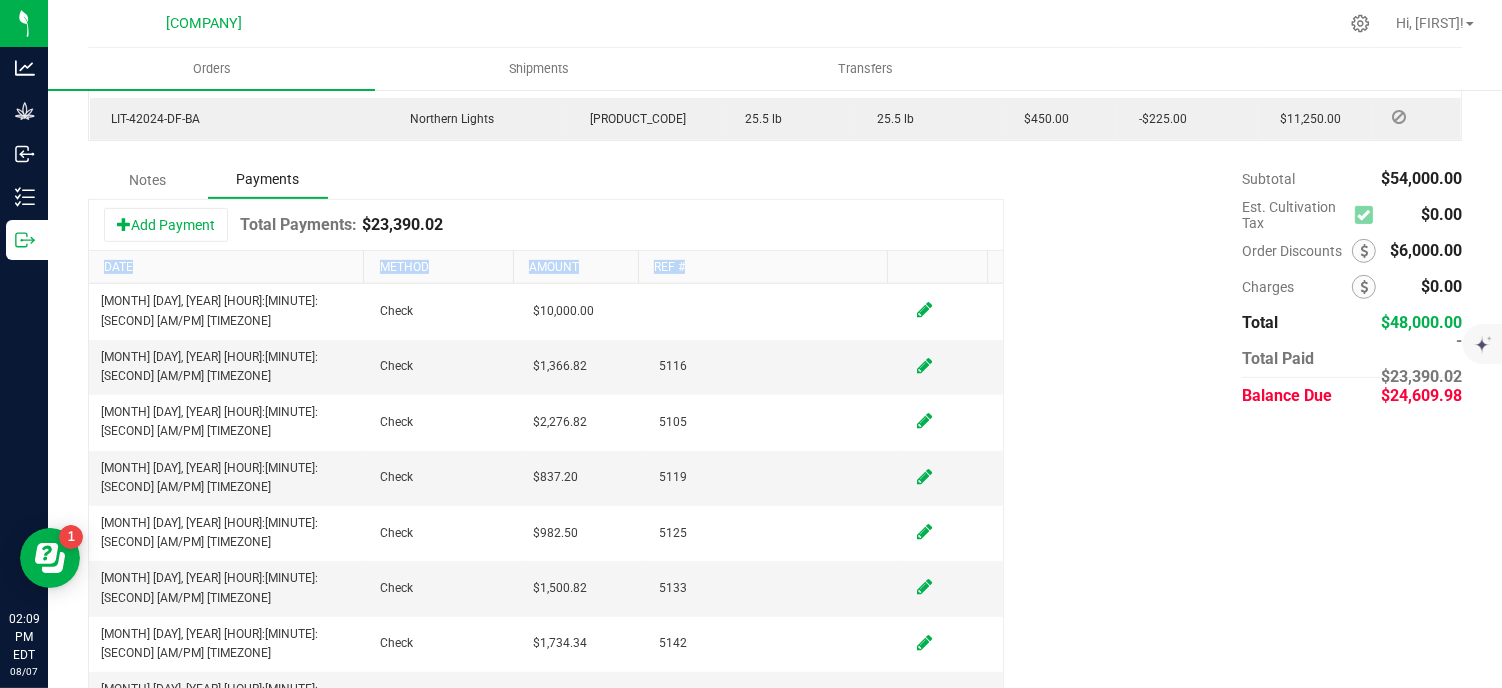 drag, startPoint x: 83, startPoint y: 220, endPoint x: 926, endPoint y: 671, distance: 956.05963 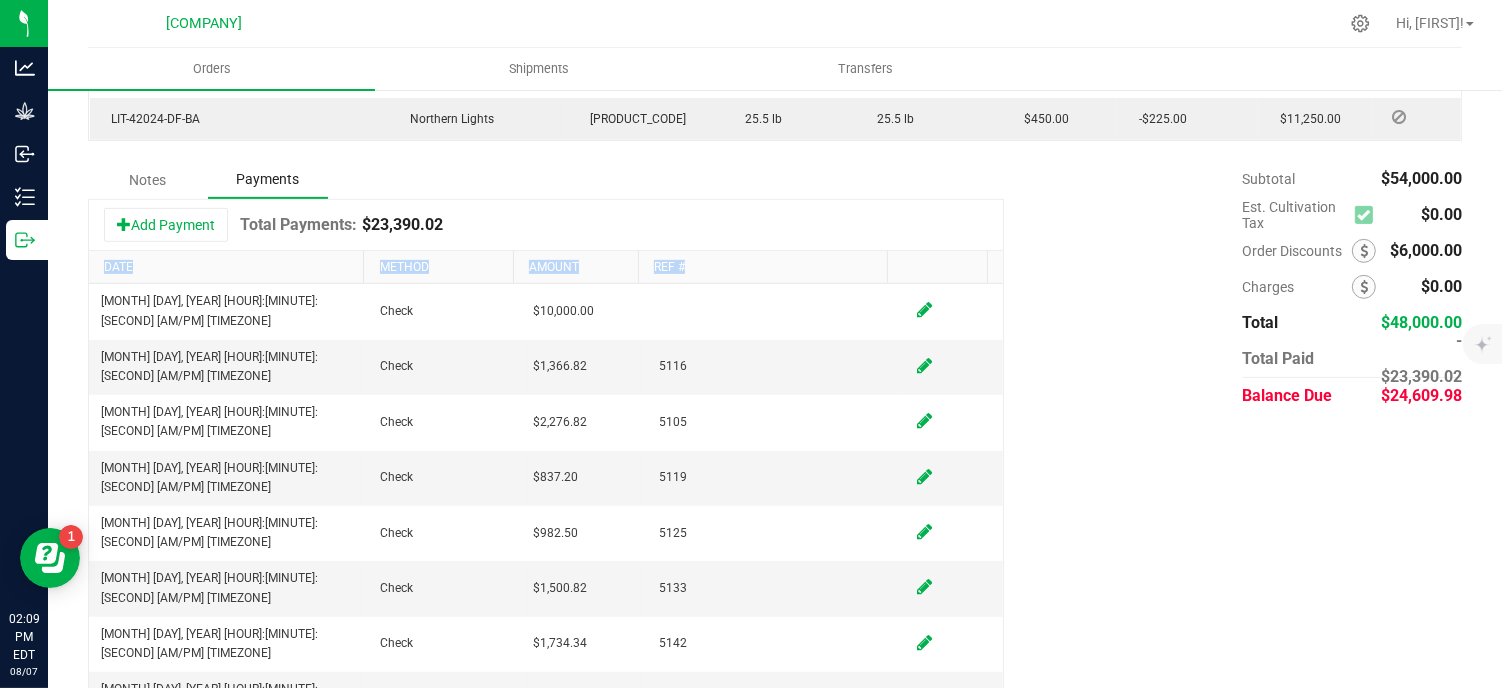 click on "Order details   Export PDF   Edit Order   Order #   00000003   Status   Shipped   Order Date   [MONTH] [DAY], [YEAR] [HOUR]:[MINUTE] [AM/PM] [TIMEZONE]   Payment Status   Partially Paid   Invoice Date   Dec 20, 2024   Requested Delivery Date   Dec 20, 2024   Shipped Date   Dec 20, 2024 1:58 PM EST   Payment Terms   Consignment   Customer PO      Sales Rep   [FIRST] [LAST]   Destination DBA   [COMPANY]   Order Total   $48,000.00   License #   [ALPHANUMERIC]   License Expiration   Address  [COMPANY] [NUMBER] [STREET] [CITY]  ,  [STATE] [POSTAL_CODE]  Contact   On Shipment   20250102-003   Distributor      Ref Field 1      Ref Field 2      Ref Field 3
Order Details Print All Labels Item Strain  Lot Number  Qty Ordered Qty Allocated Unit Price Line Discount Total Reject  [PRODUCT_CODE]   Acapulco Gold   [PRODUCT_CODE]   45.83 lb   $450.00" at bounding box center (775, 113) 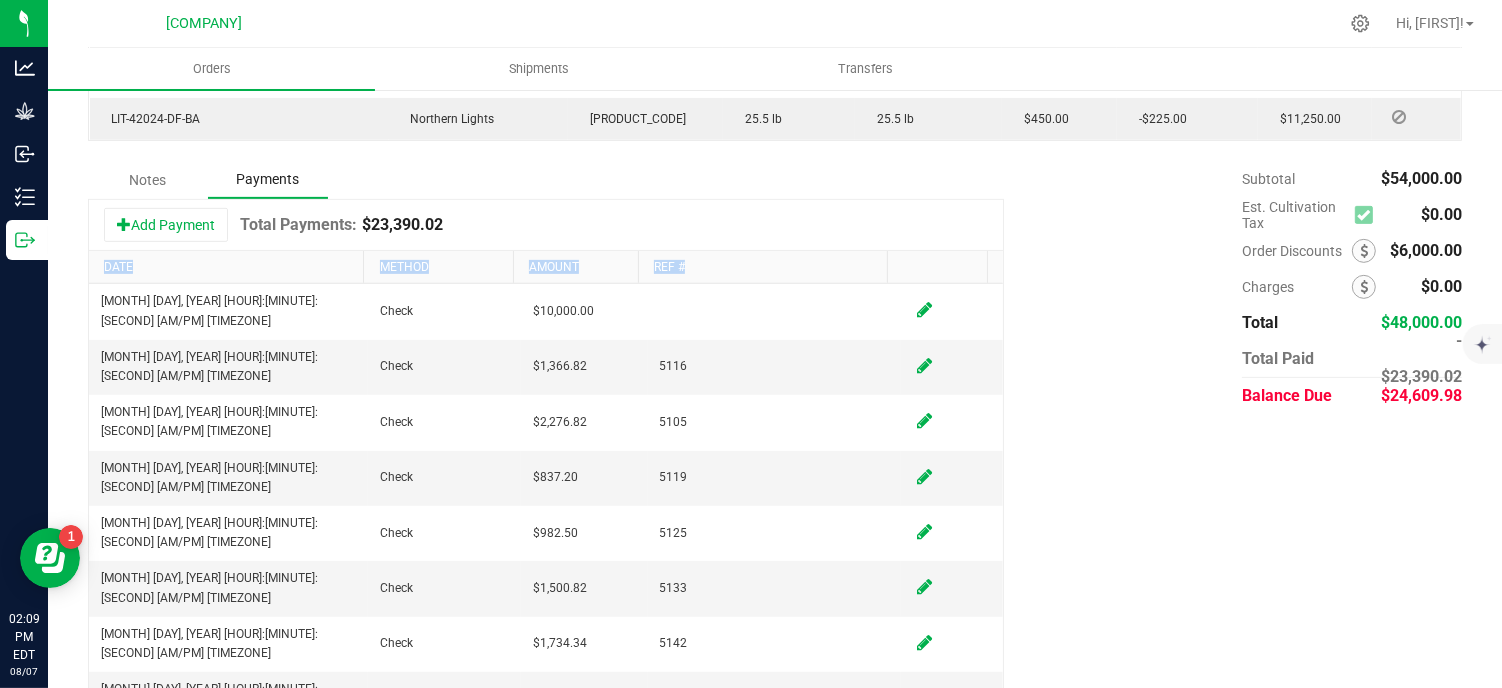 copy on "Date Method Amount Ref #" 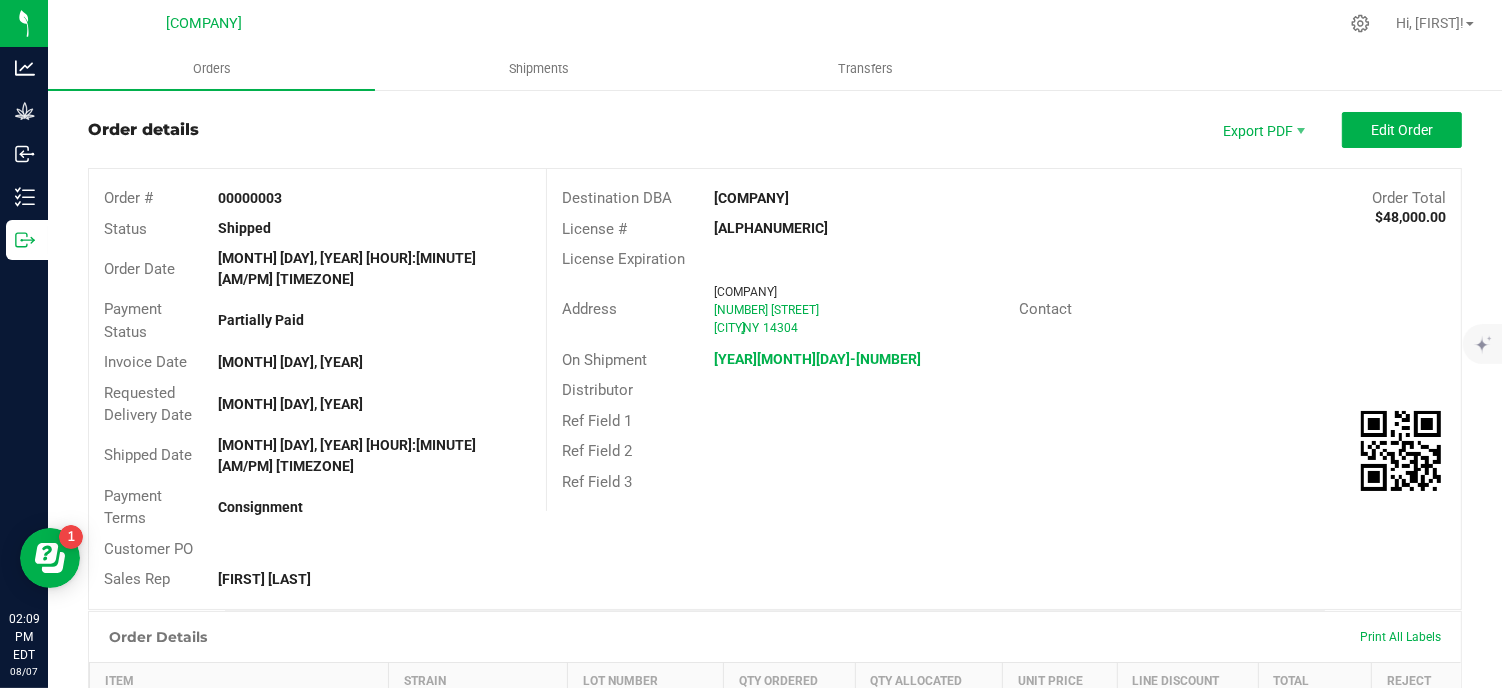 scroll, scrollTop: 0, scrollLeft: 0, axis: both 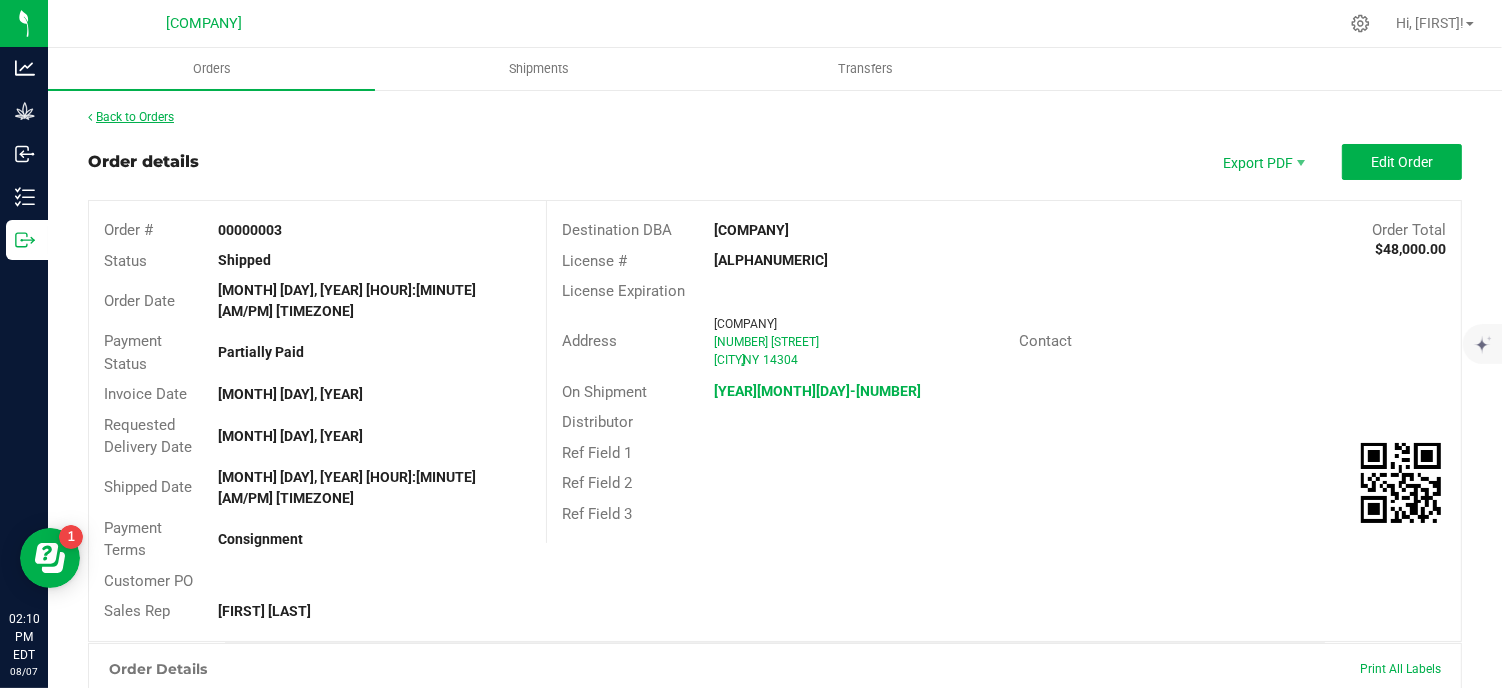 click on "Back to Orders" at bounding box center (131, 117) 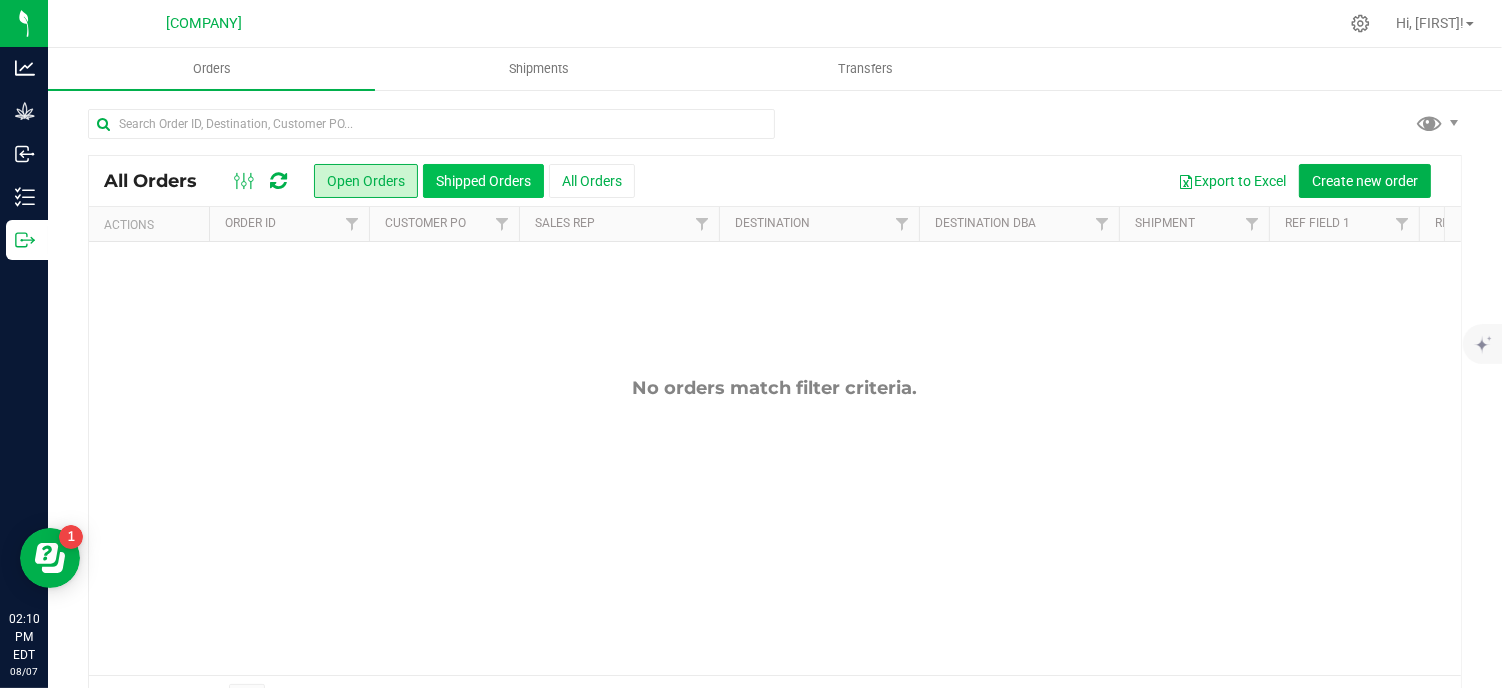click on "Shipped Orders" at bounding box center (483, 181) 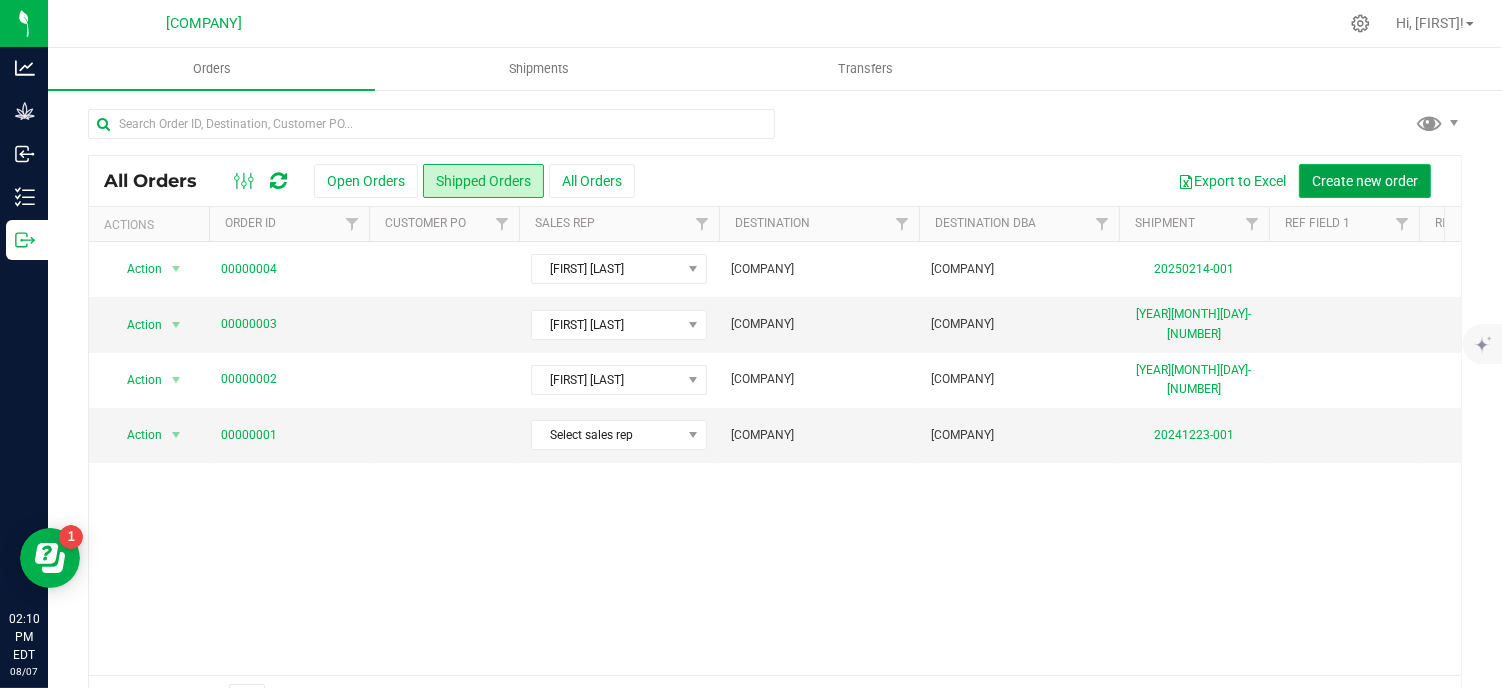 click on "Create new order" at bounding box center (1365, 181) 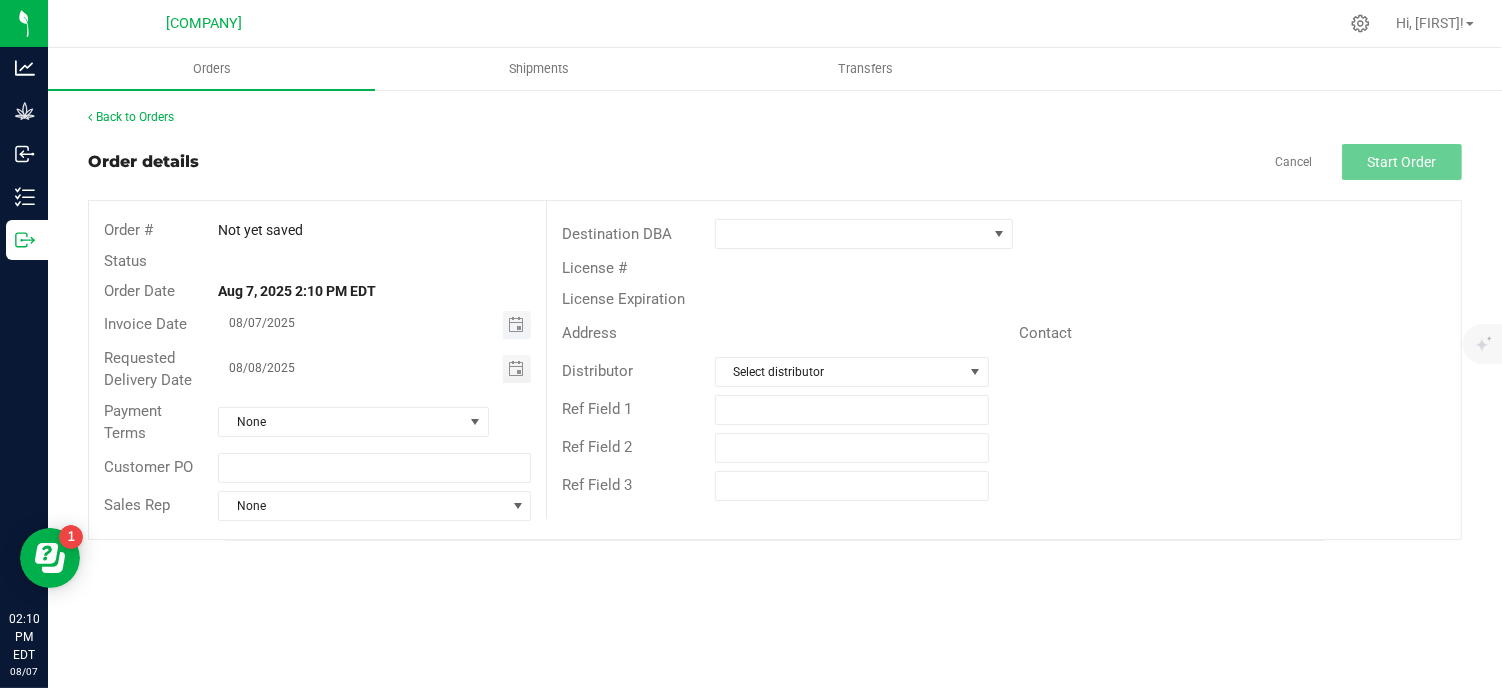 click at bounding box center (517, 325) 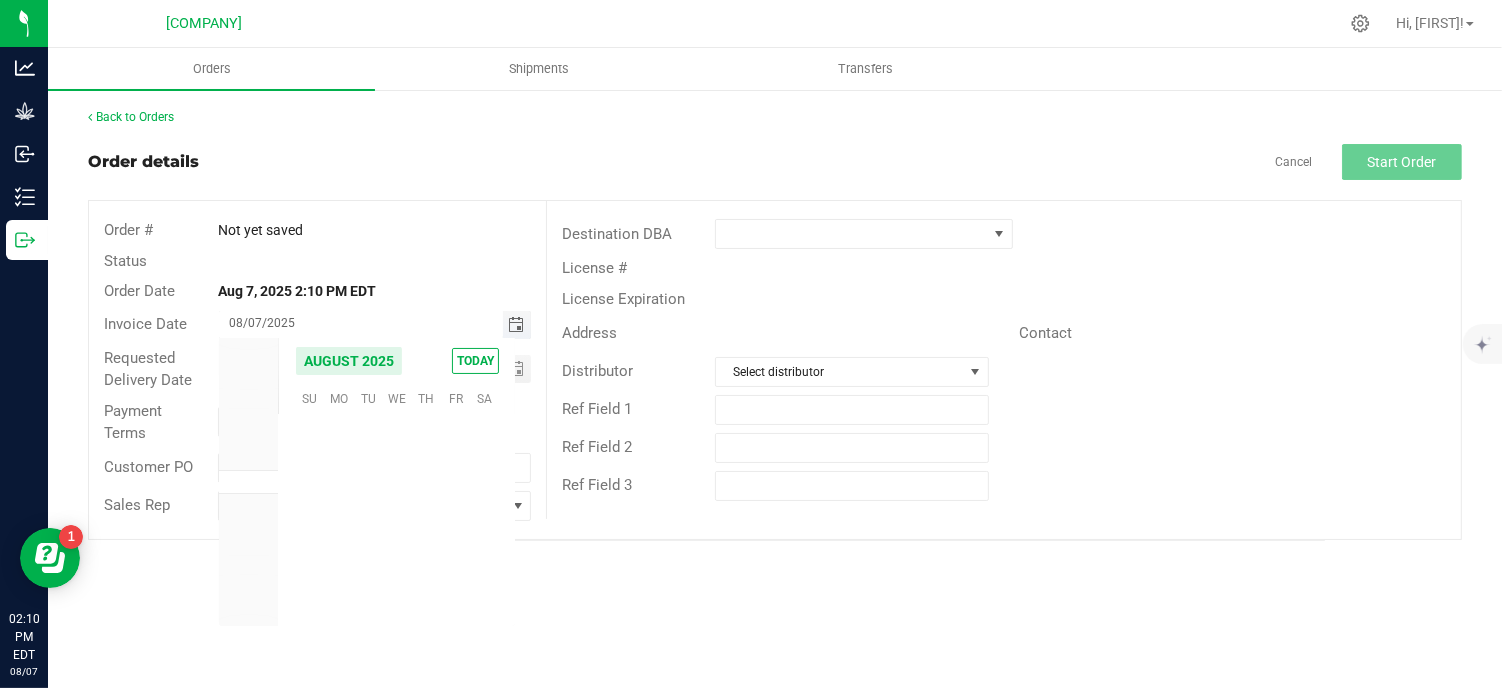scroll, scrollTop: 36156, scrollLeft: 0, axis: vertical 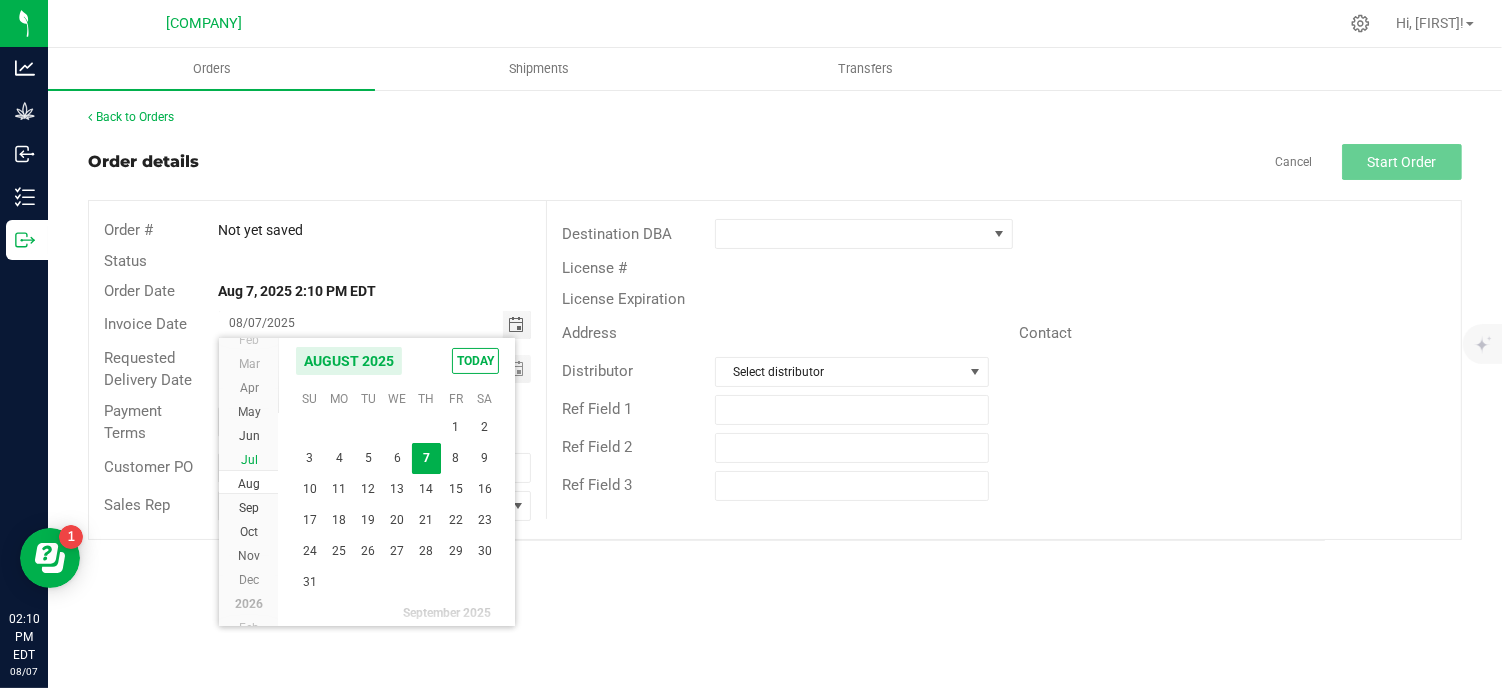 click on "Jul" at bounding box center (249, 460) 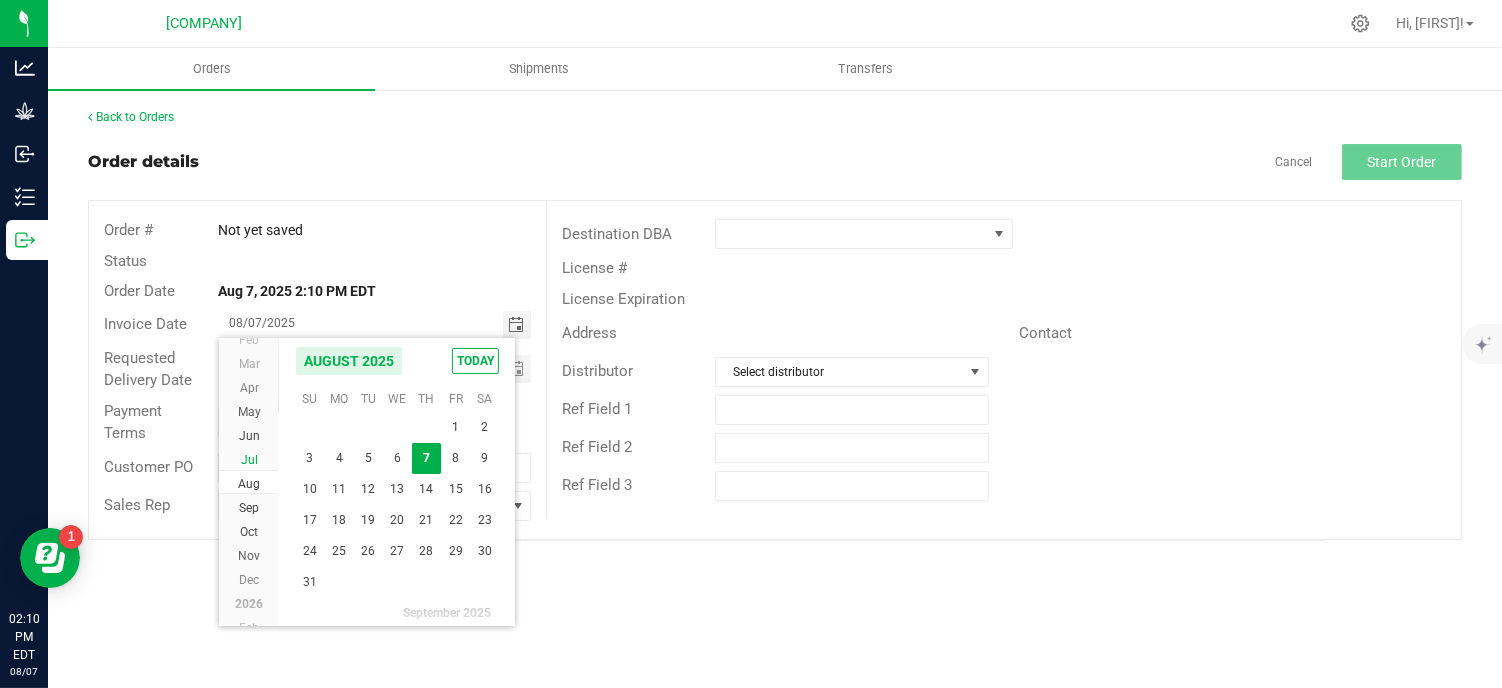 scroll, scrollTop: 36133, scrollLeft: 0, axis: vertical 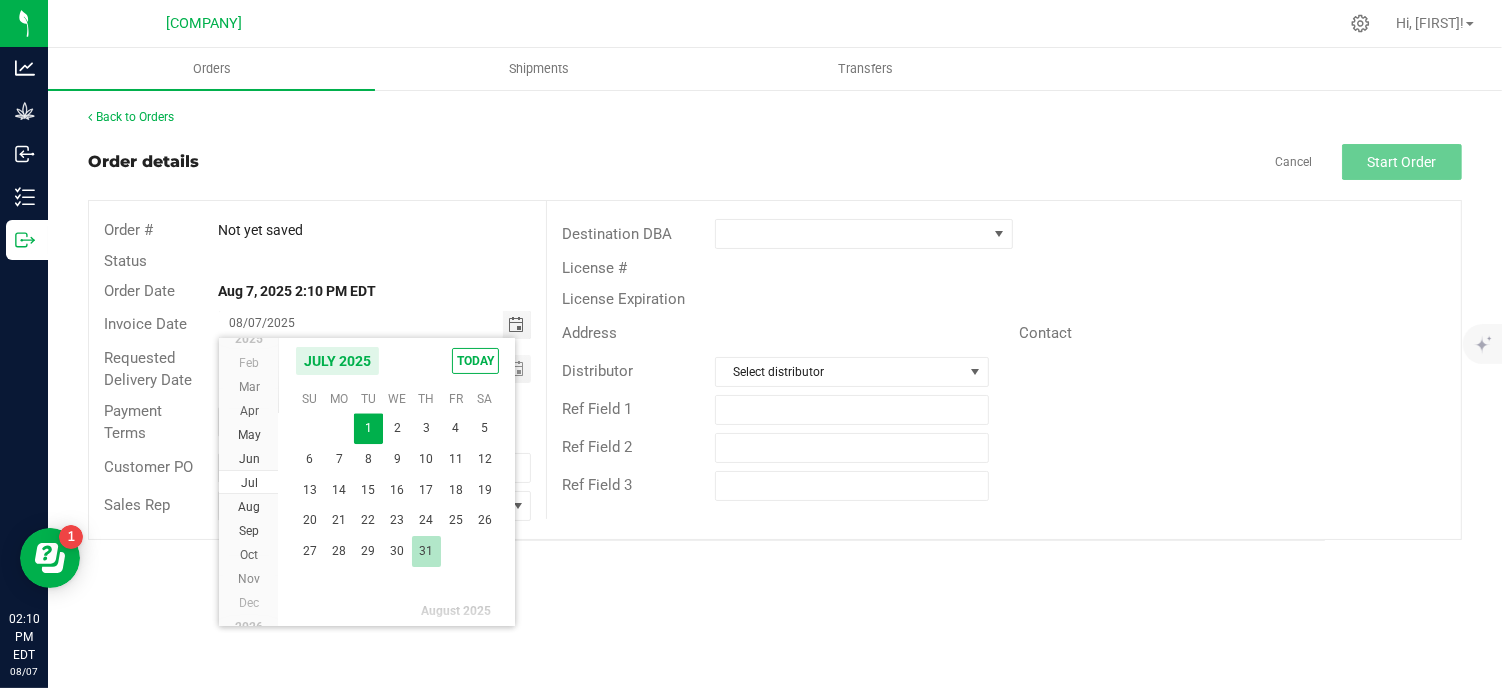 click on "31" at bounding box center [426, 551] 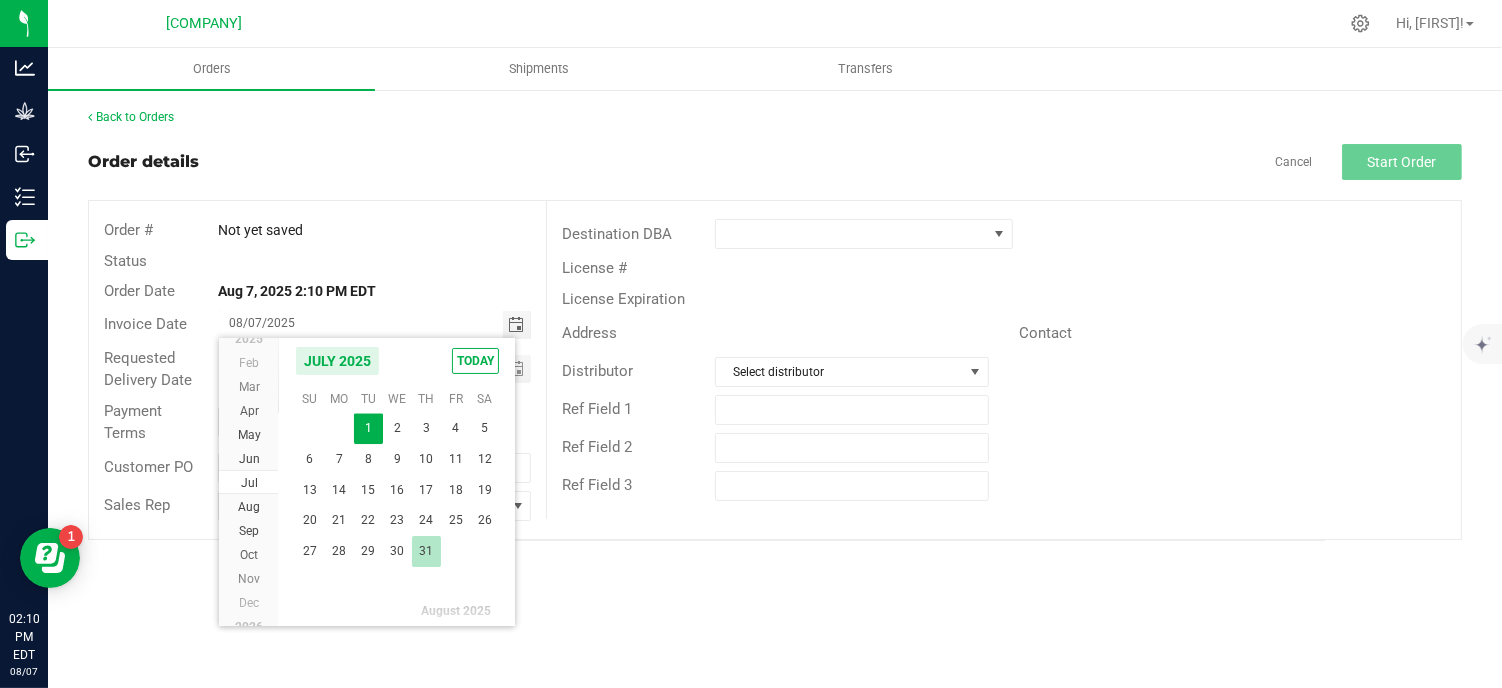 type on "07/31/2025" 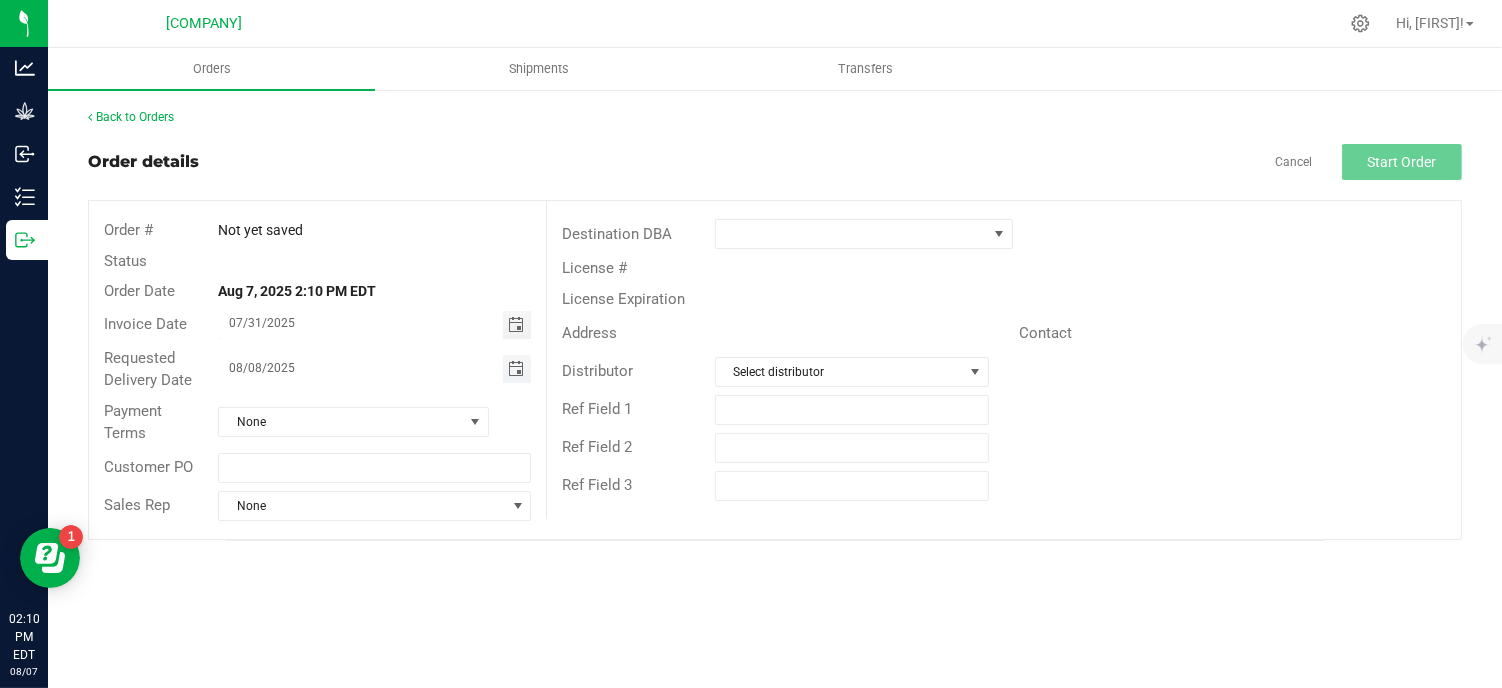 click at bounding box center [516, 369] 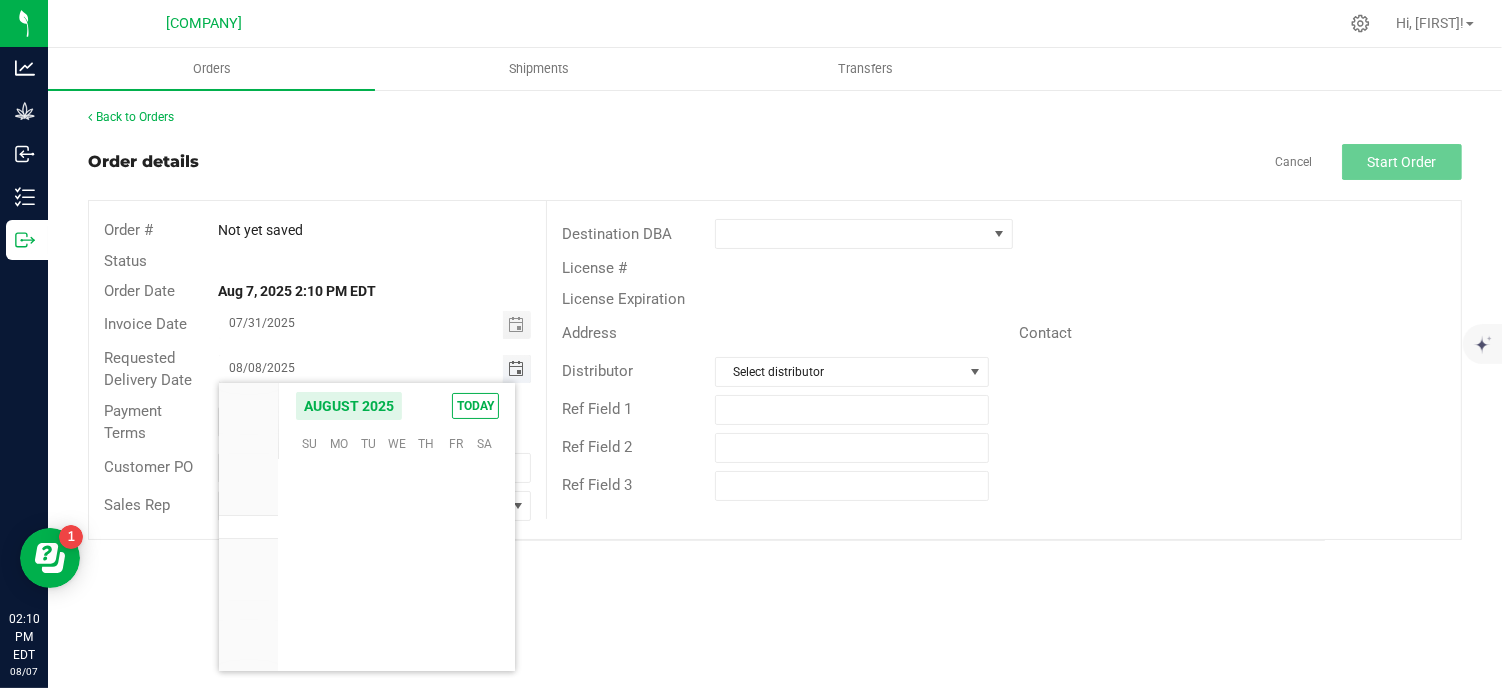 scroll, scrollTop: 36156, scrollLeft: 0, axis: vertical 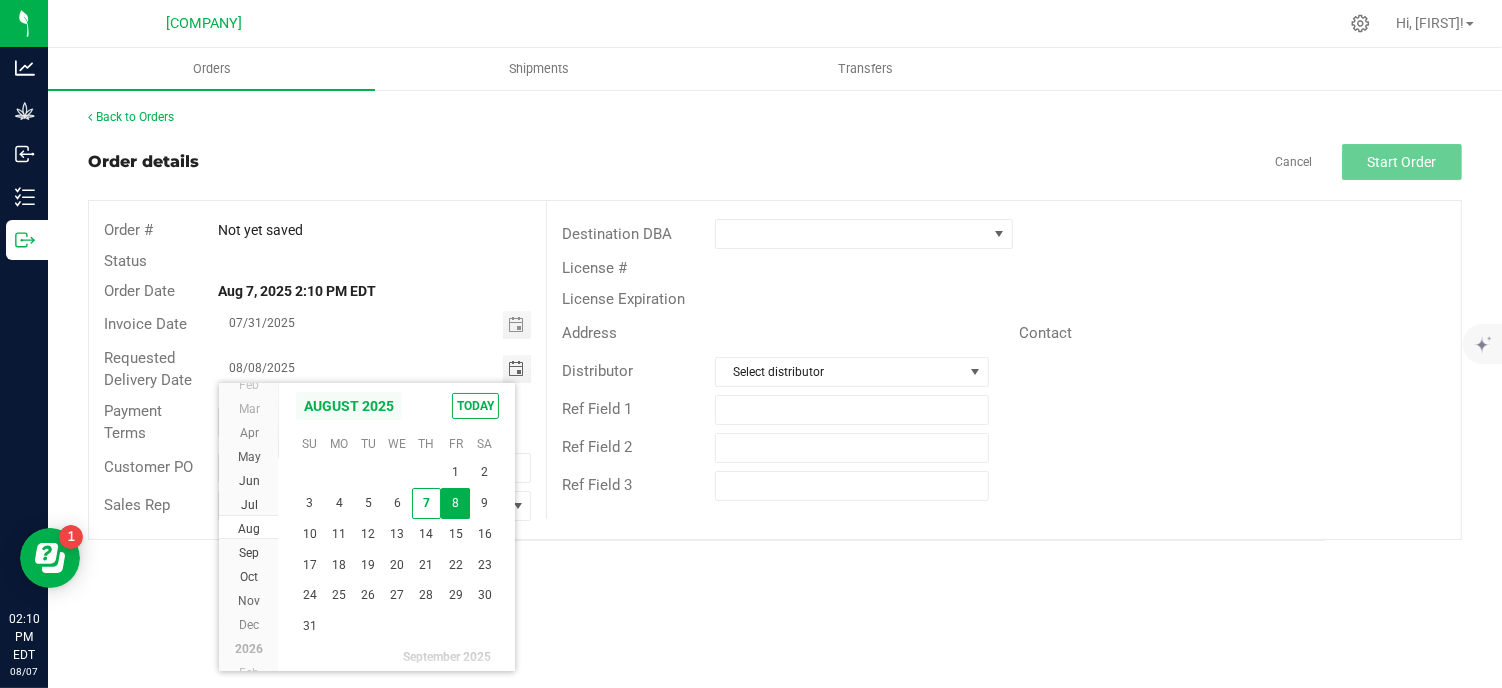 click on "August 2025" 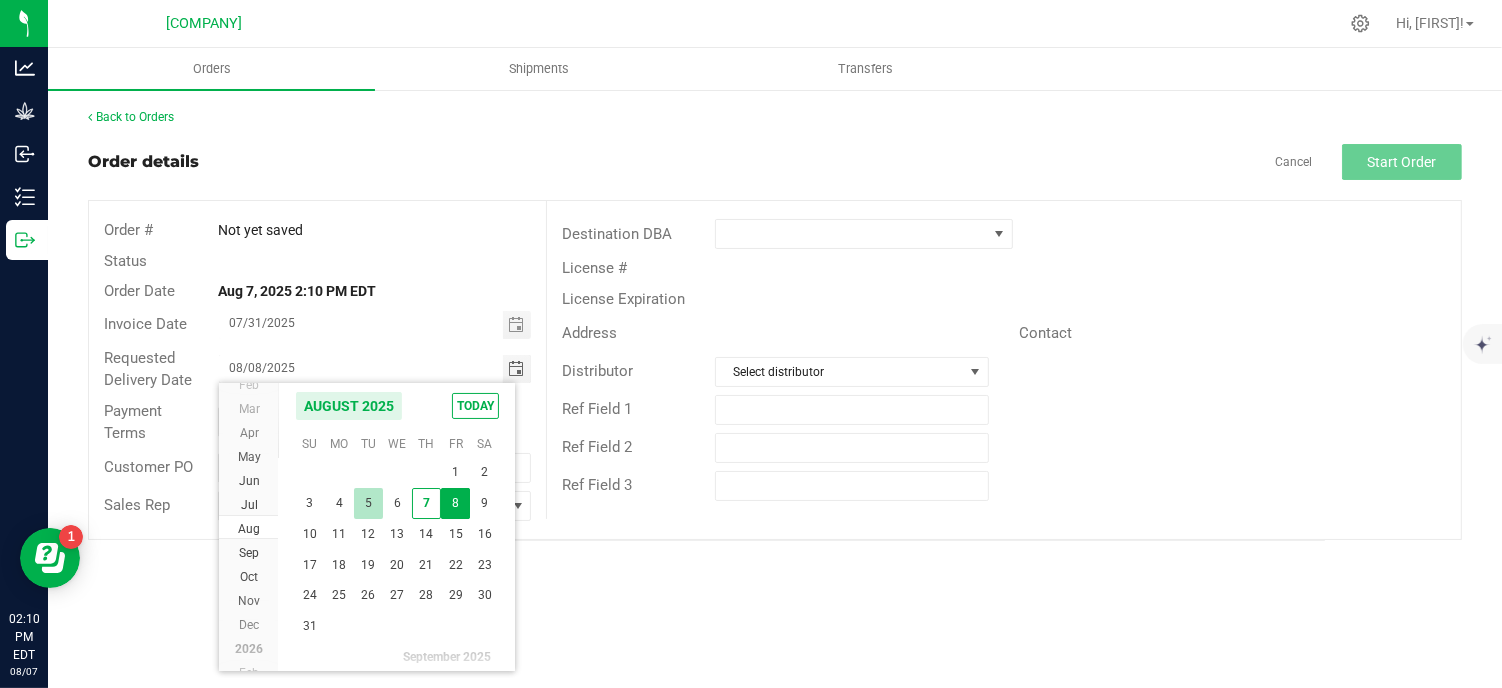scroll, scrollTop: 2997, scrollLeft: 0, axis: vertical 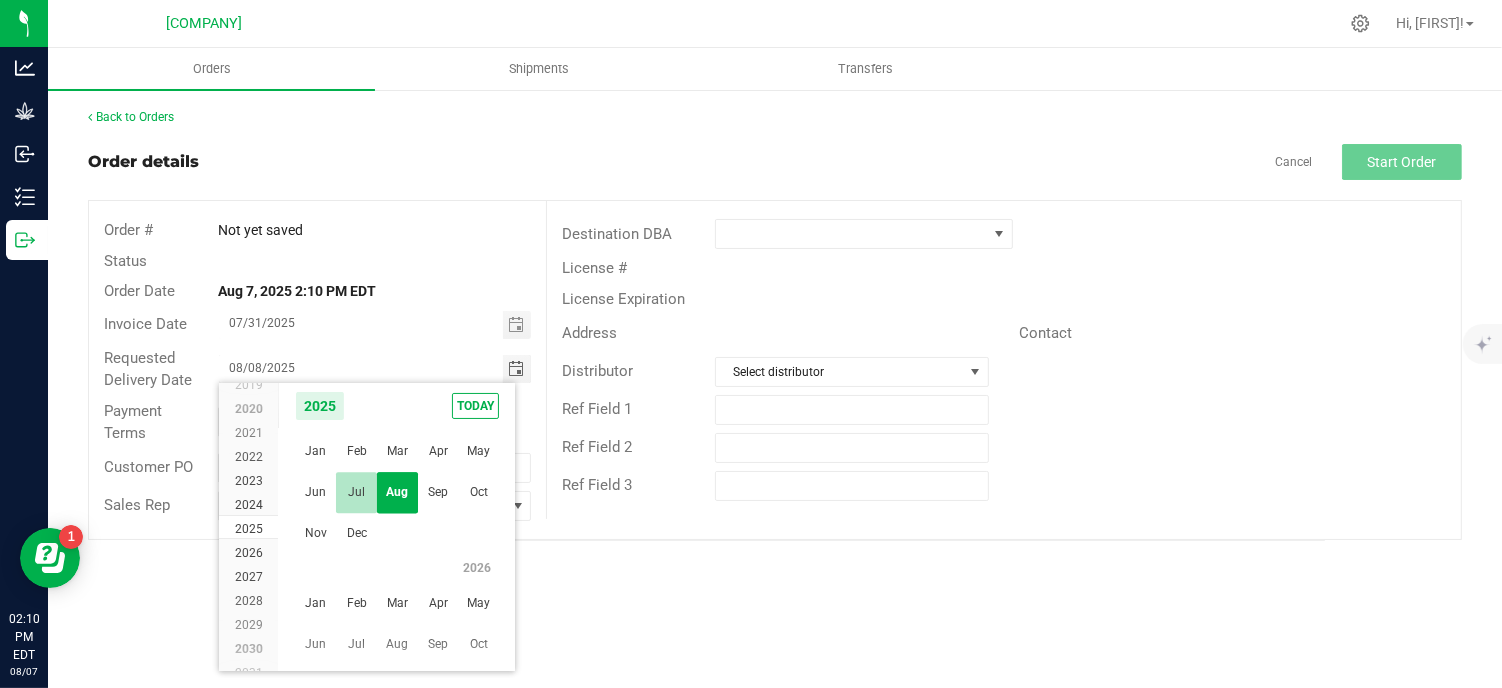 click on "Jul" at bounding box center [356, 492] 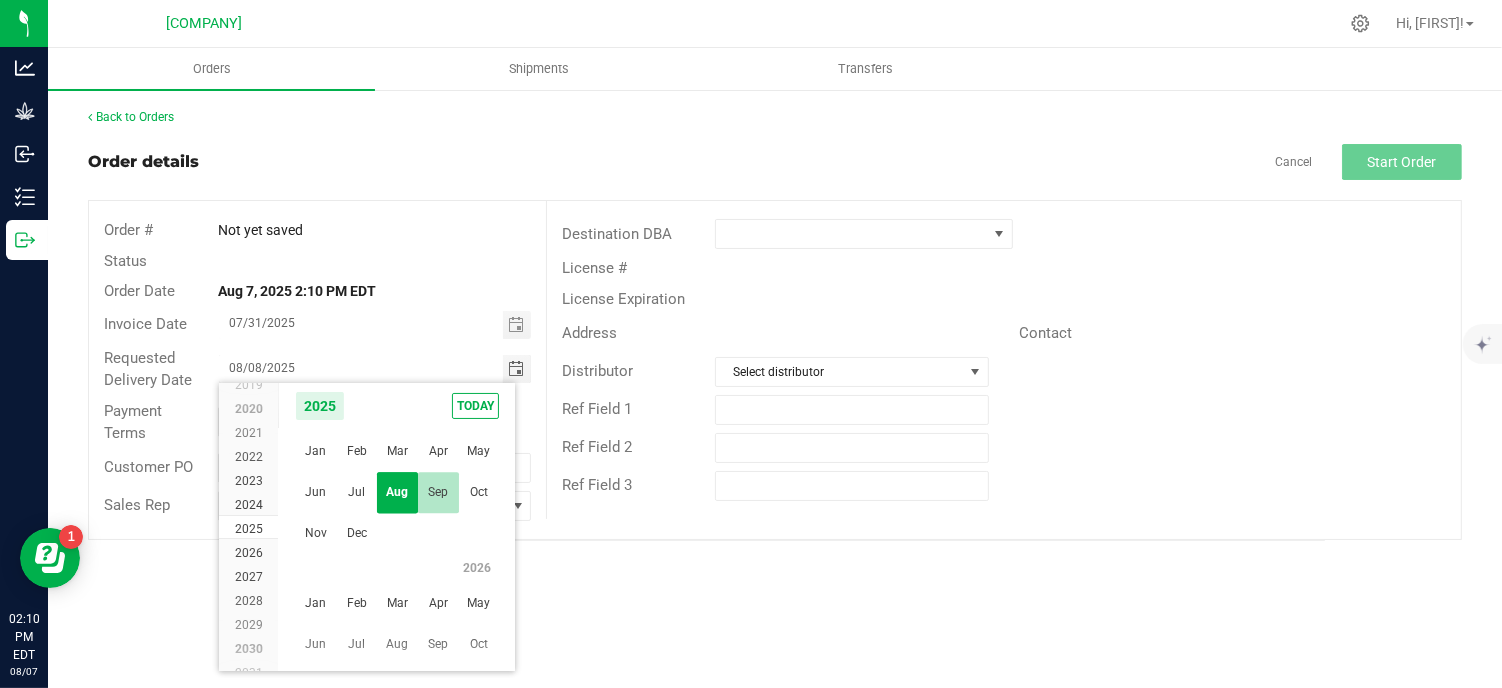 scroll, scrollTop: 36133, scrollLeft: 0, axis: vertical 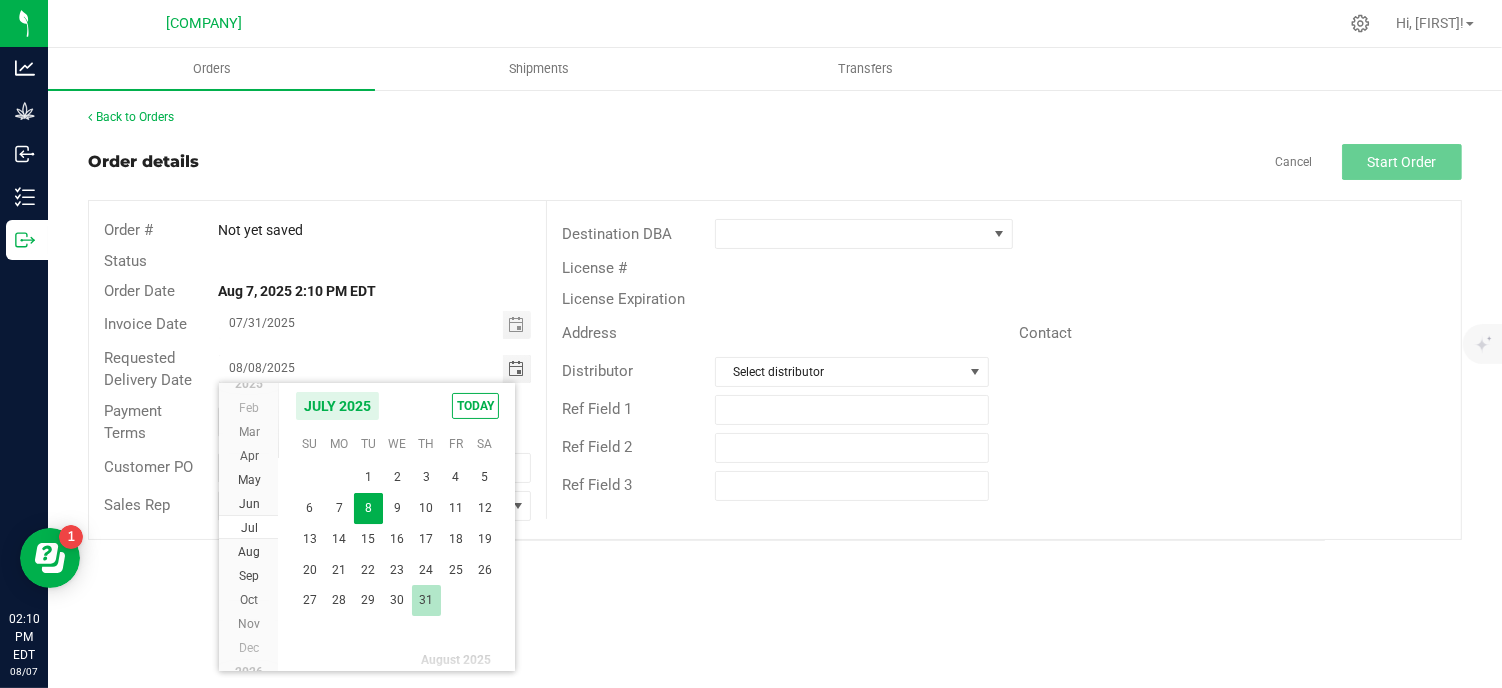 click on "31" at bounding box center [426, 600] 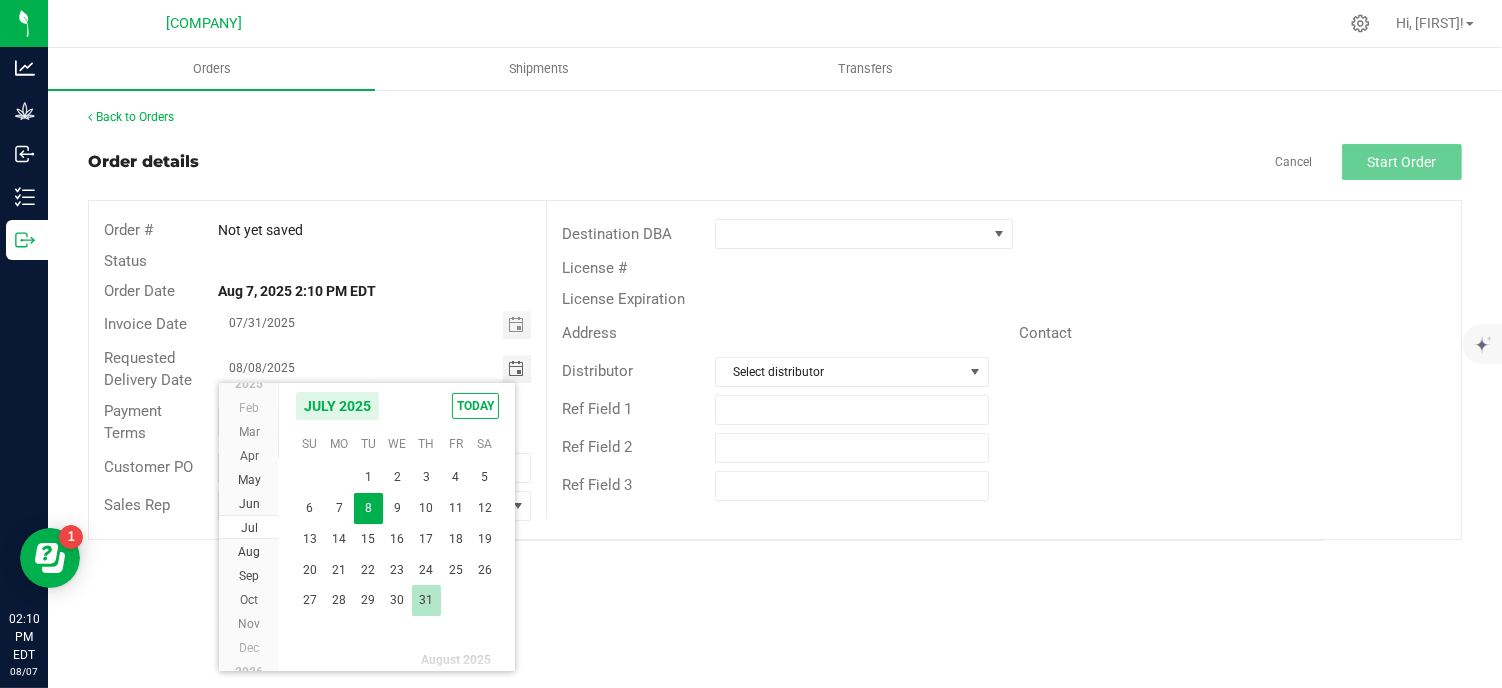 type on "07/31/2025" 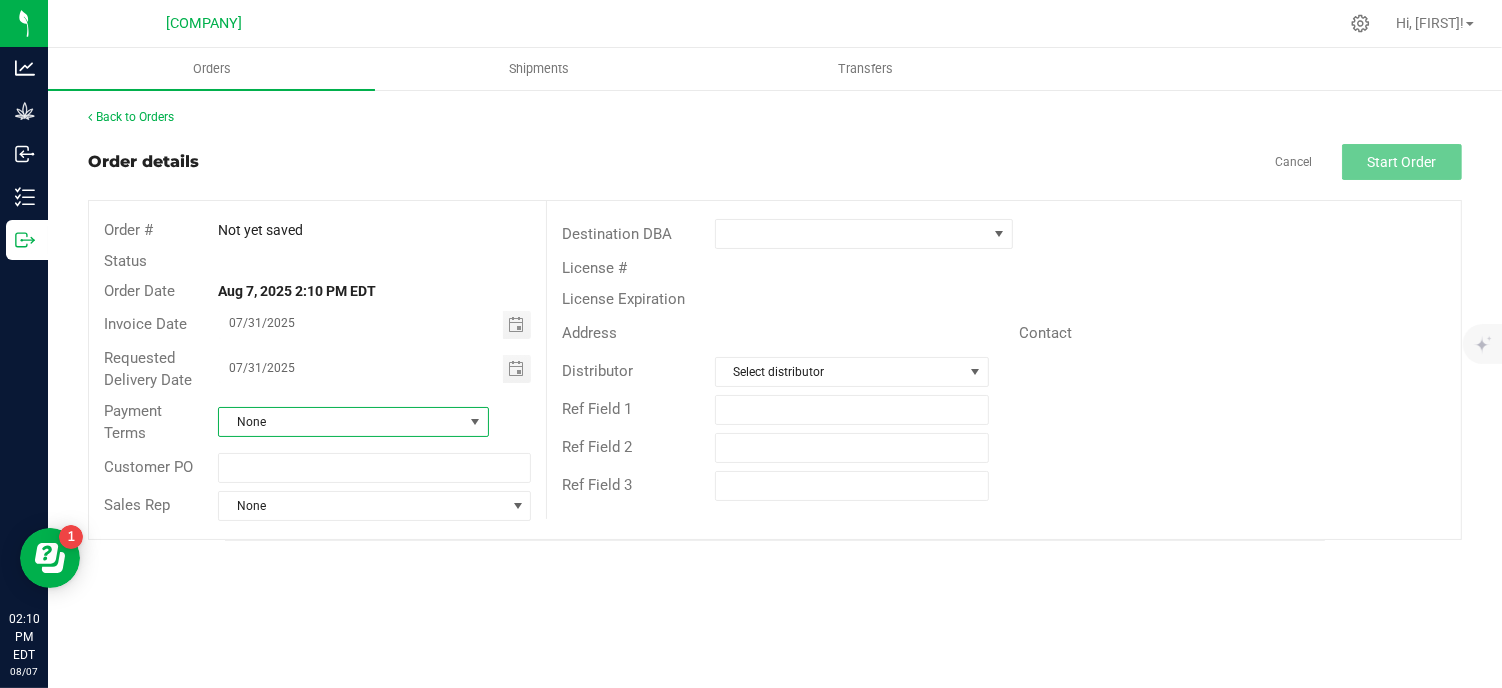 click on "None" at bounding box center (341, 422) 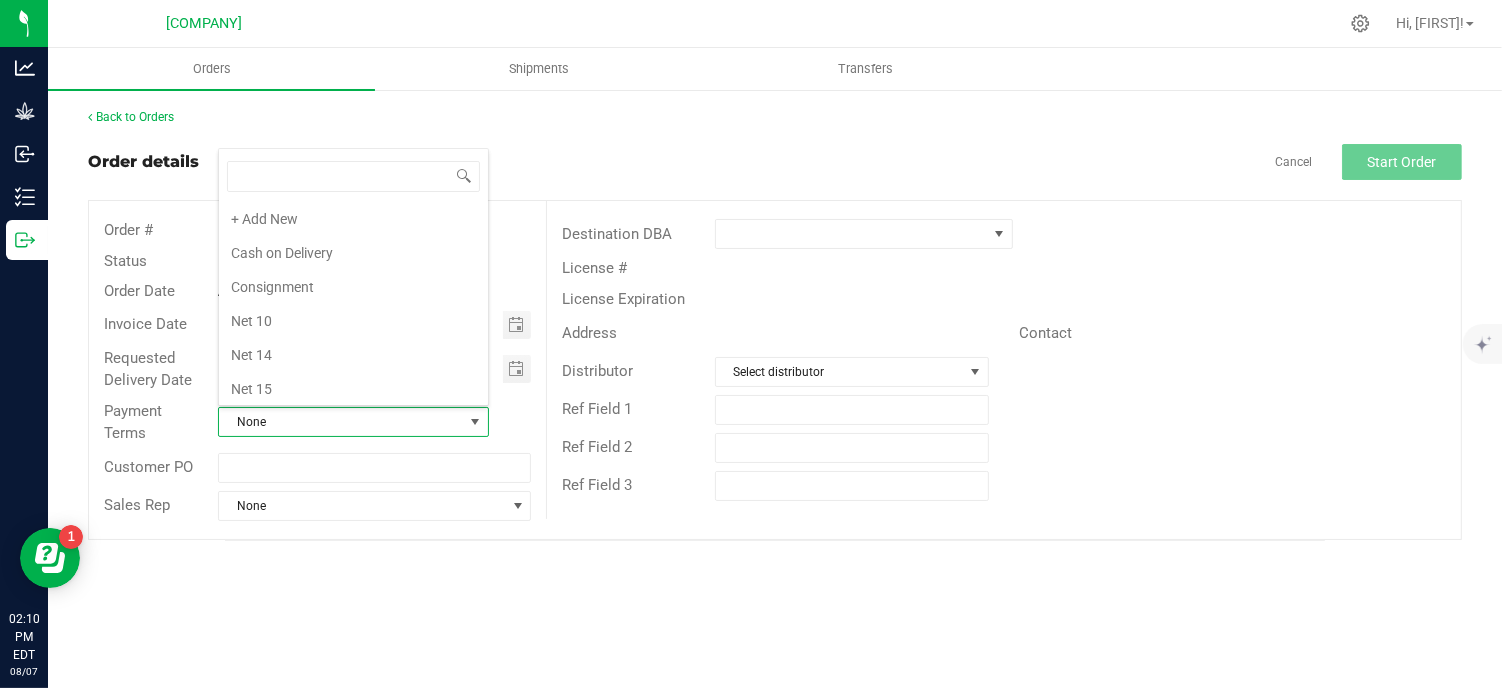scroll, scrollTop: 244, scrollLeft: 0, axis: vertical 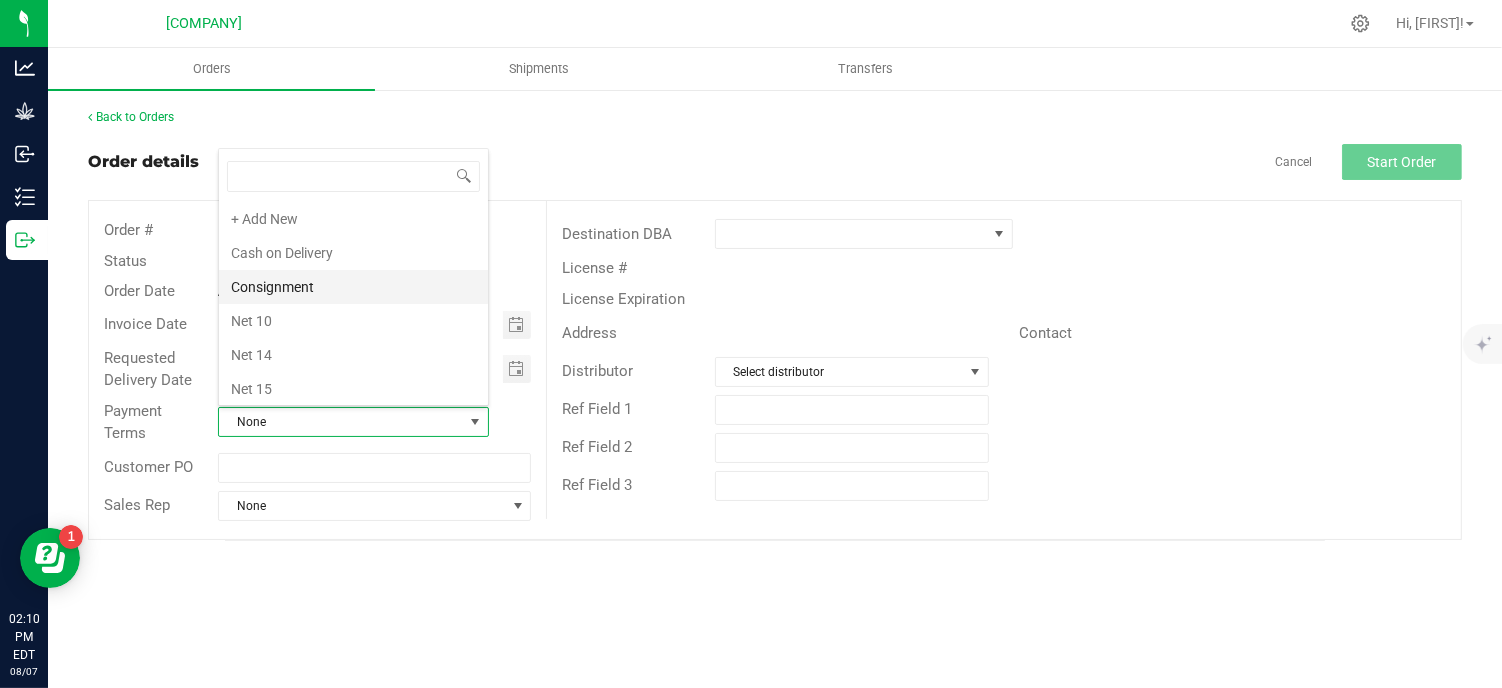 click on "Consignment" at bounding box center [353, 287] 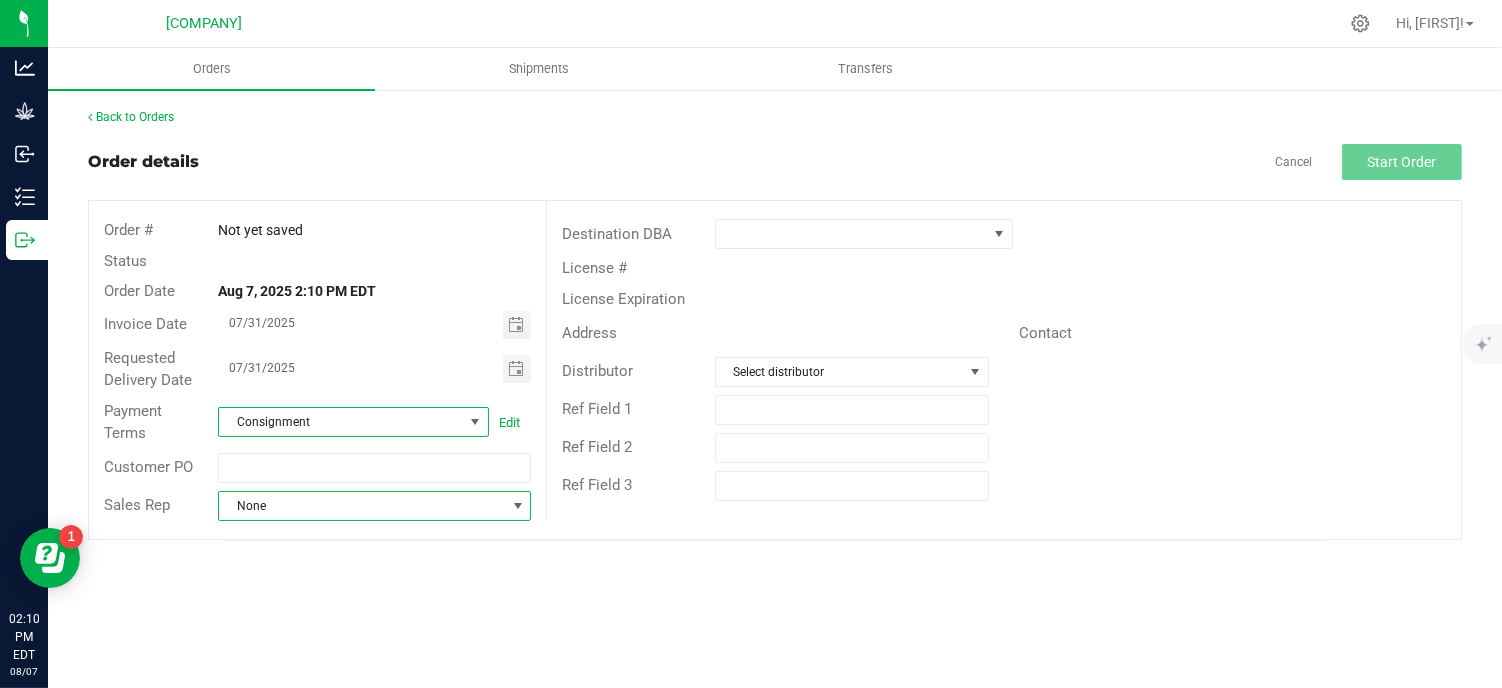 click at bounding box center [518, 506] 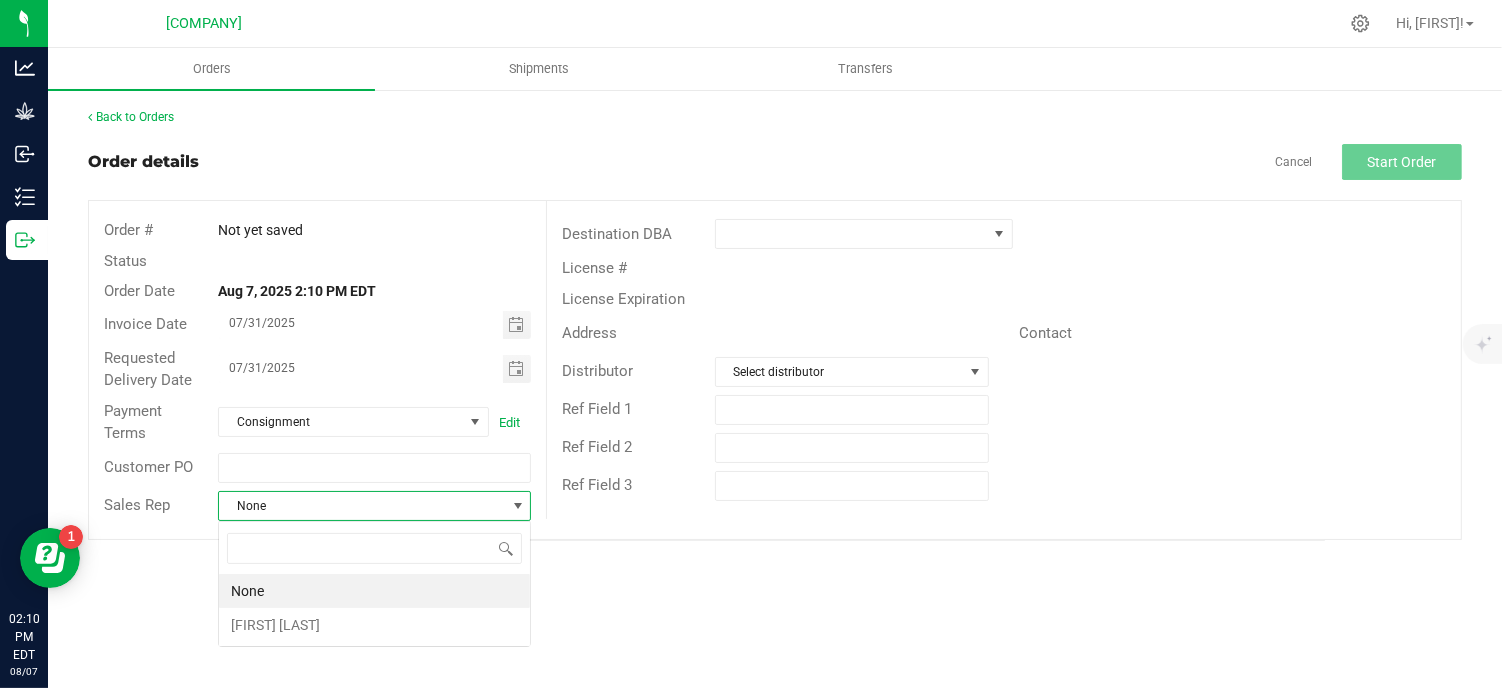 scroll, scrollTop: 99970, scrollLeft: 99686, axis: both 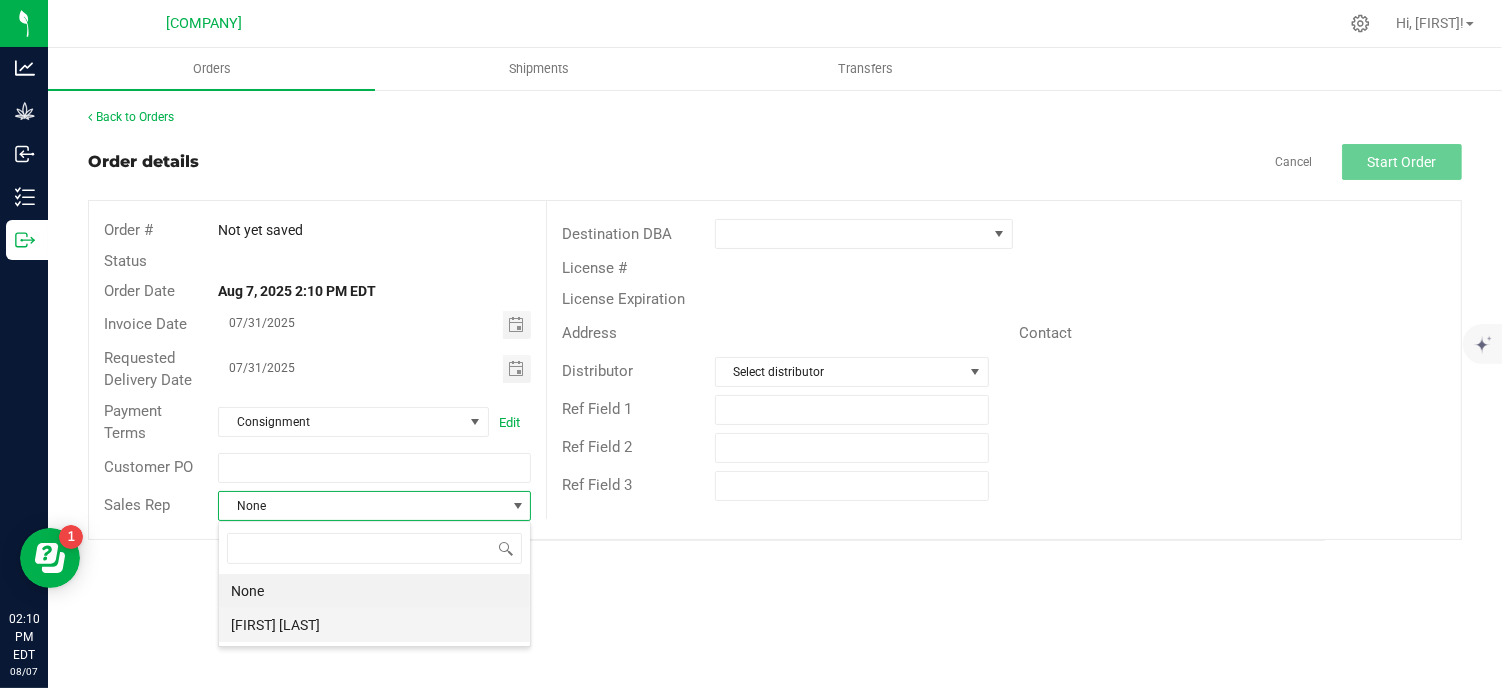 click on "[FIRST] [LAST]" at bounding box center (374, 625) 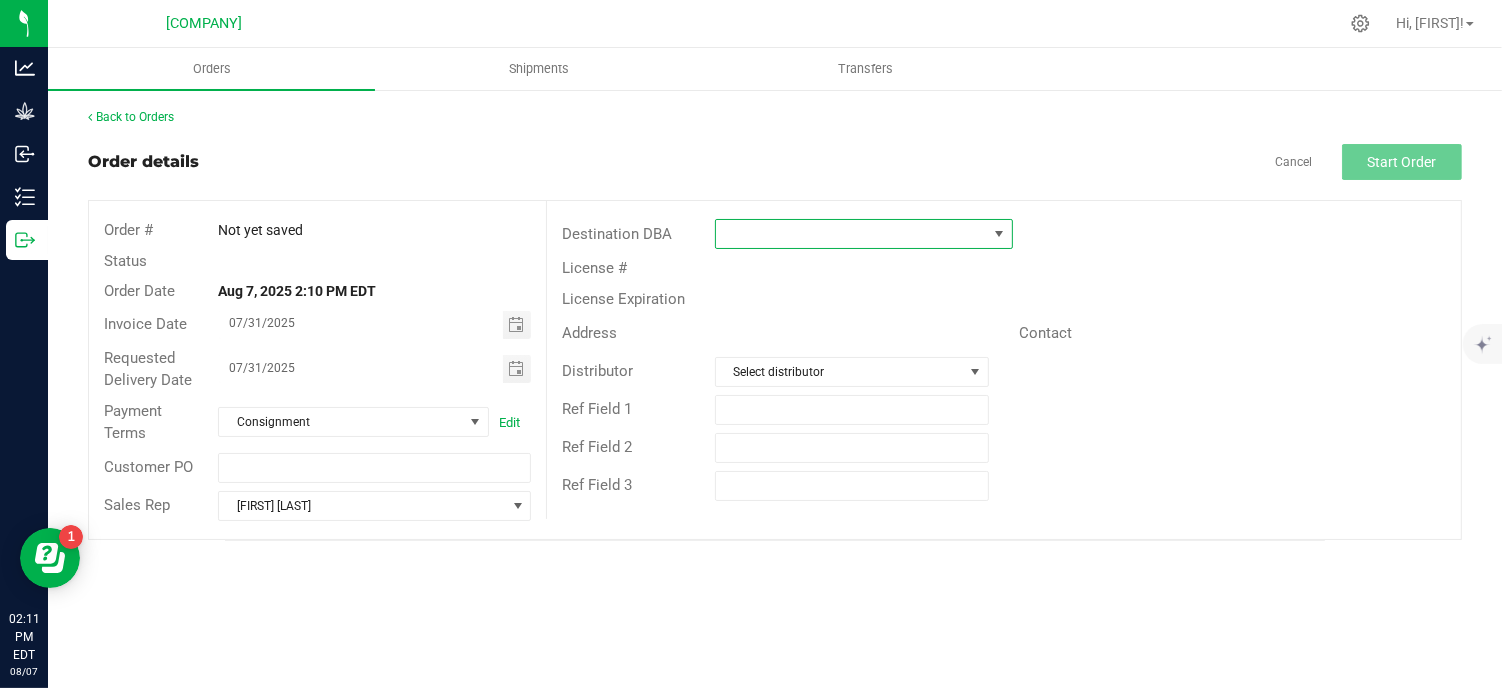 click at bounding box center (851, 234) 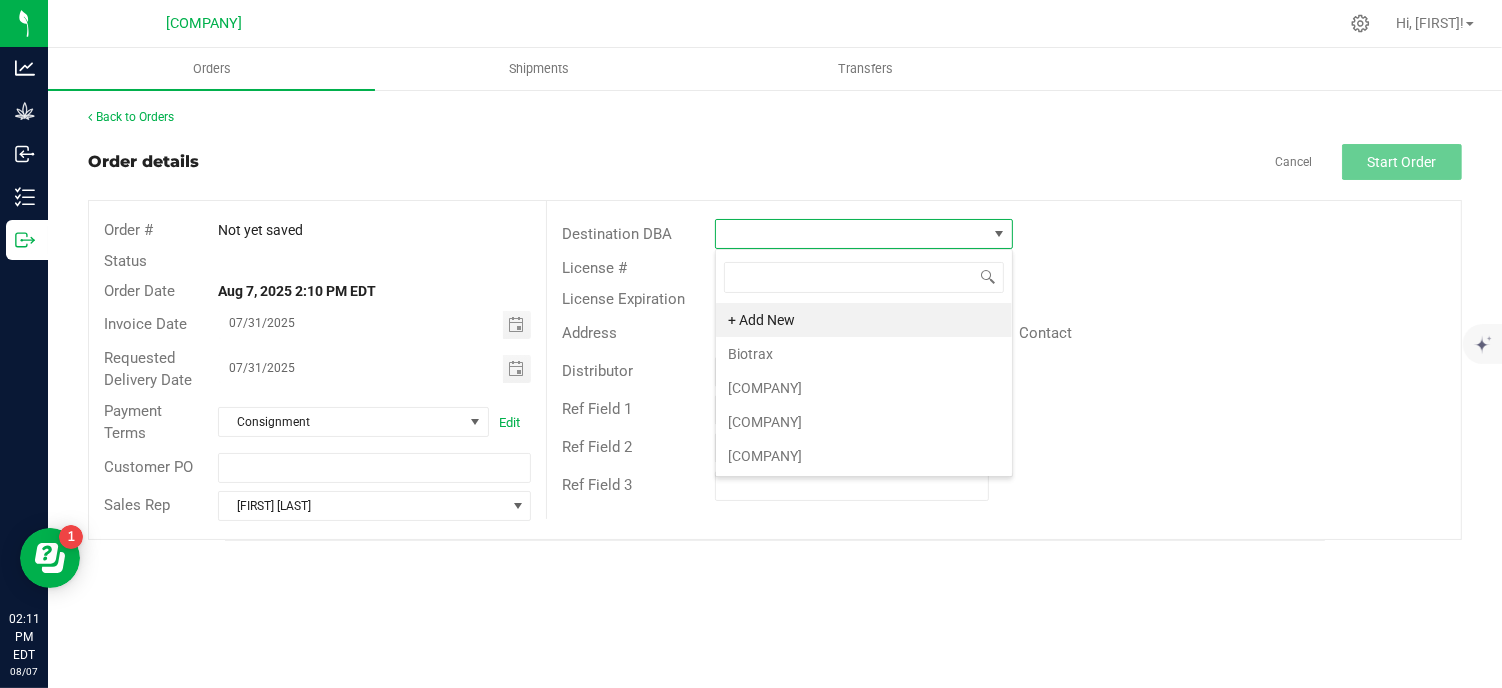scroll, scrollTop: 99970, scrollLeft: 99702, axis: both 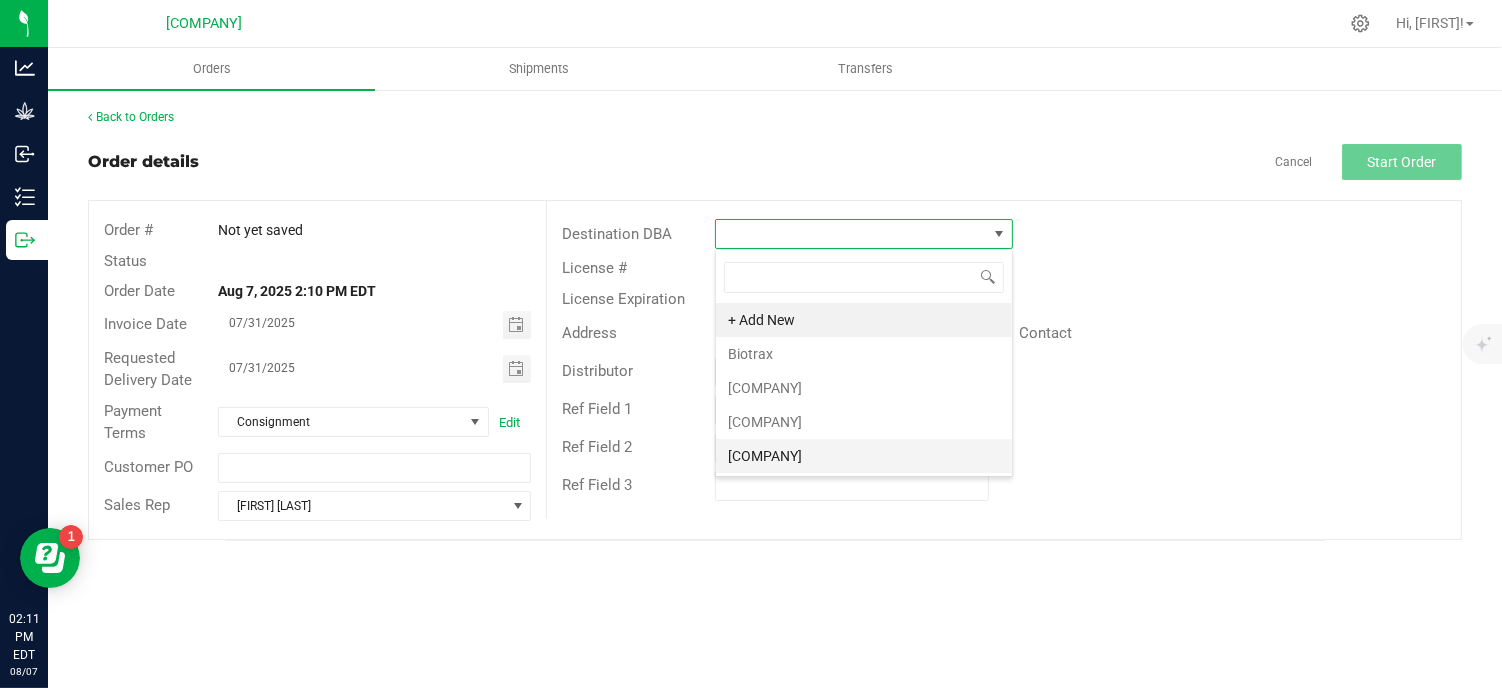click on "[COMPANY]" at bounding box center [864, 456] 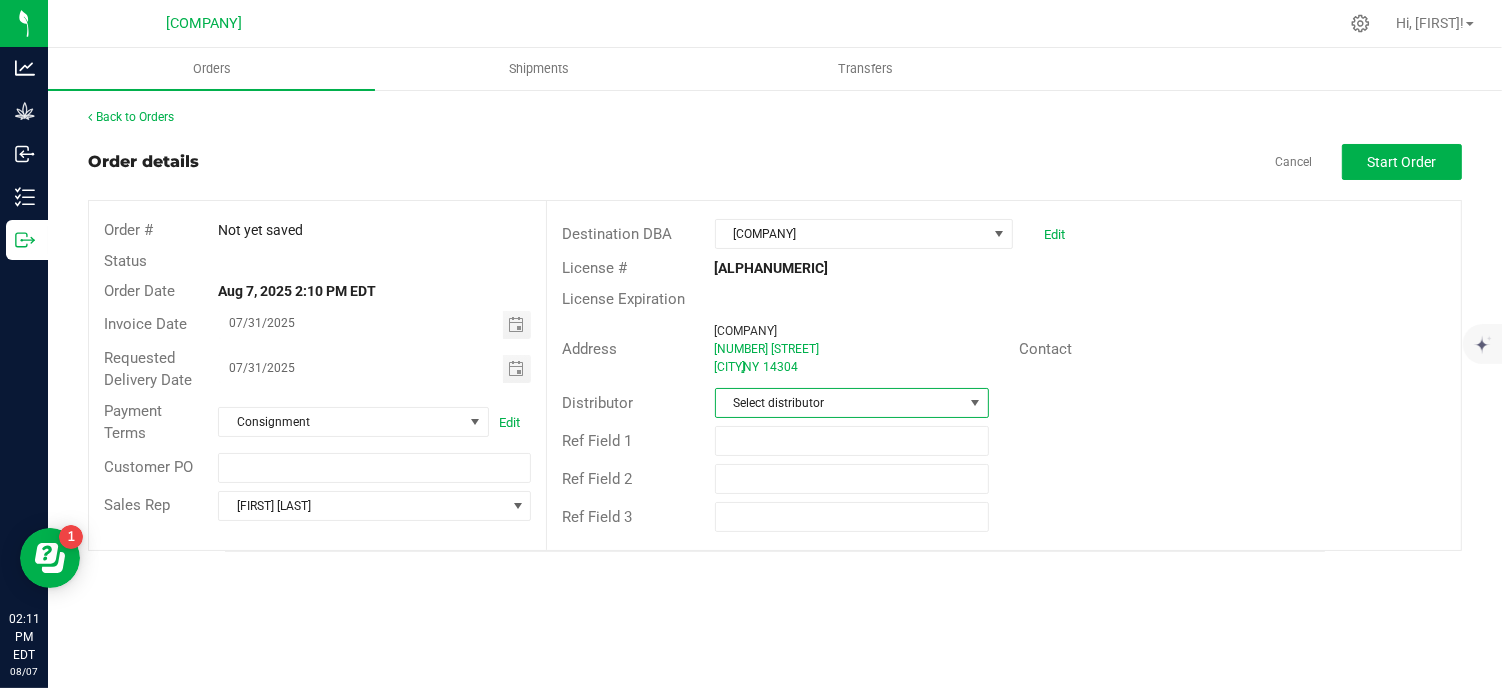 click on "Select distributor" at bounding box center (840, 403) 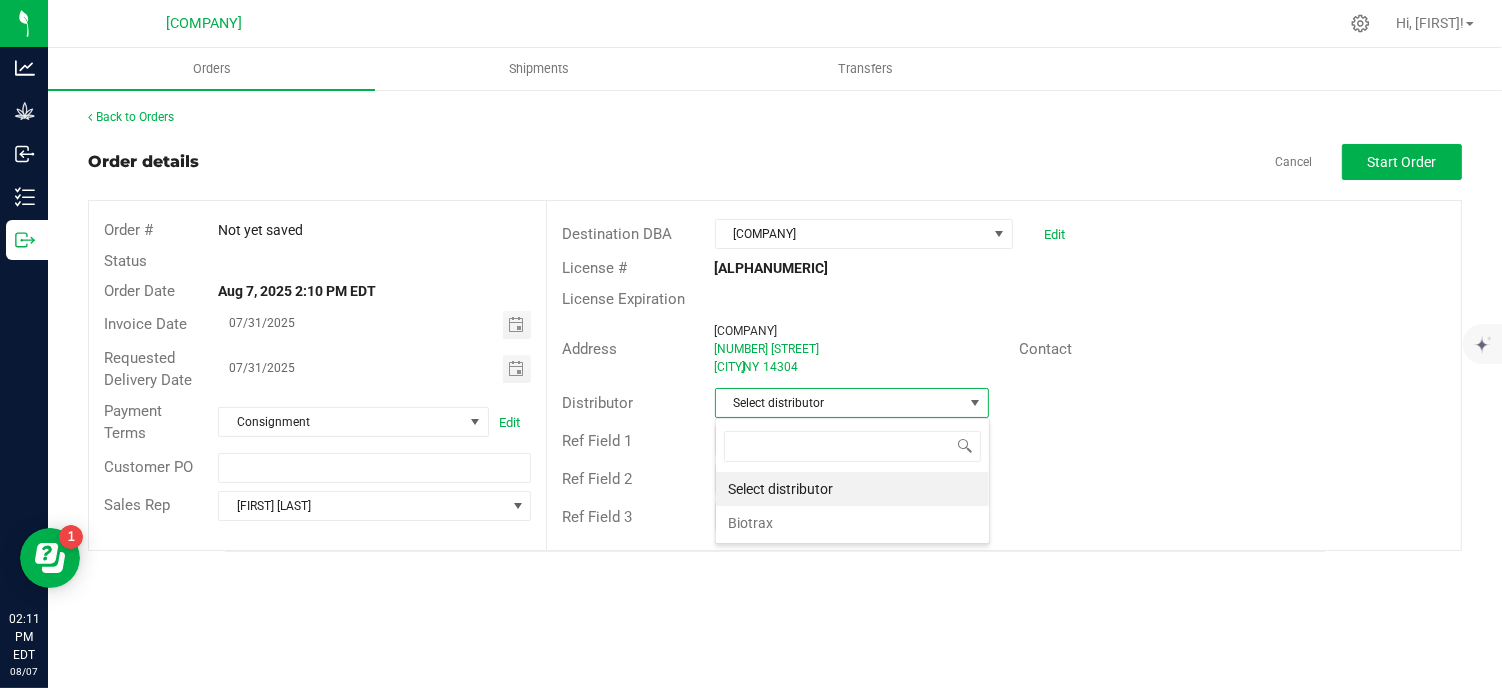 scroll, scrollTop: 99970, scrollLeft: 99725, axis: both 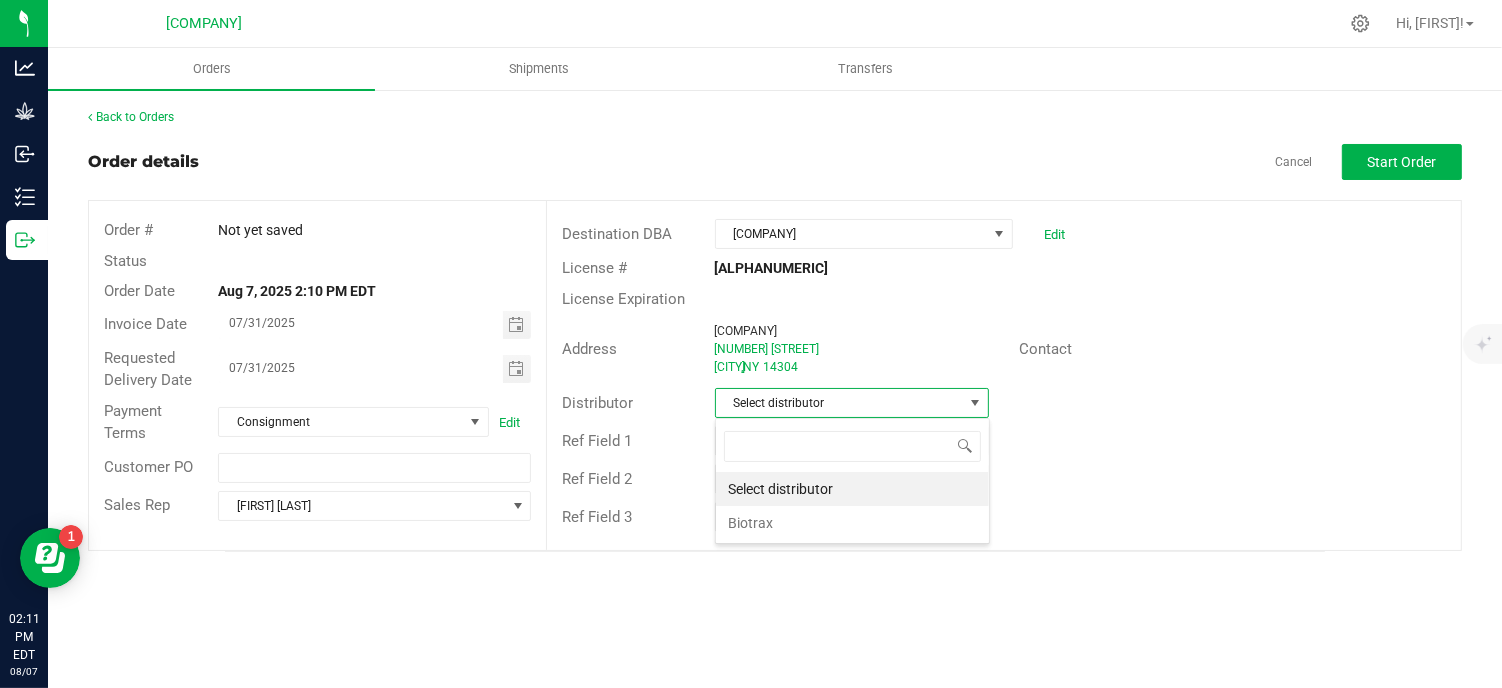 click on "Select distributor" at bounding box center [840, 403] 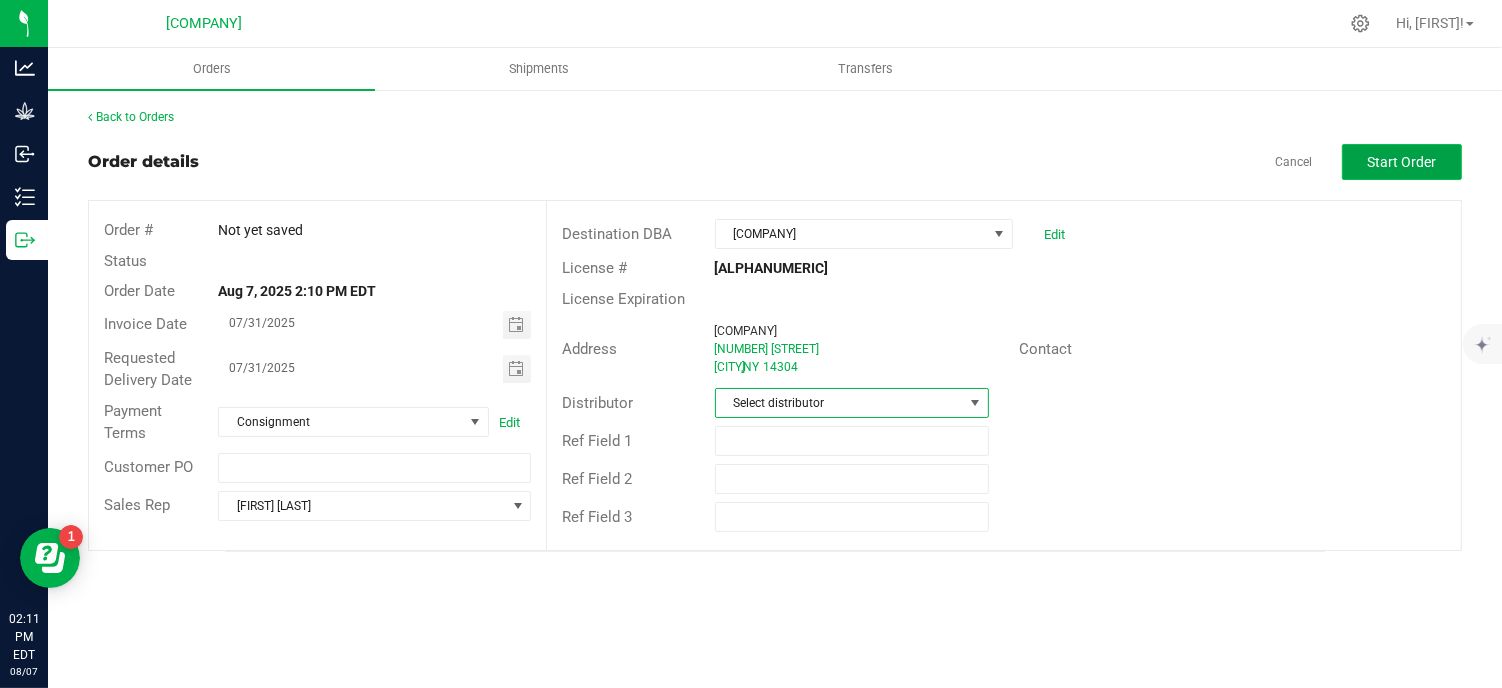 click on "Start Order" at bounding box center (1402, 162) 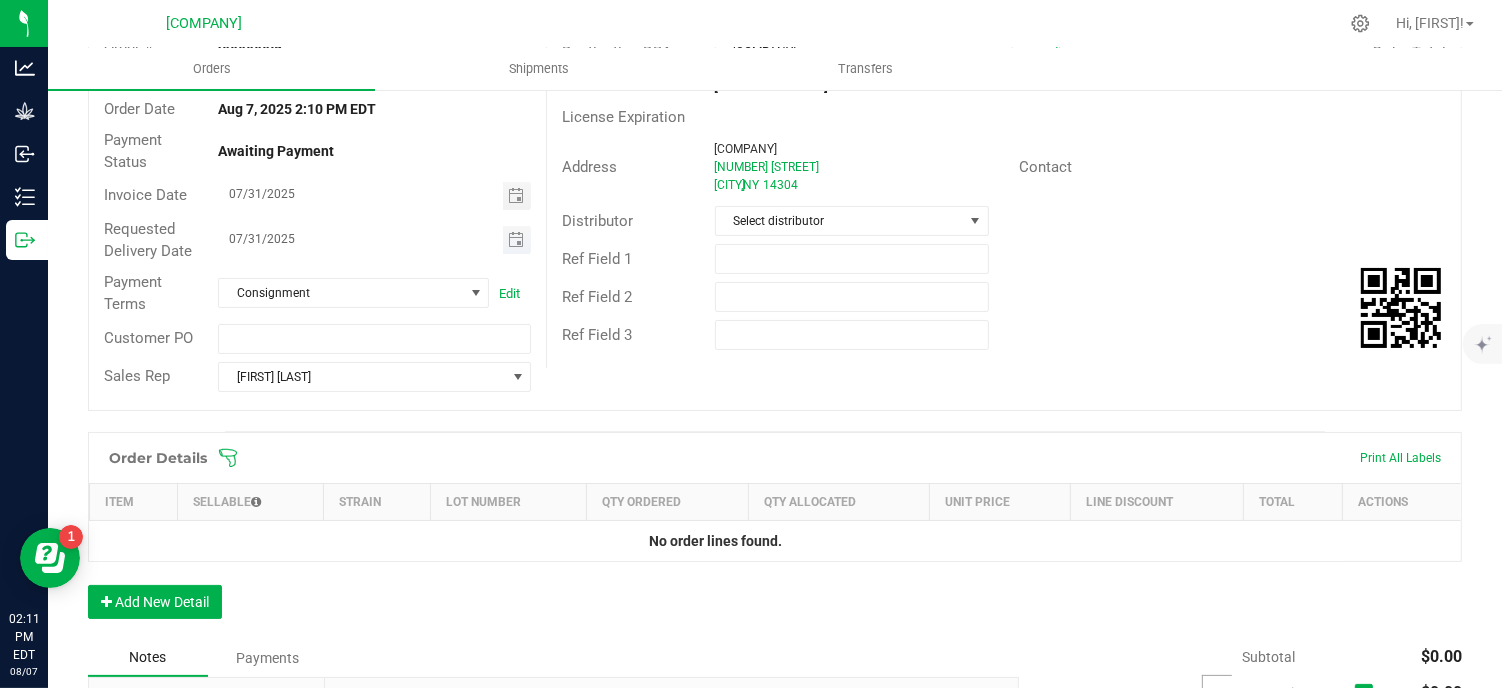 scroll, scrollTop: 222, scrollLeft: 0, axis: vertical 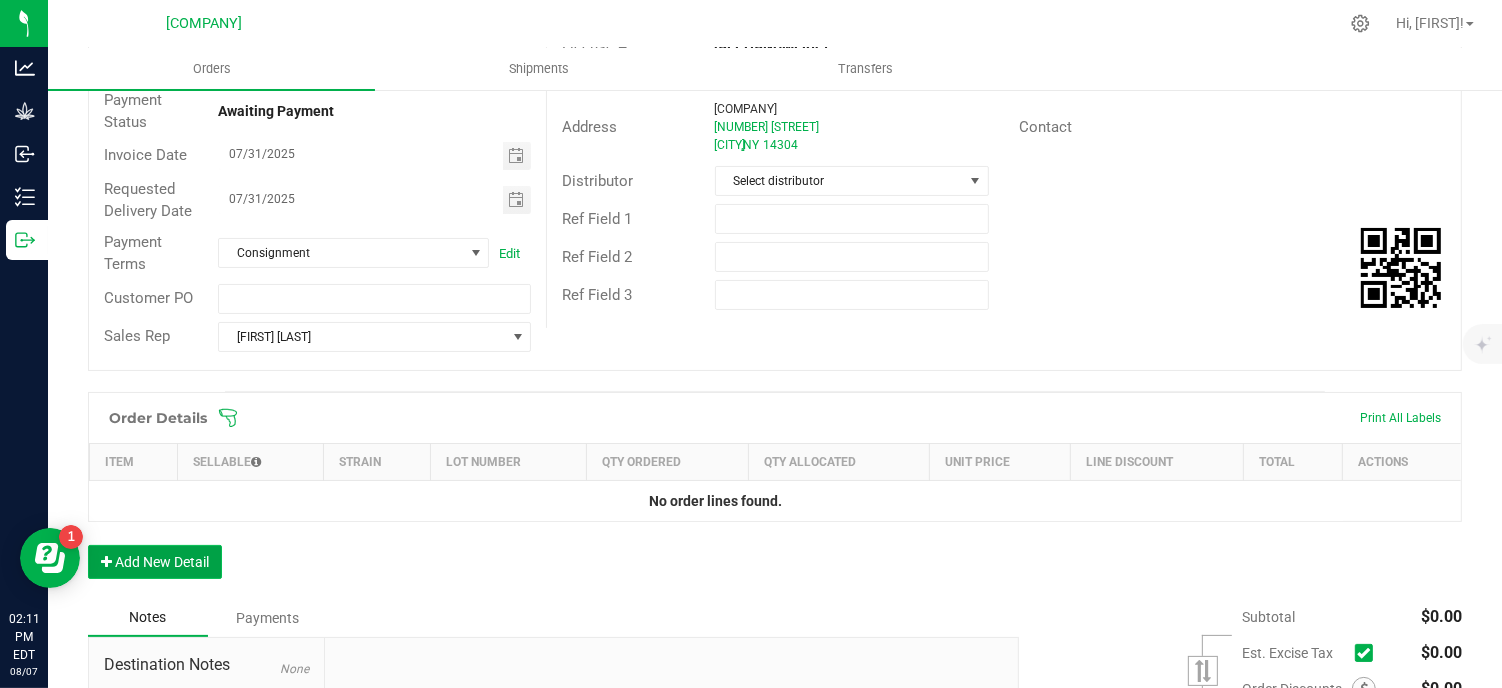 click on "Add New Detail" at bounding box center (155, 562) 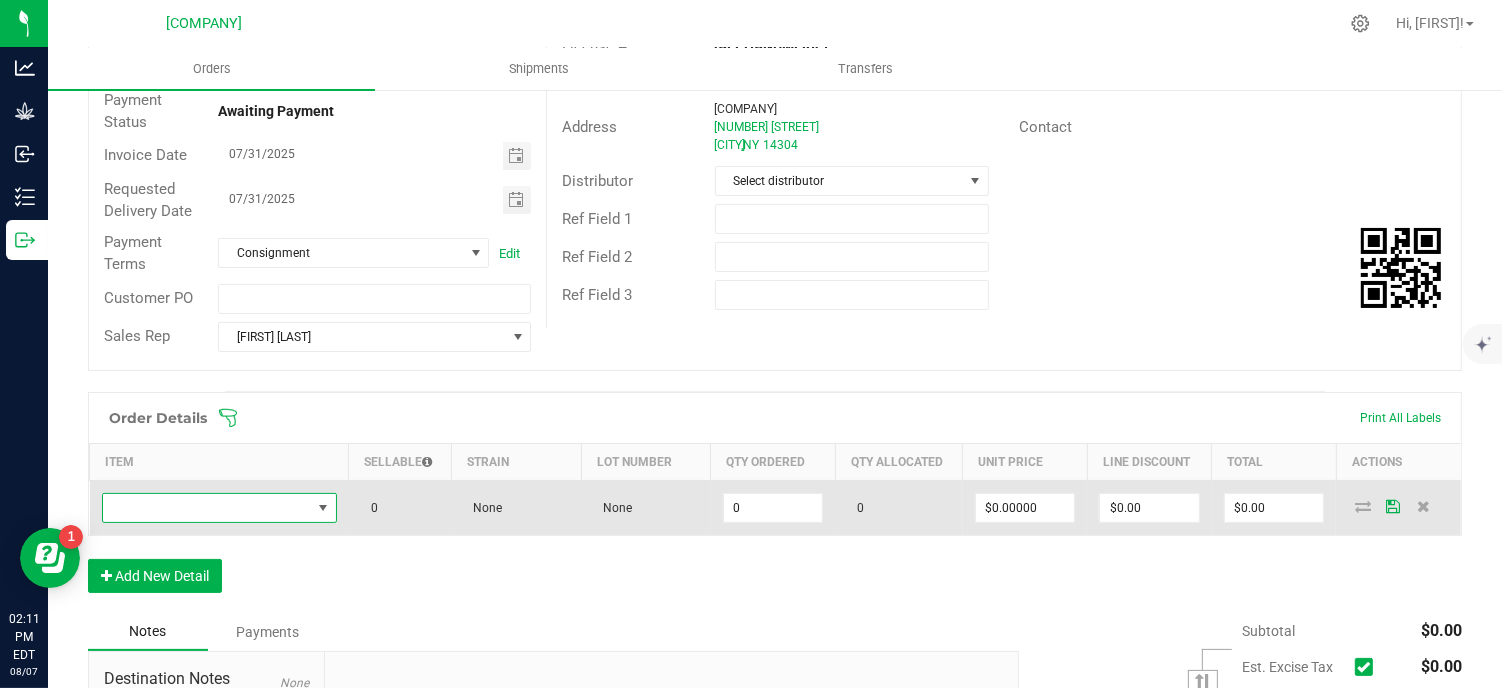 click at bounding box center (323, 508) 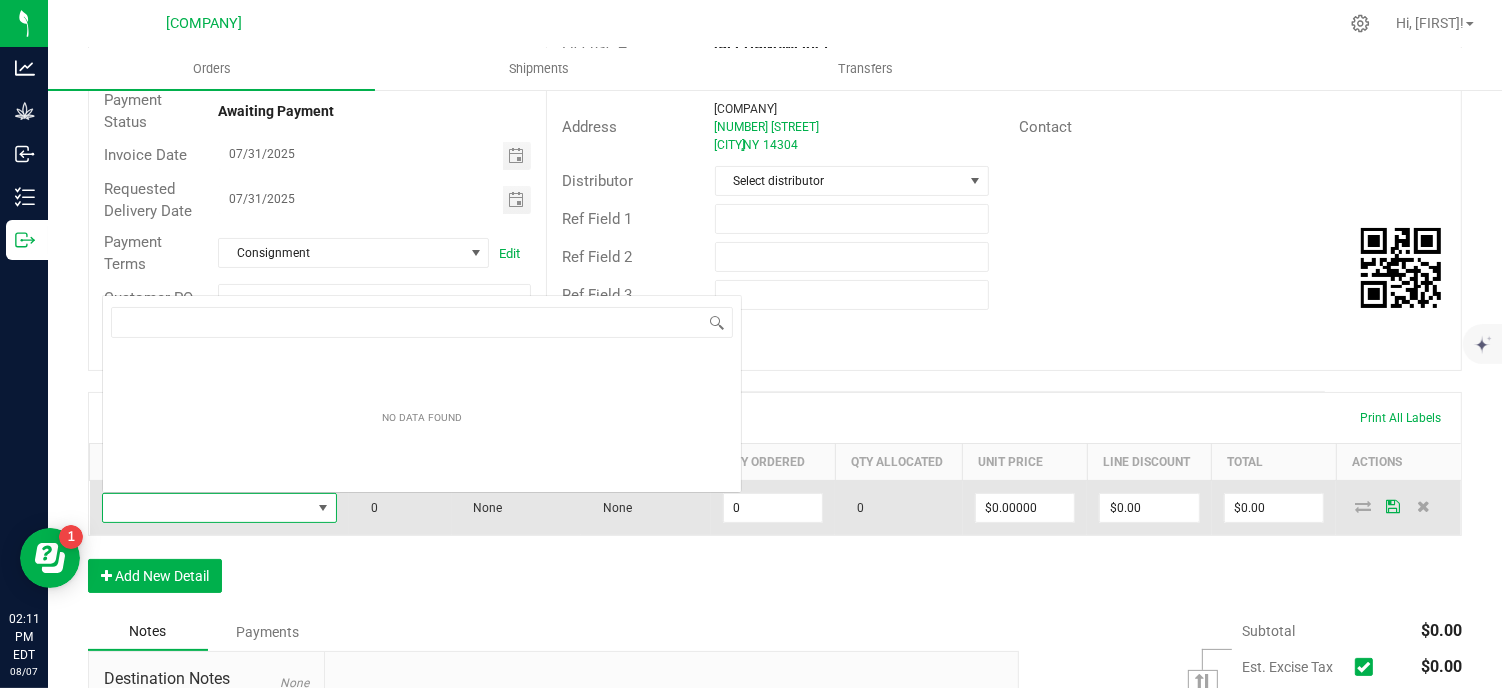 scroll, scrollTop: 0, scrollLeft: 0, axis: both 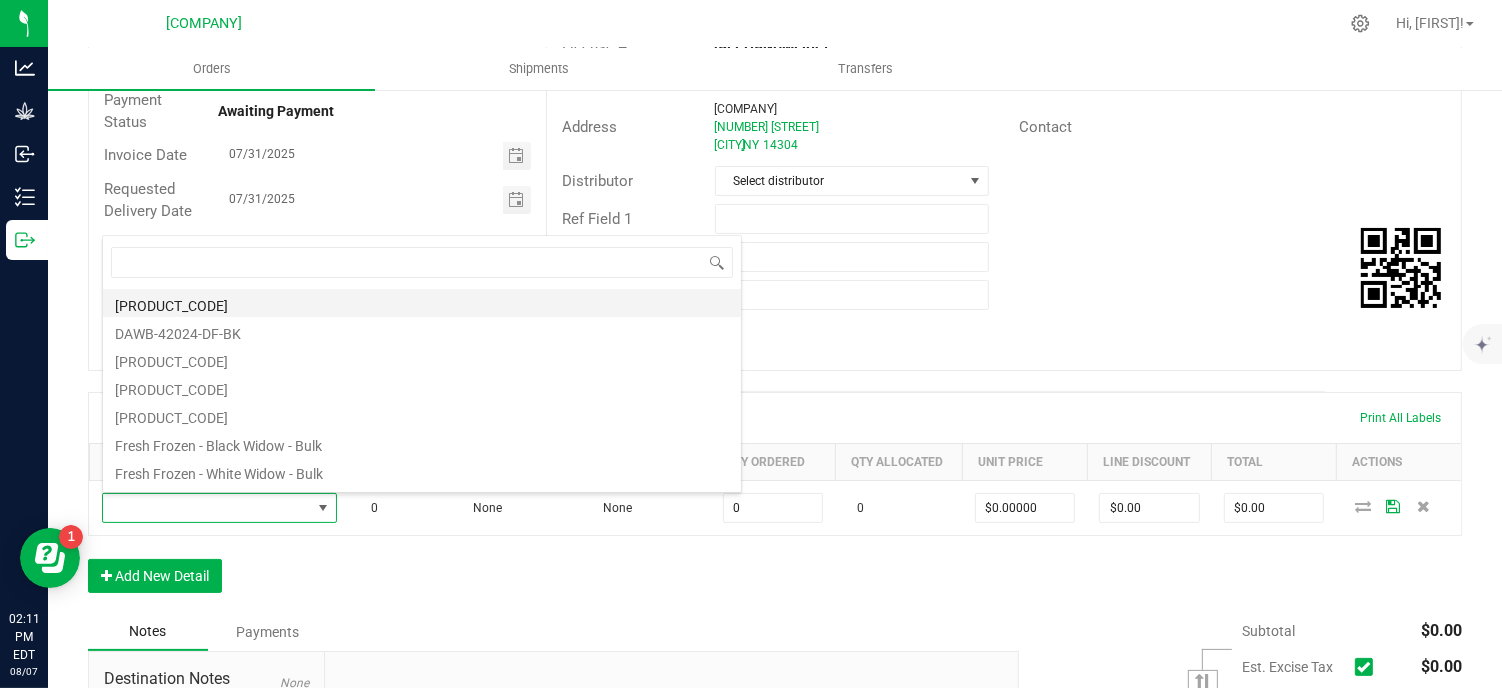 click on "[PRODUCT_CODE]" at bounding box center [422, 303] 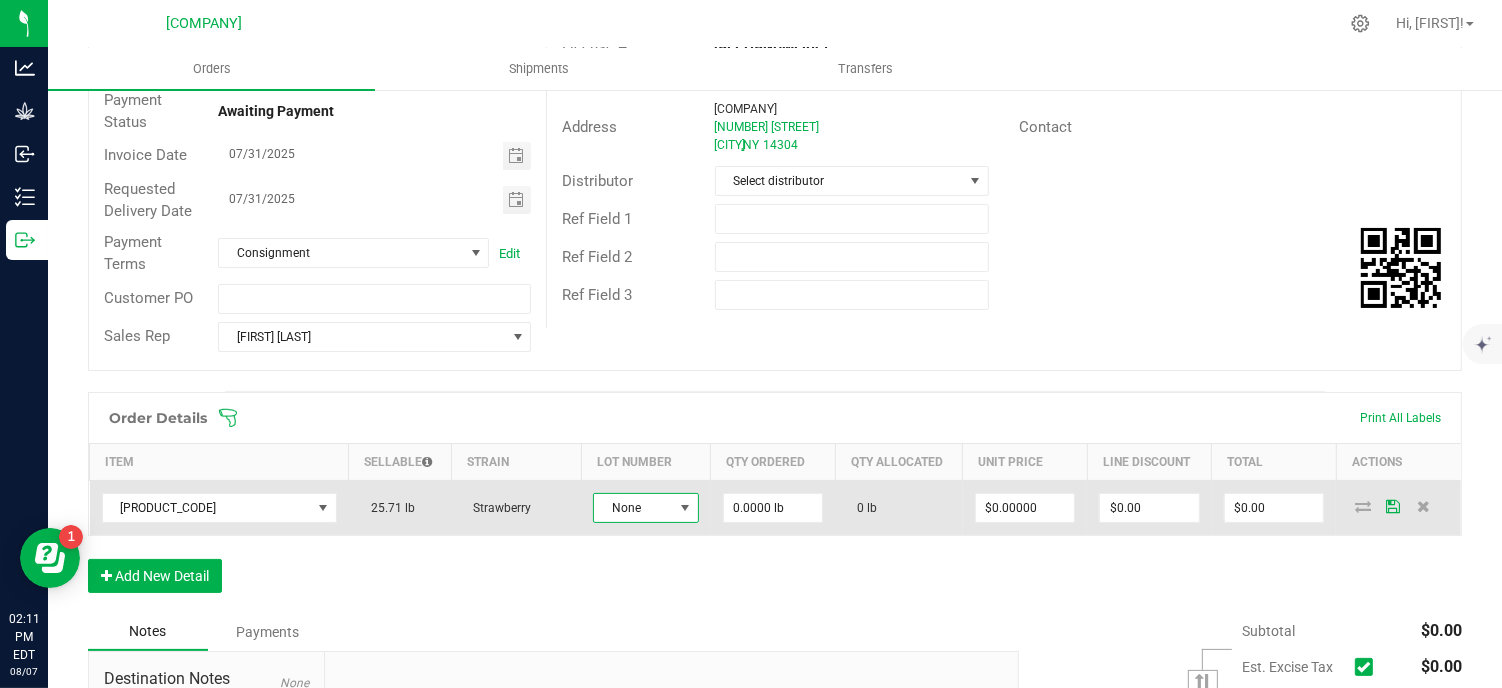 click at bounding box center (685, 508) 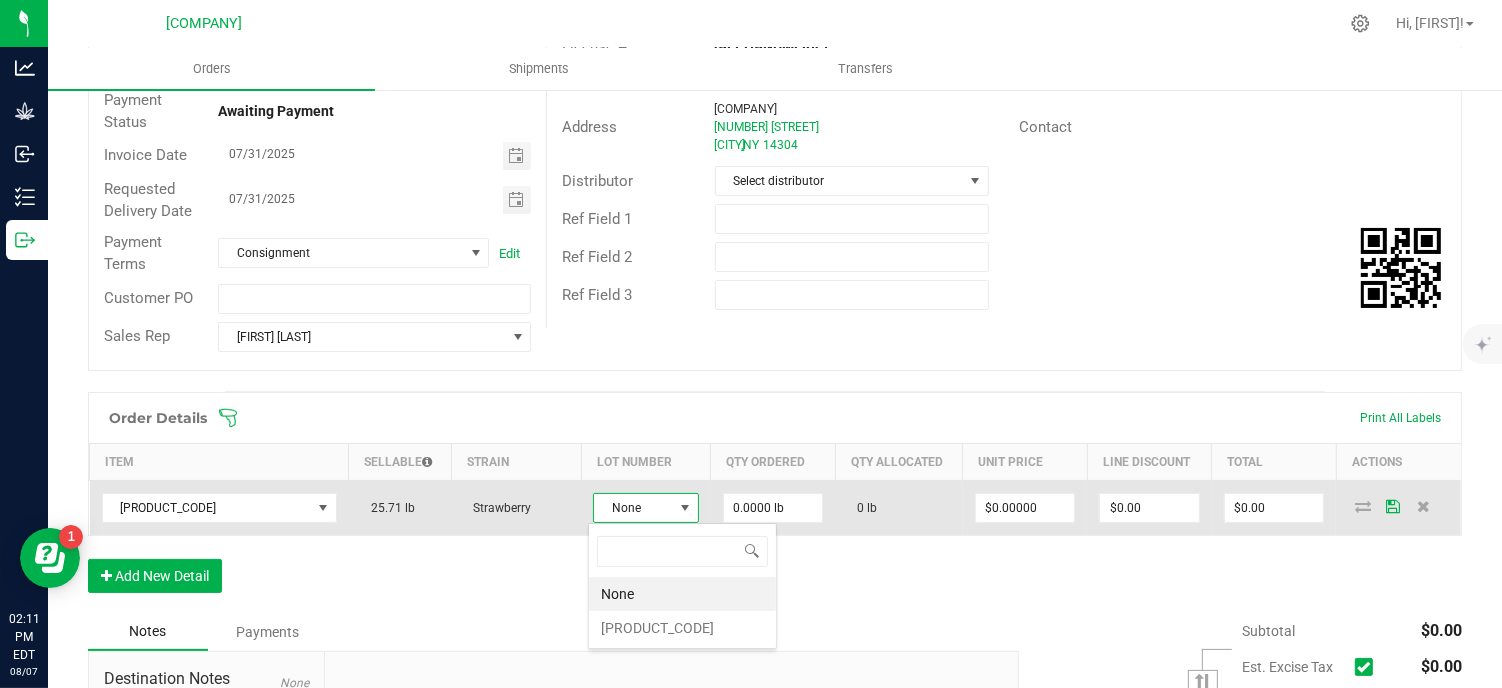 scroll, scrollTop: 99970, scrollLeft: 99895, axis: both 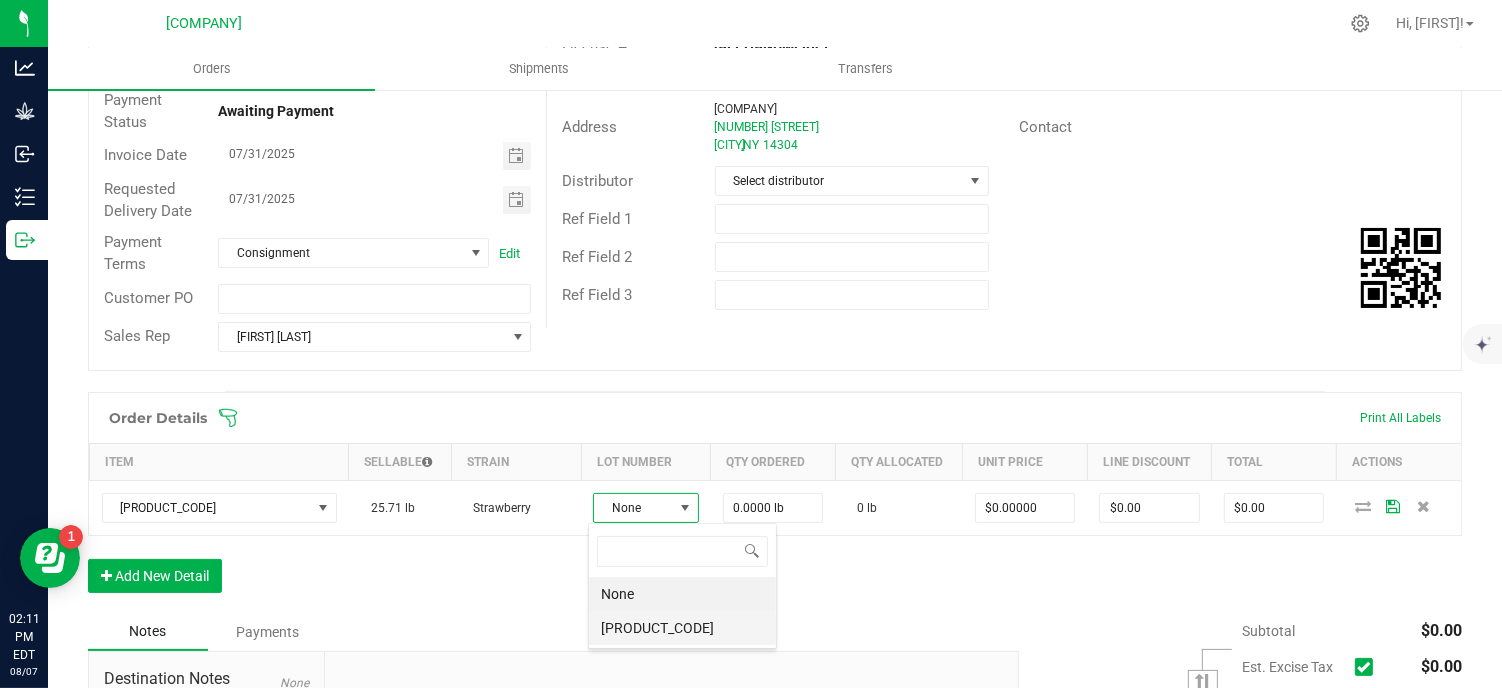 click on "[PRODUCT_CODE]" at bounding box center (682, 628) 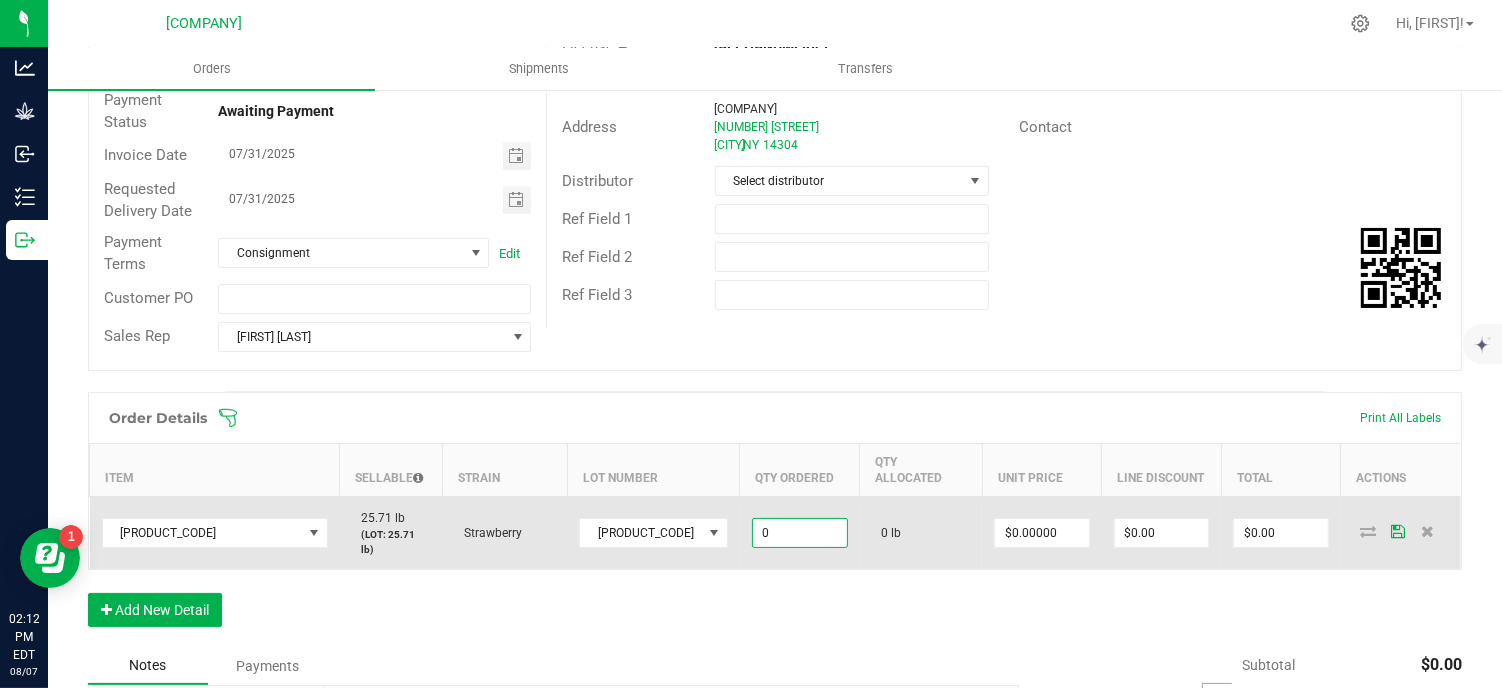 click on "0" at bounding box center [800, 533] 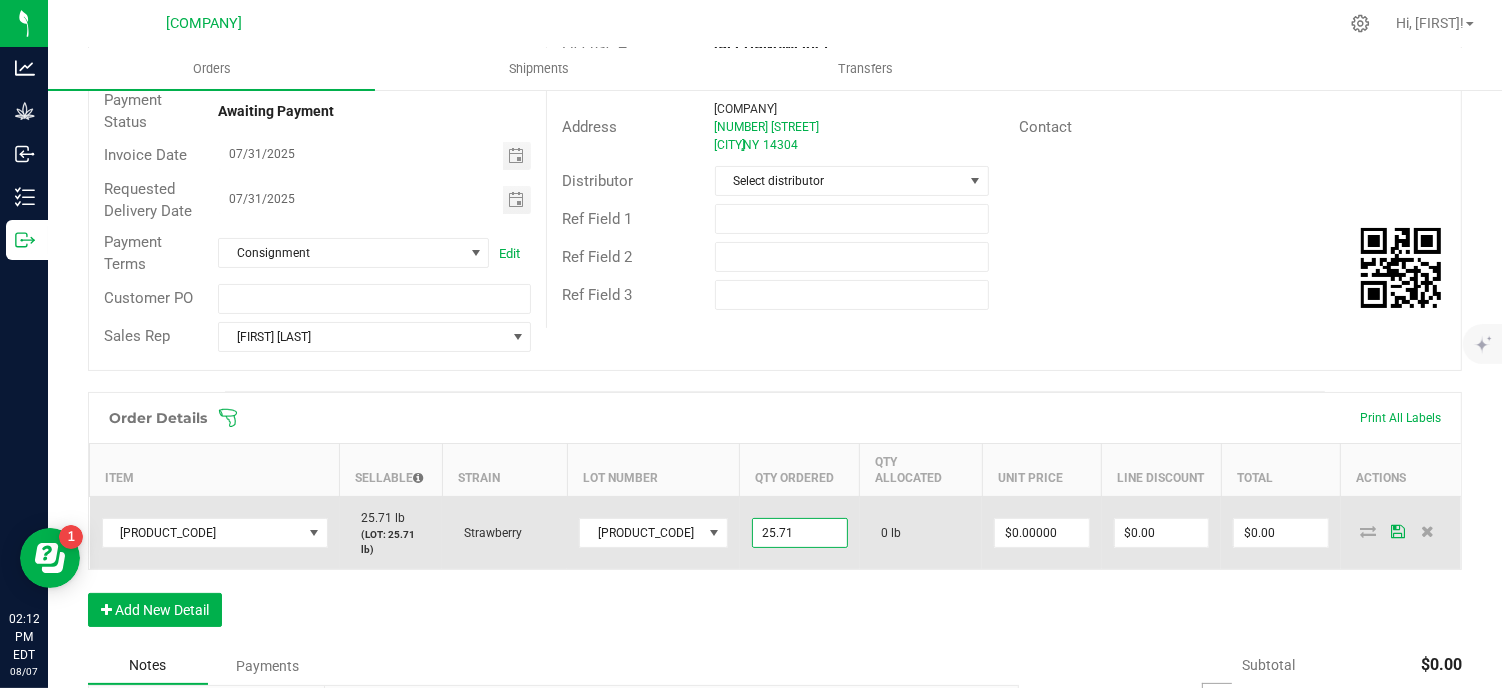 type on "25.7100 lb" 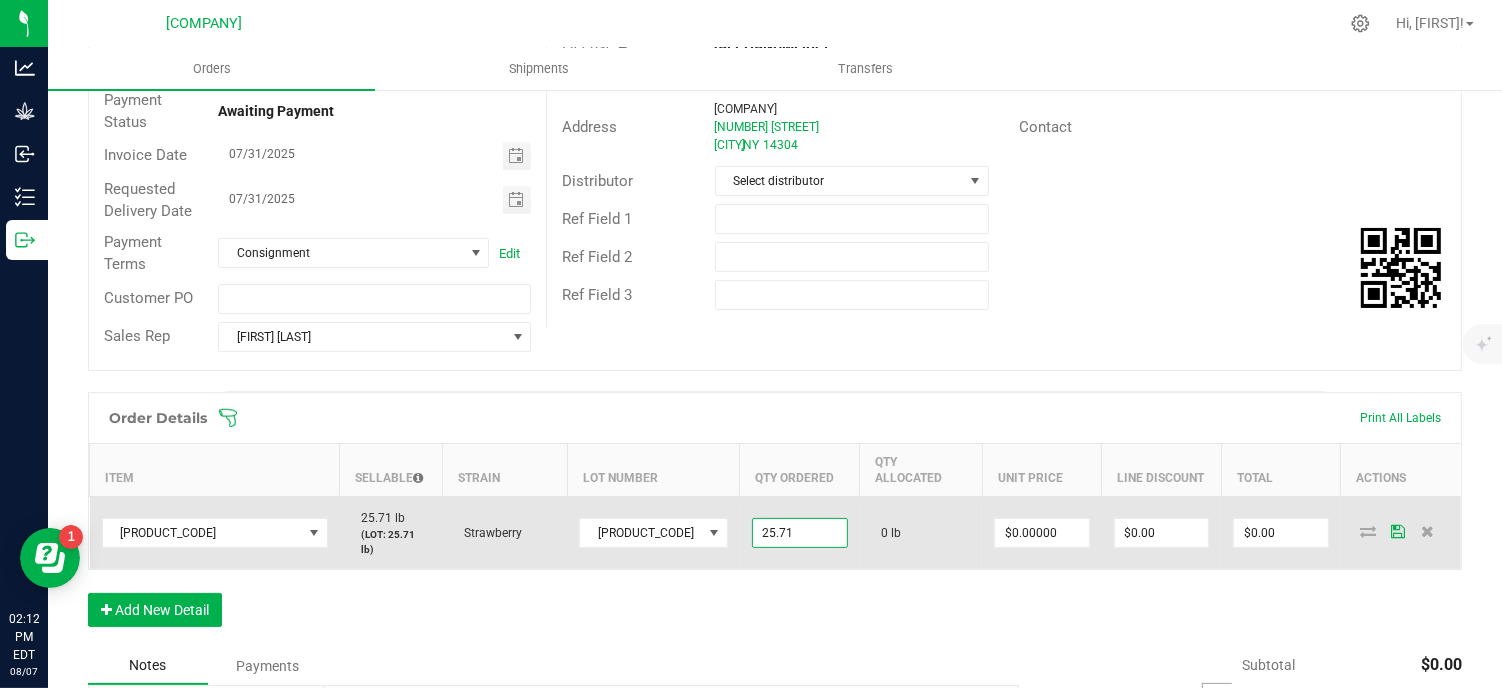 type on "0" 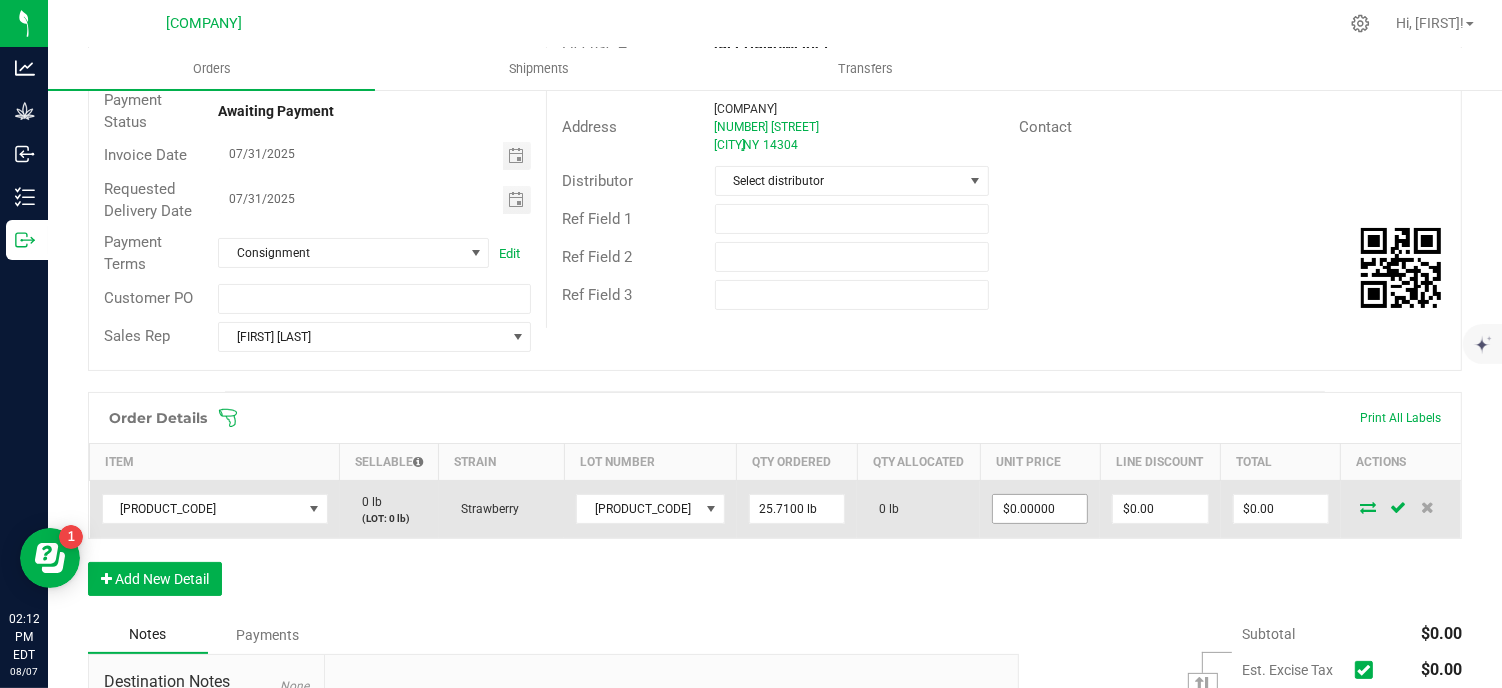 type on "0" 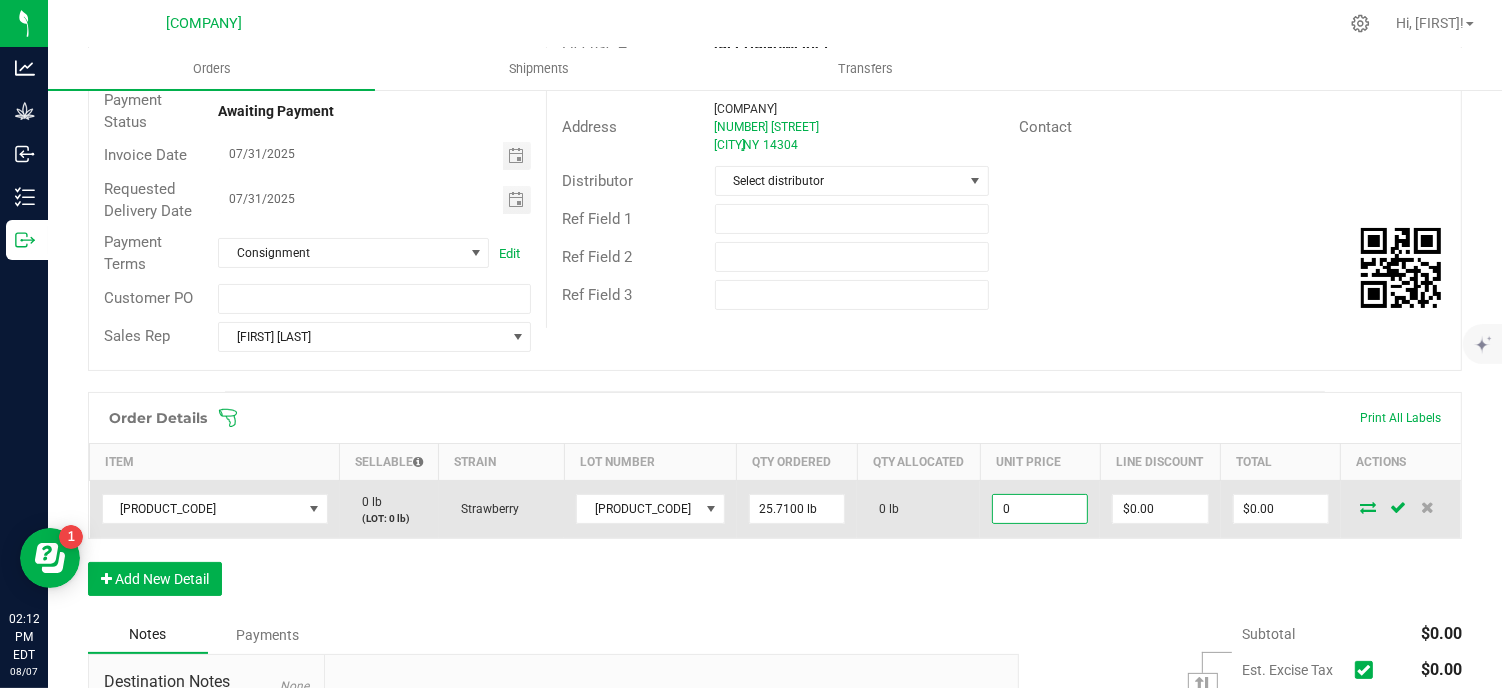 type on "25.71" 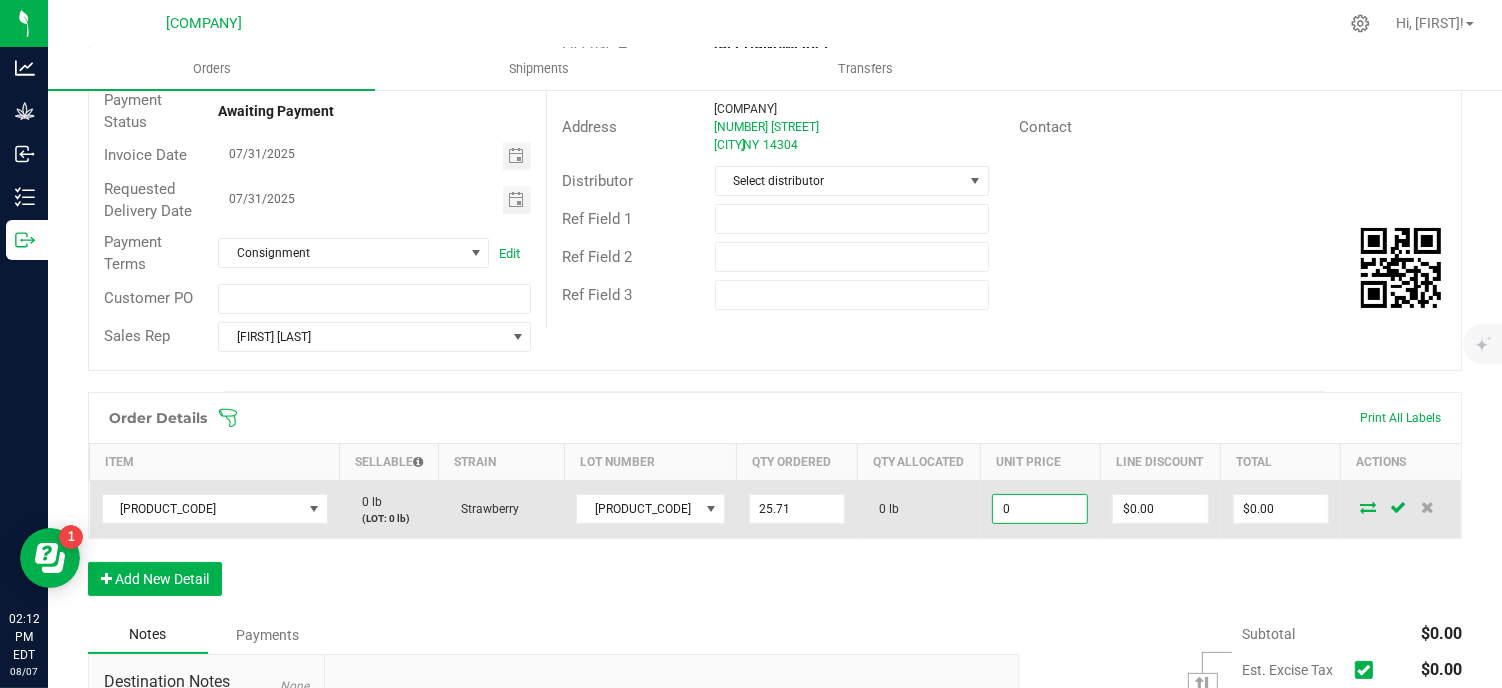 type 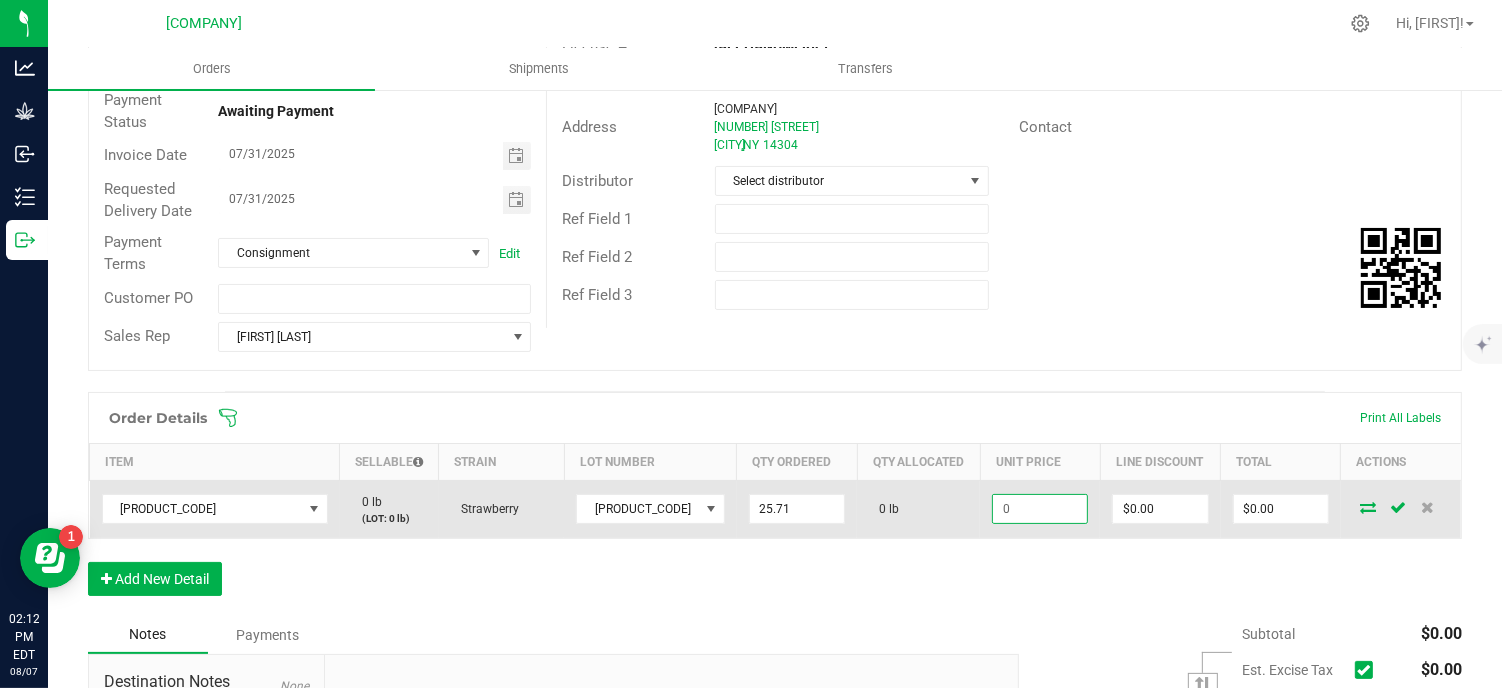 type on "25.710" 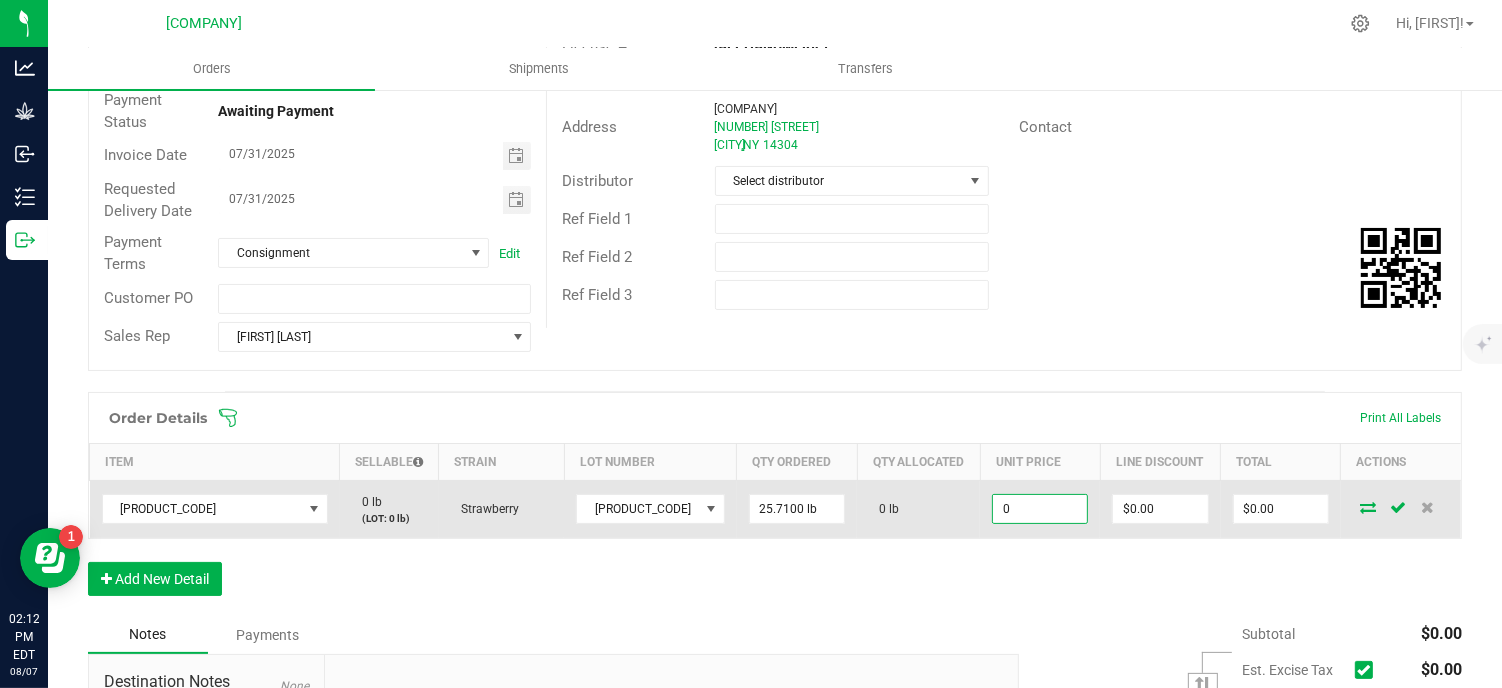 click on "0" at bounding box center [1040, 509] 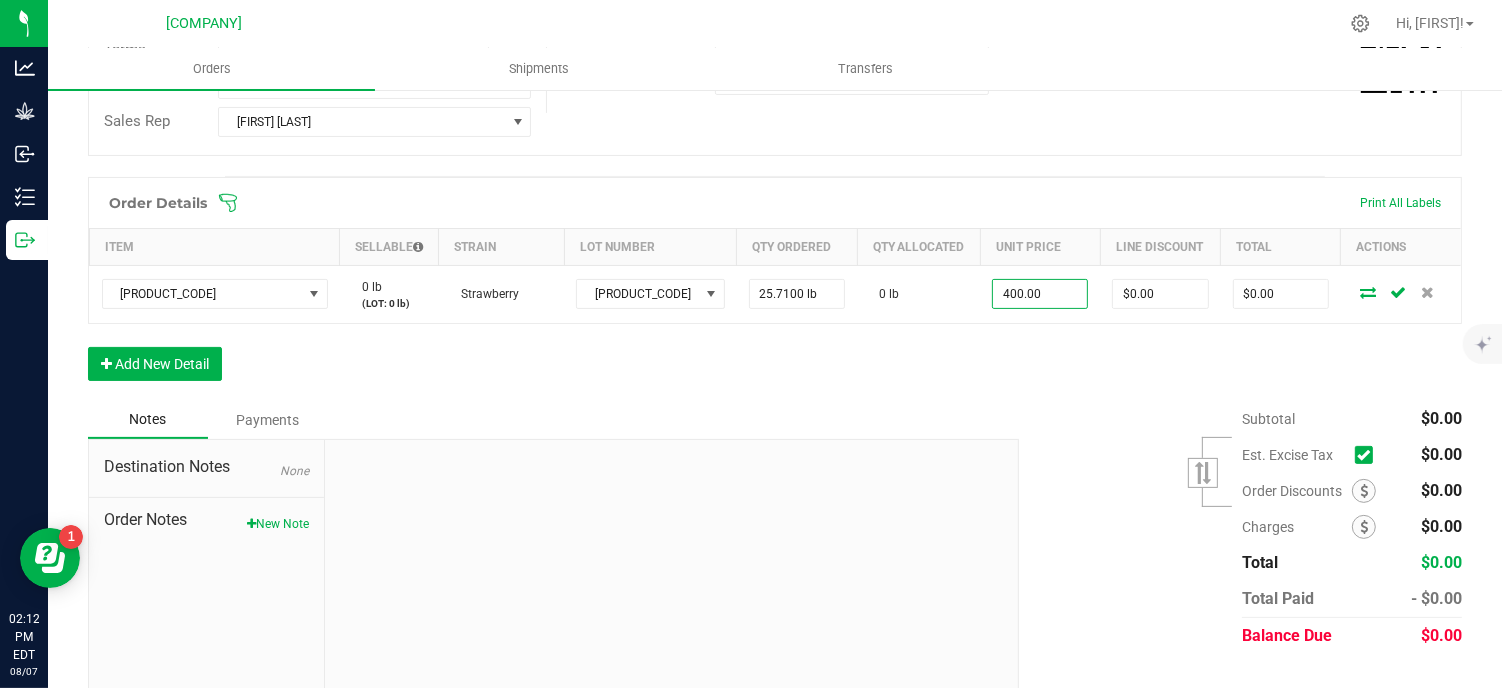 scroll, scrollTop: 492, scrollLeft: 0, axis: vertical 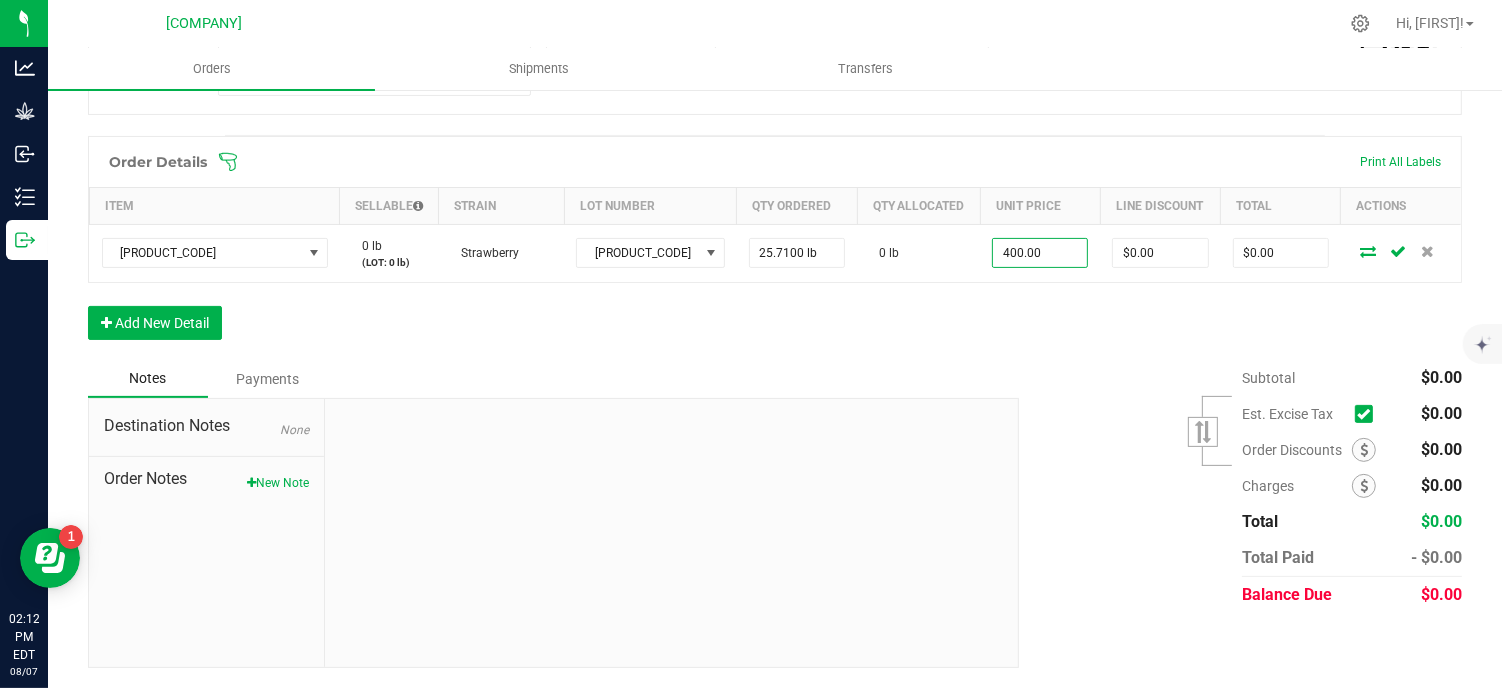 type on "$400.00000" 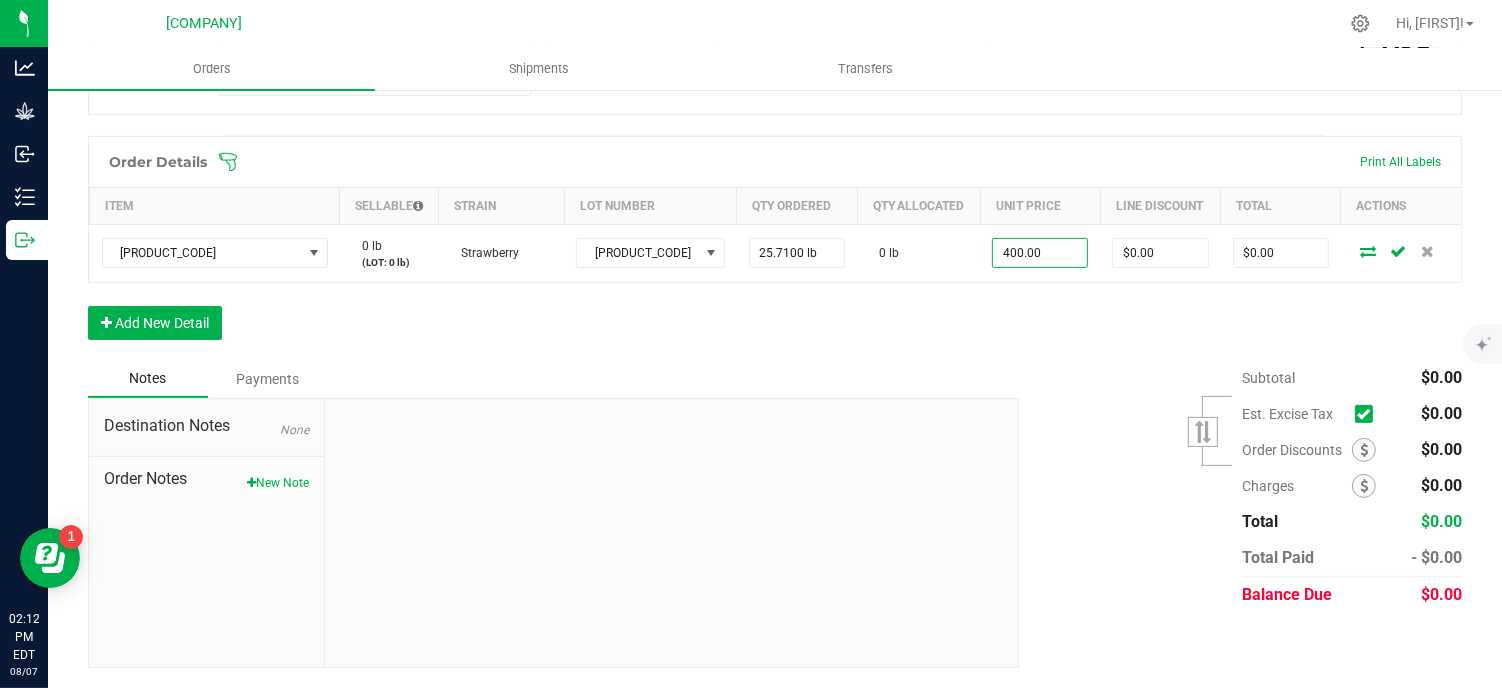type on "0" 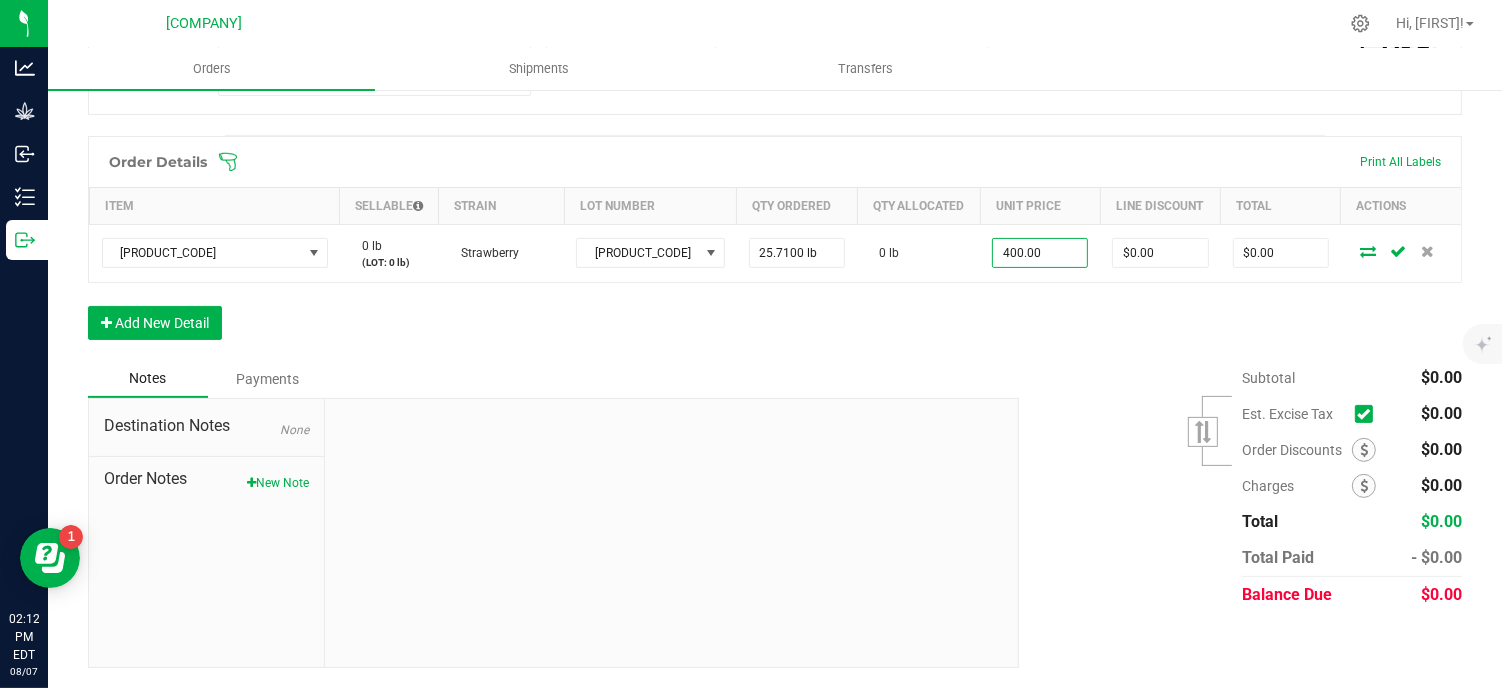 type on "$10,284.00" 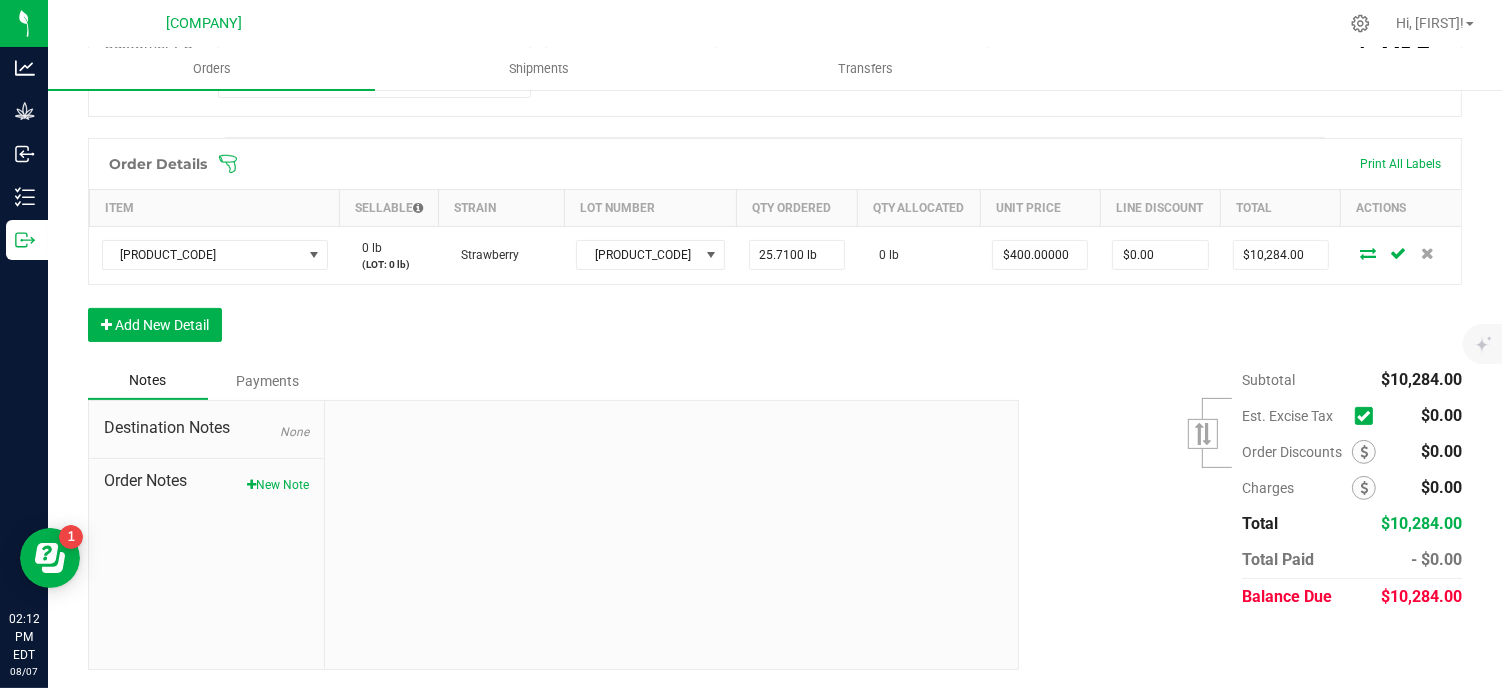 scroll, scrollTop: 492, scrollLeft: 0, axis: vertical 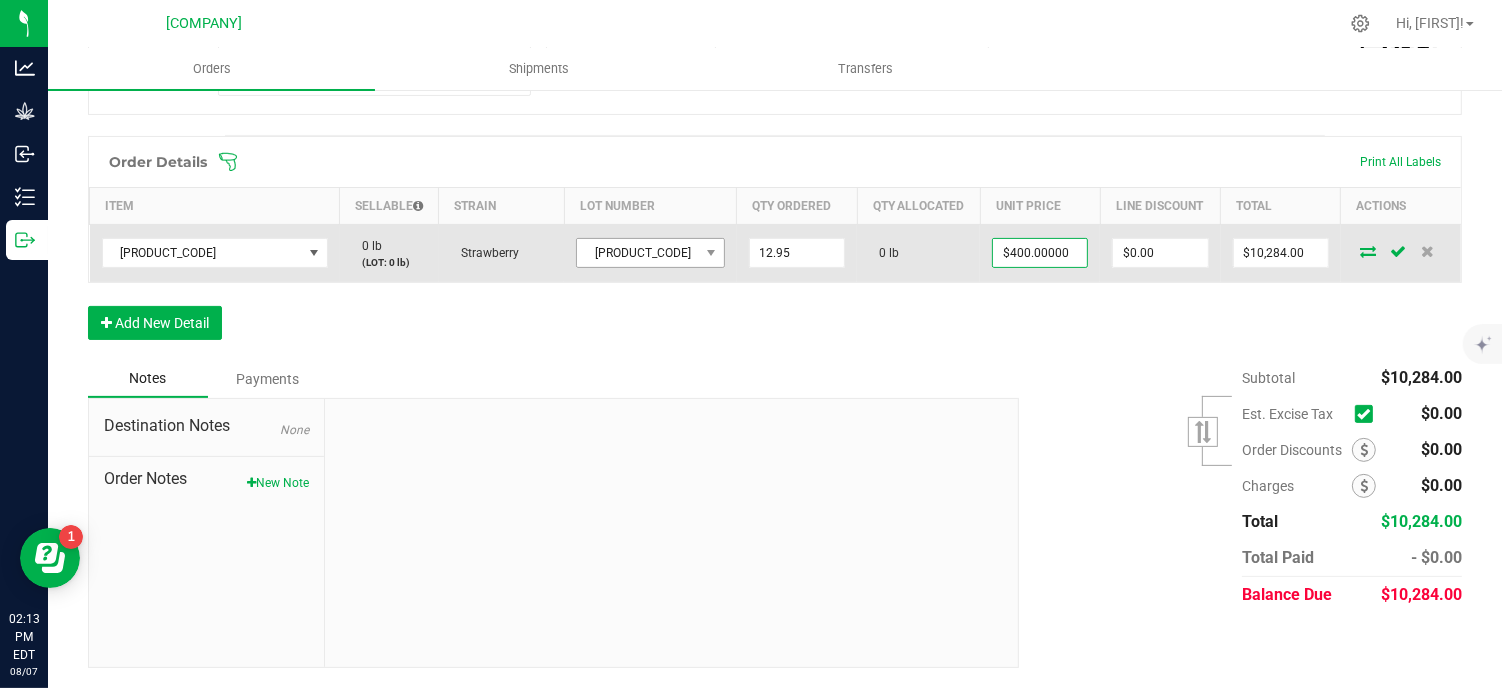 type on "12.9500 lb" 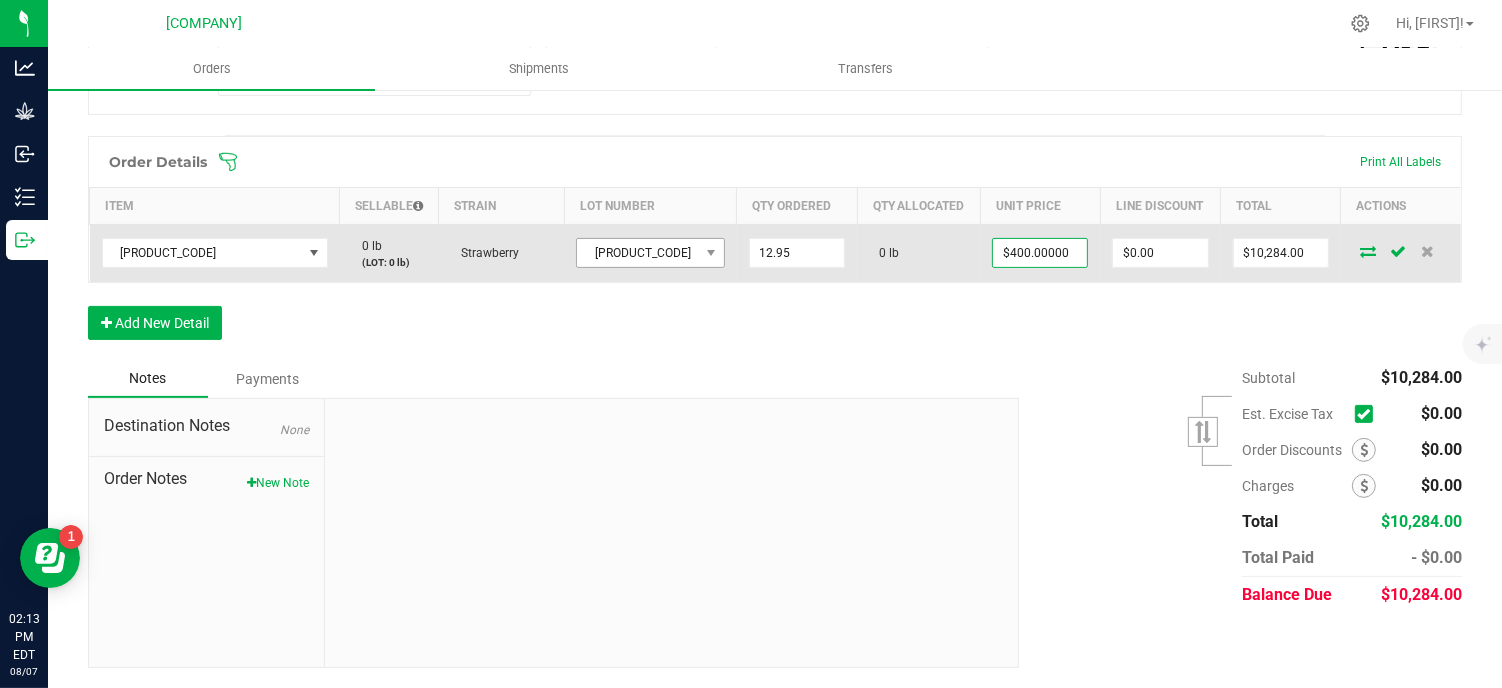 type on "400" 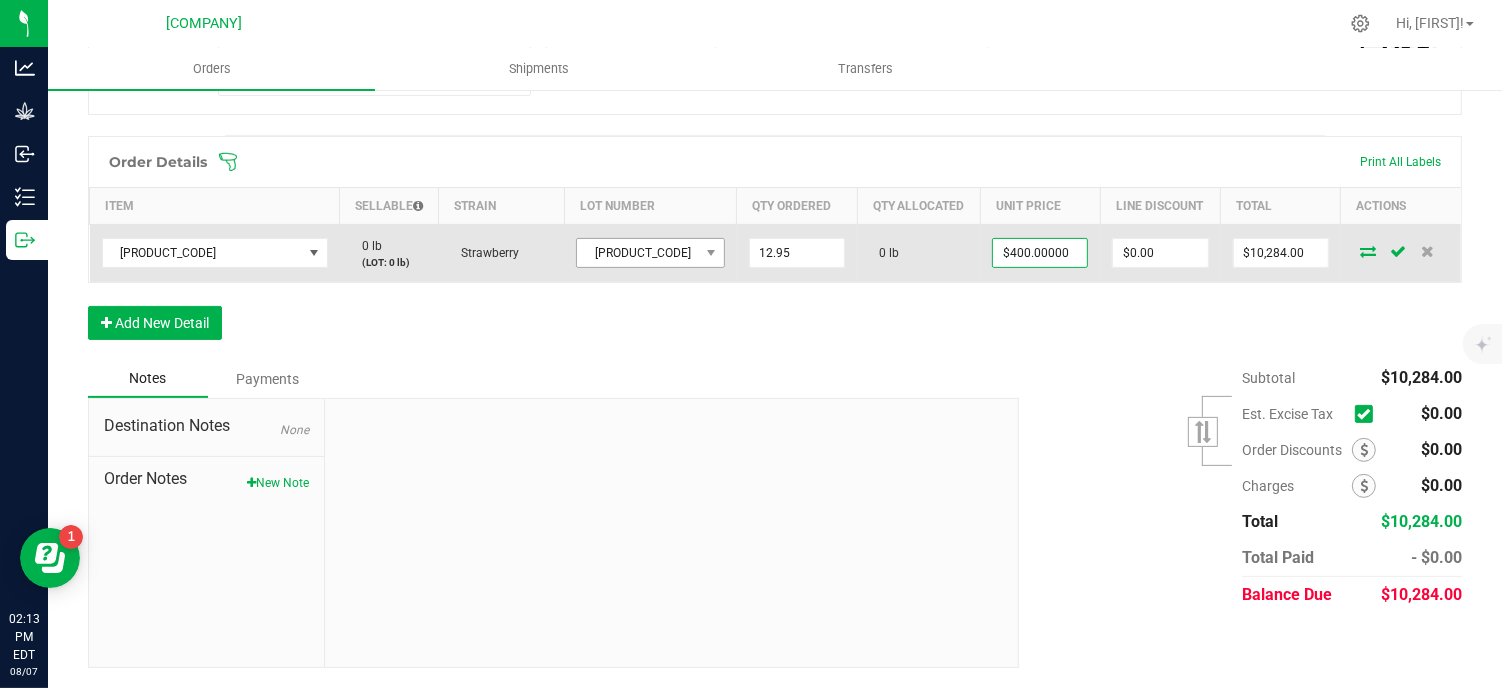 type on "$5,180.00" 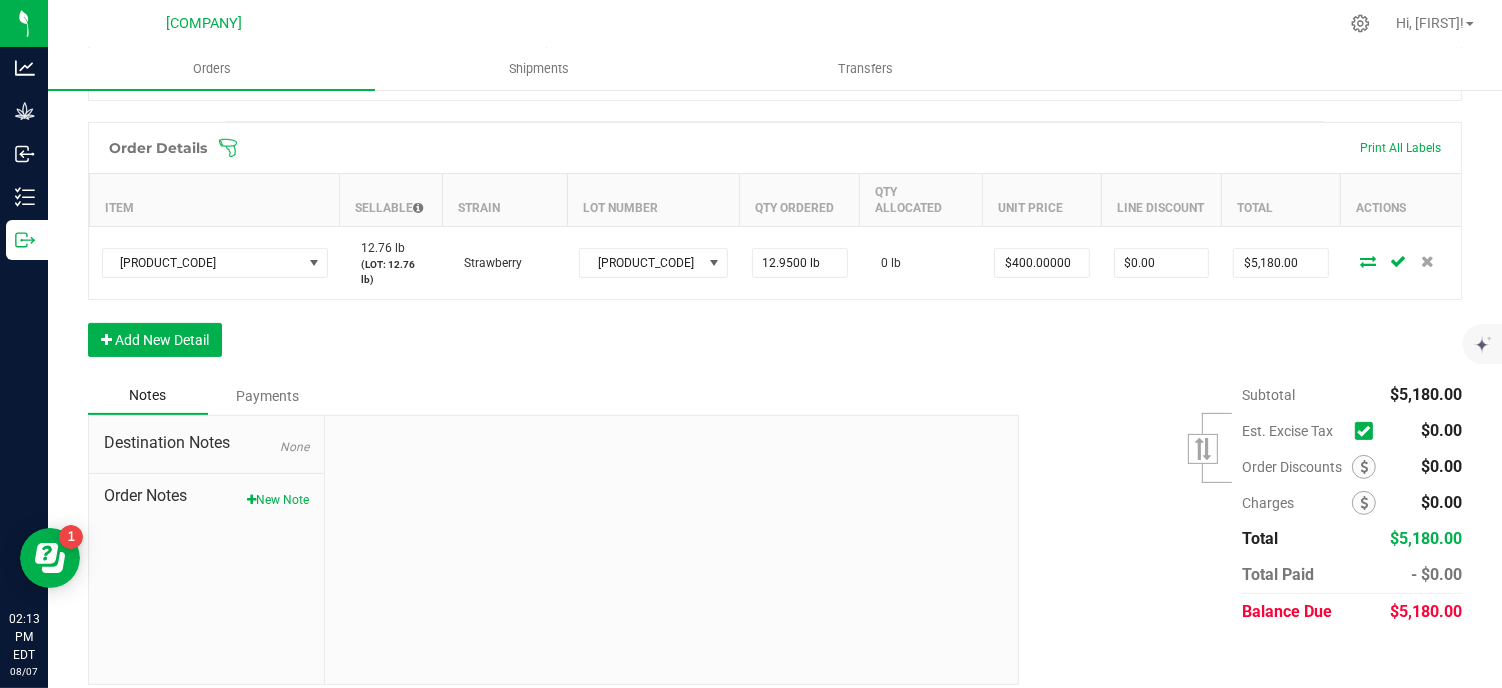 click on "Order Details Print All Labels Item  Sellable  Strain  Lot Number  Qty Ordered Qty Allocated Unit Price Line Discount Total Actions DAWB-42024-DF-BA  12.76 lb   (LOT: 12.76 lb)   Strawberry  DAWB-42024-DF 12.9500 lb  0 lb  $400.00000 $0.00 $5,180.00
Add New Detail" at bounding box center [775, 249] 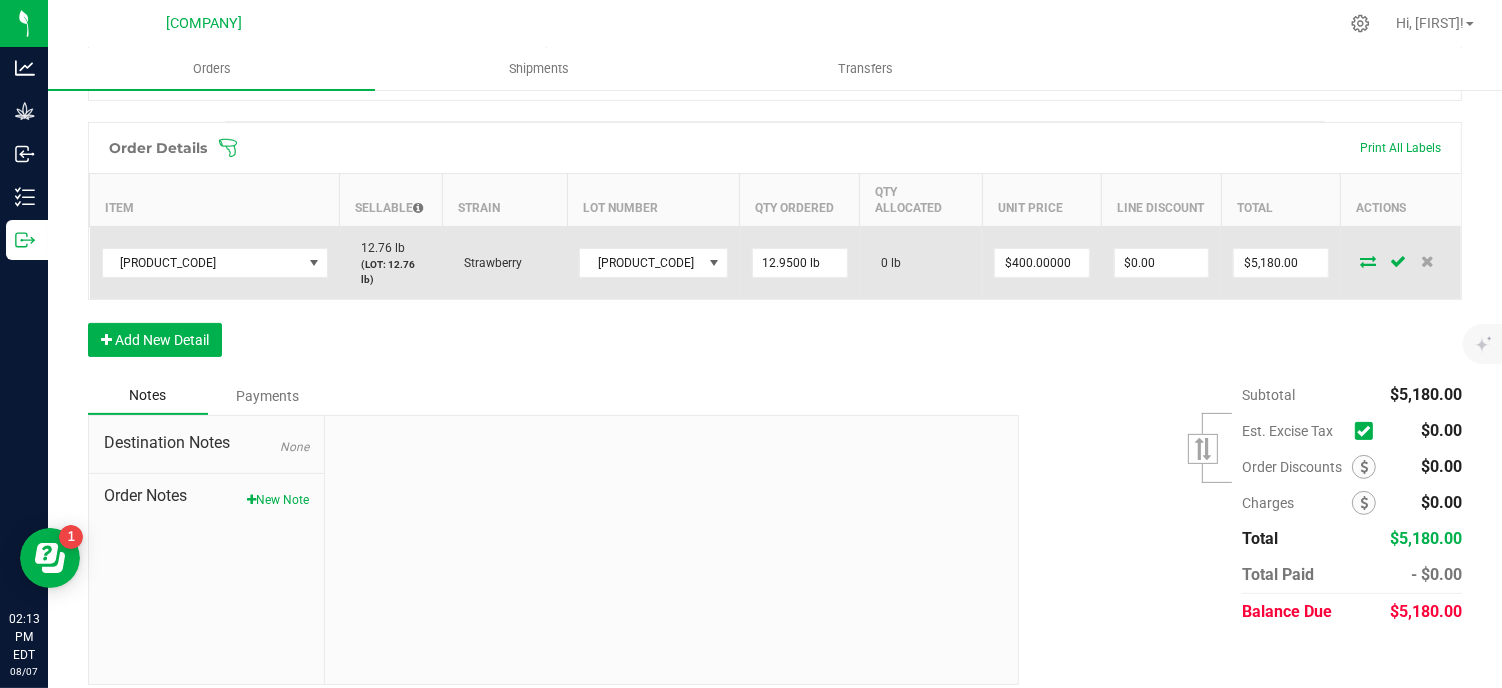 click at bounding box center [1398, 261] 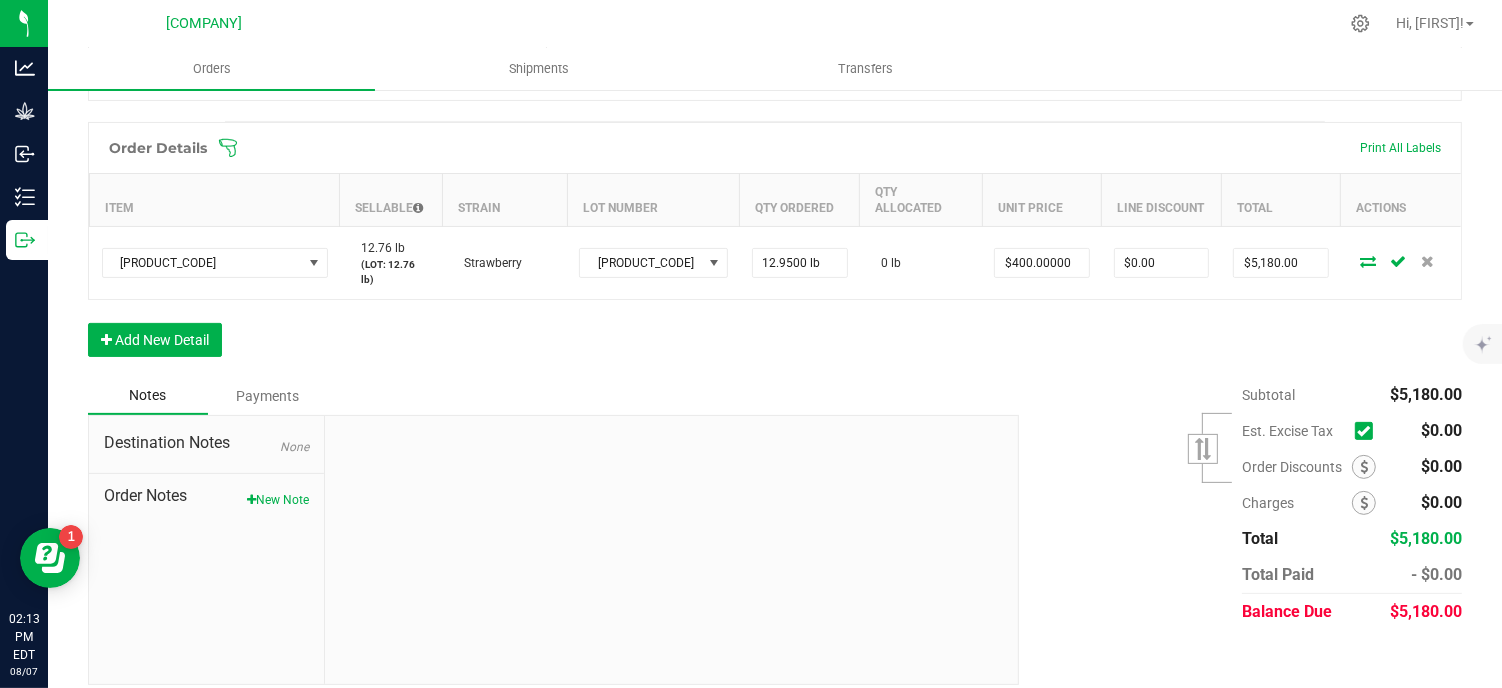 scroll, scrollTop: 381, scrollLeft: 0, axis: vertical 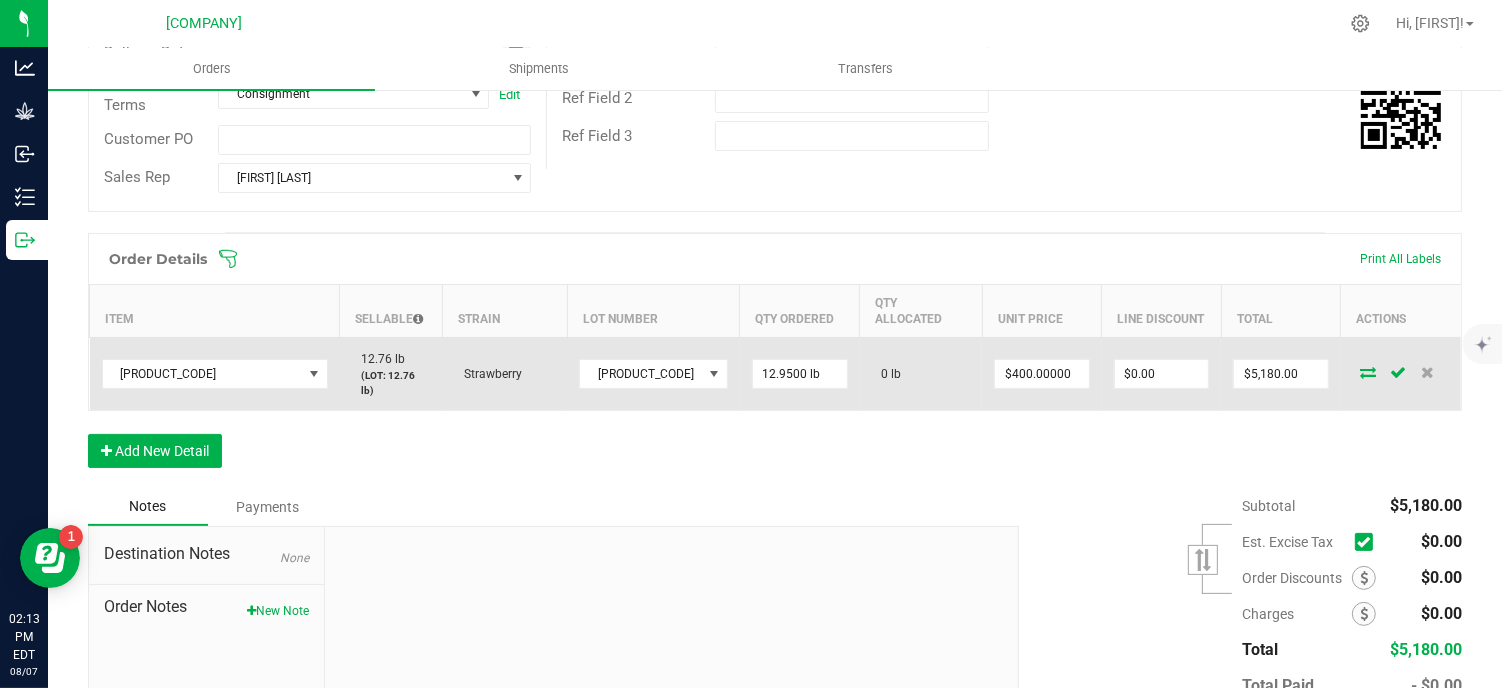 click on "0 lb" at bounding box center [921, 373] 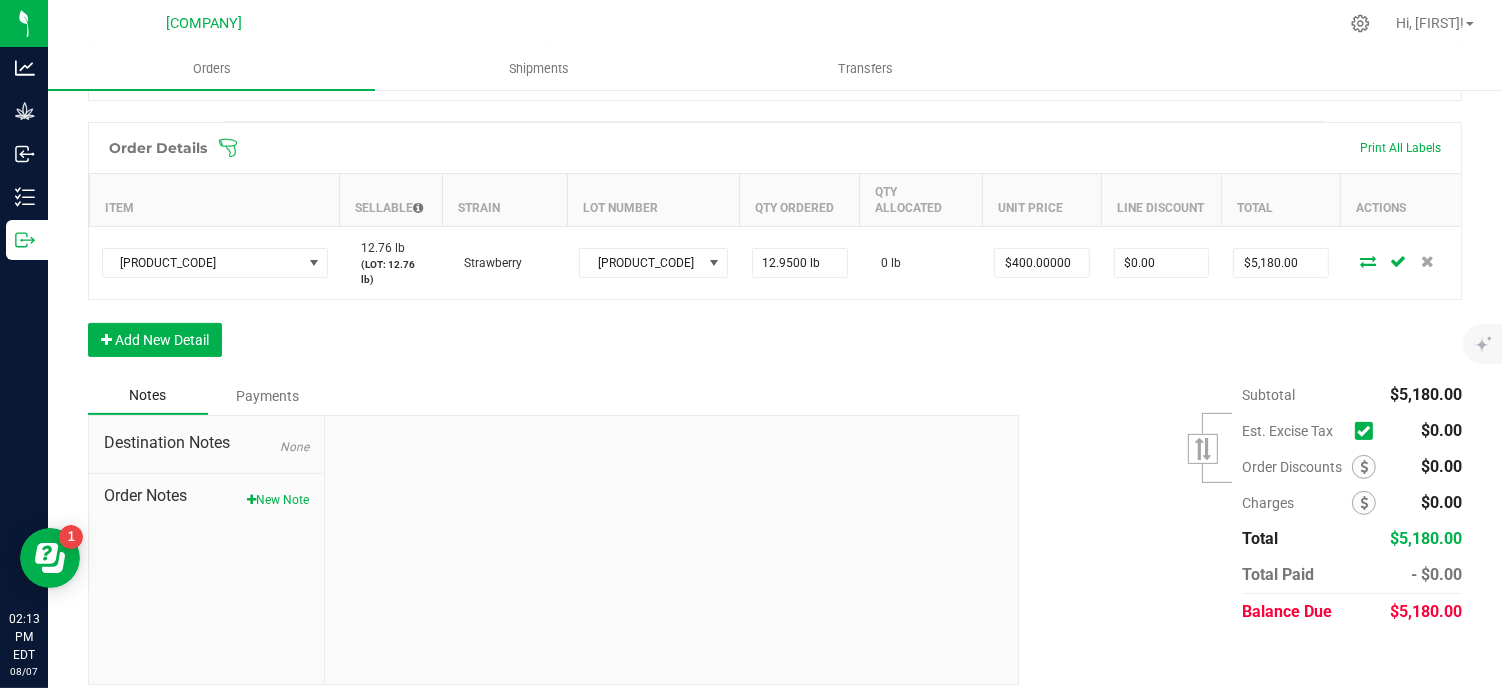 scroll, scrollTop: 507, scrollLeft: 0, axis: vertical 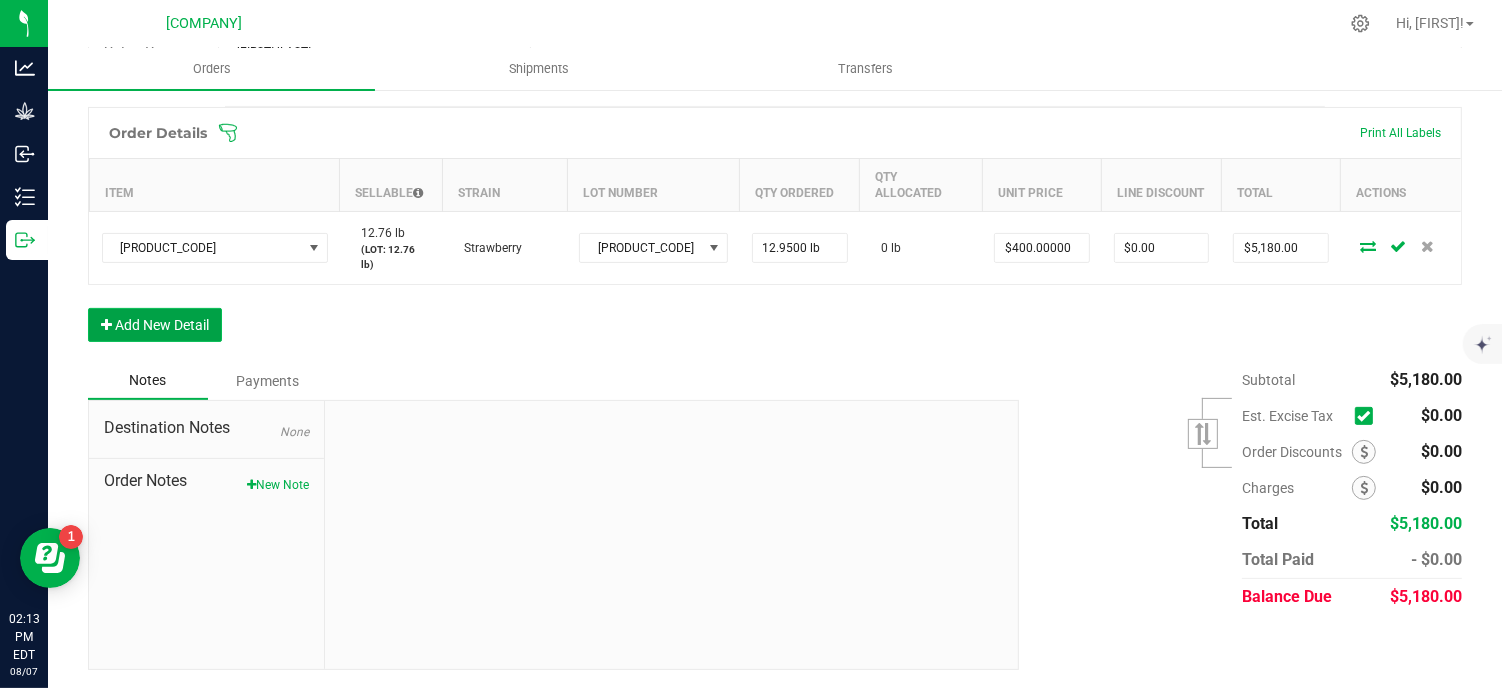 click on "Add New Detail" at bounding box center (155, 325) 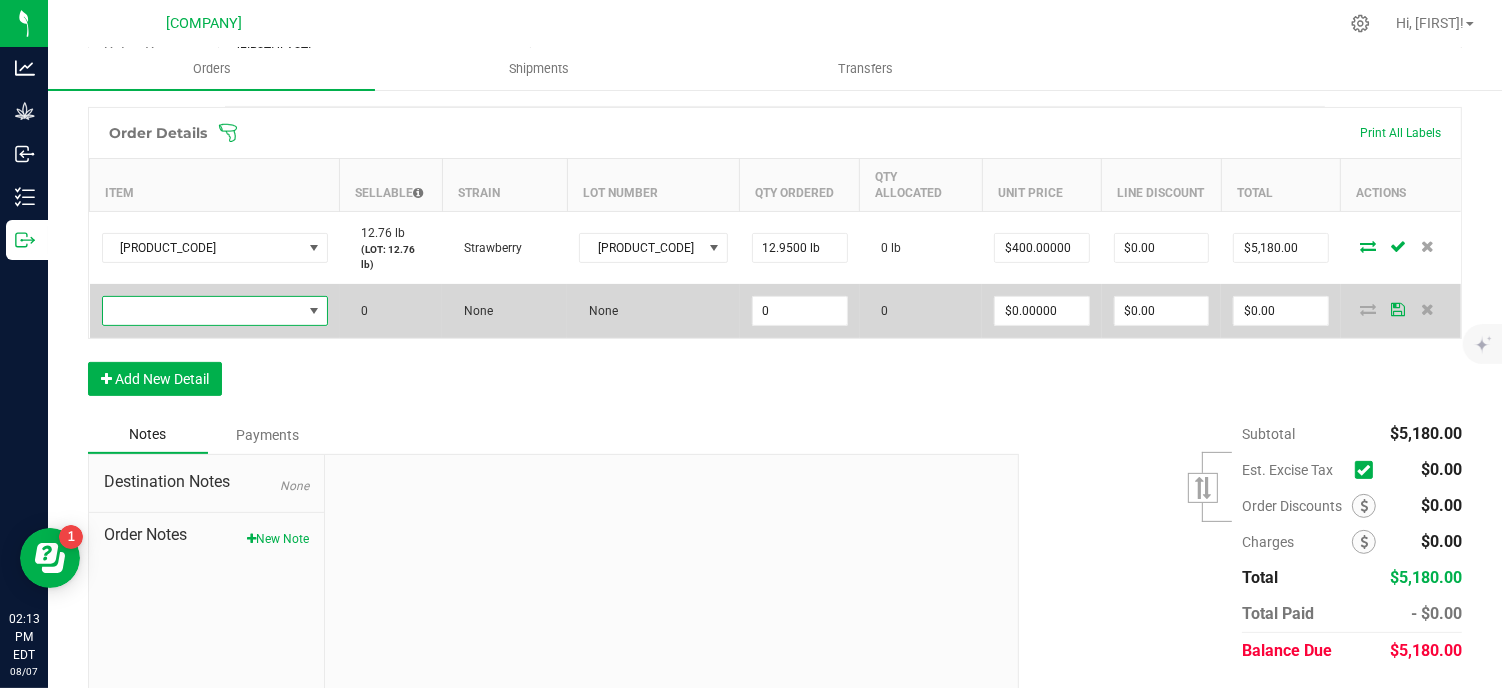 click at bounding box center (314, 311) 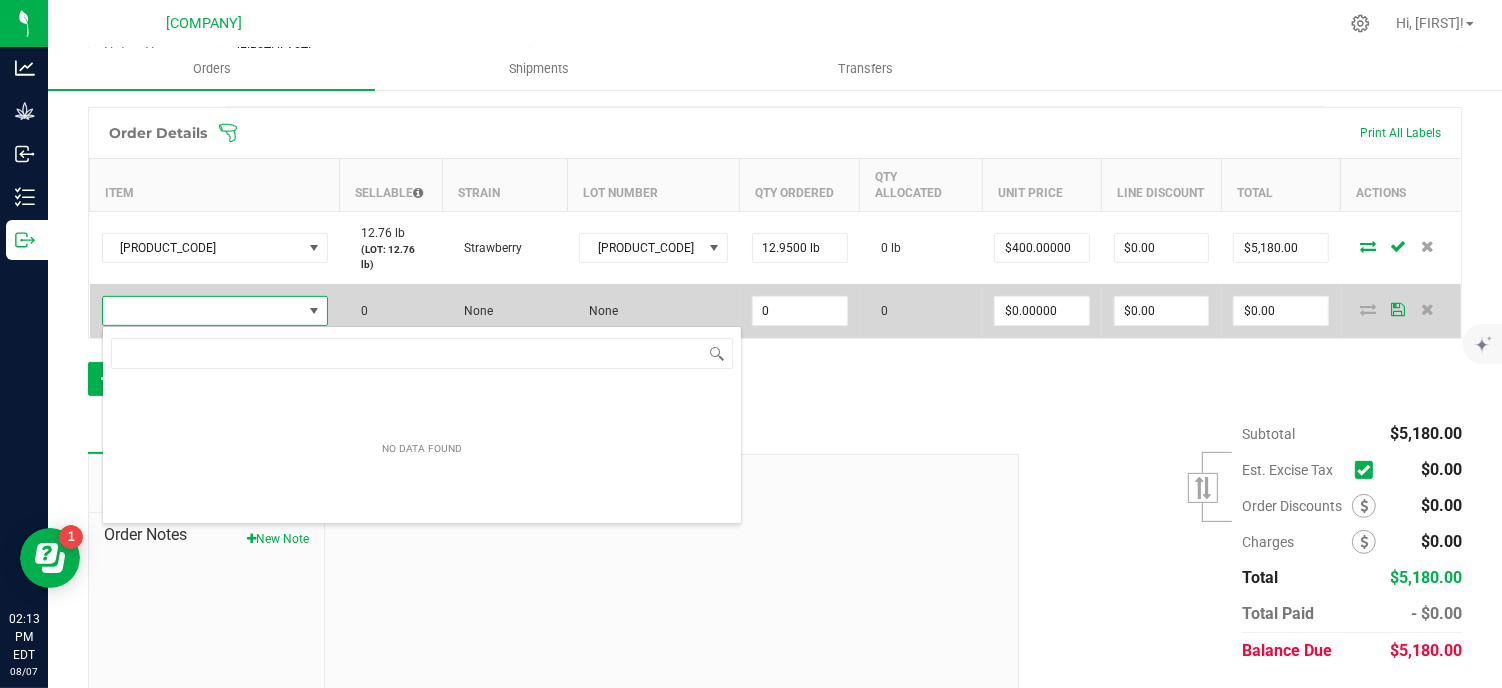 scroll, scrollTop: 99970, scrollLeft: 99774, axis: both 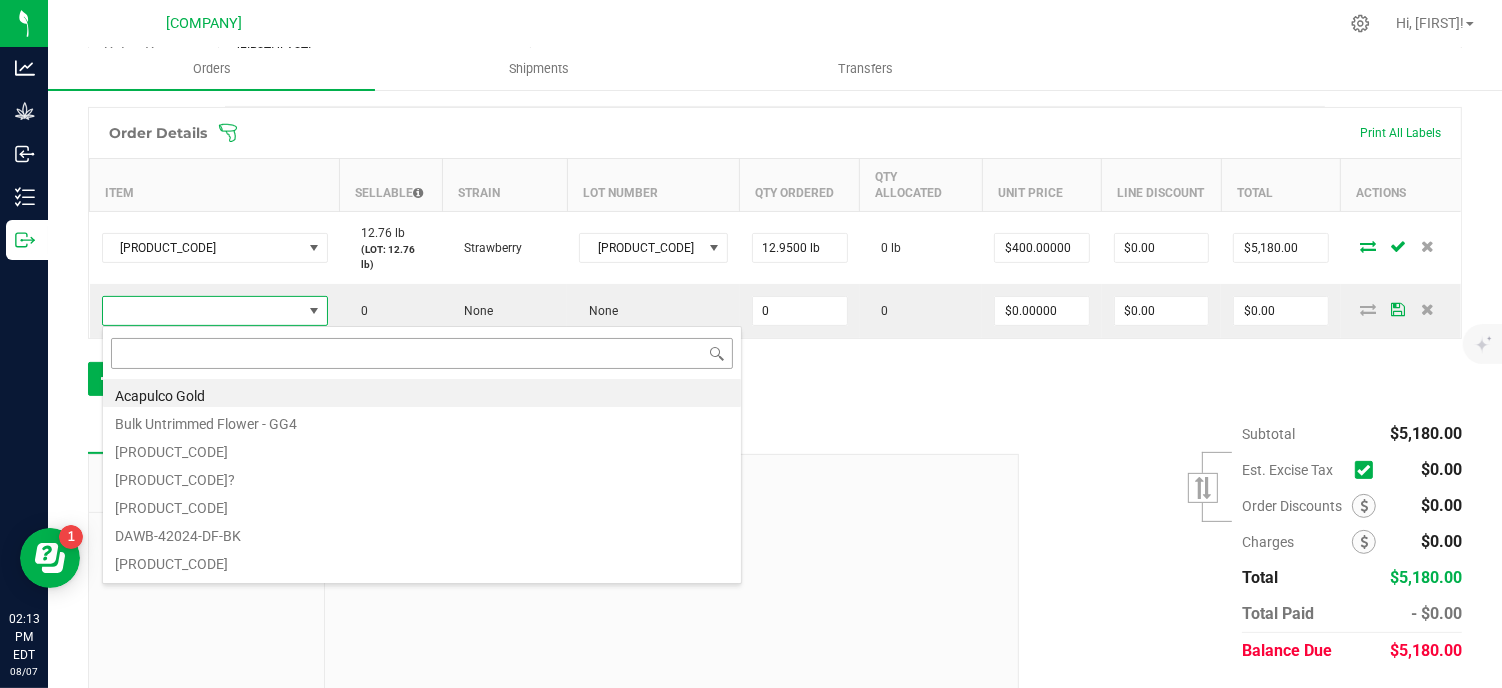 click at bounding box center [422, 353] 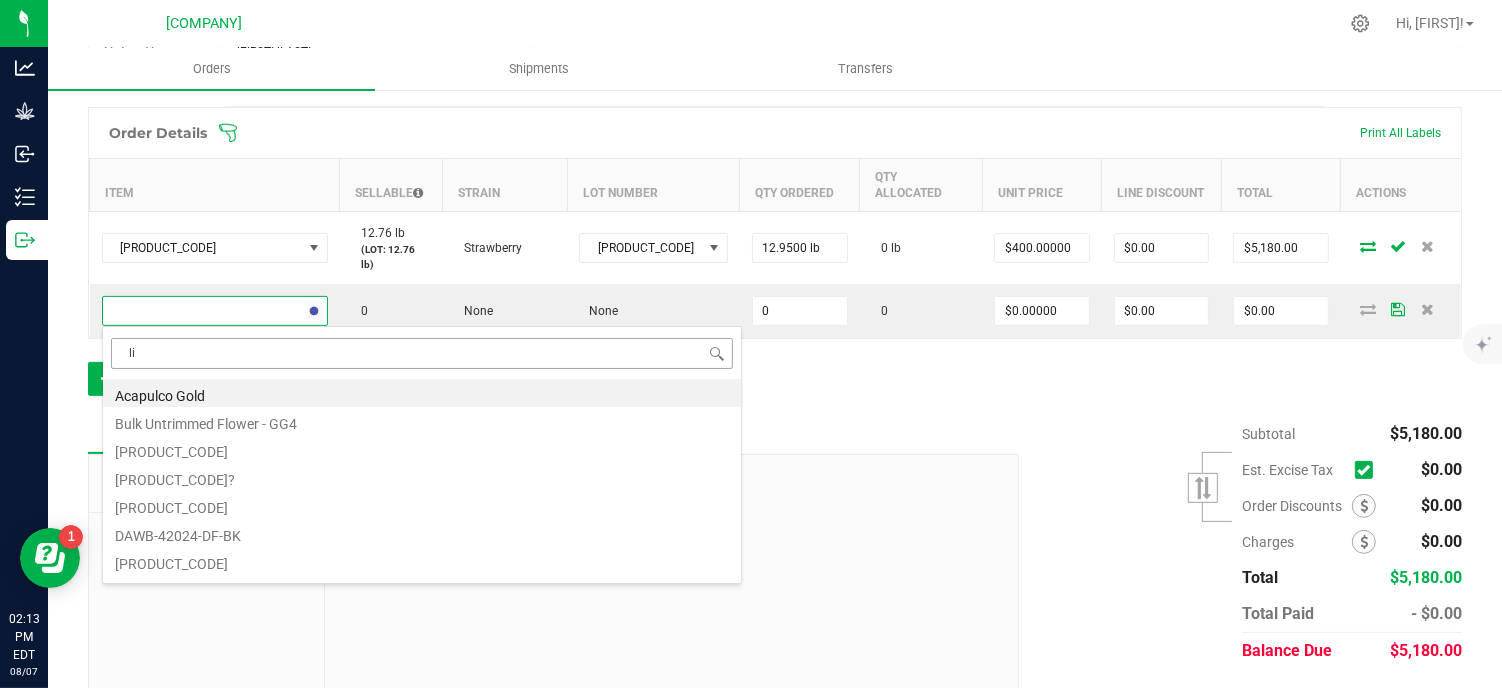 type on "lit" 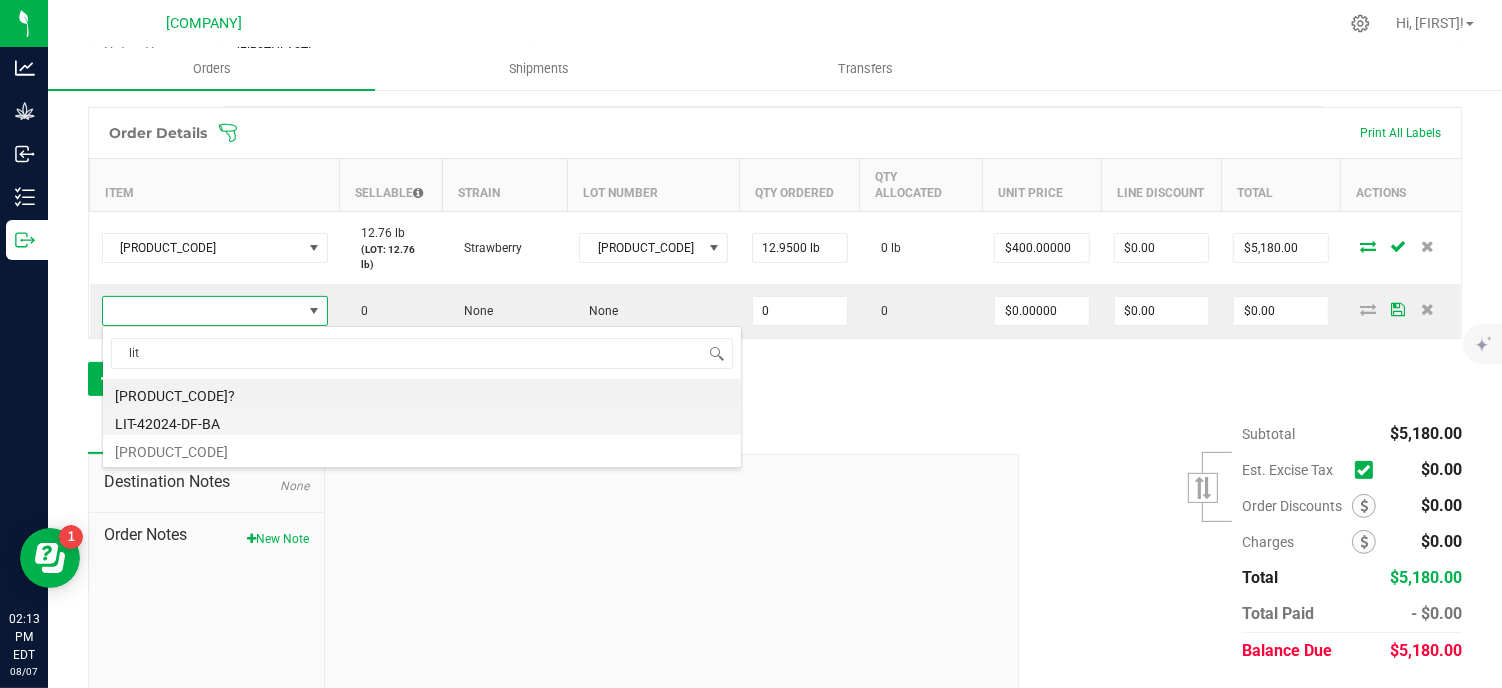 click on "LIT-42024-DF-BA" at bounding box center (422, 421) 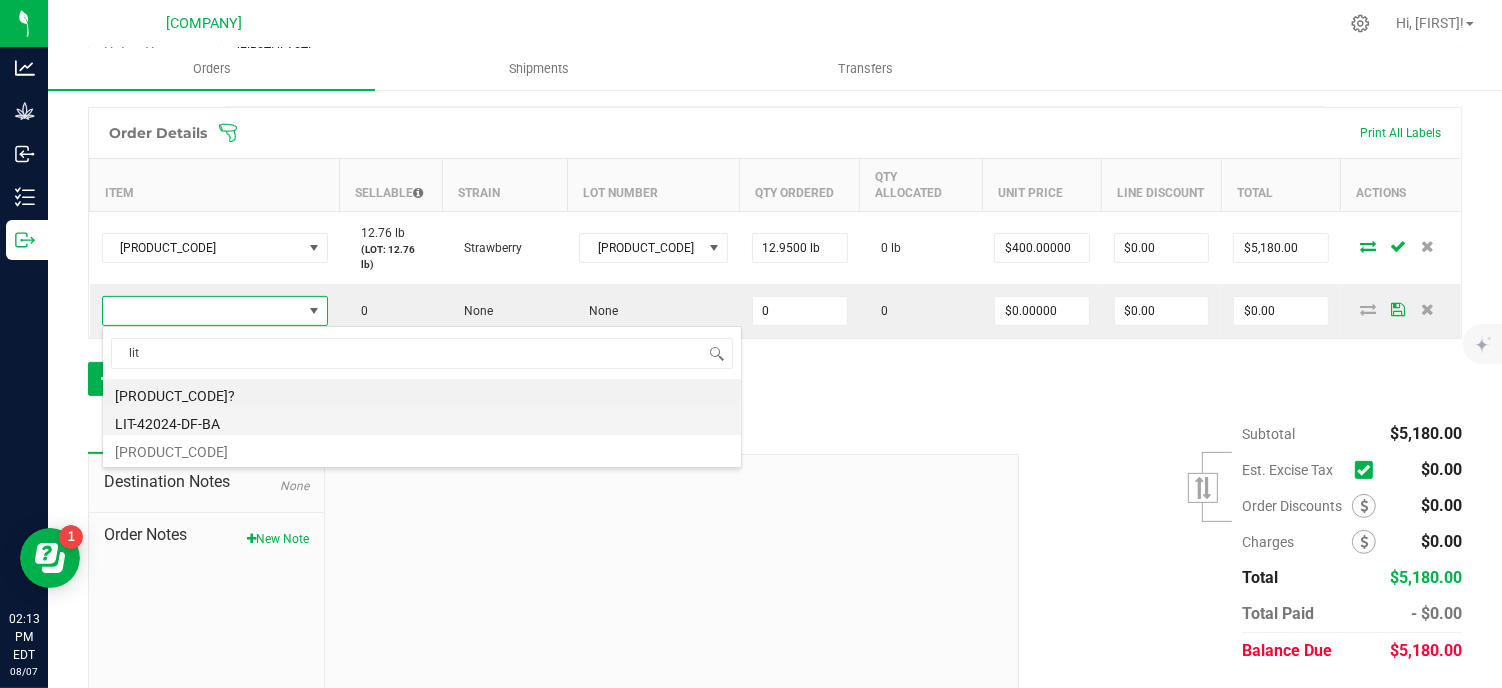 type on "0.0000 lb" 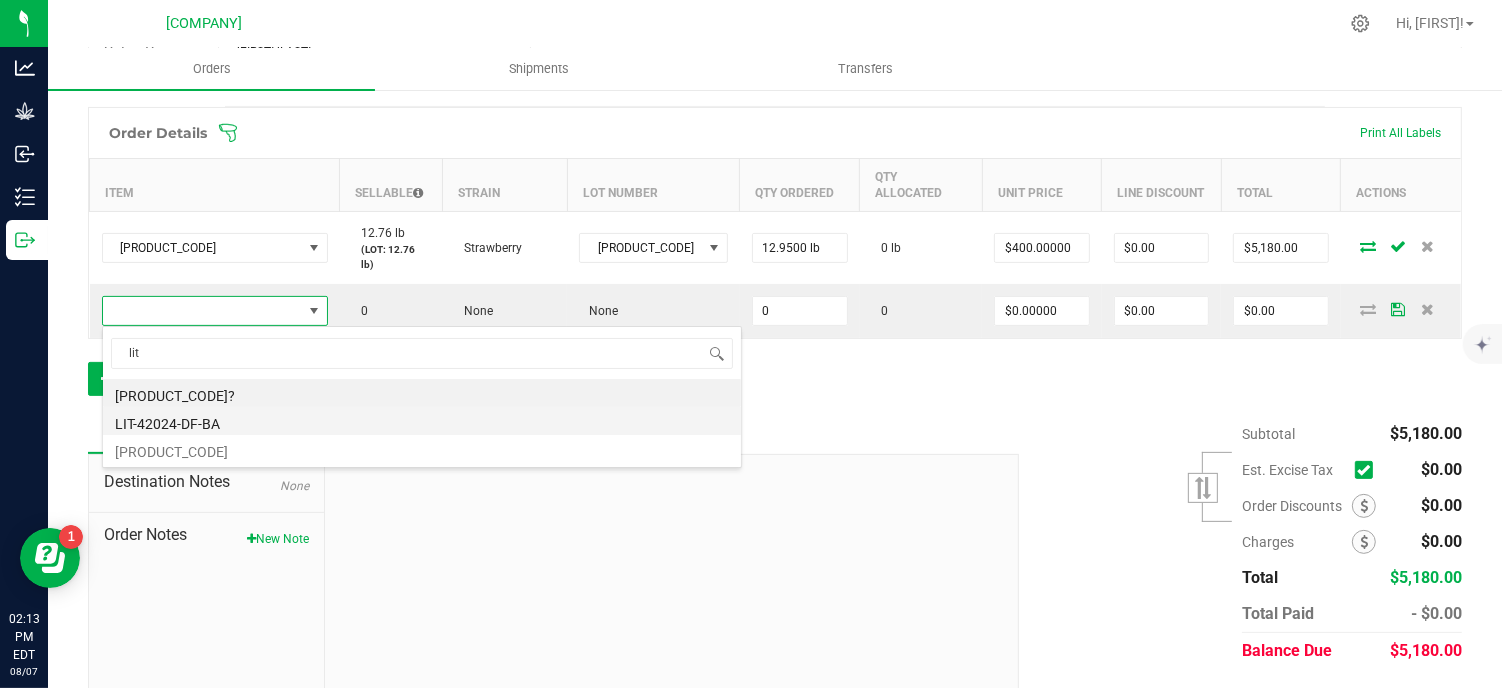 type on "$450.00000" 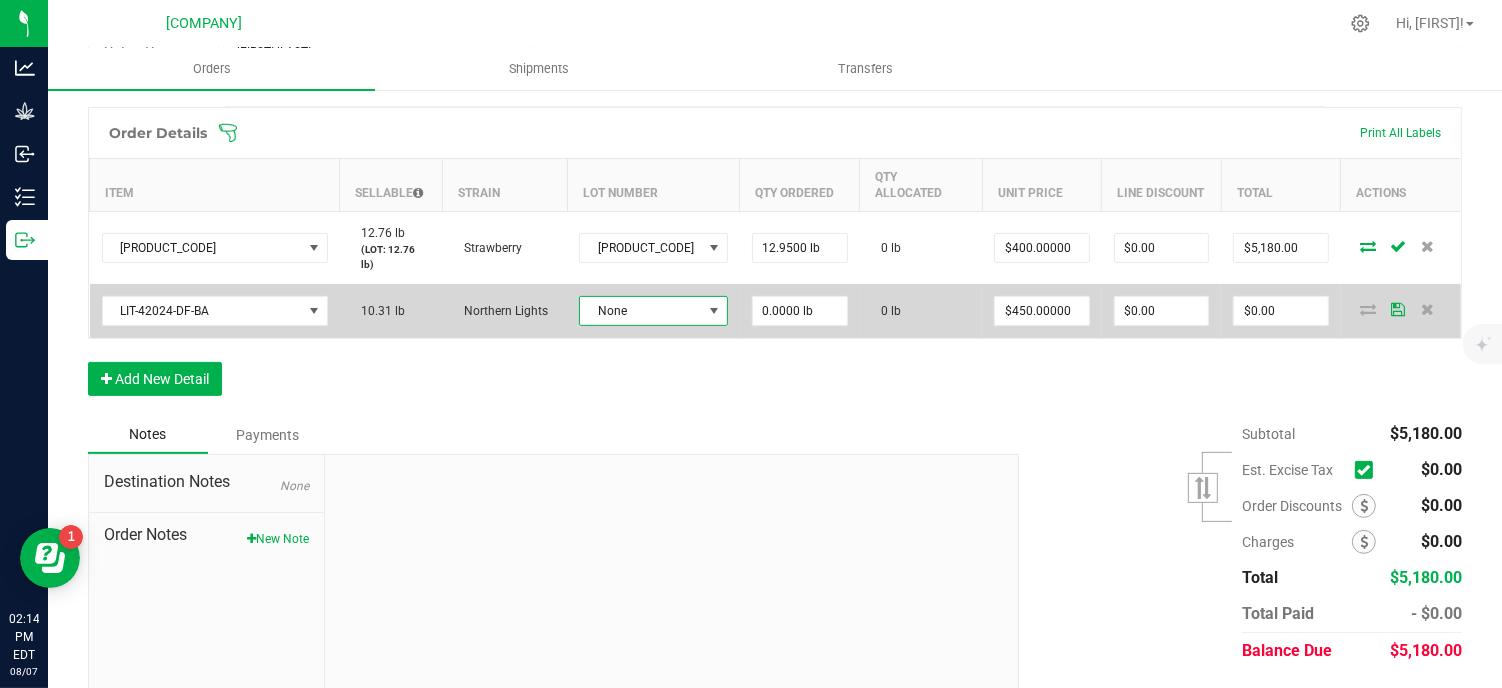 click at bounding box center (714, 311) 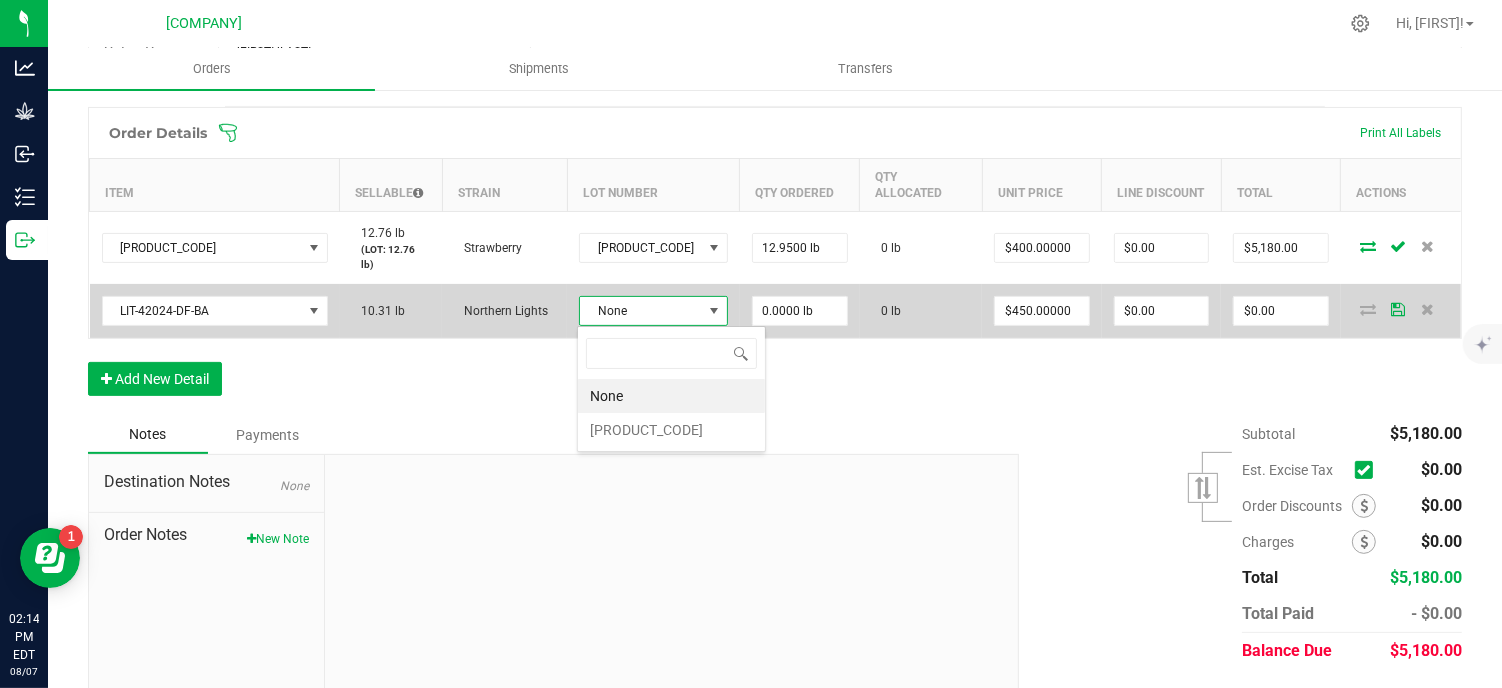 scroll, scrollTop: 99970, scrollLeft: 99858, axis: both 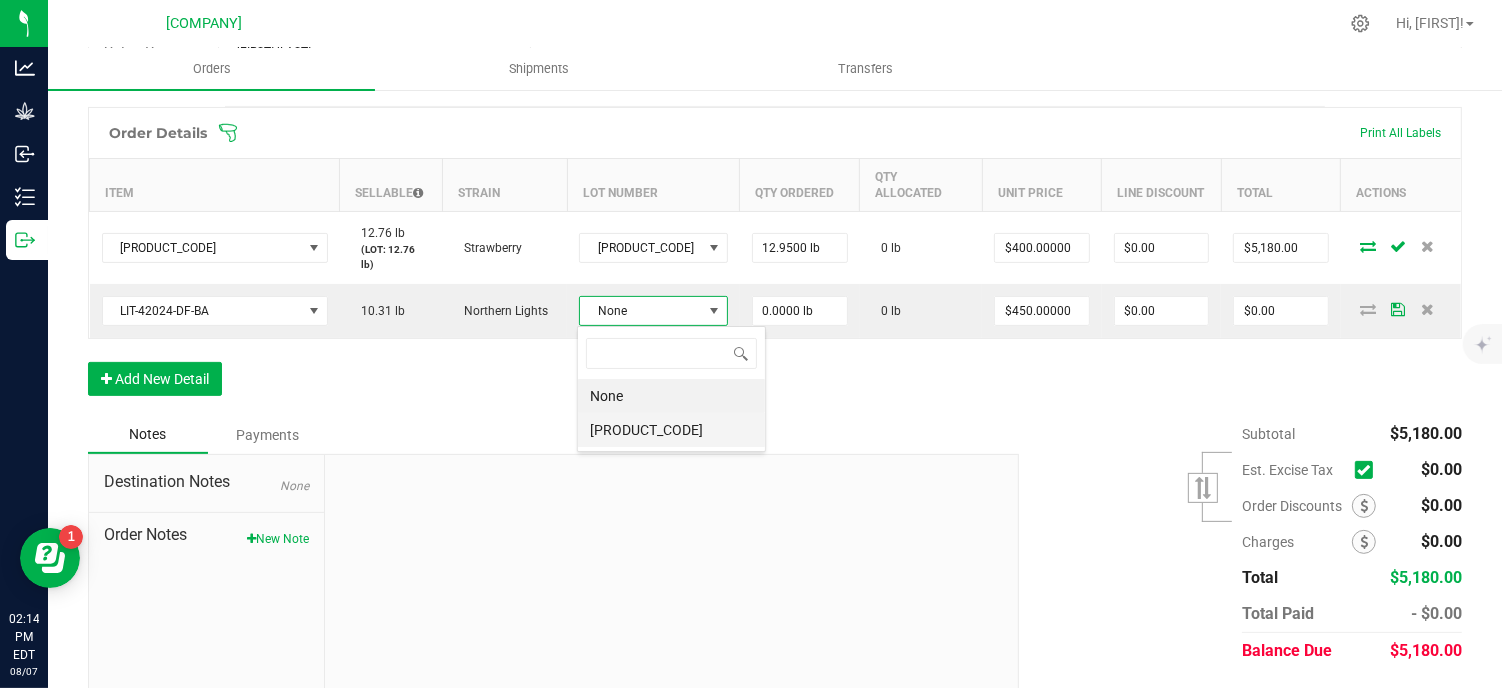 click on "[PRODUCT_CODE]" at bounding box center (671, 430) 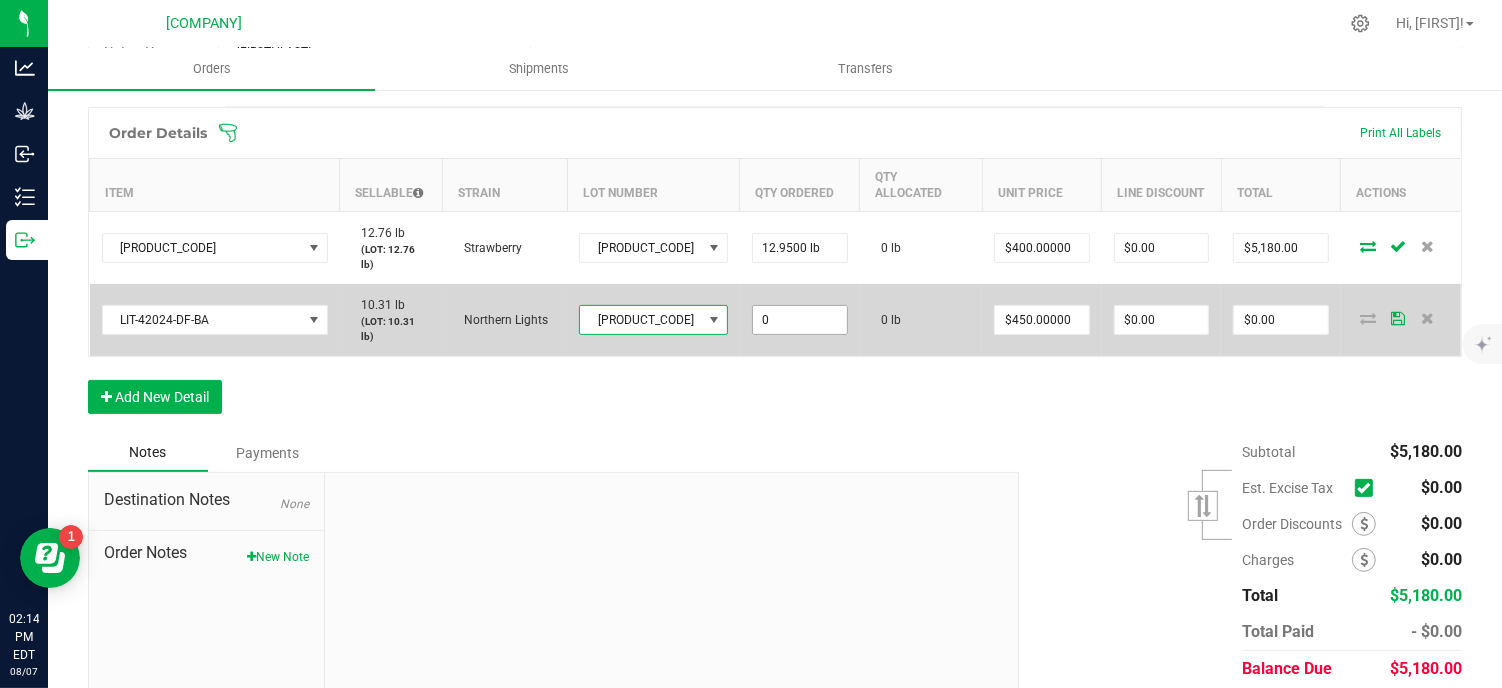 click on "0" at bounding box center [800, 320] 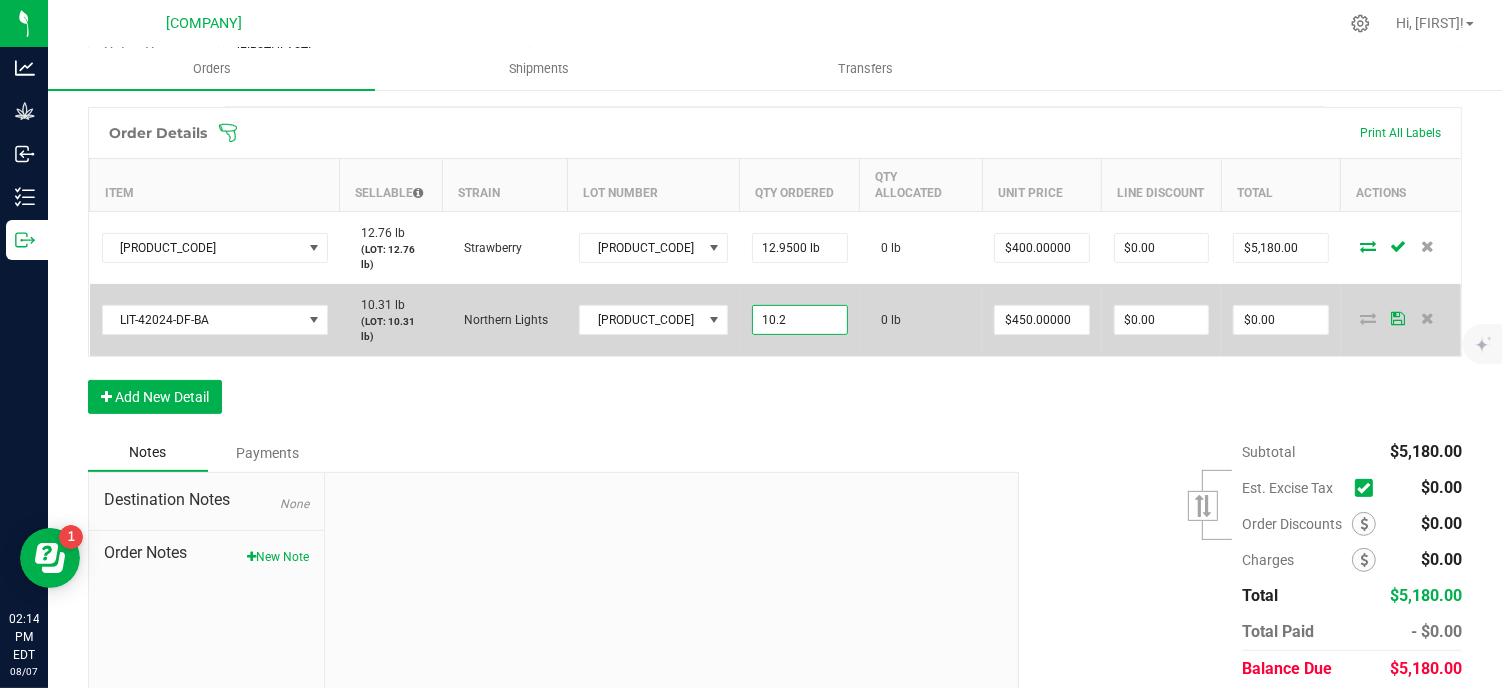 type on "10.2000 lb" 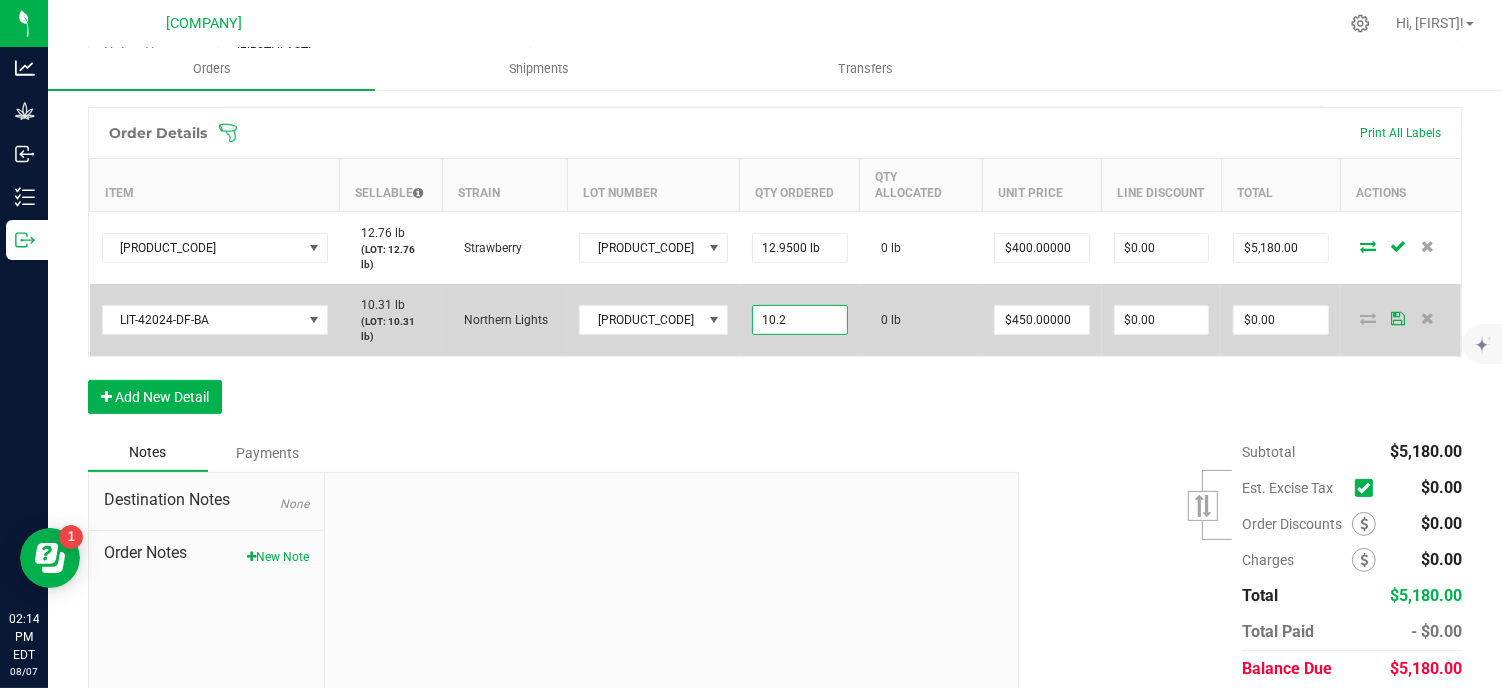 type on "450" 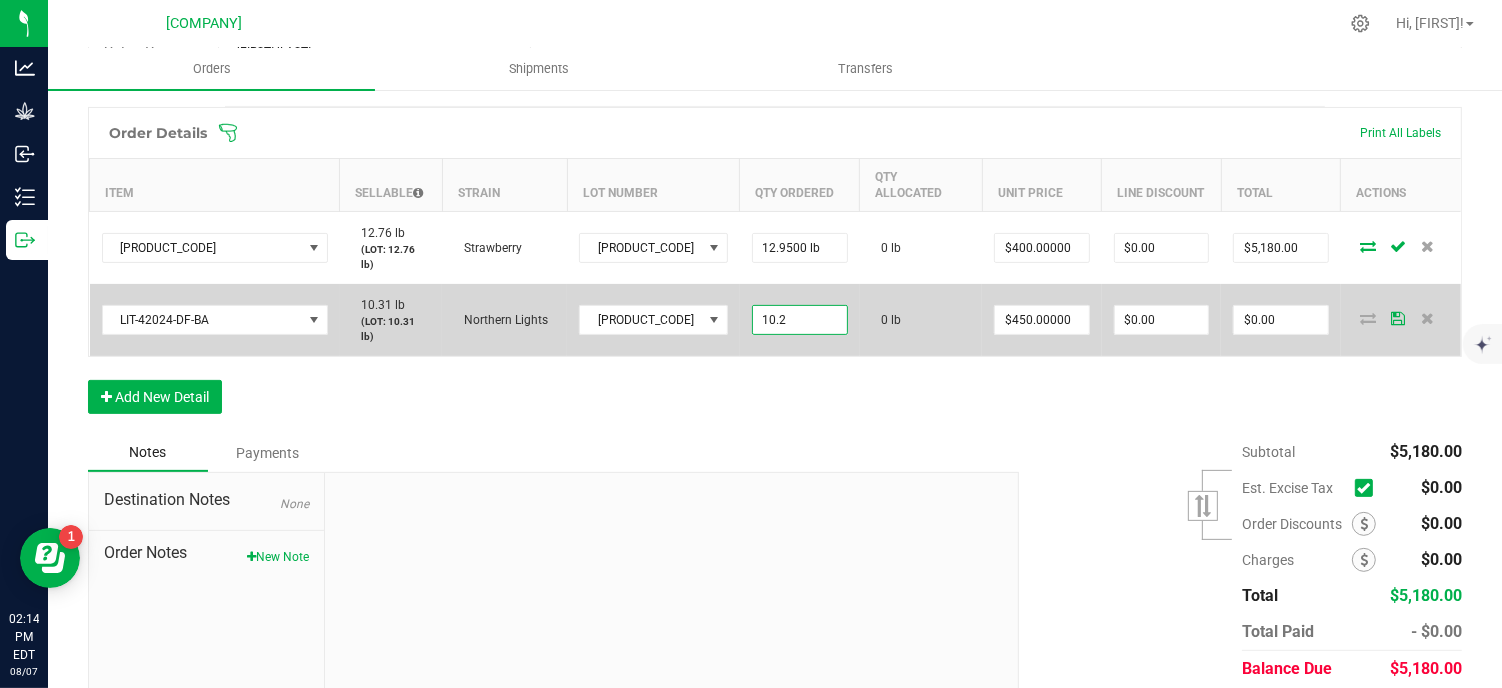 type on "$4,590.00" 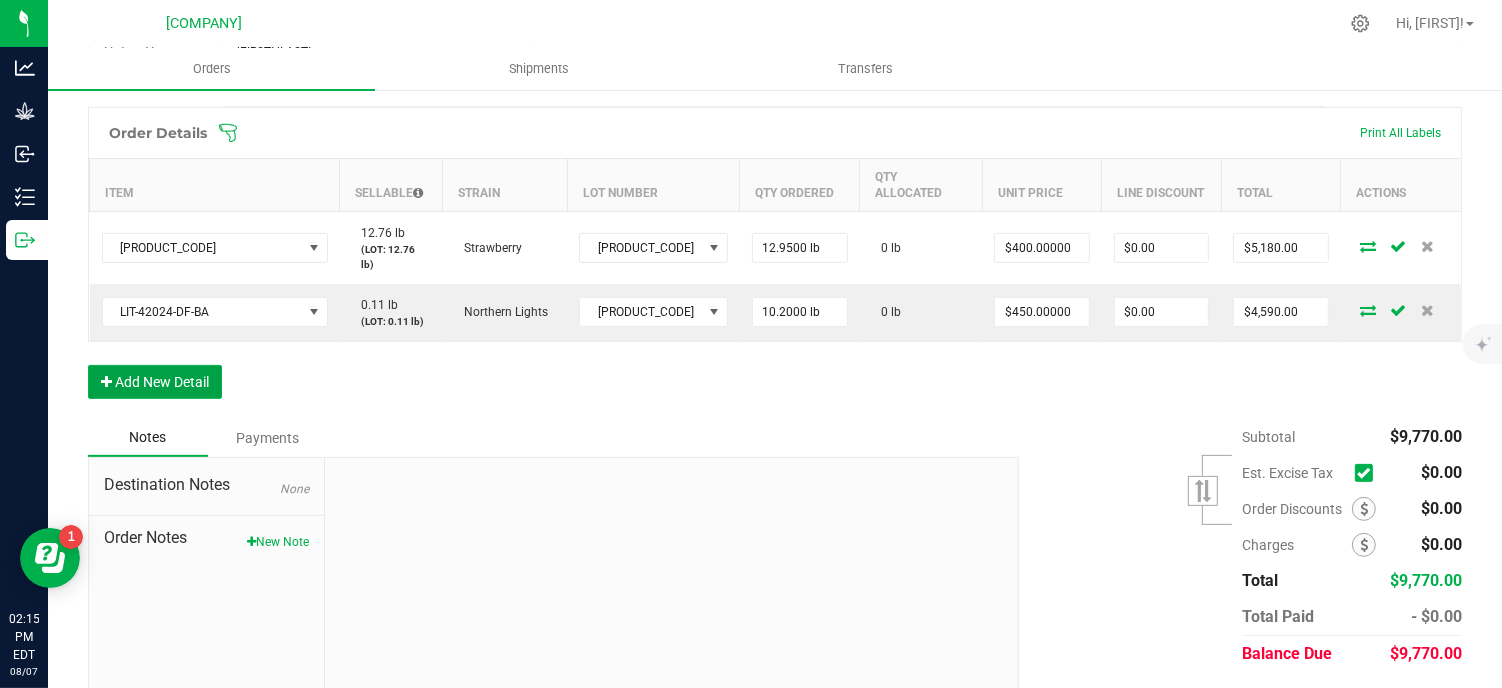 type 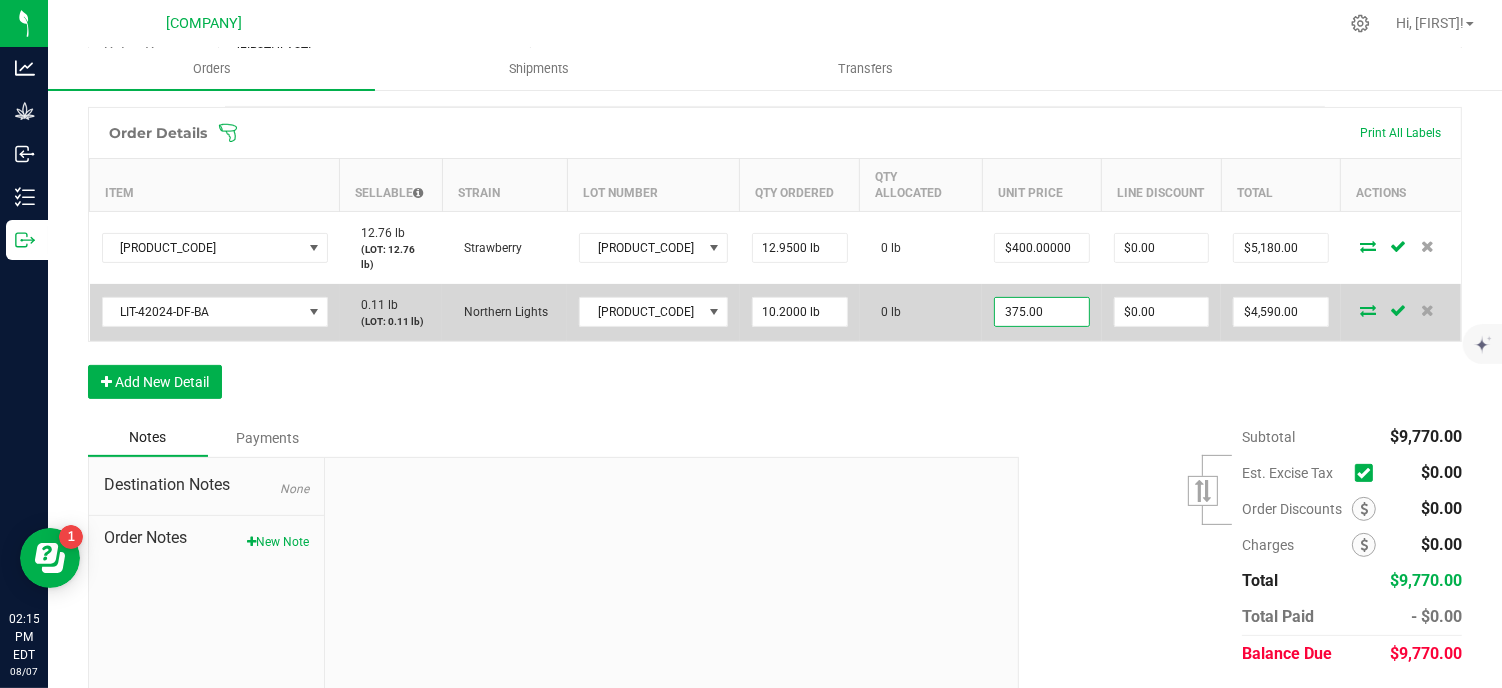 type on "$375.00000" 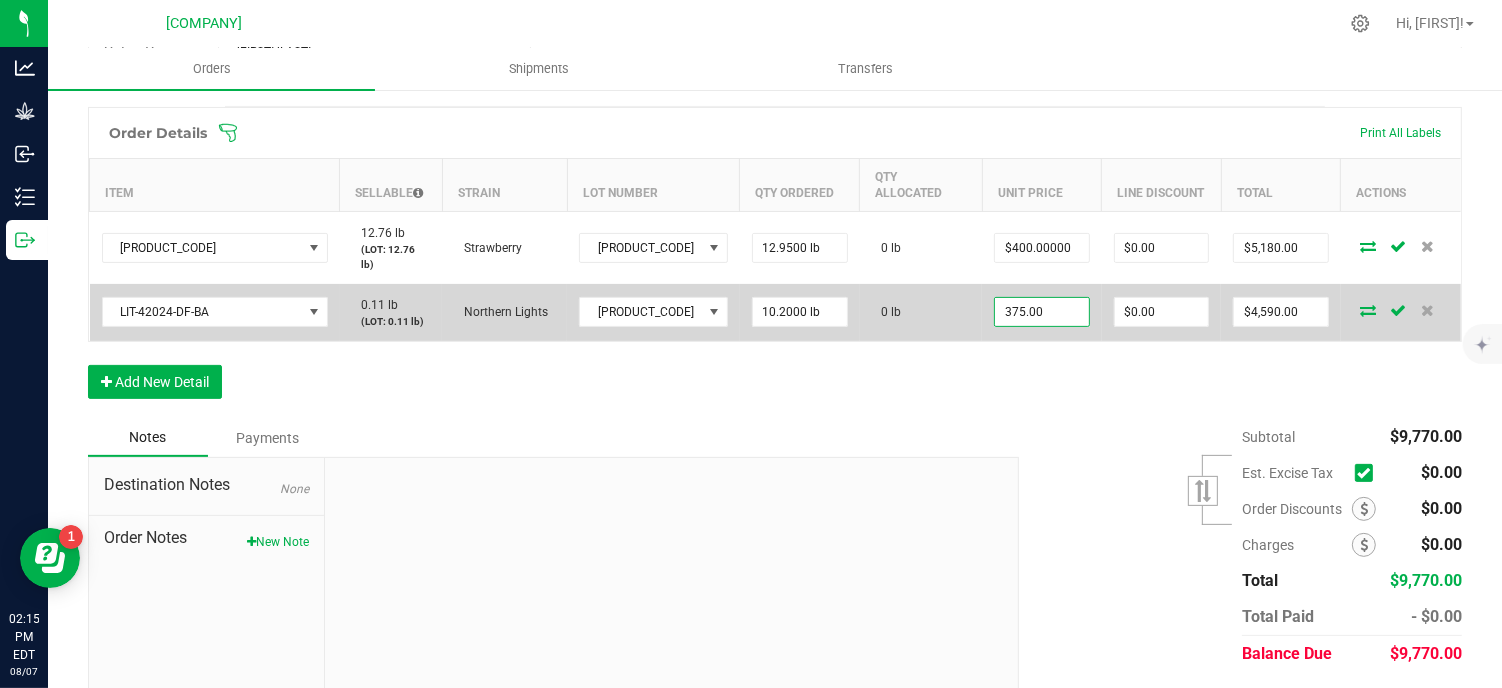 type on "0" 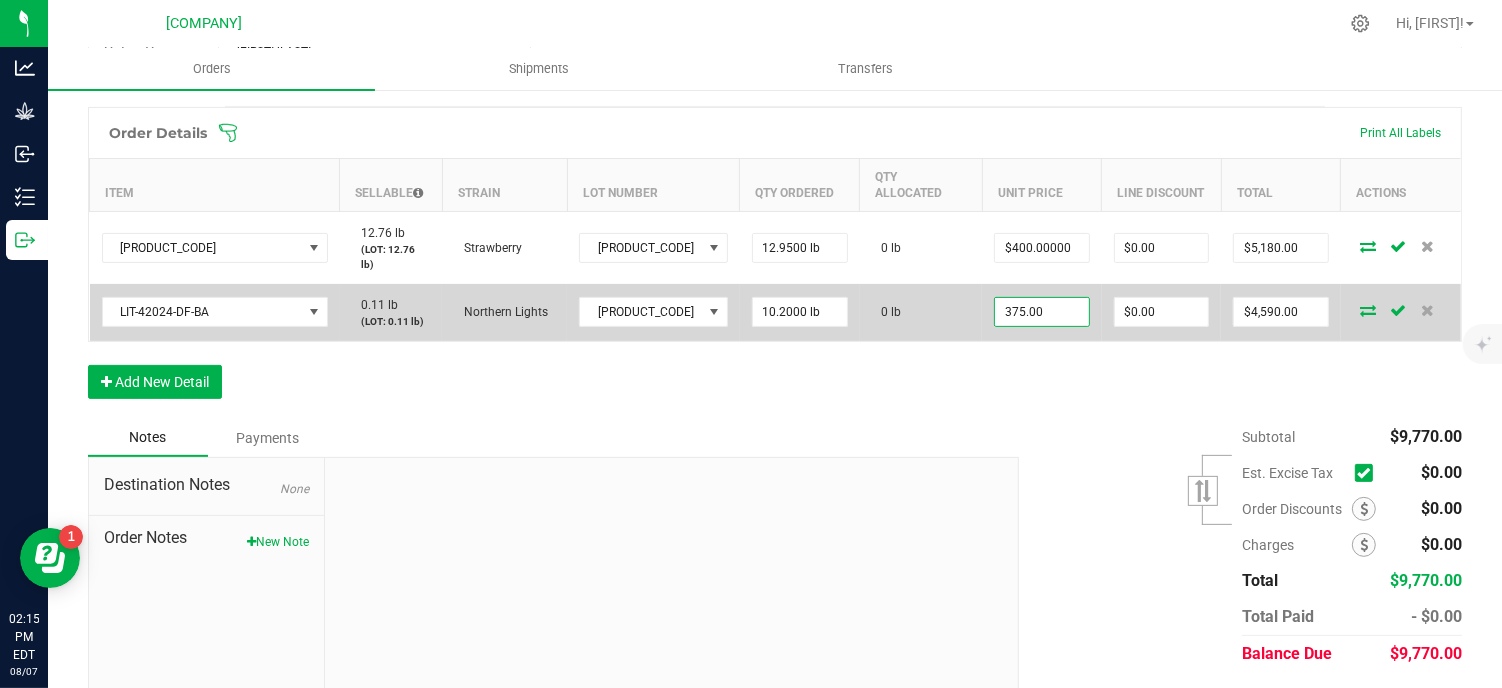 type on "$3,825.00" 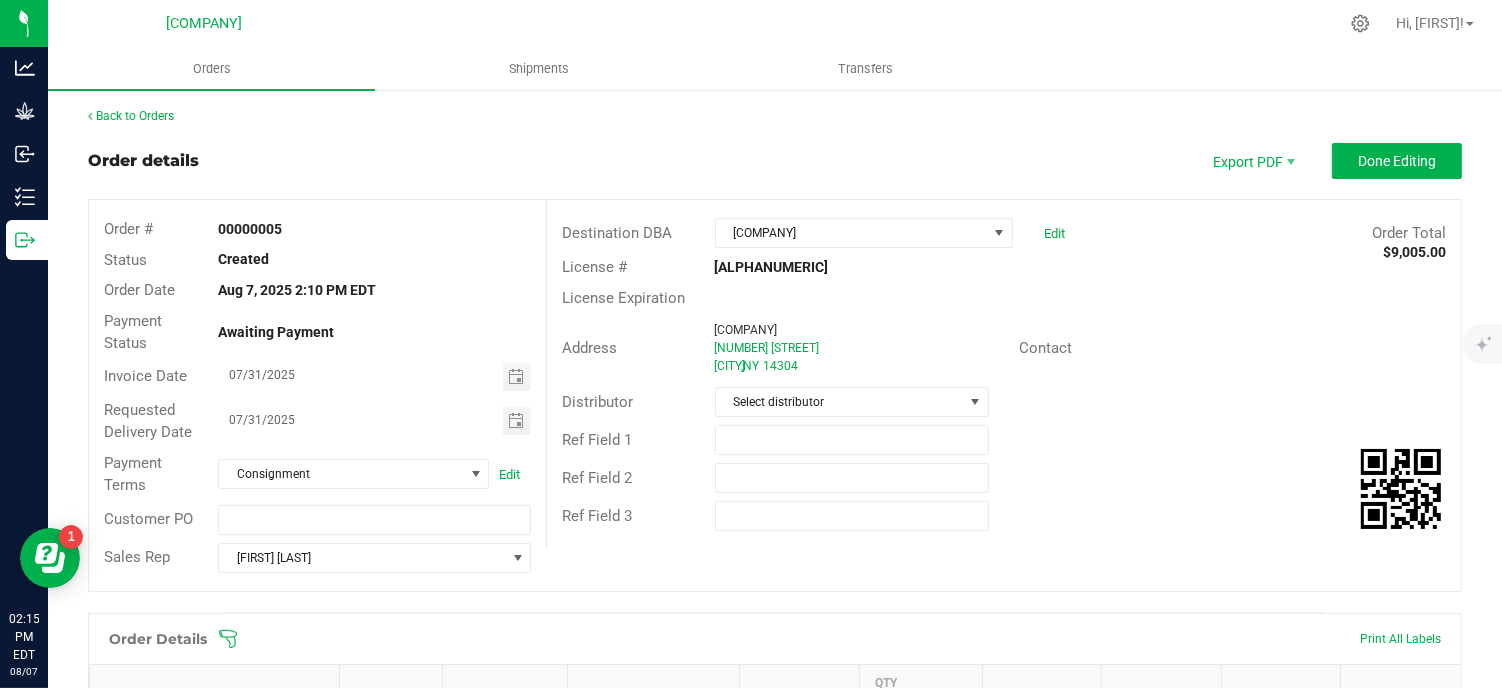 scroll, scrollTop: 0, scrollLeft: 0, axis: both 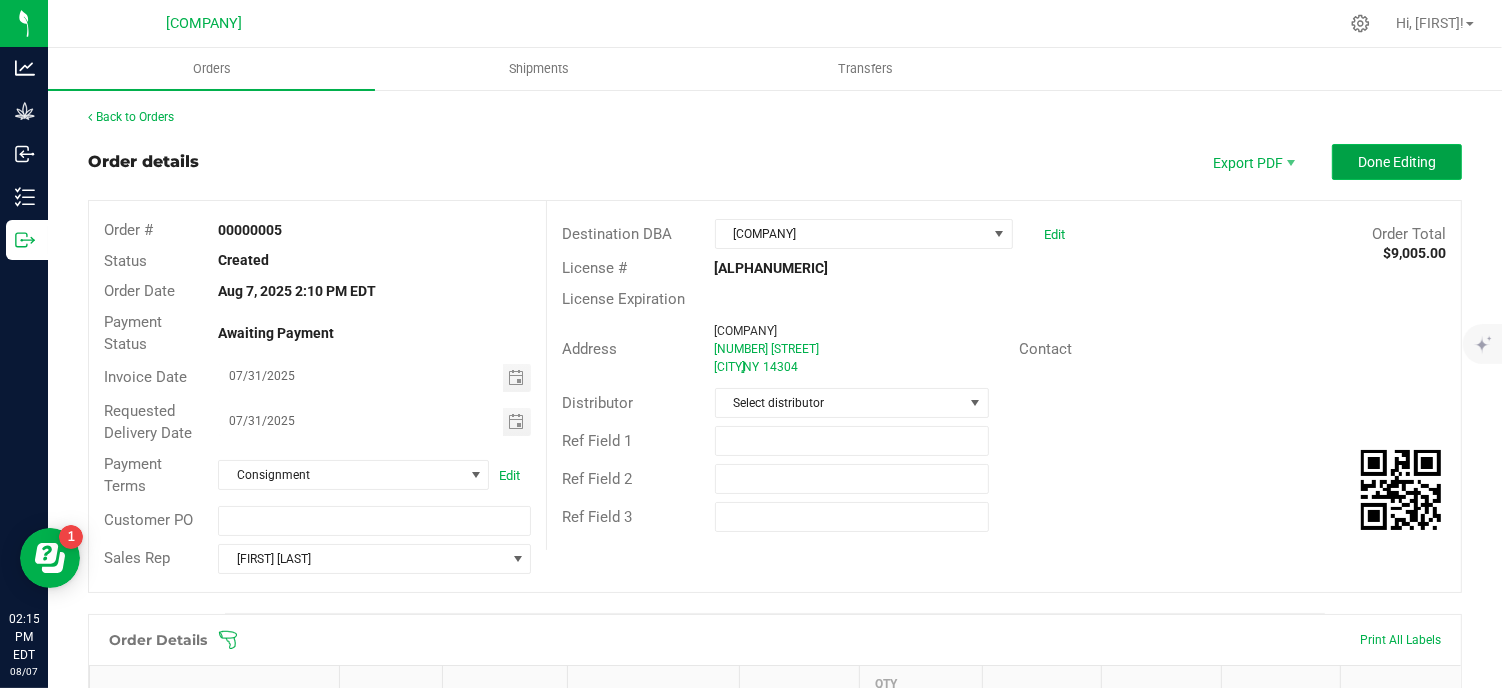 click on "Done Editing" at bounding box center (1397, 162) 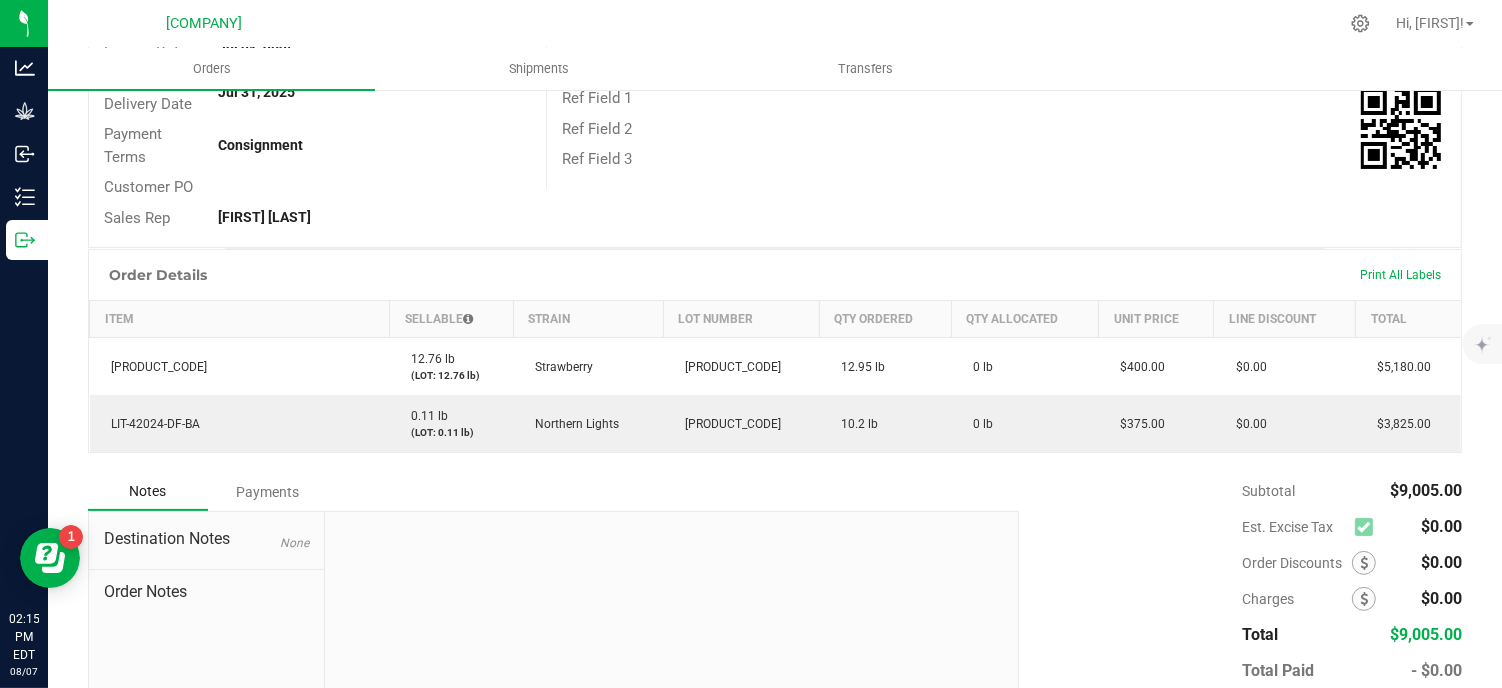 scroll, scrollTop: 0, scrollLeft: 0, axis: both 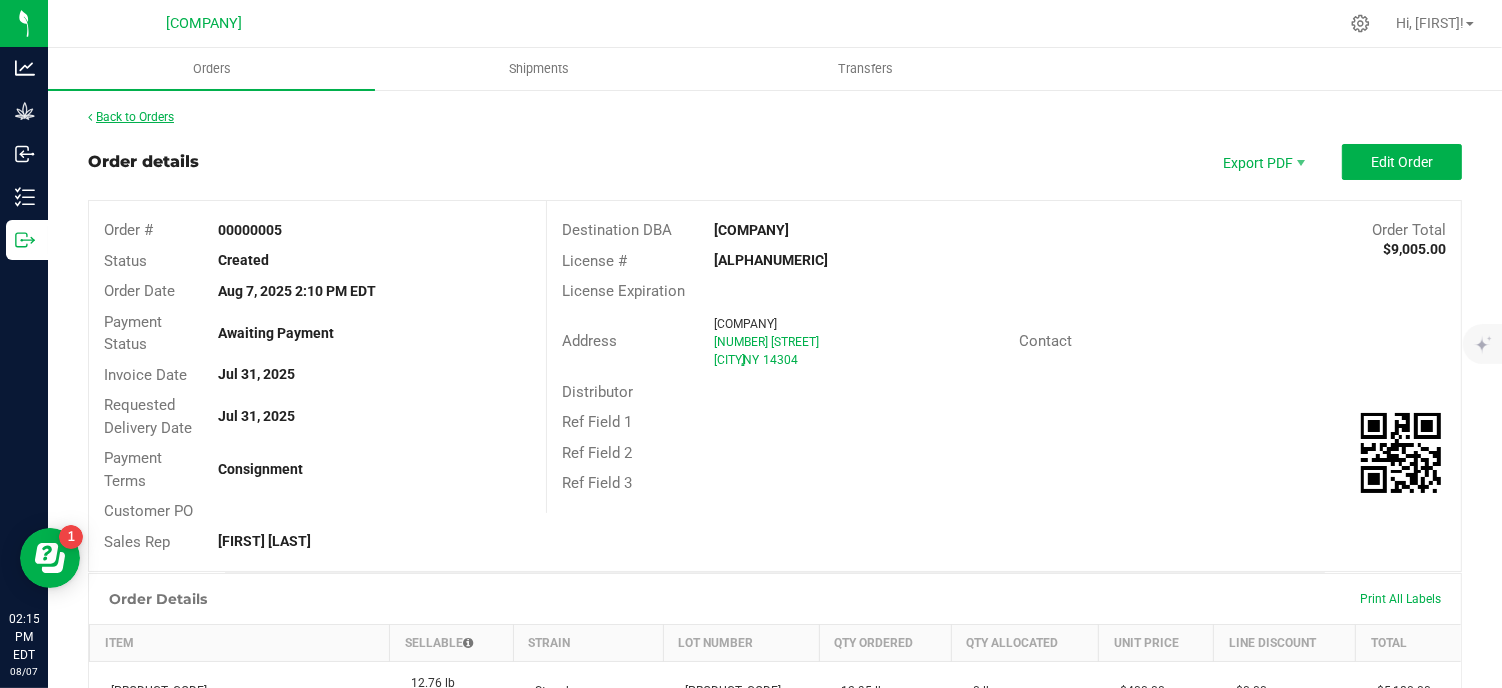 click on "Back to Orders" at bounding box center (131, 117) 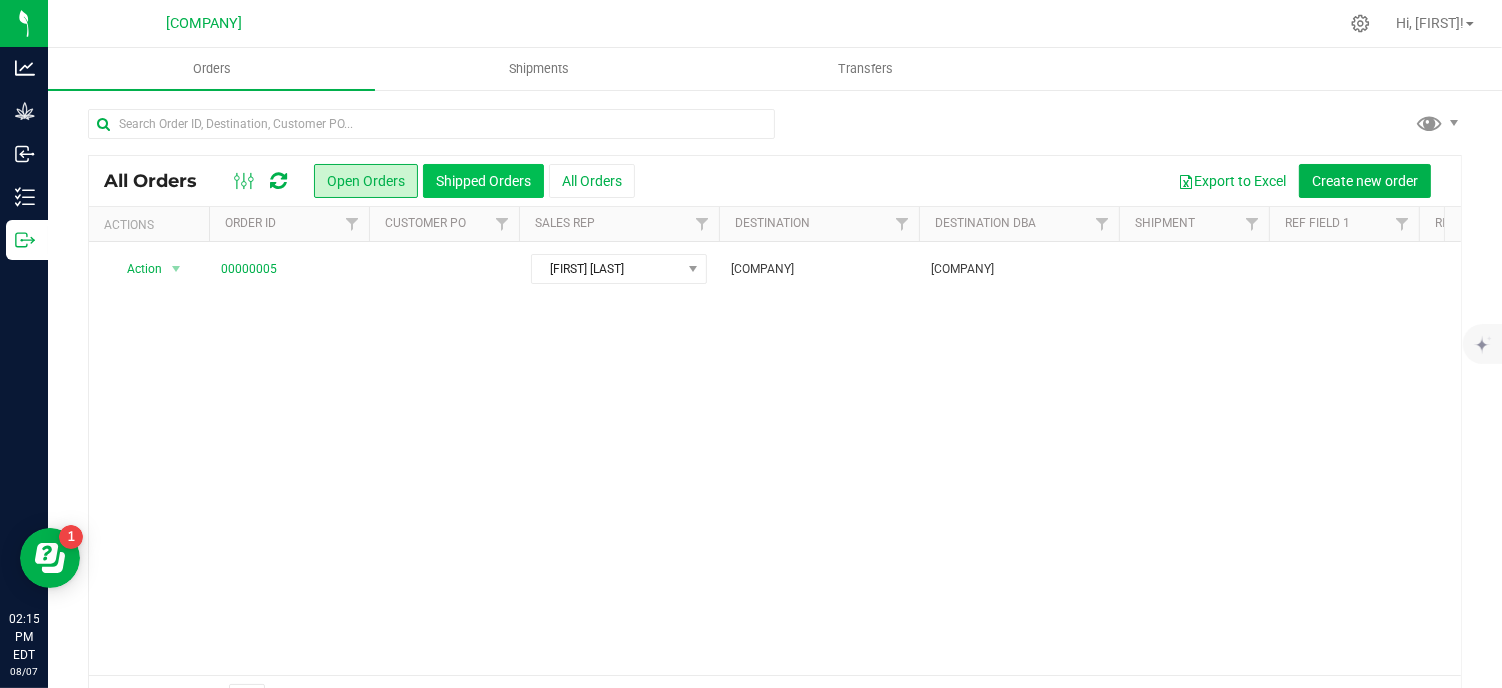 click on "Shipped Orders" at bounding box center (483, 181) 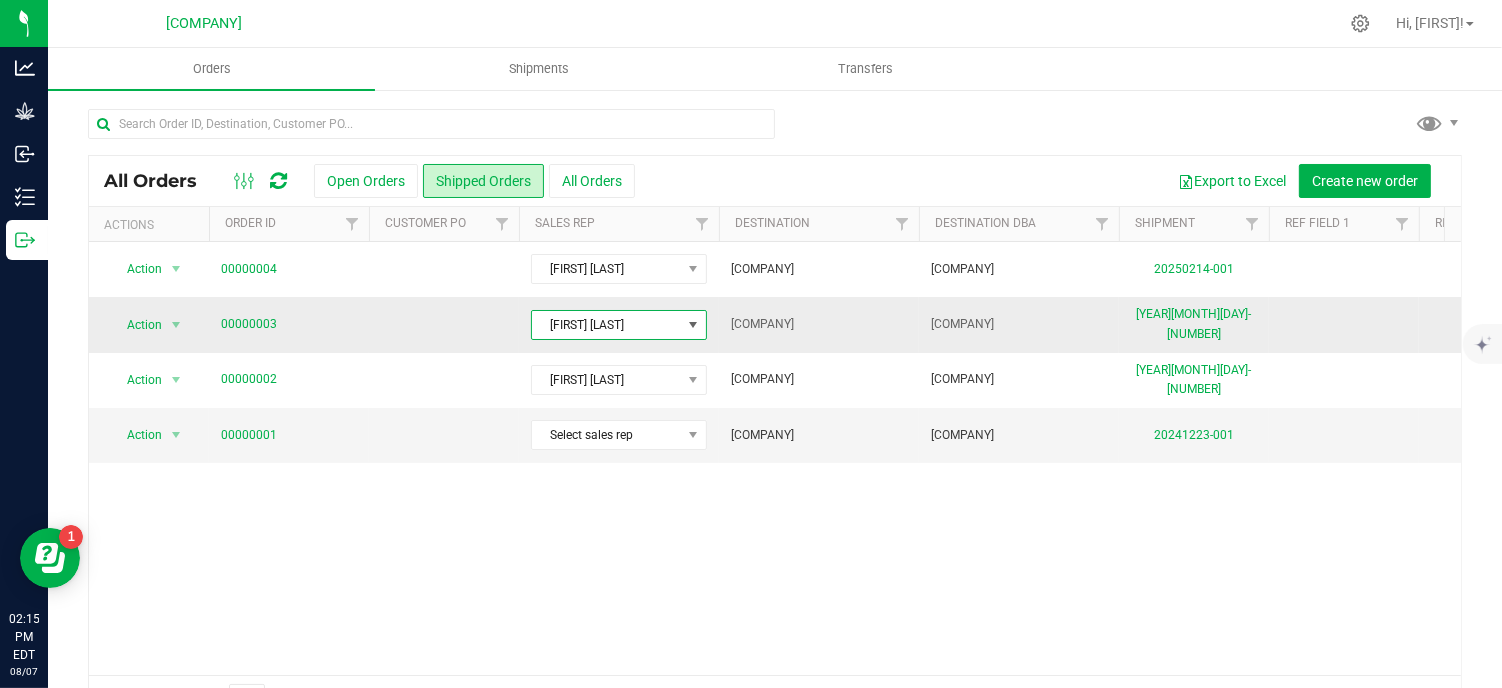 click at bounding box center (693, 325) 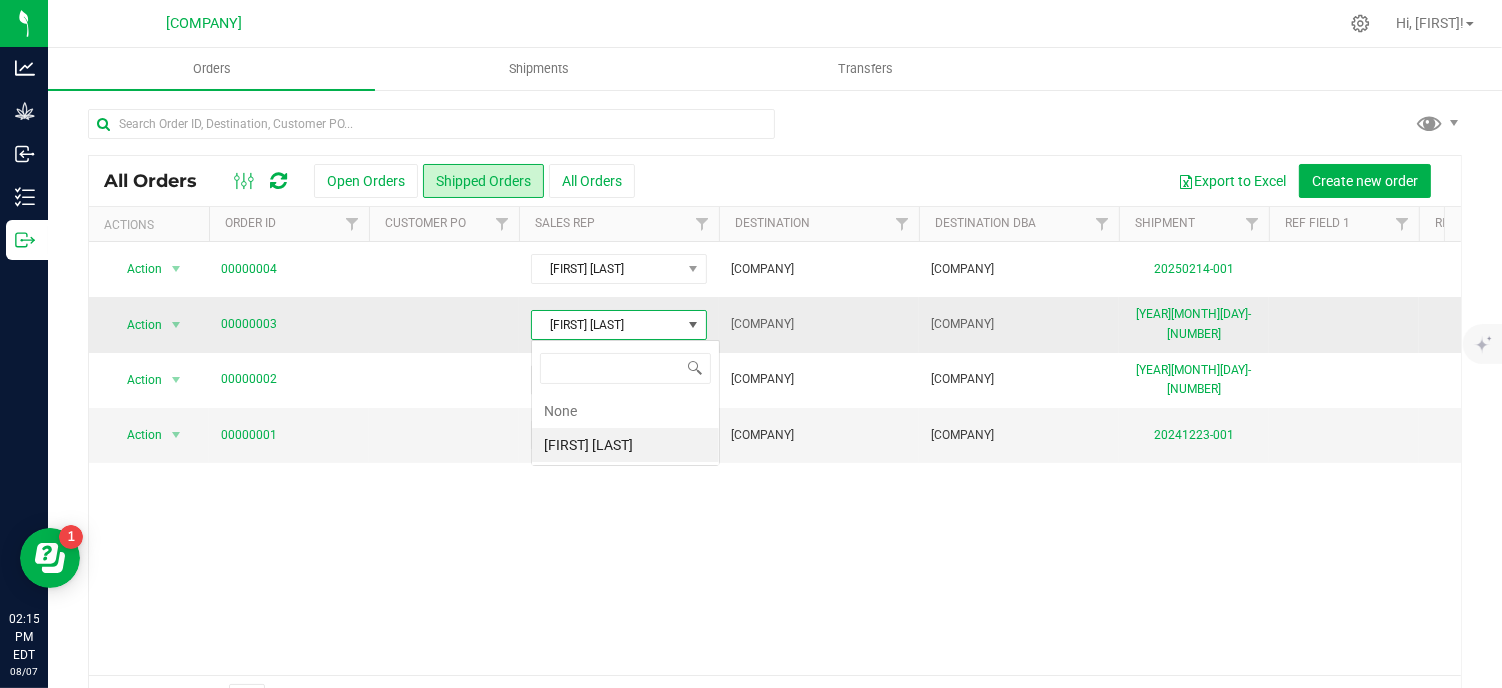 scroll, scrollTop: 99970, scrollLeft: 99824, axis: both 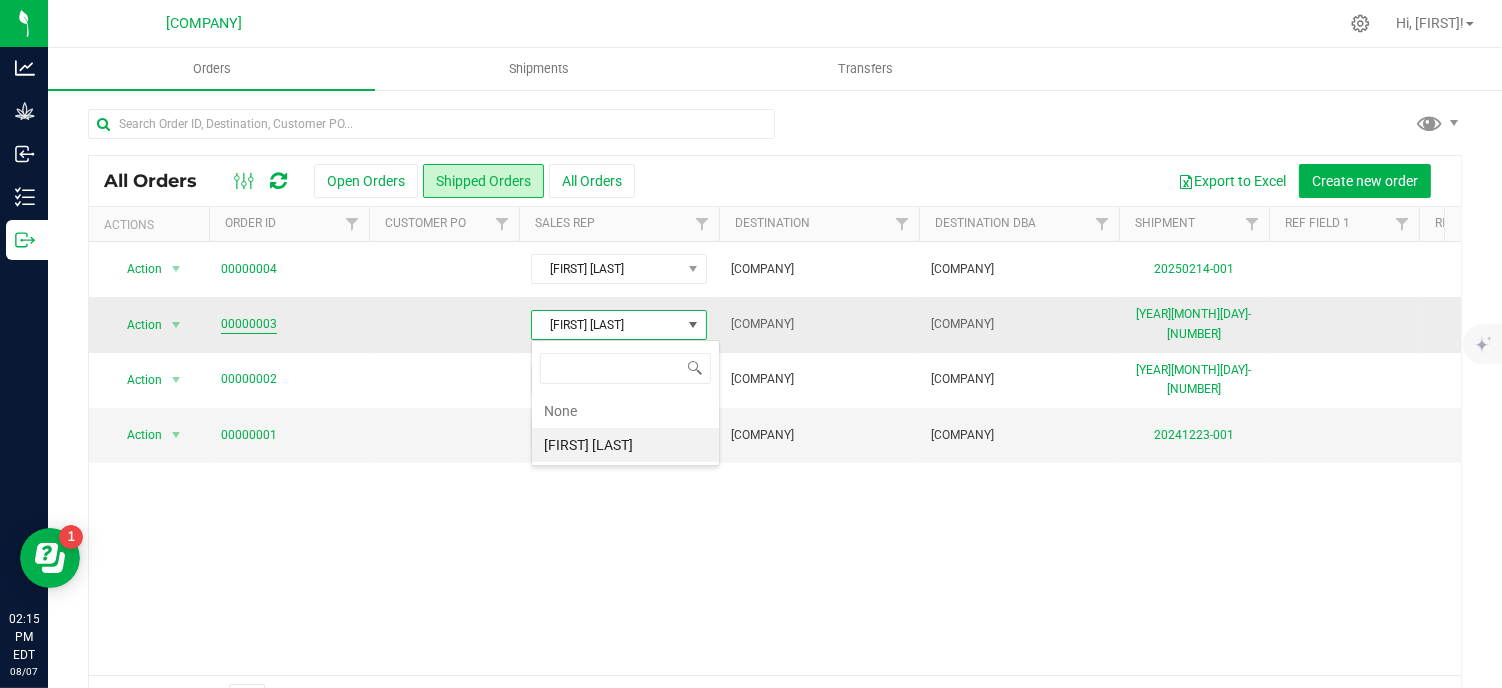 click on "00000003" at bounding box center [249, 324] 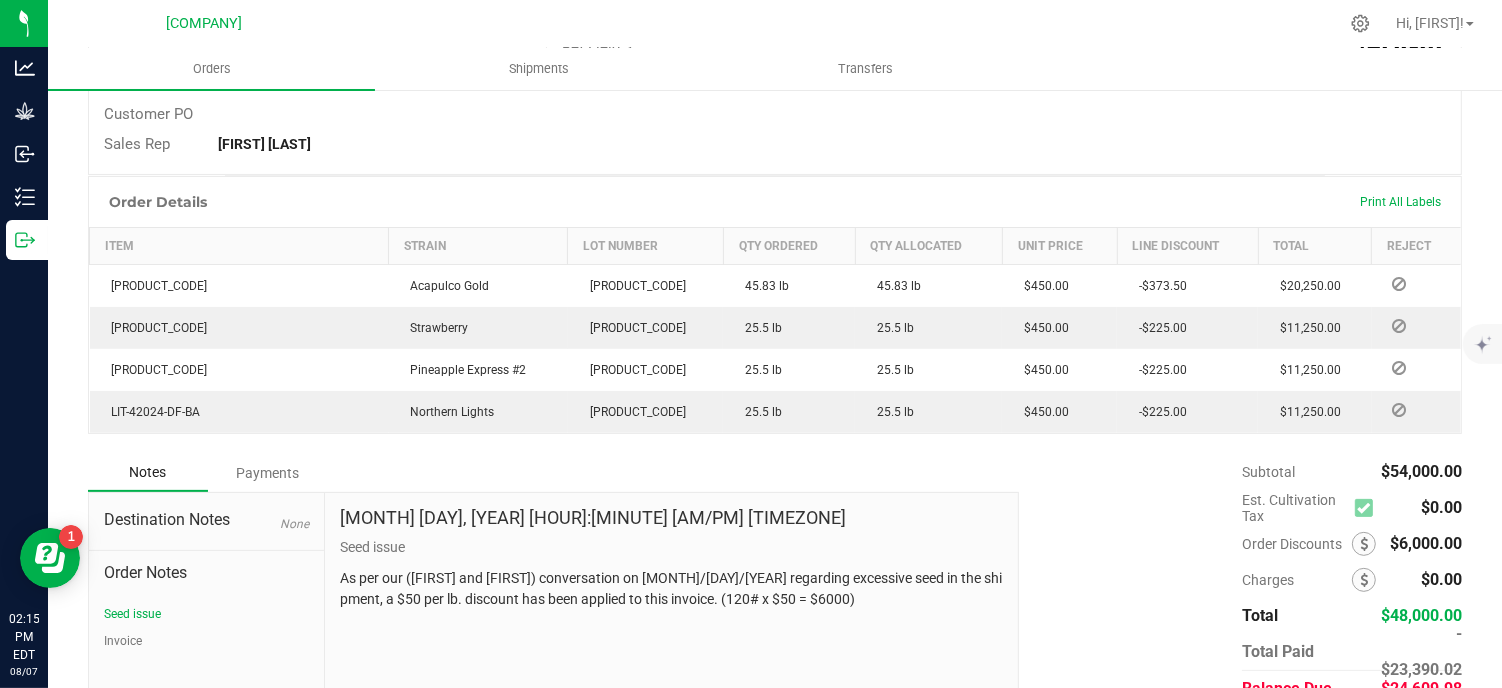 scroll, scrollTop: 520, scrollLeft: 0, axis: vertical 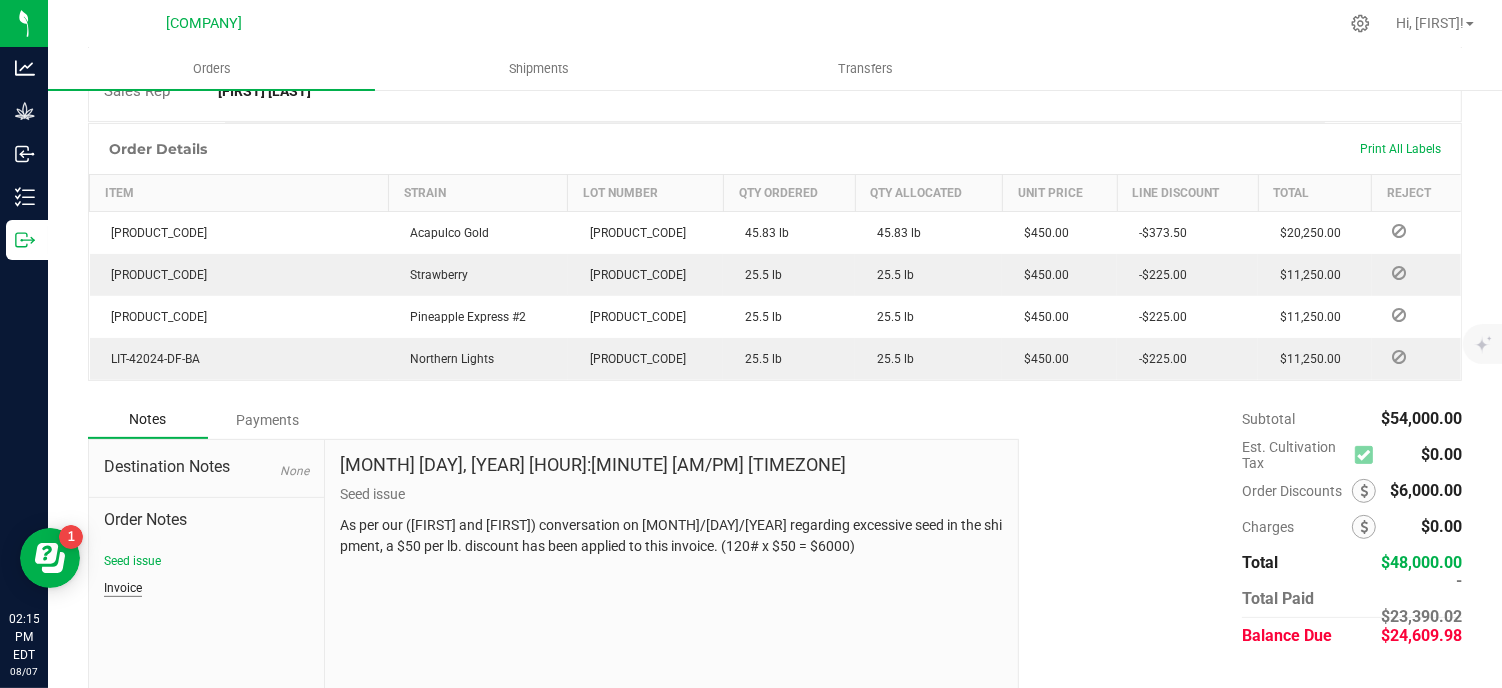 click on "Invoice" at bounding box center (123, 588) 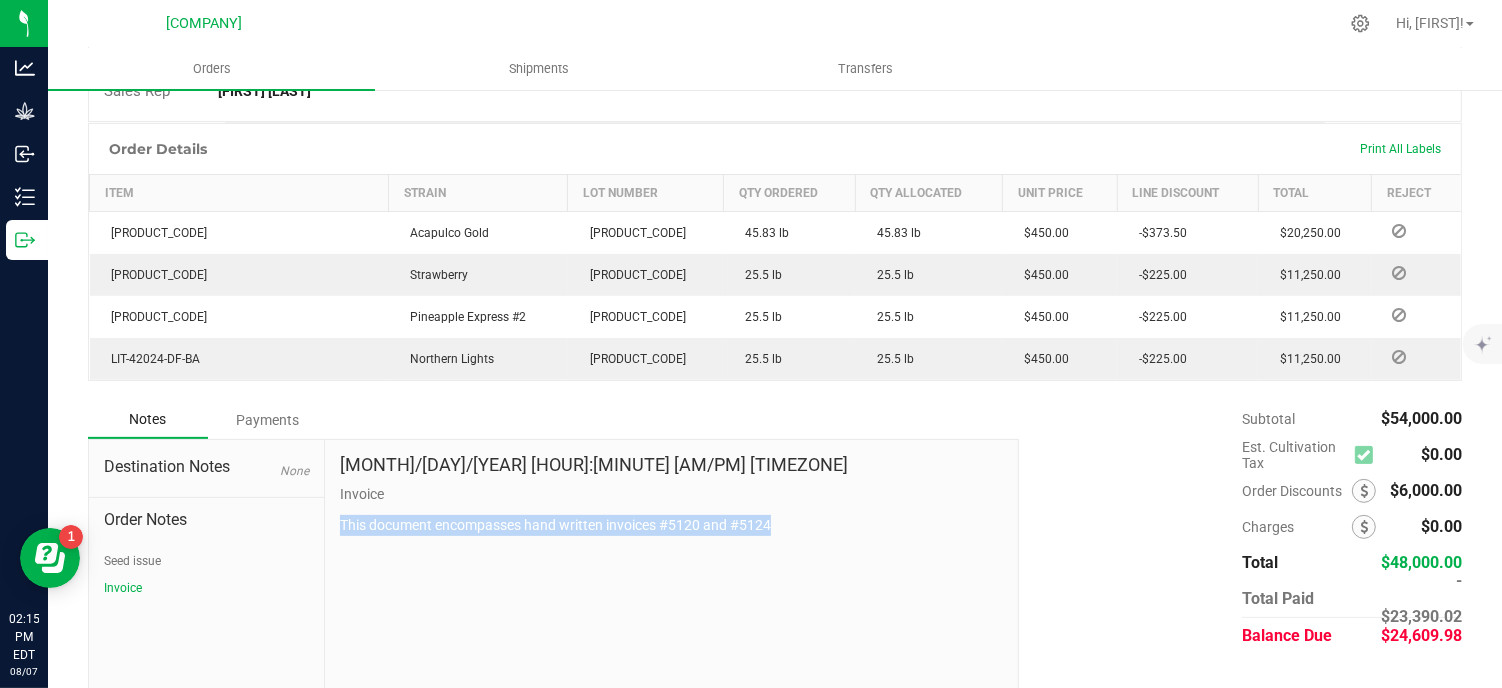 drag, startPoint x: 335, startPoint y: 484, endPoint x: 824, endPoint y: 468, distance: 489.2617 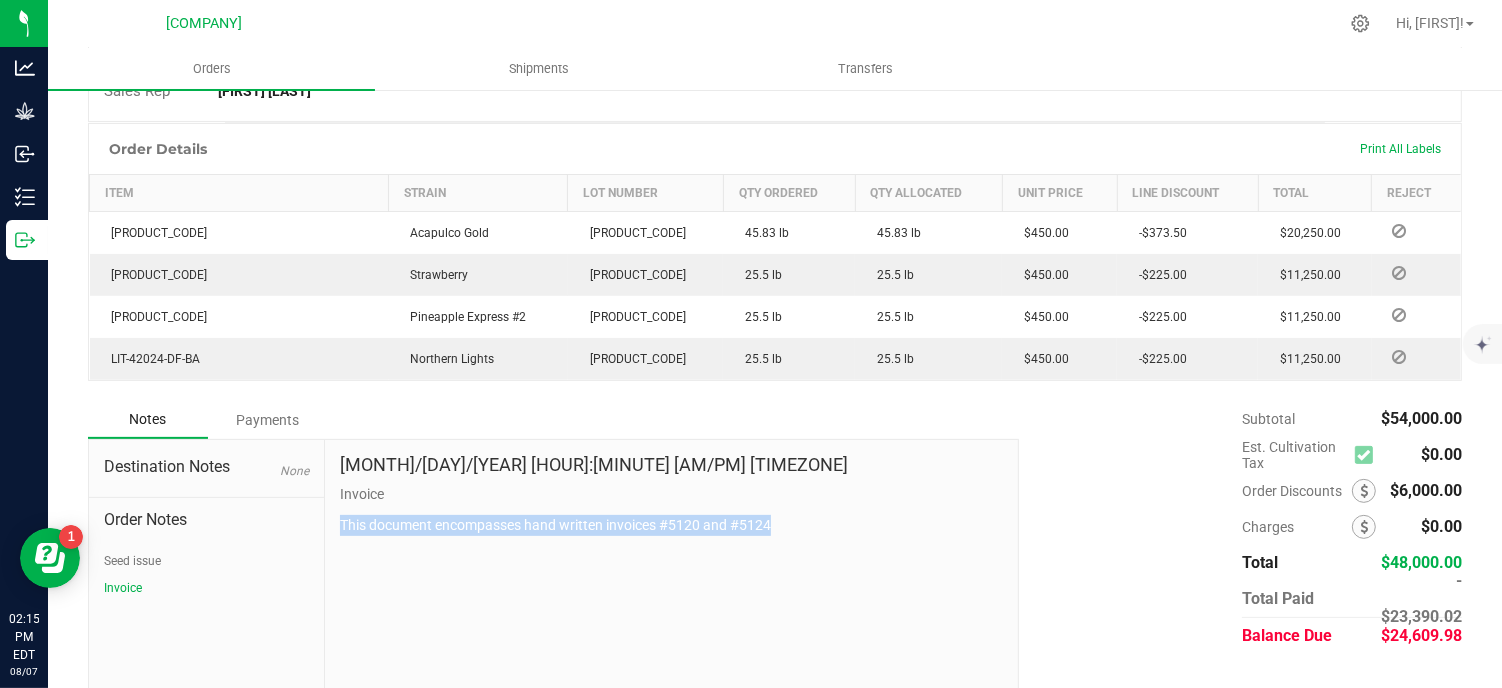 click on "[MONTH]/[DAY]/[YEAR] [HOUR]:[MINUTE] [AM/PM] [TIMEZONE]
Invoice
This document encompasses hand written invoices #5120 and #5124" at bounding box center [671, 574] 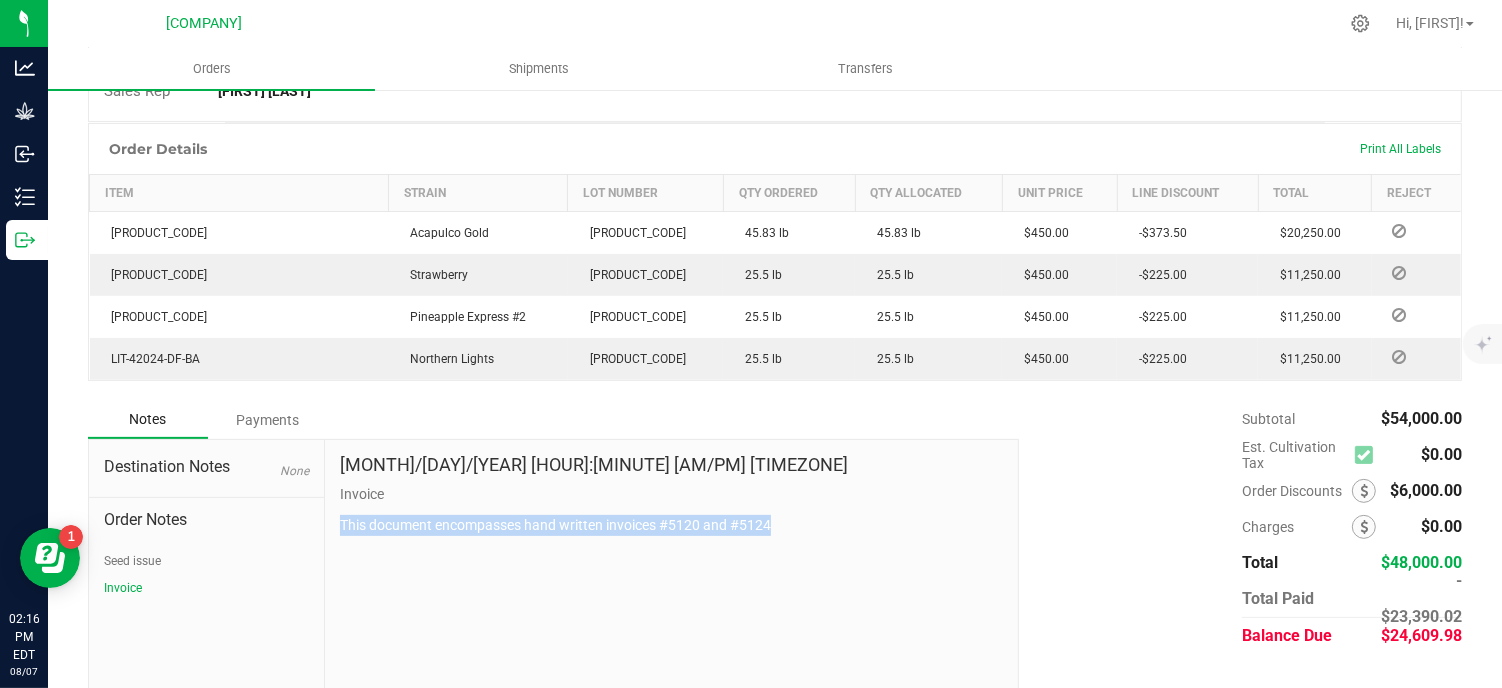 drag, startPoint x: 824, startPoint y: 468, endPoint x: 708, endPoint y: 488, distance: 117.71151 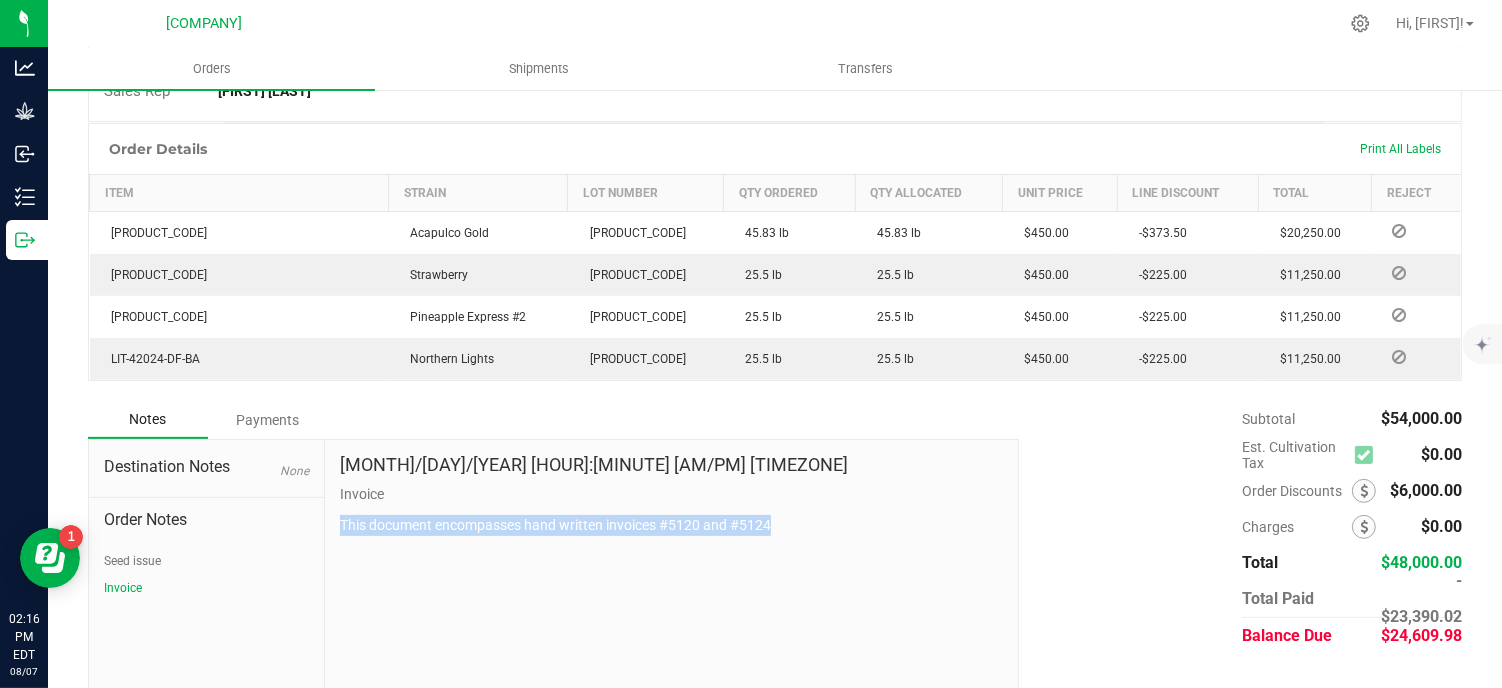 copy on "This document encompasses hand written invoices #5120 and #5124" 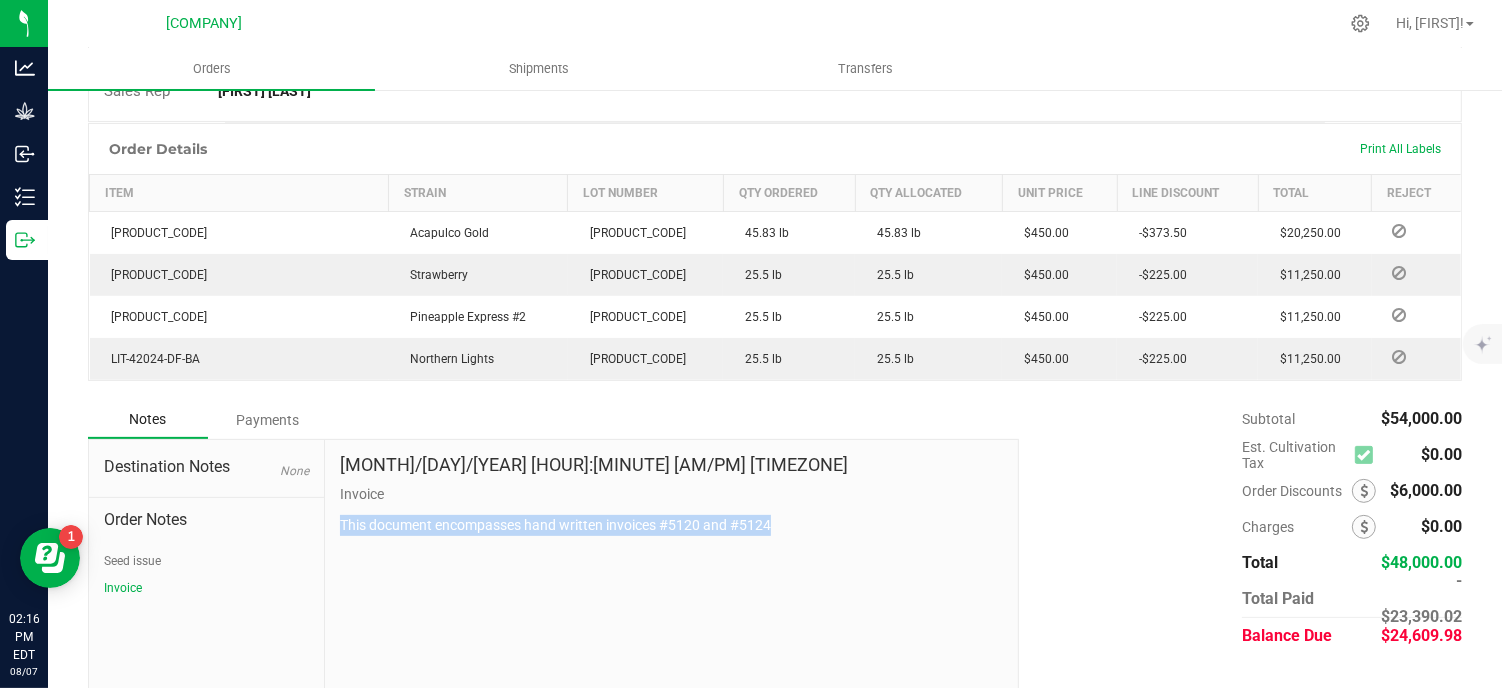 copy on "This document encompasses hand written invoices #5120 and #5124" 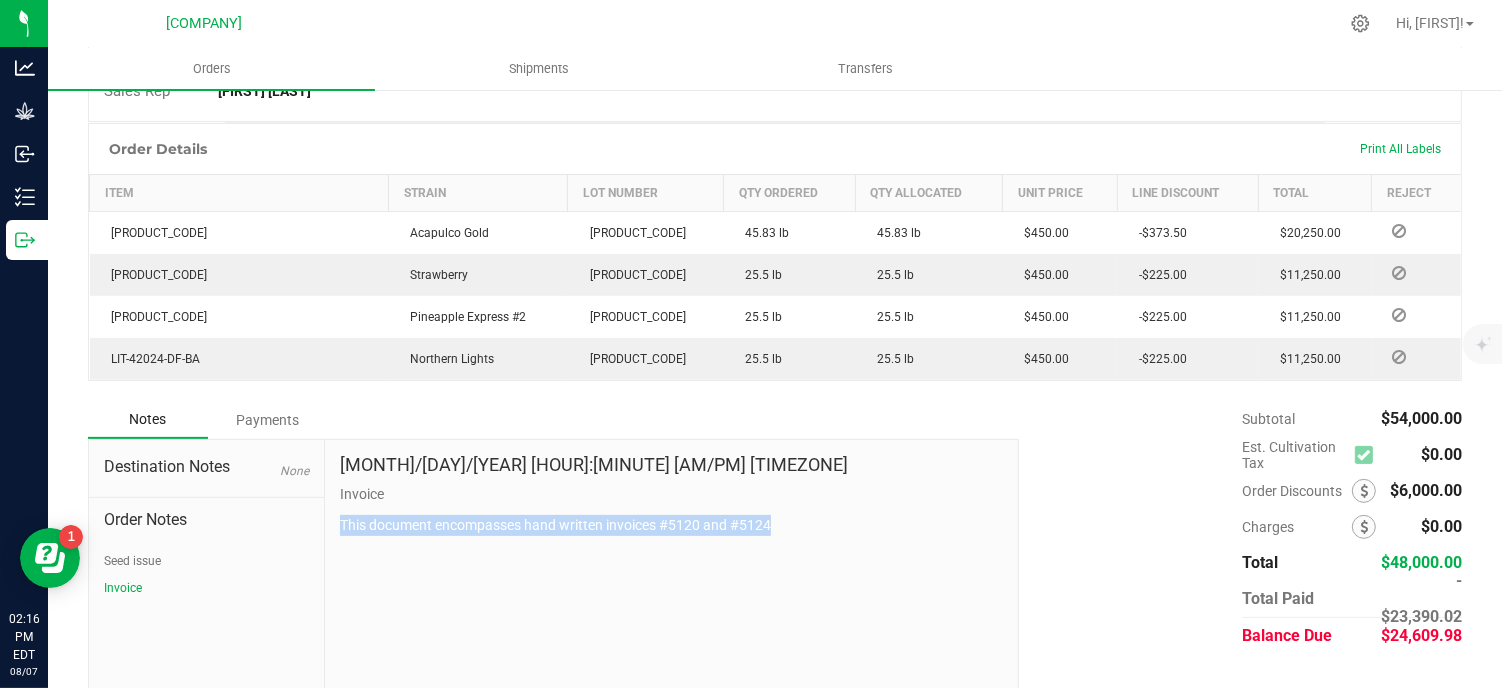 scroll, scrollTop: 0, scrollLeft: 0, axis: both 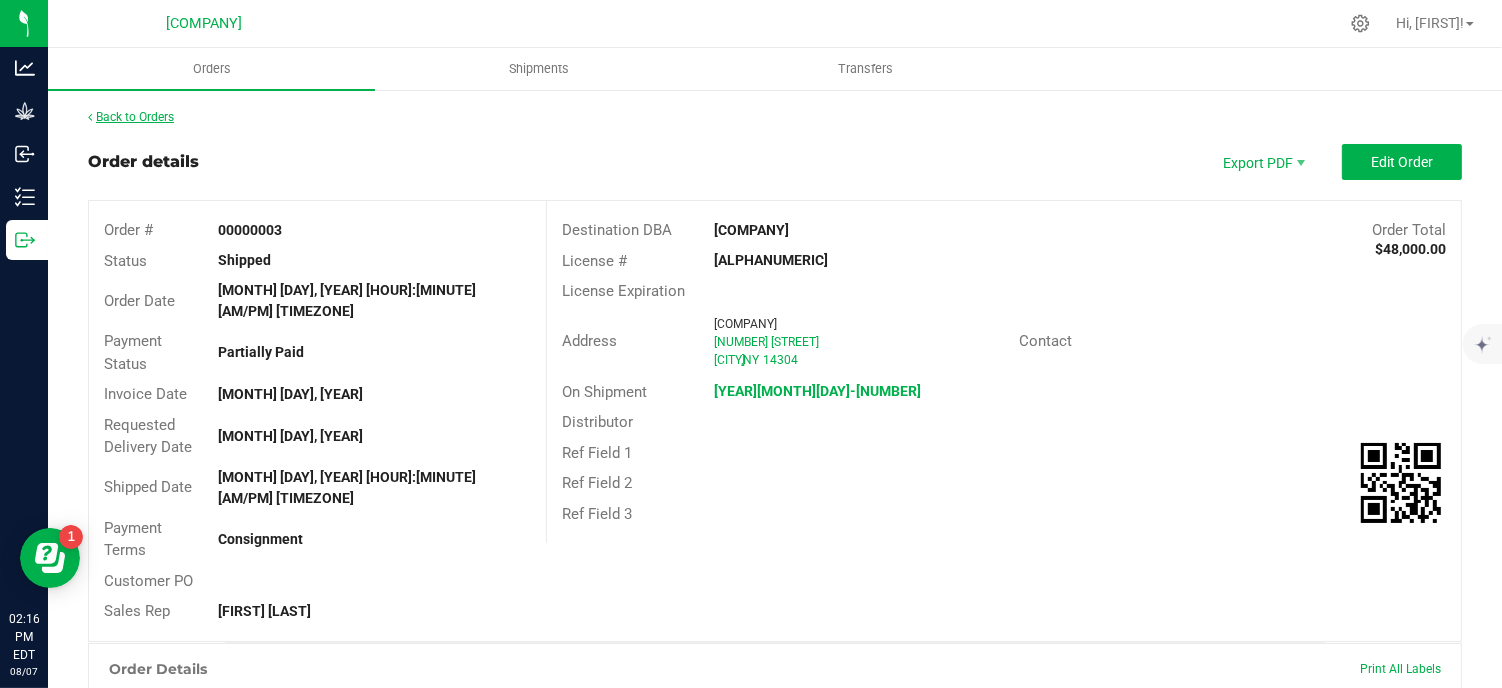 click on "Back to Orders" at bounding box center (131, 117) 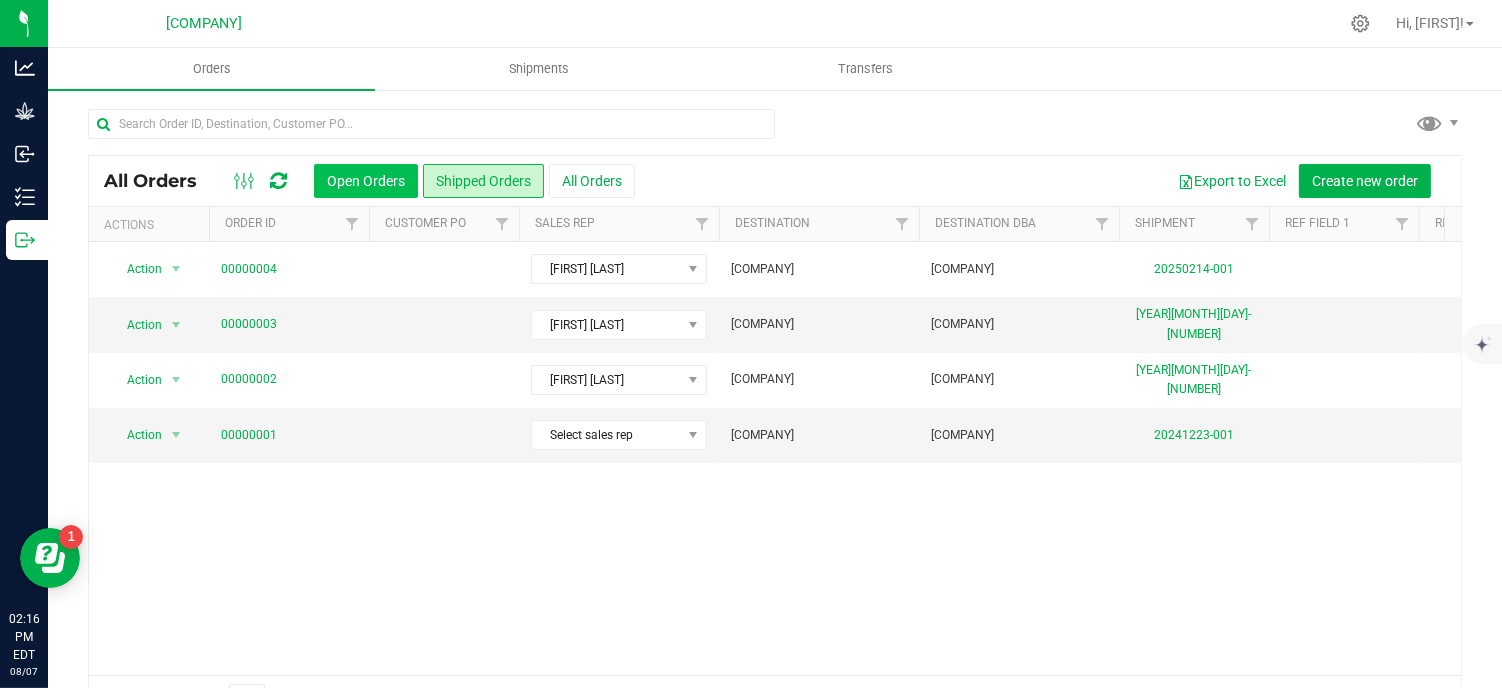 click on "Open Orders" at bounding box center [366, 181] 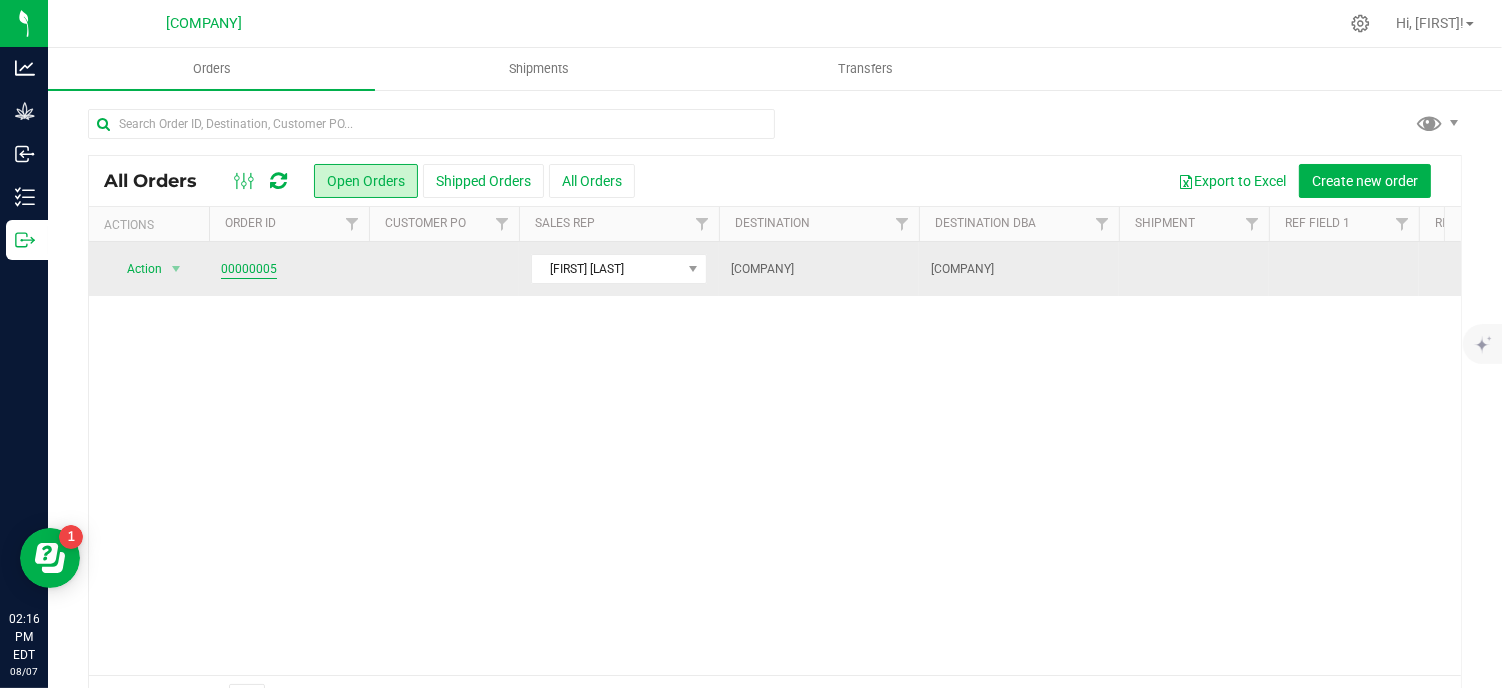 click on "00000005" at bounding box center (249, 269) 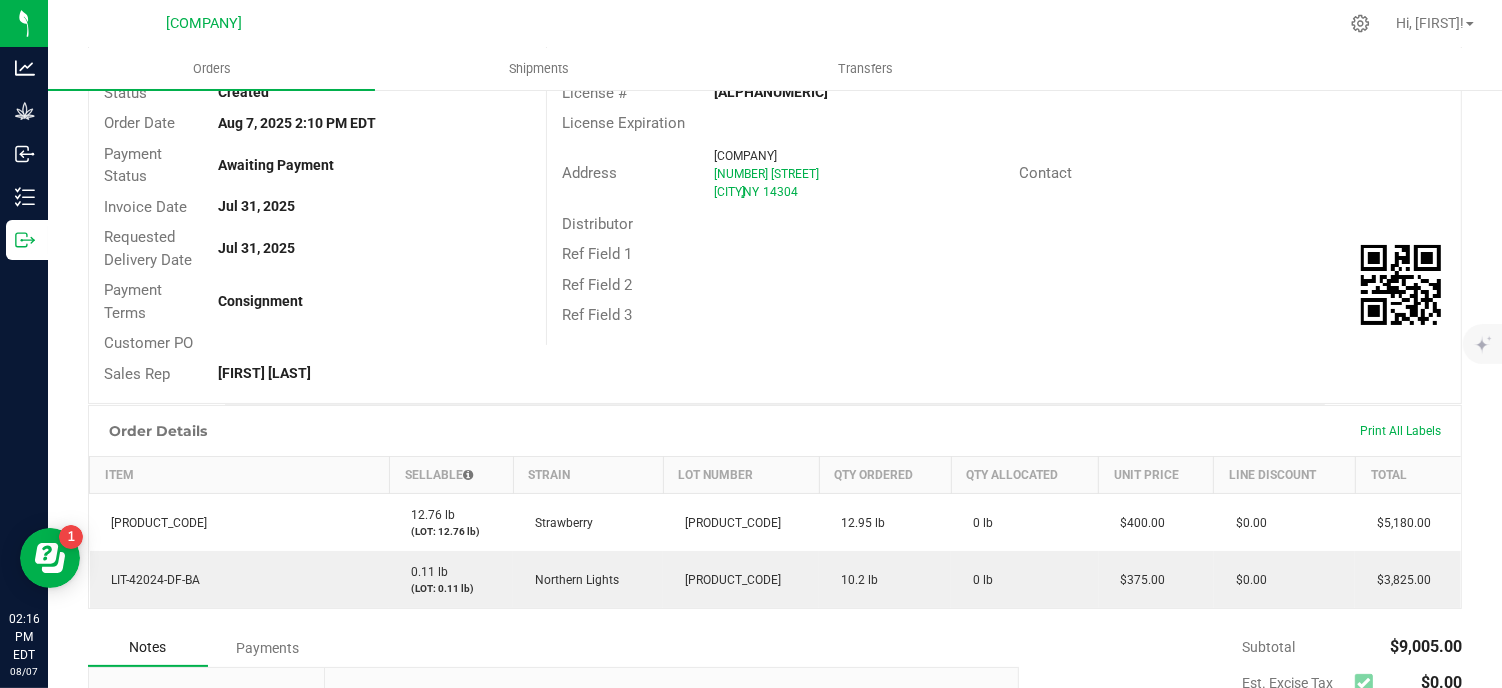 scroll, scrollTop: 0, scrollLeft: 0, axis: both 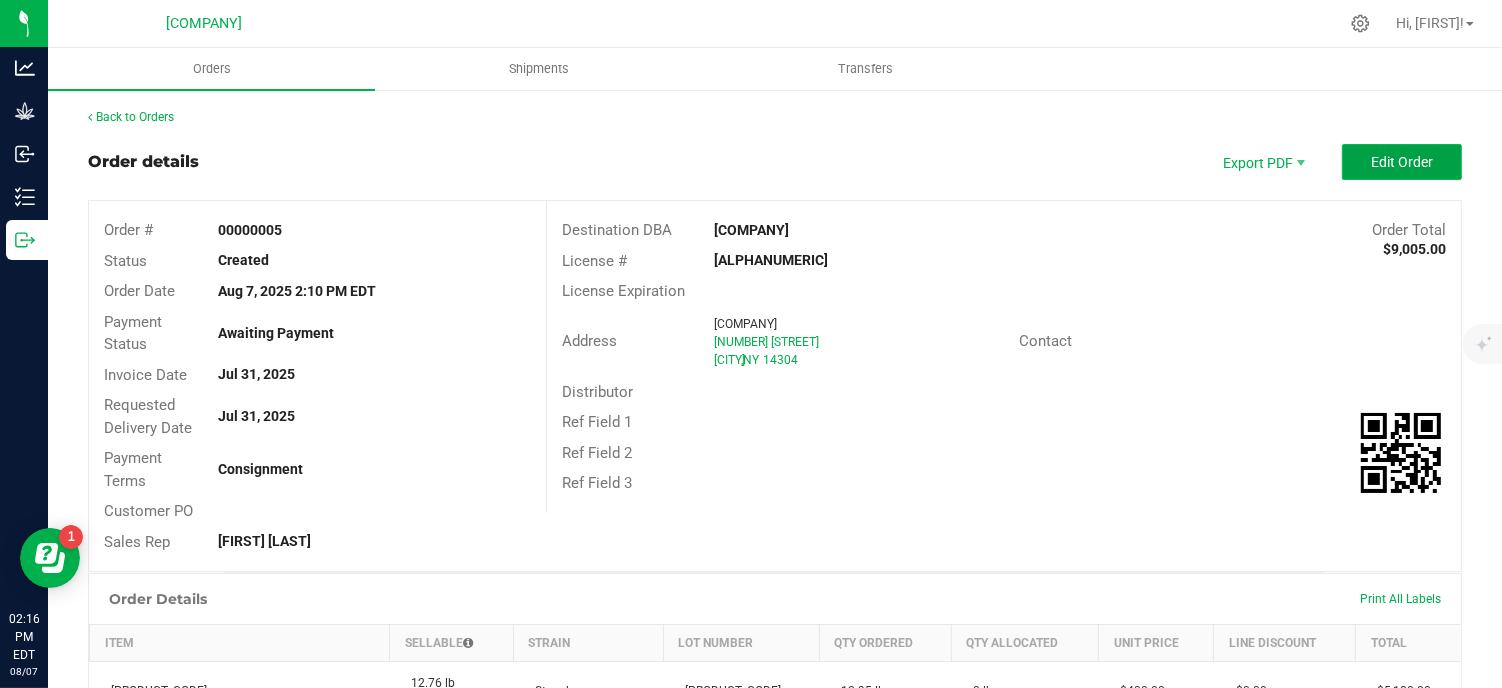 click on "Edit Order" at bounding box center [1402, 162] 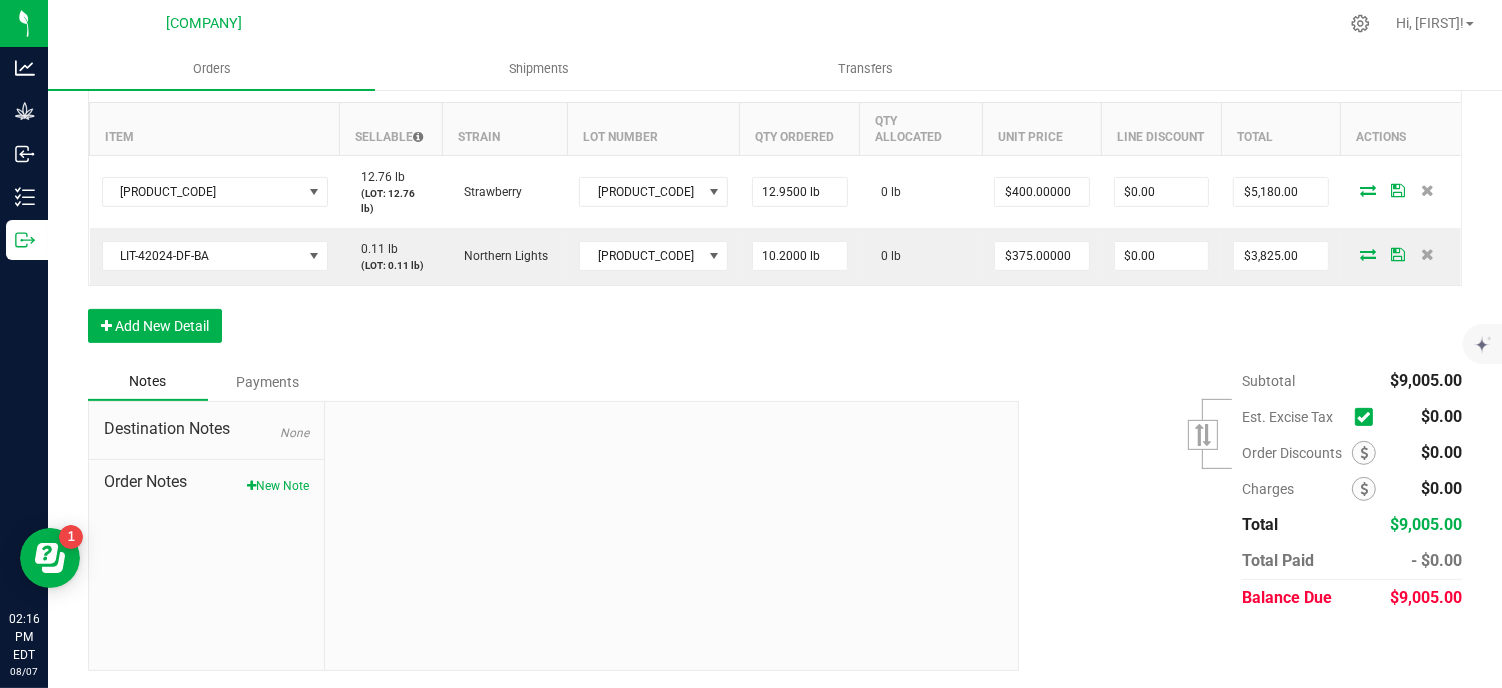 scroll, scrollTop: 564, scrollLeft: 0, axis: vertical 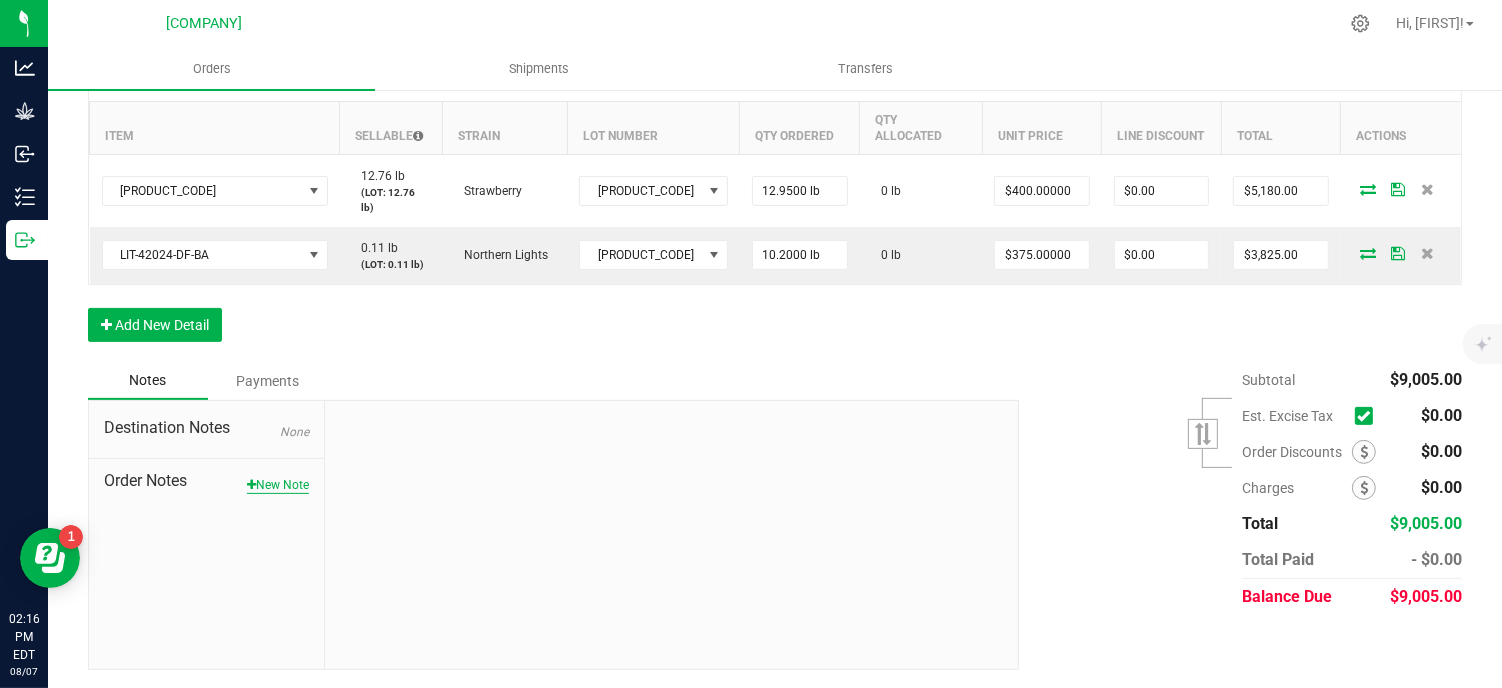 click on "New Note" at bounding box center (278, 485) 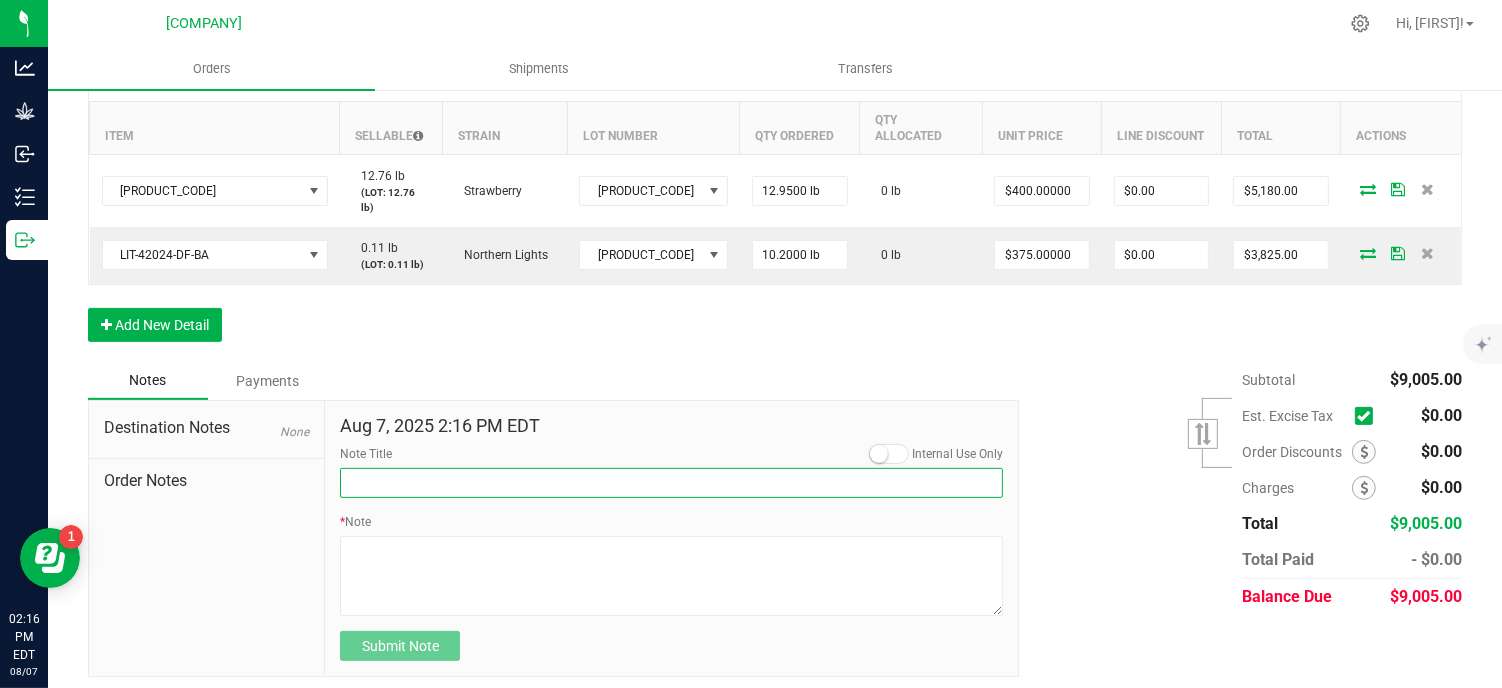 click on "Note Title" at bounding box center (671, 483) 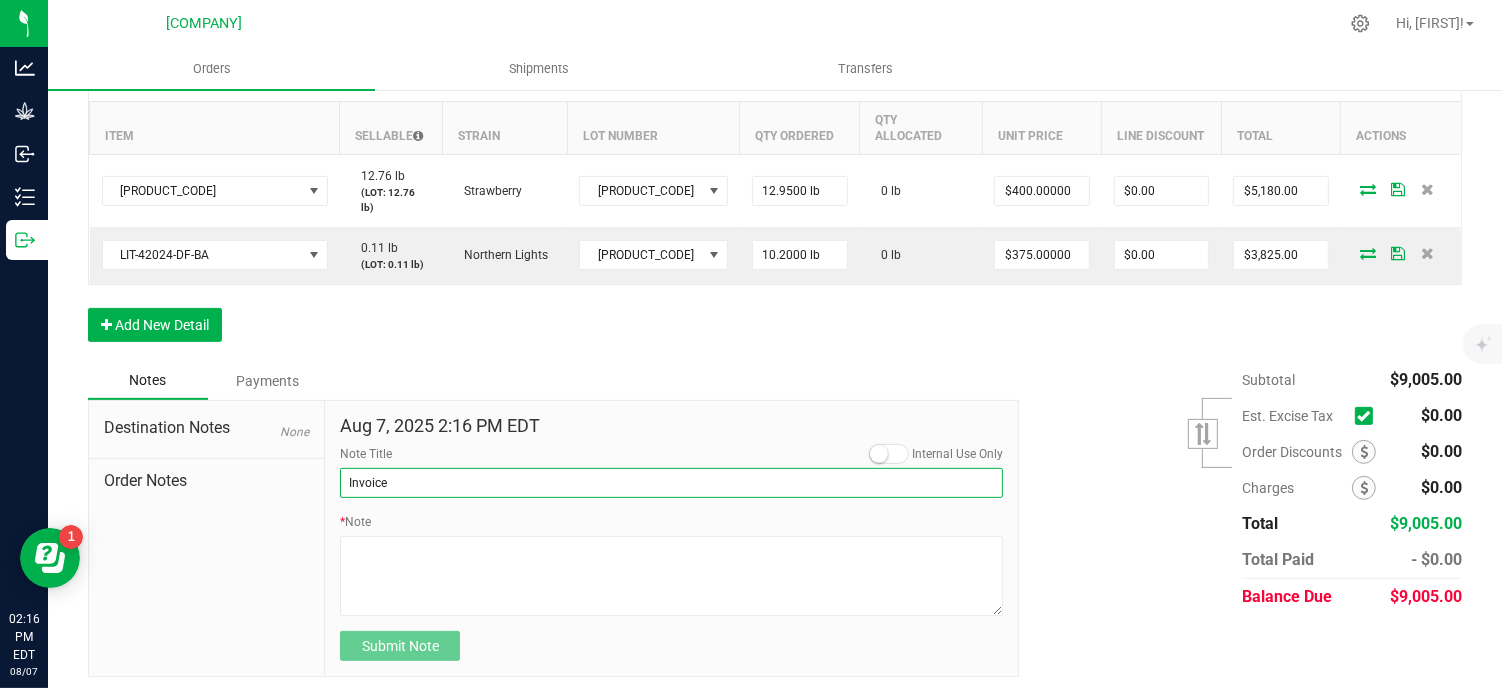 type on "Invoice" 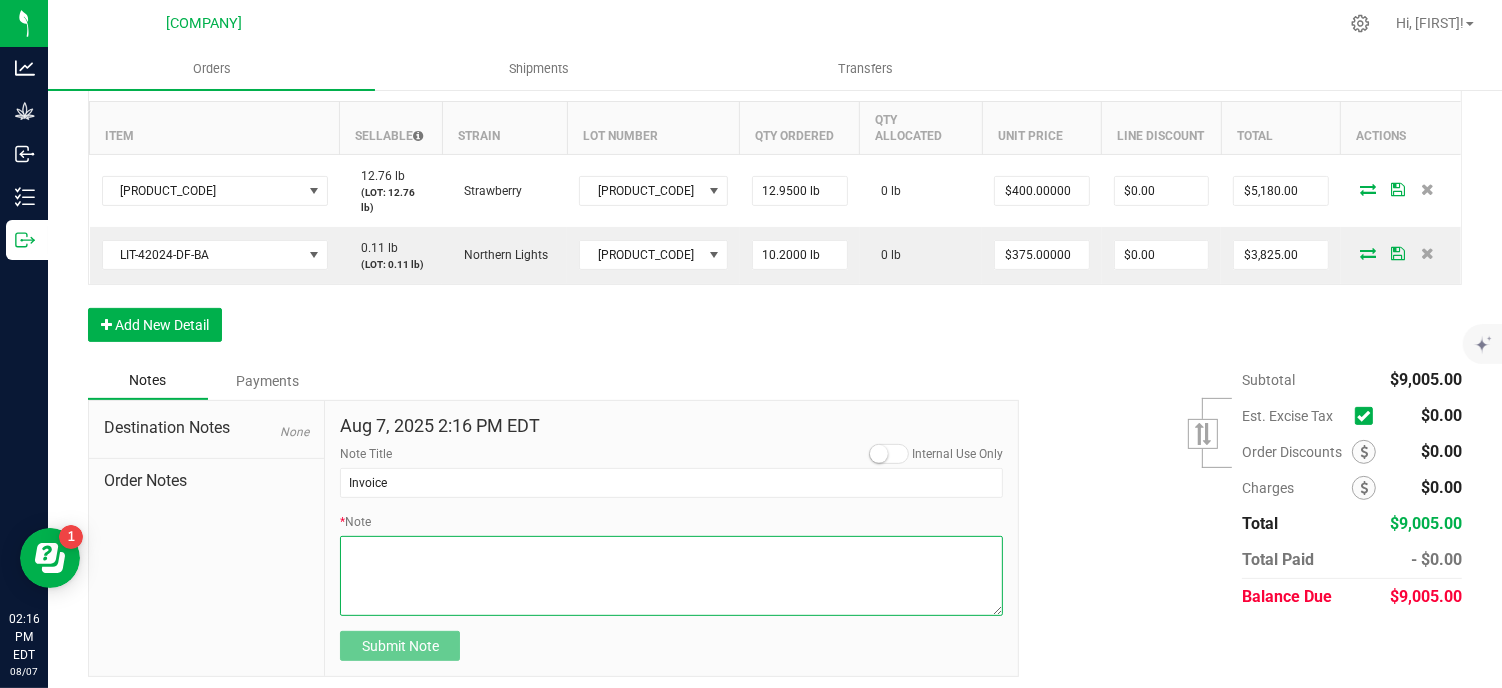 paste on "This document encompasses hand written invoices #5120 and #5124" 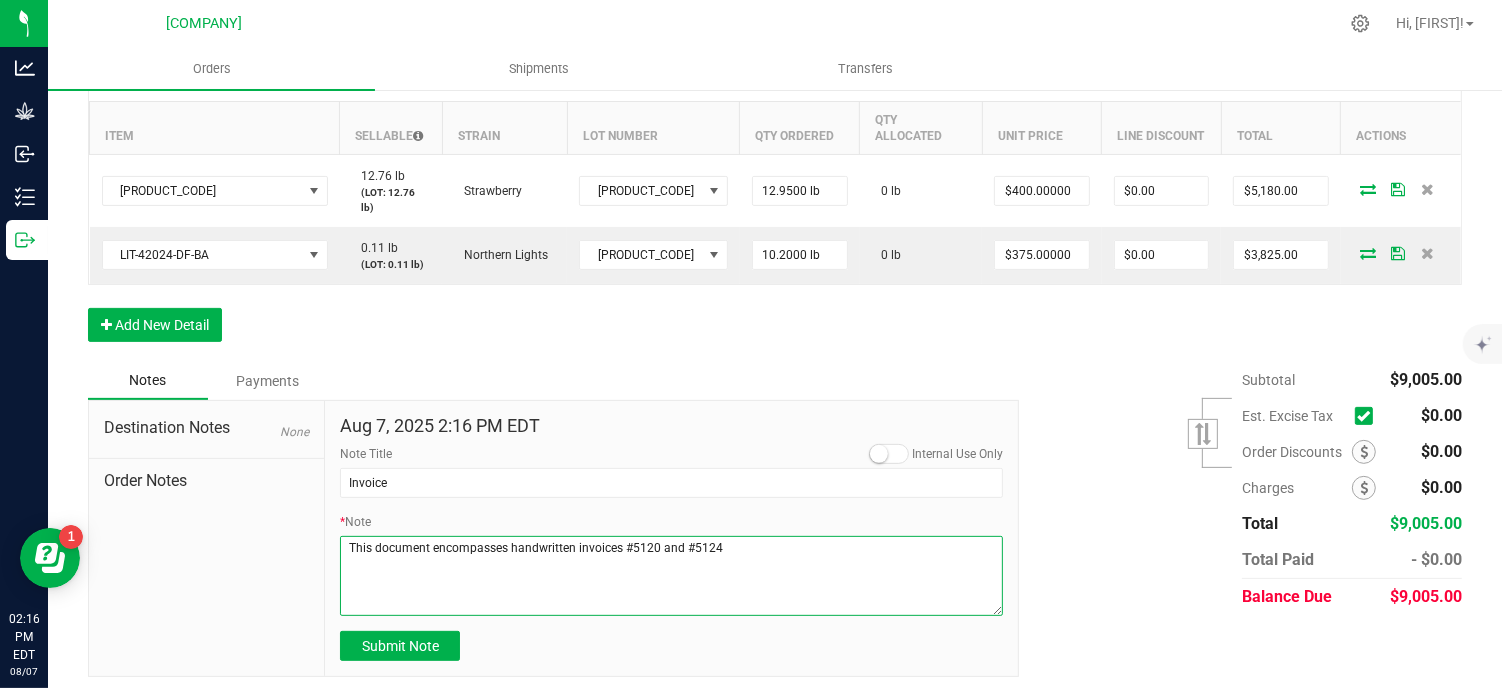drag, startPoint x: 612, startPoint y: 548, endPoint x: 738, endPoint y: 555, distance: 126.1943 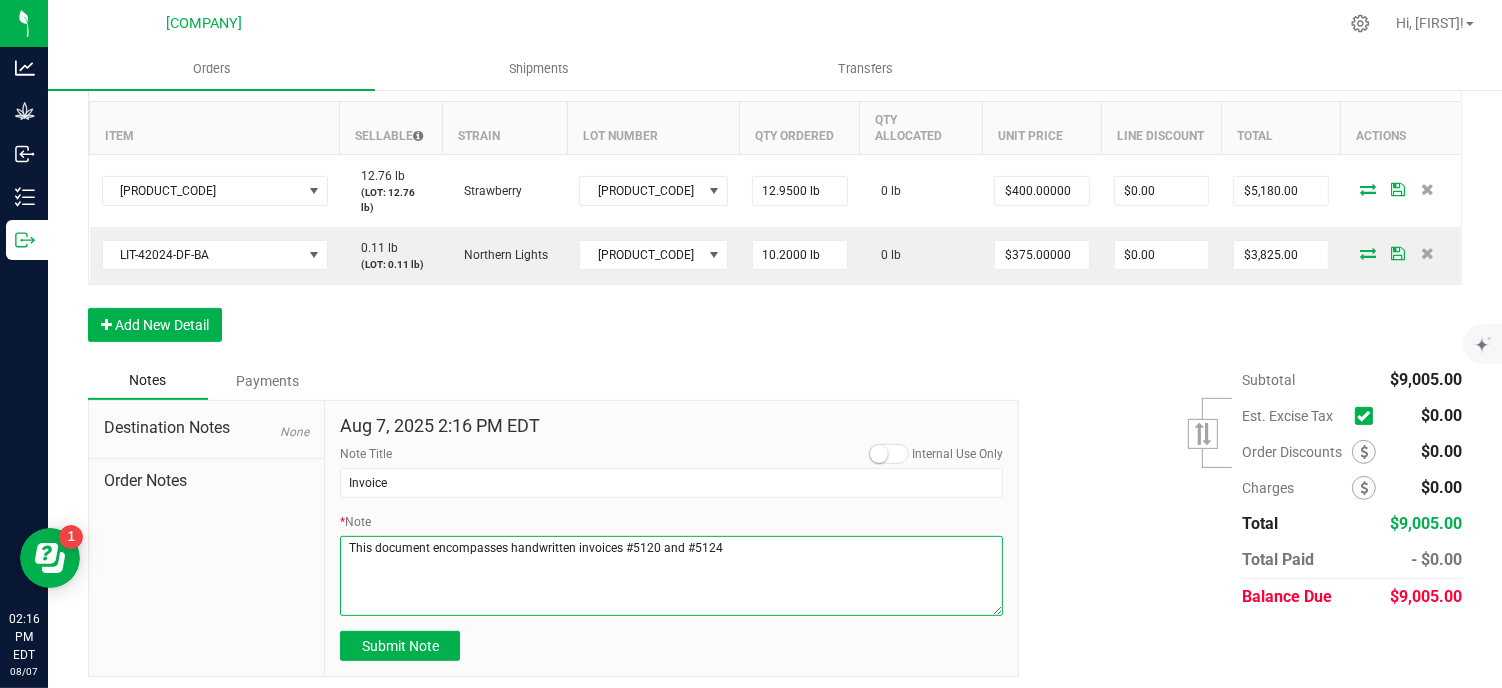 click on "*
Note" at bounding box center (671, 576) 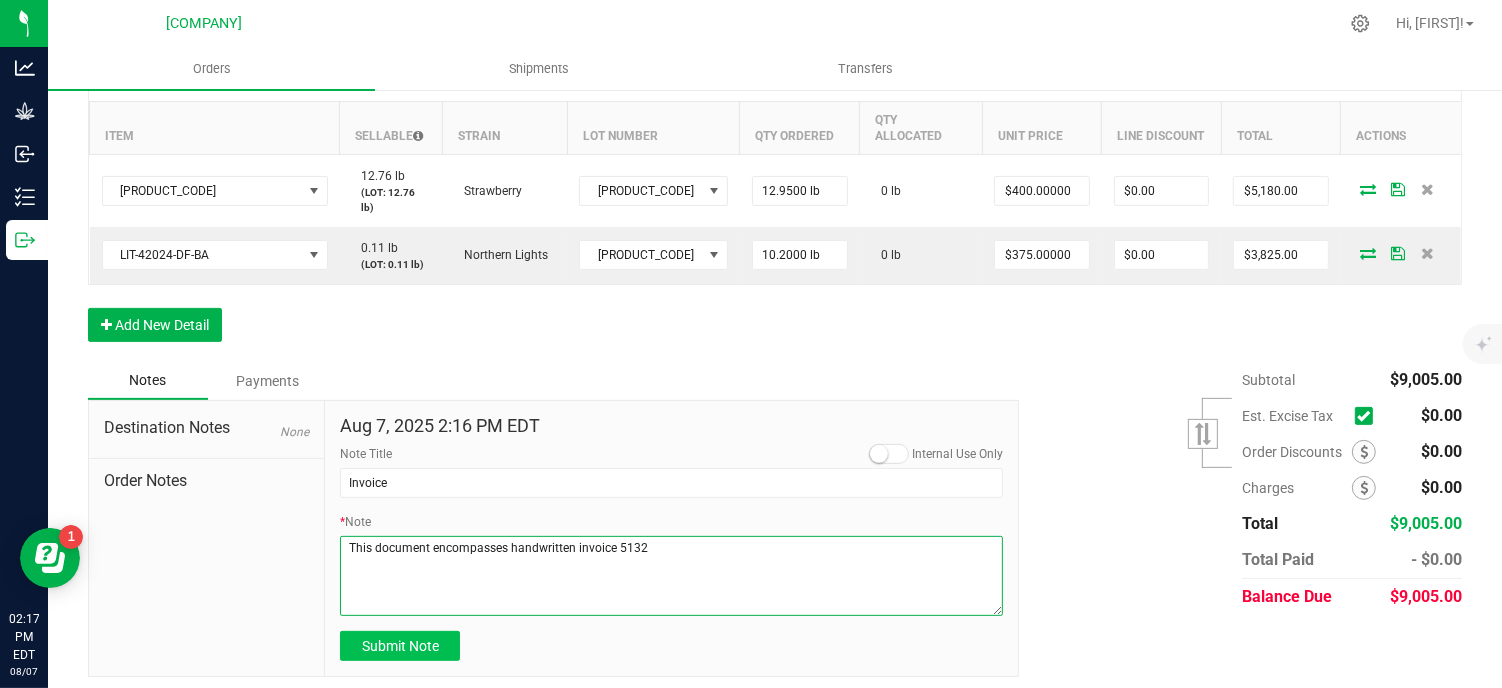 type on "This document encompasses handwritten invoice 5132" 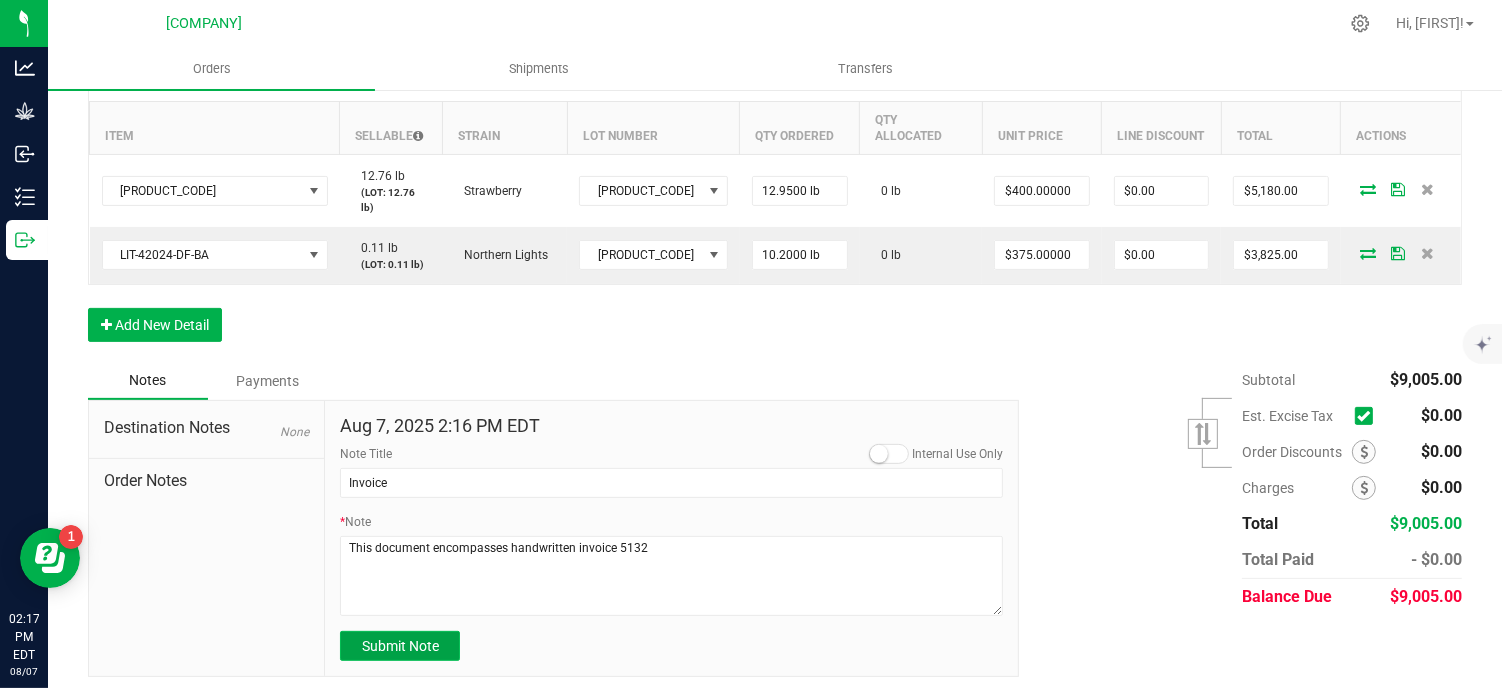 click on "Submit Note" at bounding box center [400, 646] 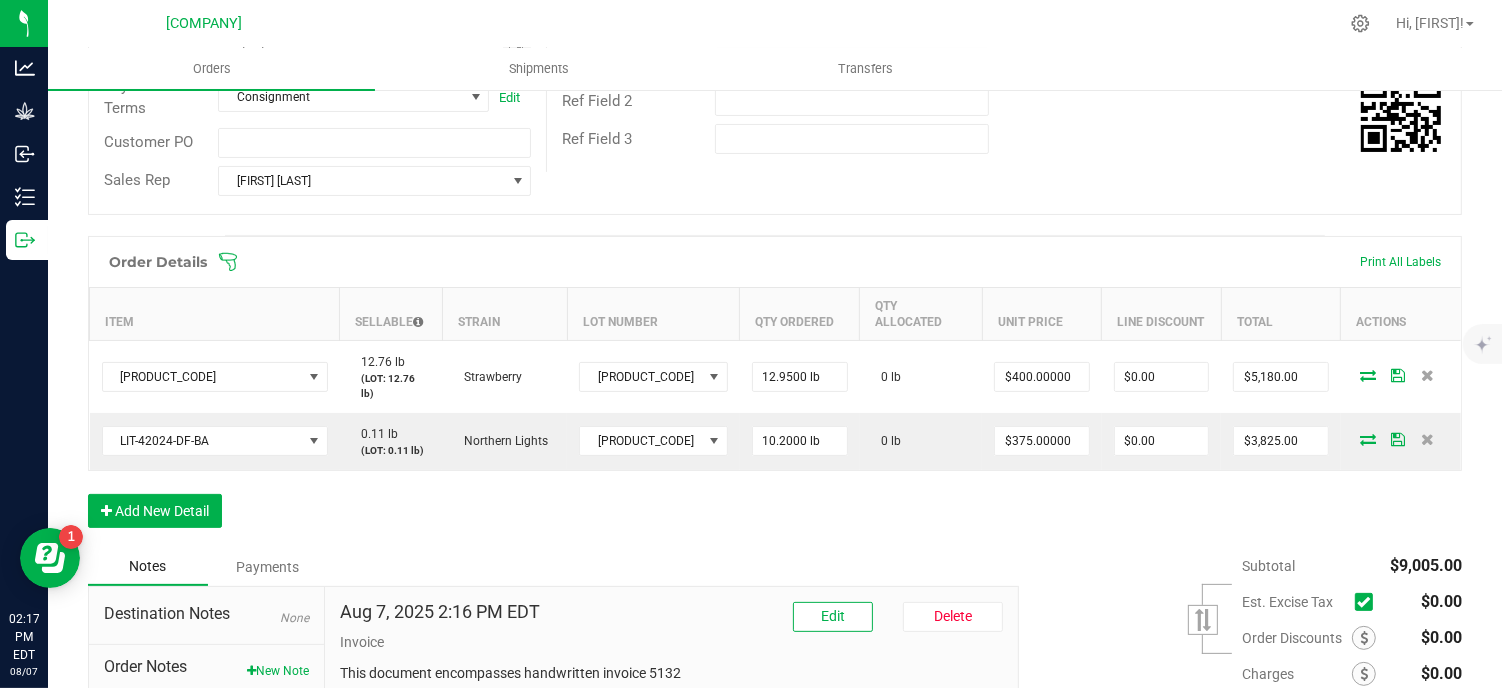 scroll, scrollTop: 555, scrollLeft: 0, axis: vertical 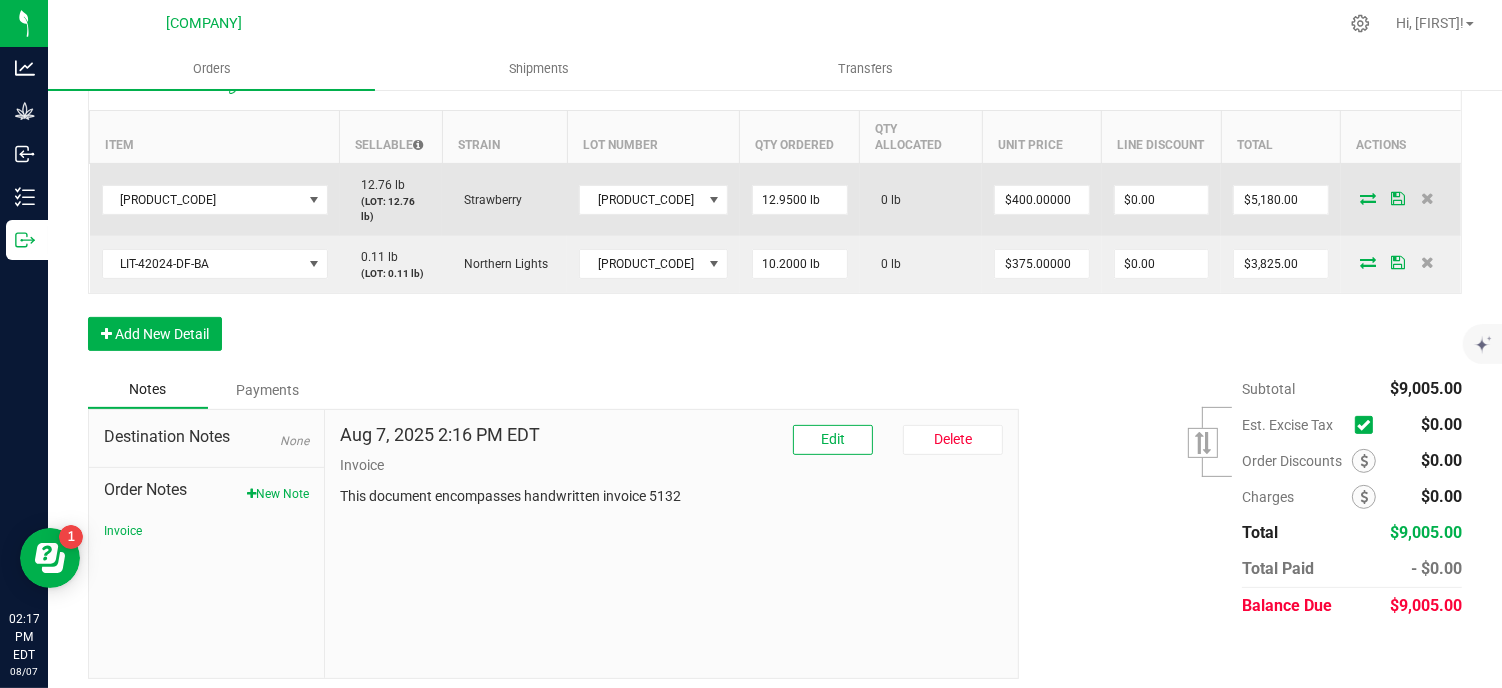 click at bounding box center [1368, 198] 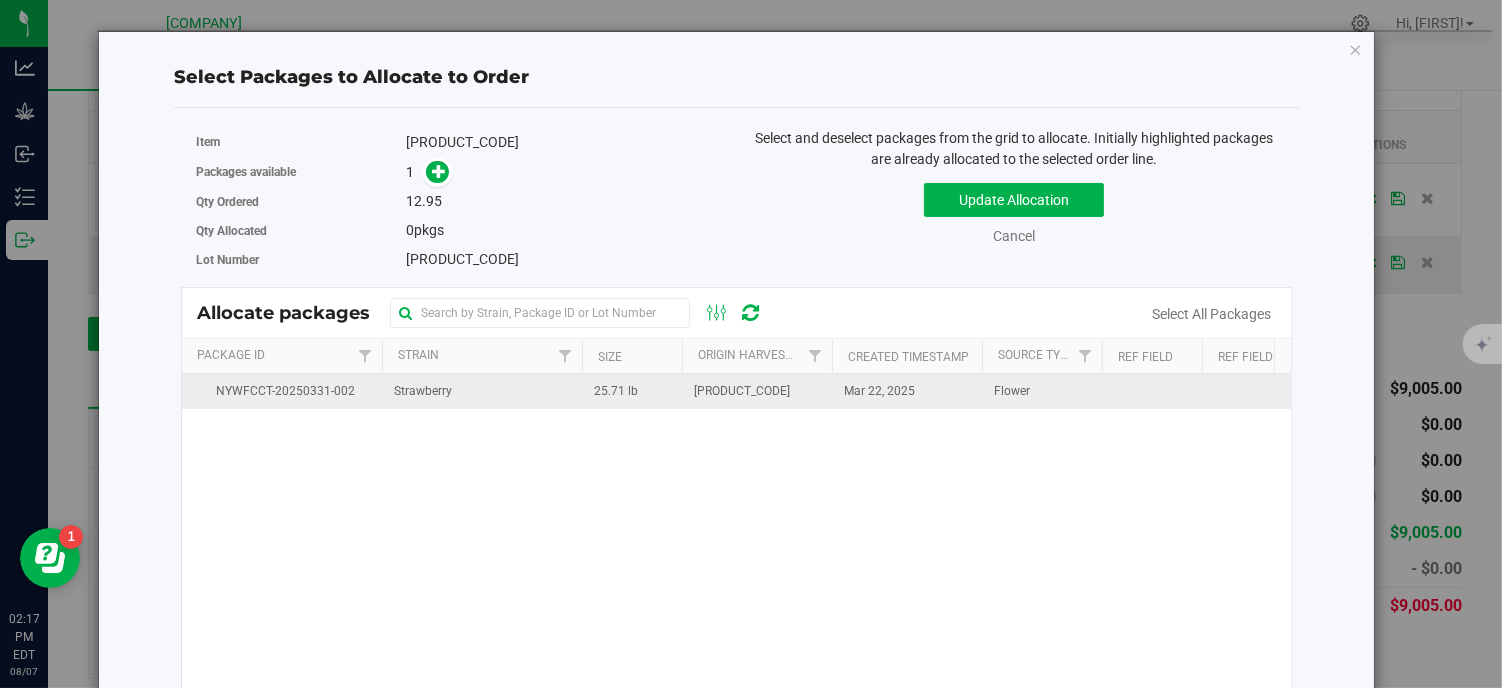click on "25.71 lb" at bounding box center [616, 391] 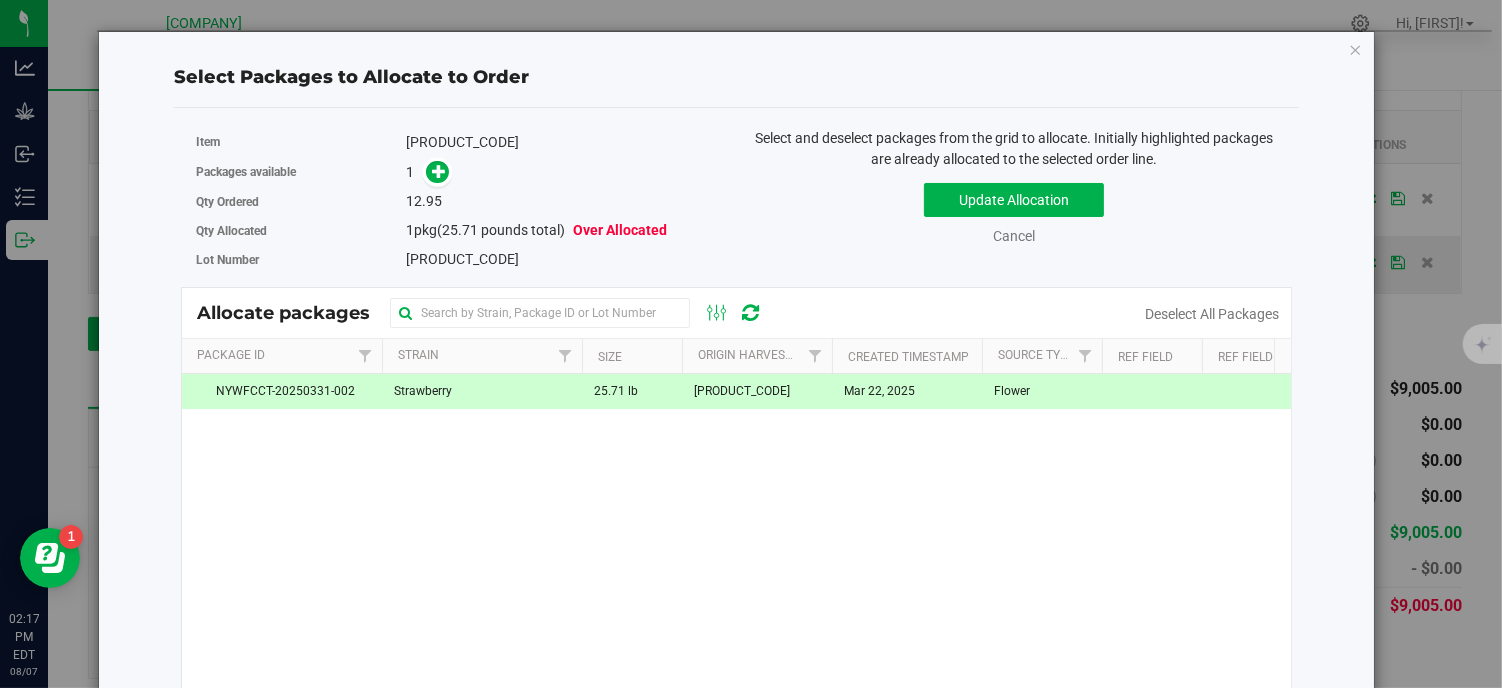 click on "25.71 lb" at bounding box center (616, 391) 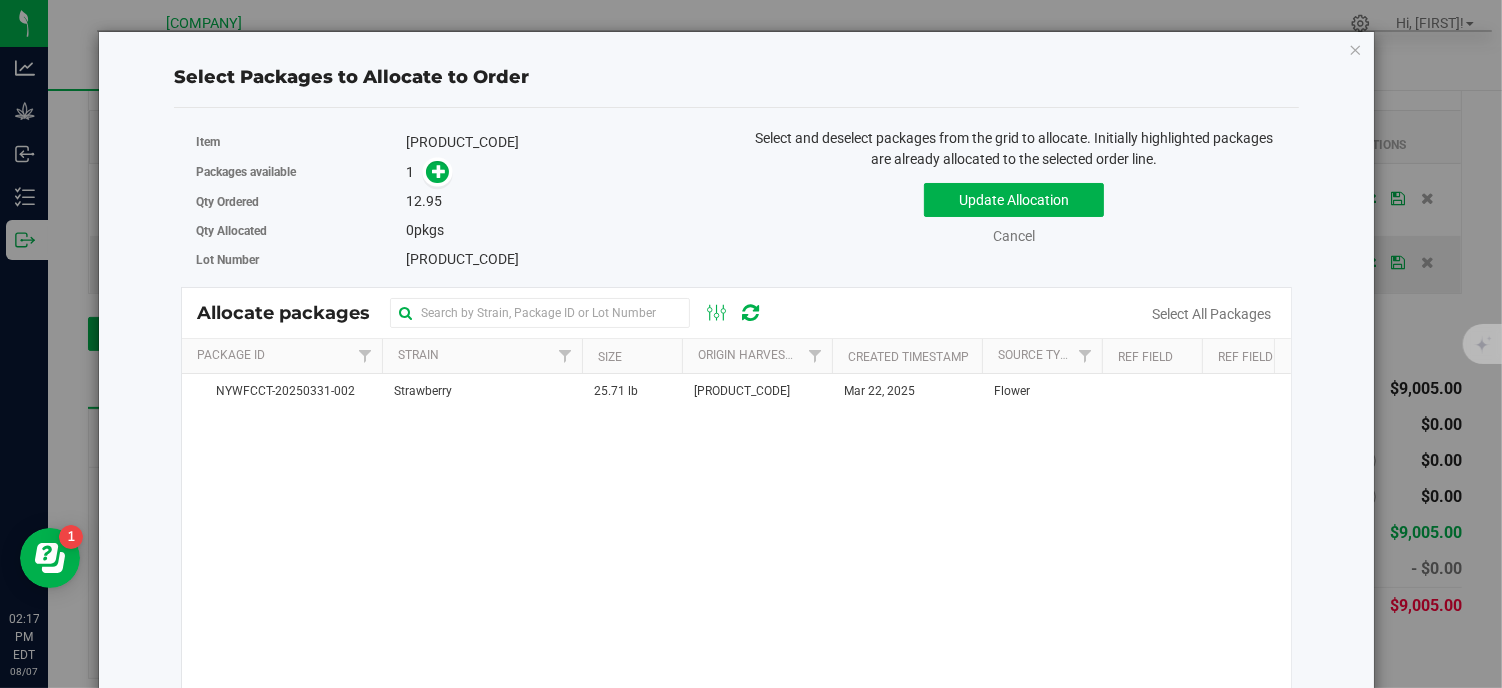 click on "Order Details Print All Labels Item Strain  Lot Number  Qty Ordered Qty Allocated Unit Price Line Discount Total Reject  [PRODUCT_CODE]   Acapulco Gold   [PRODUCT_CODE]   45.83 lb   $450.00" at bounding box center [758, 344] 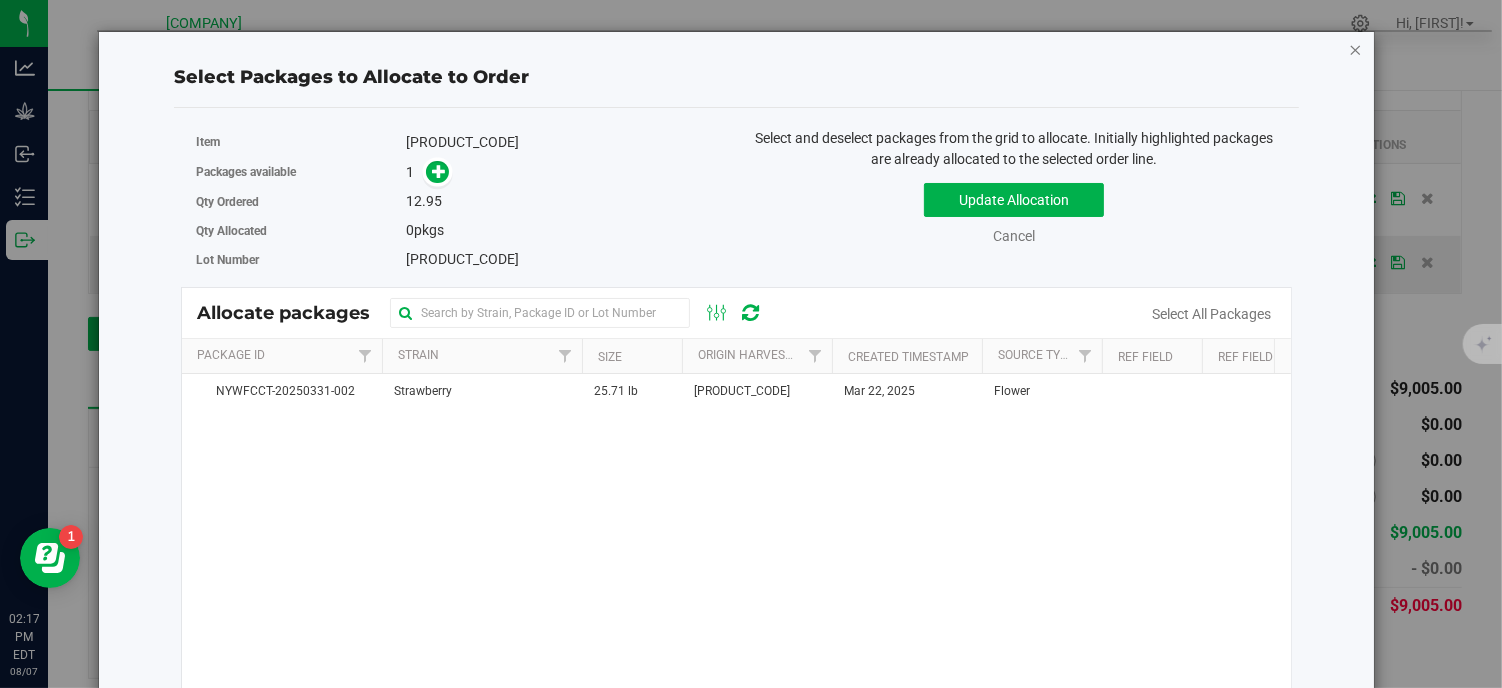 click at bounding box center [1356, 49] 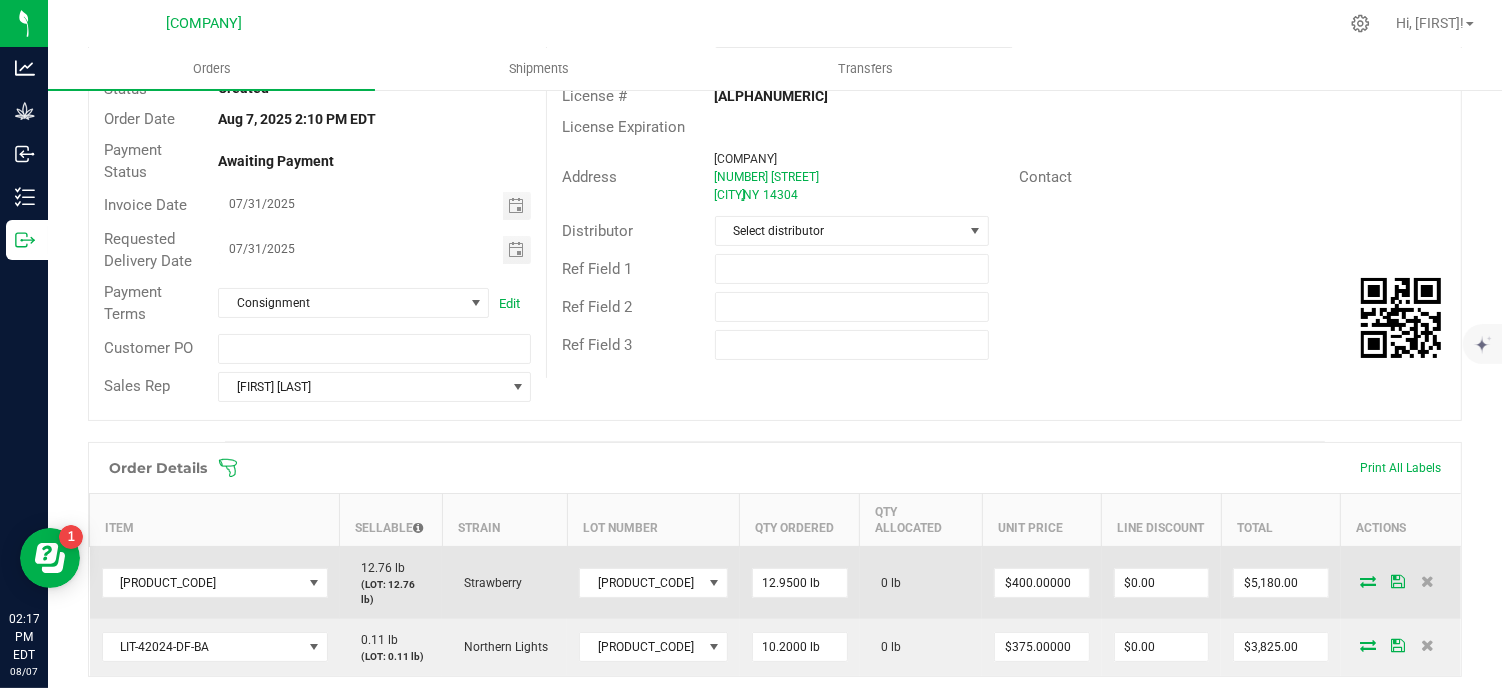 scroll, scrollTop: 0, scrollLeft: 0, axis: both 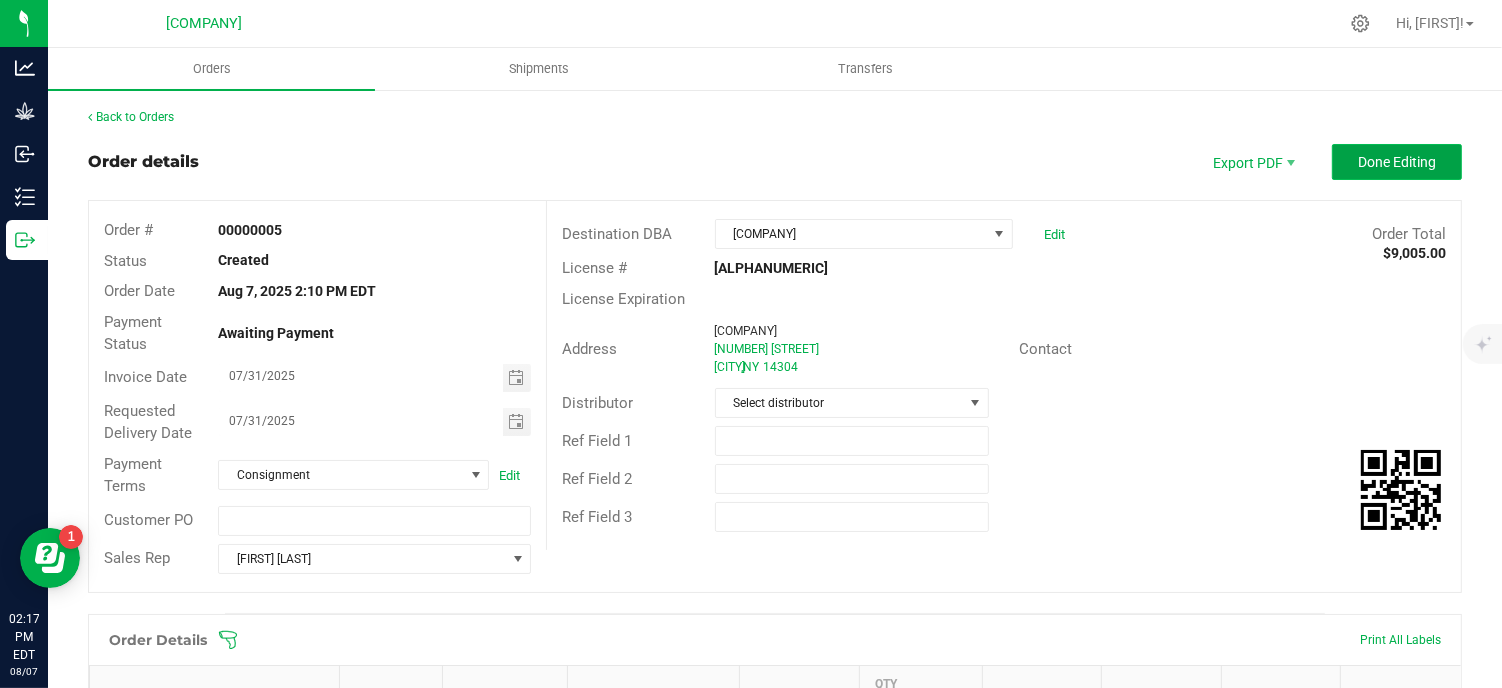 click on "Done Editing" at bounding box center (1397, 162) 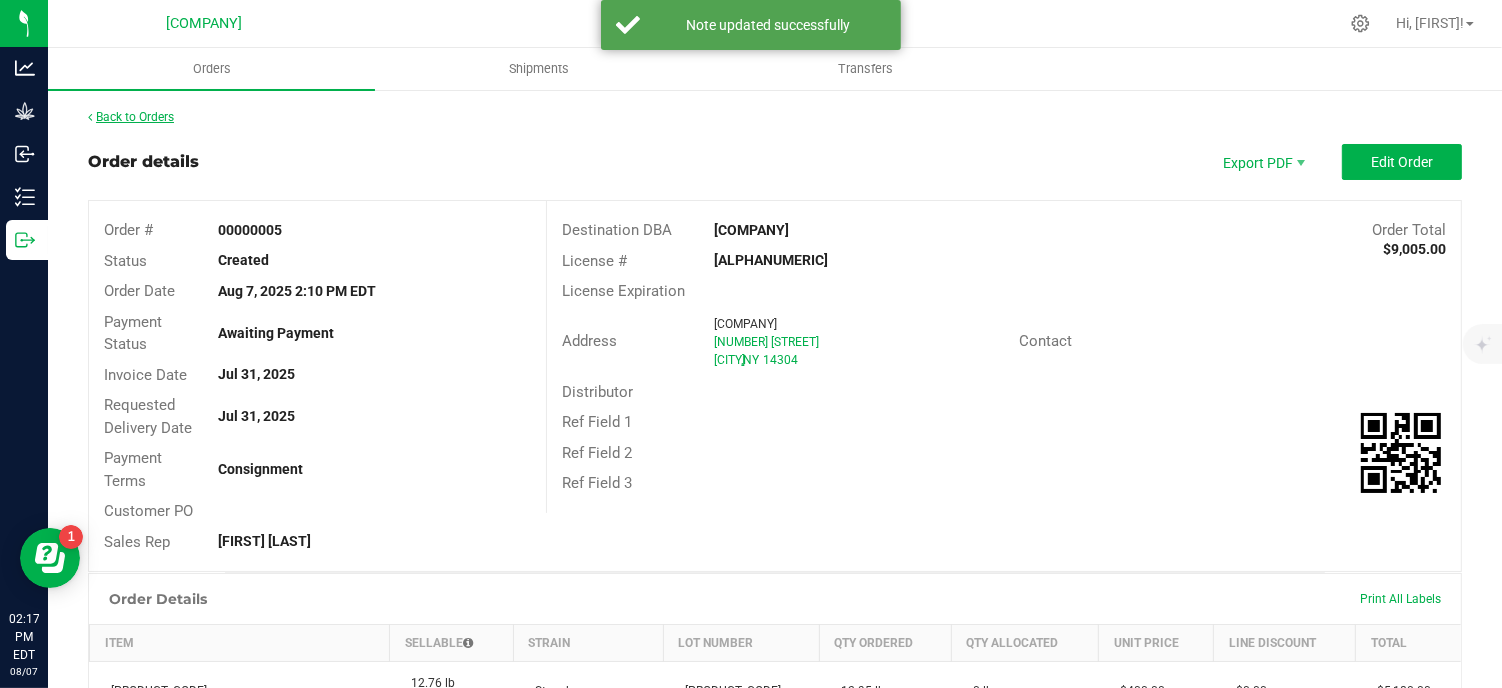 click on "Back to Orders" at bounding box center [131, 117] 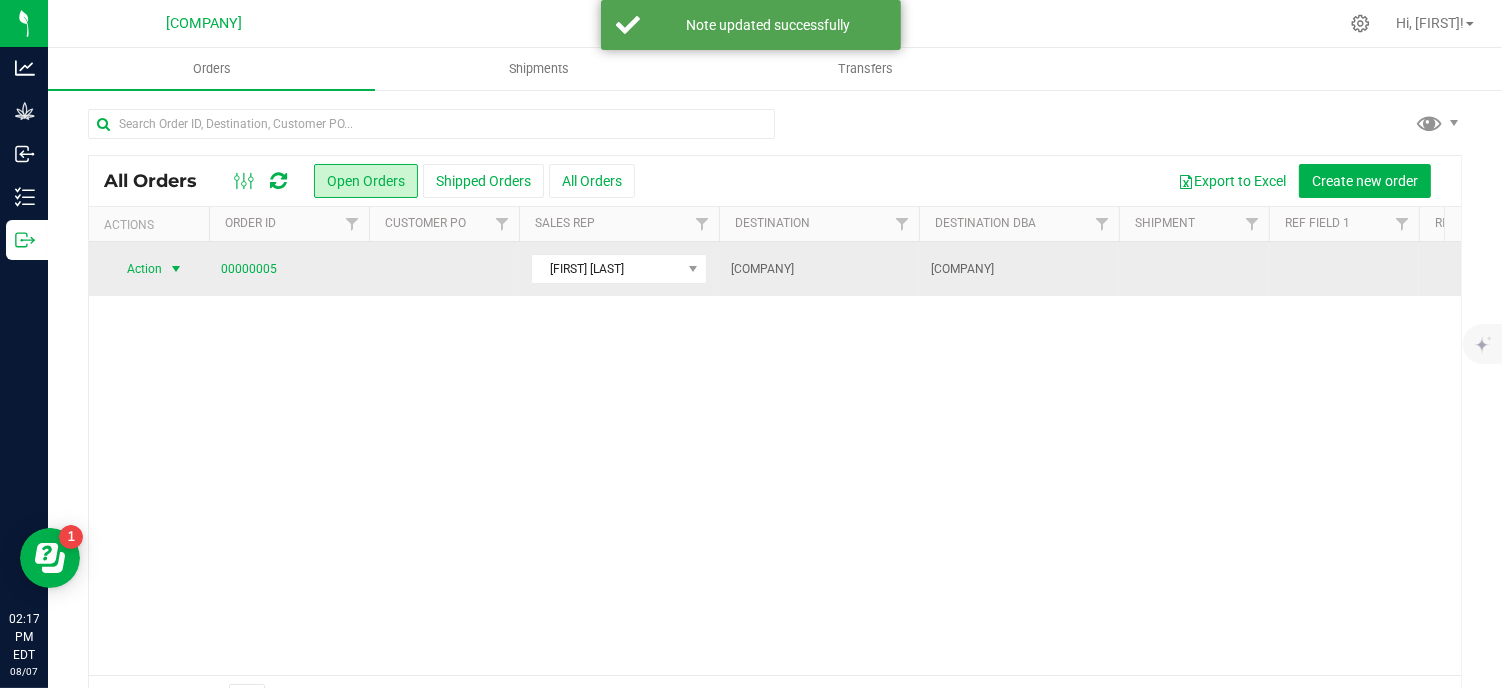 click at bounding box center (176, 269) 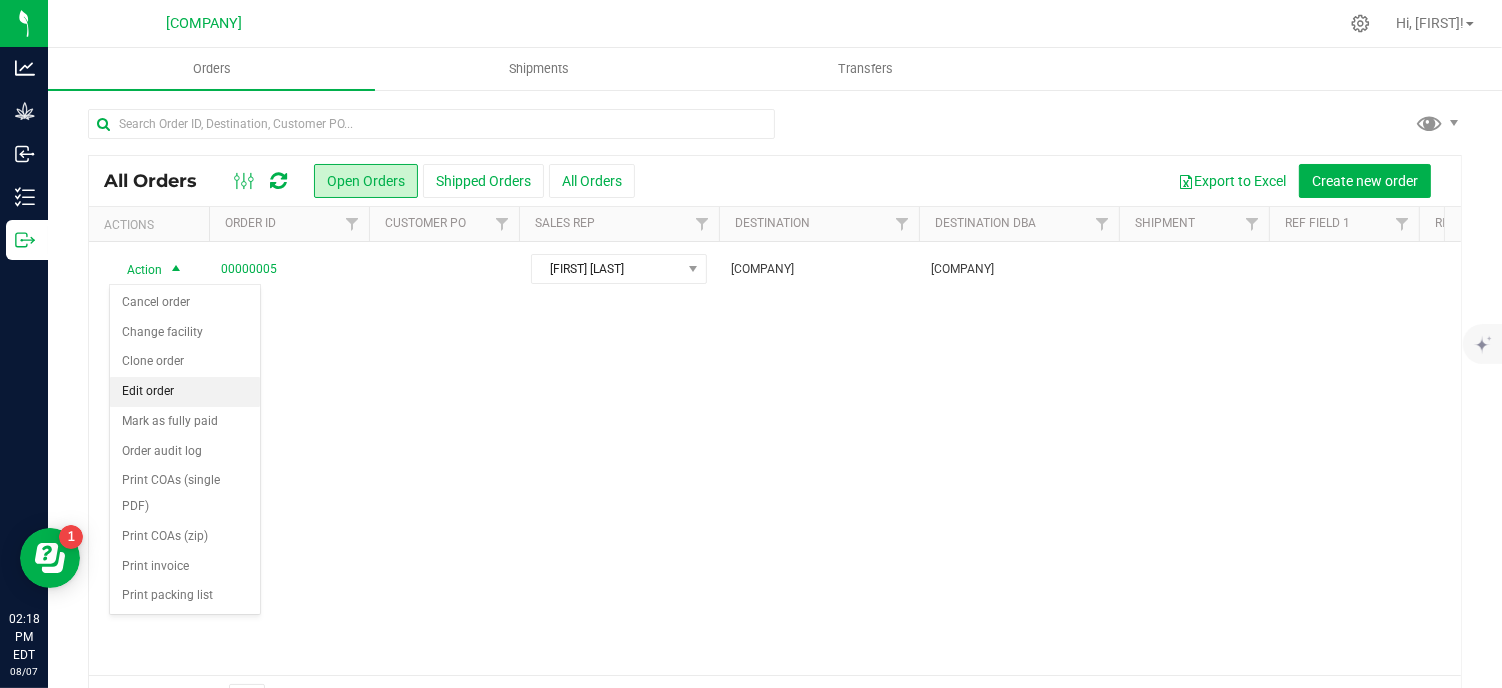 click on "Edit order" at bounding box center [185, 392] 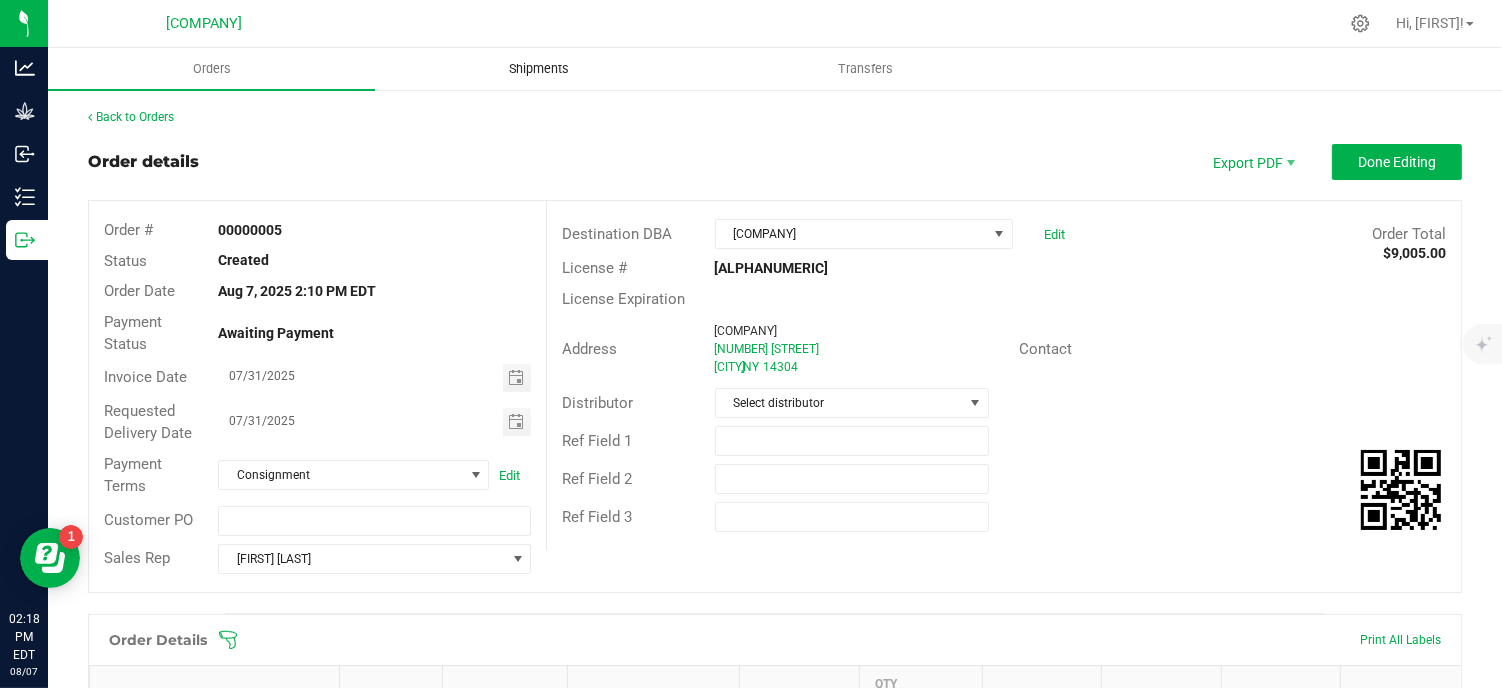 click on "Shipments" at bounding box center [539, 69] 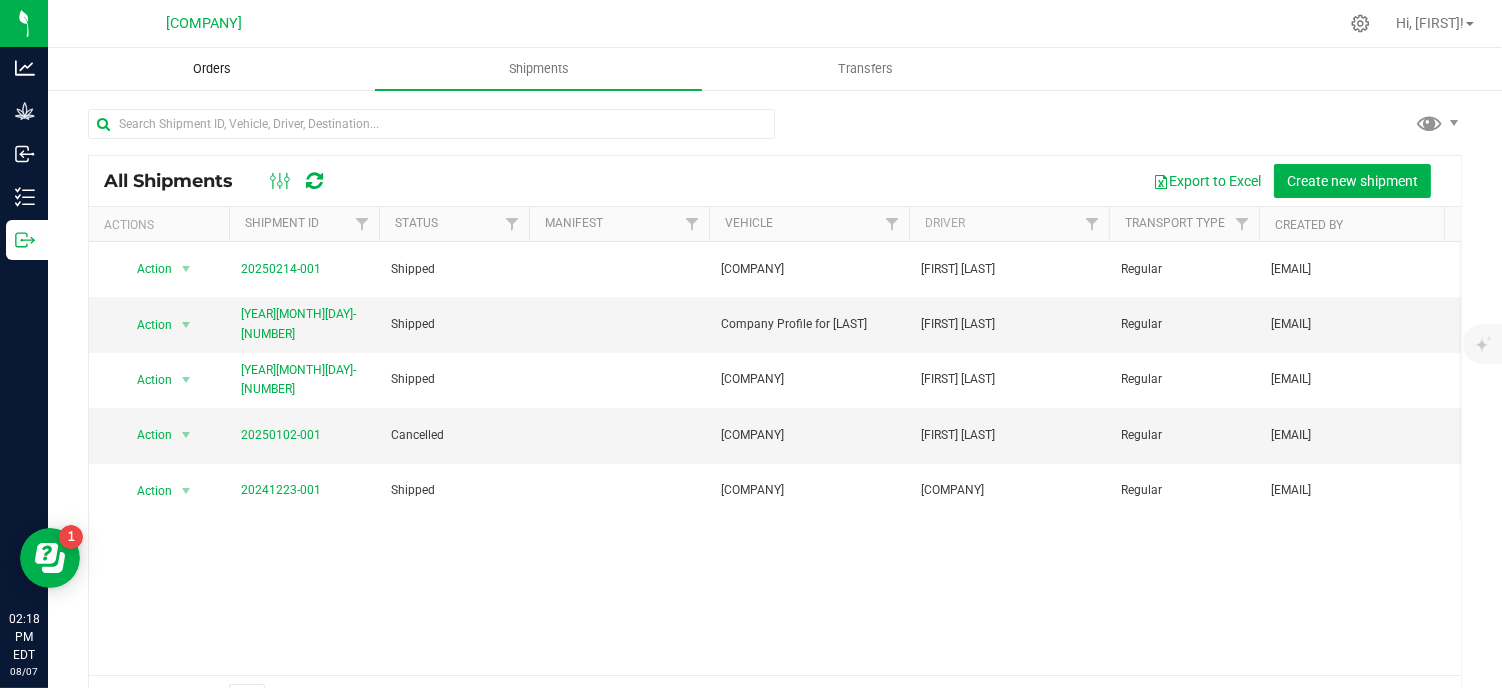 click on "Orders" at bounding box center (212, 69) 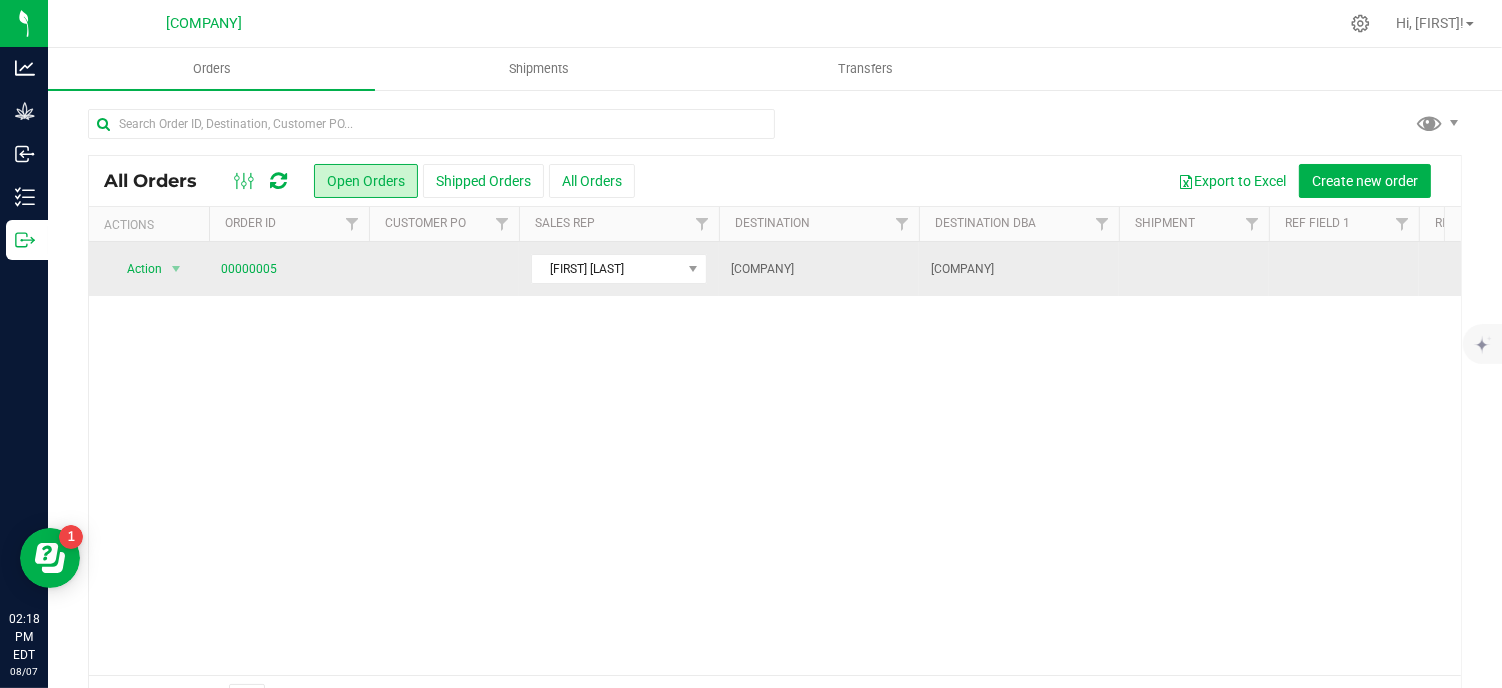 click on "[COMPANY]" at bounding box center (1019, 269) 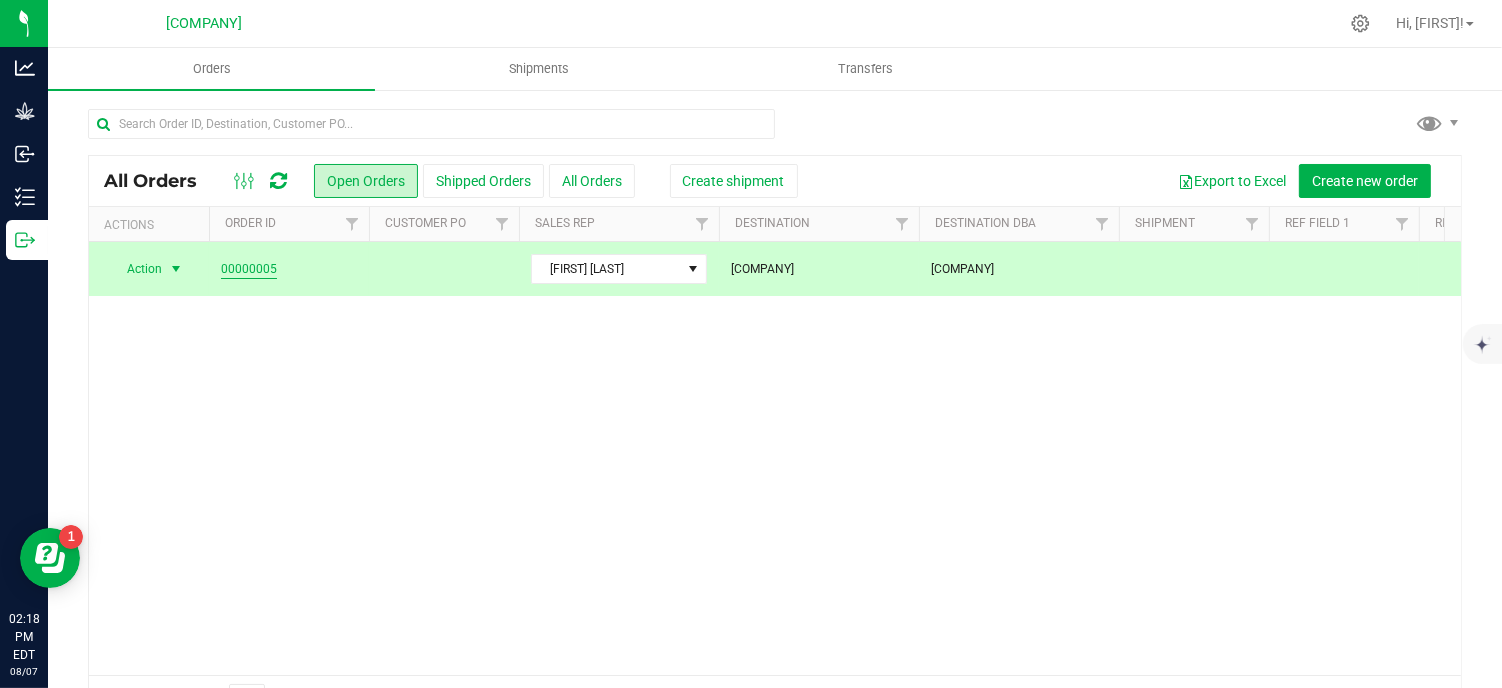 click on "00000005" at bounding box center [249, 269] 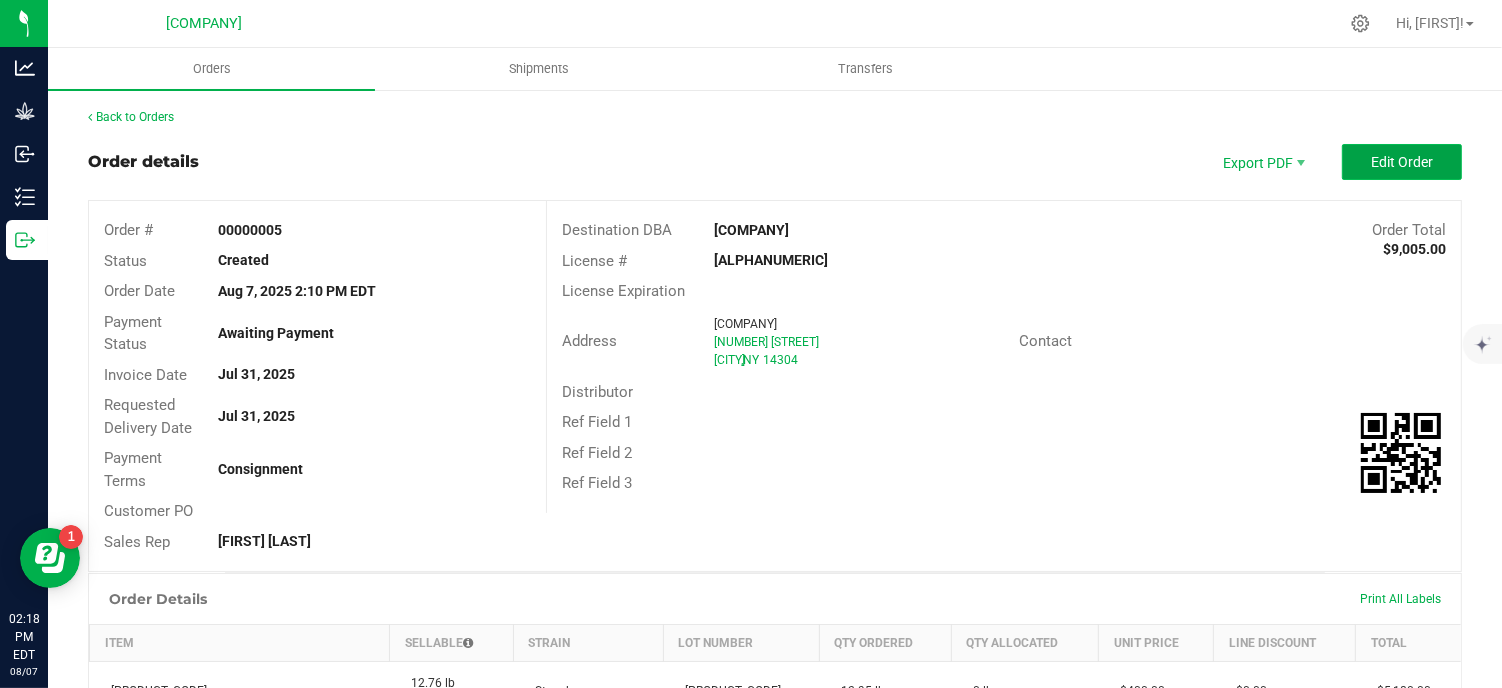 click on "Edit Order" at bounding box center (1402, 162) 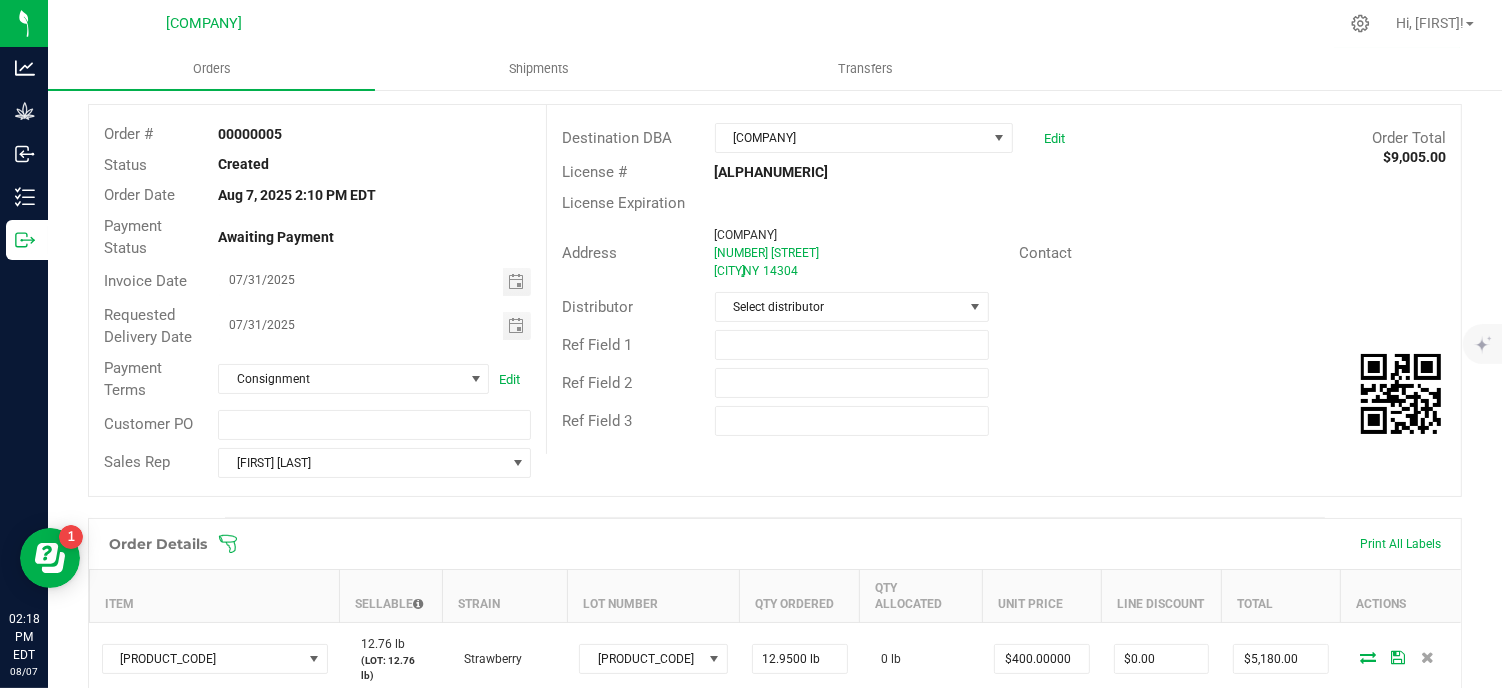 scroll, scrollTop: 444, scrollLeft: 0, axis: vertical 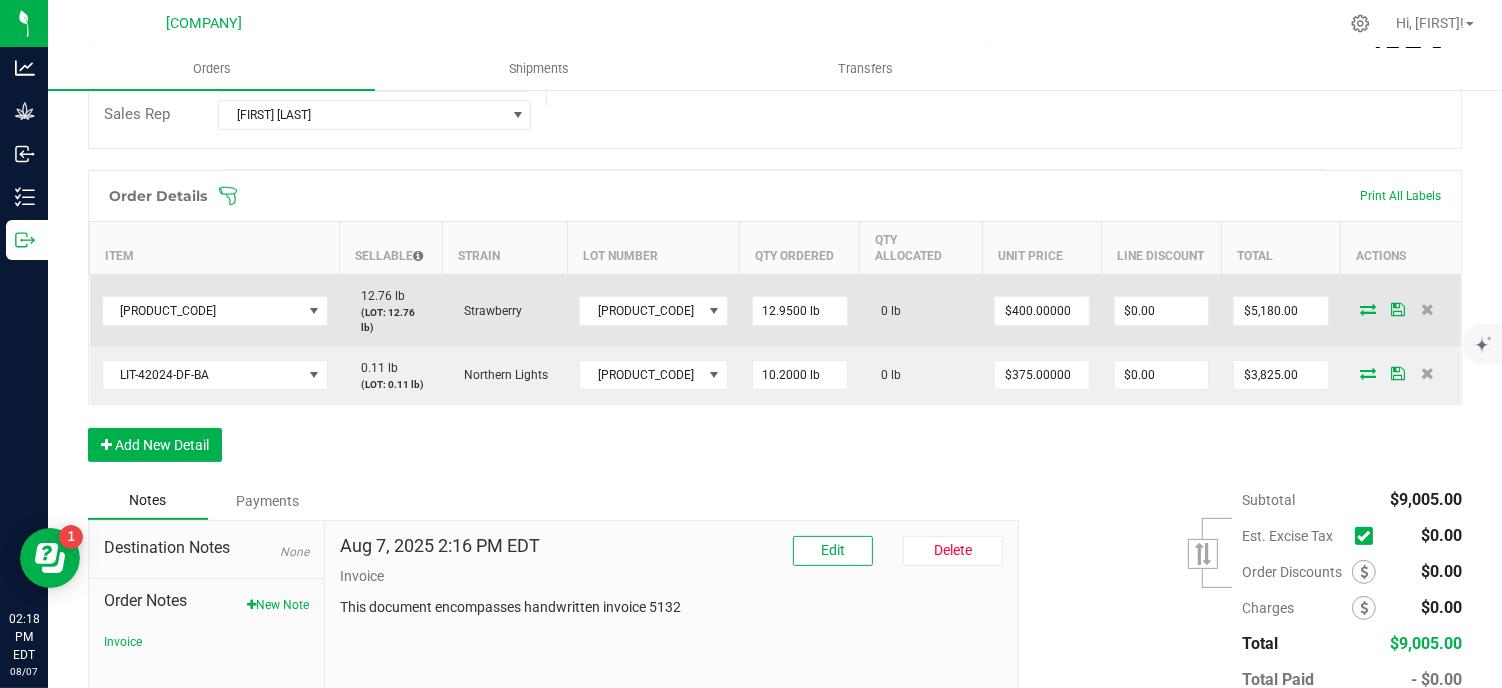 click at bounding box center [1398, 309] 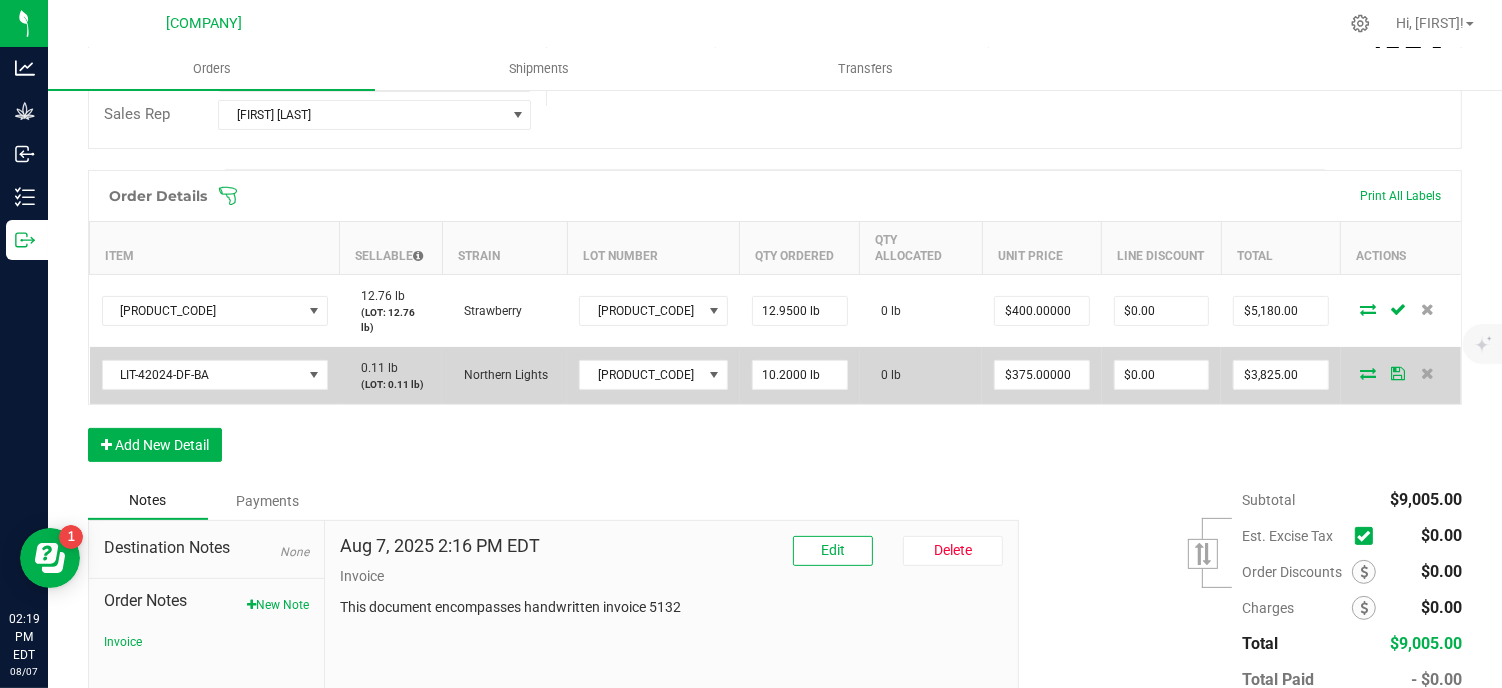 click on "0 lb" at bounding box center (921, 375) 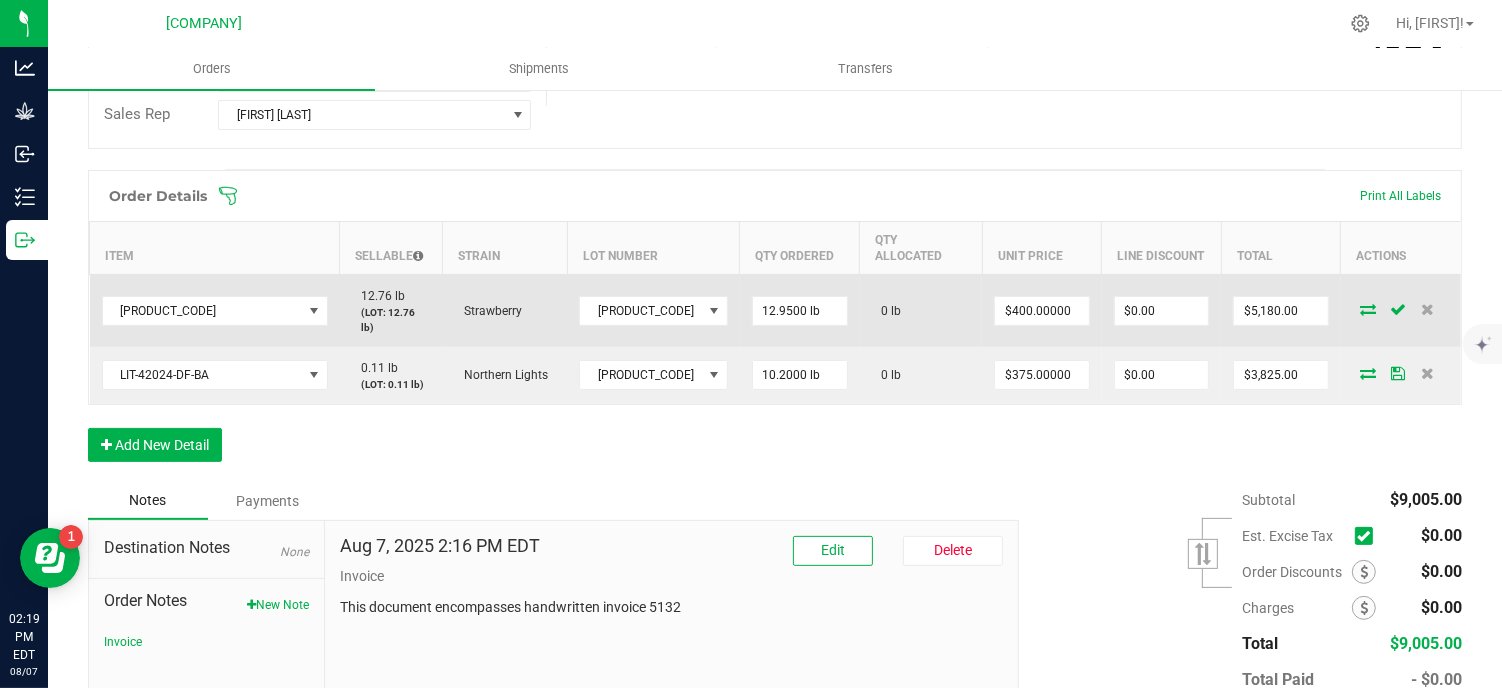click on "0 lb" at bounding box center (921, 310) 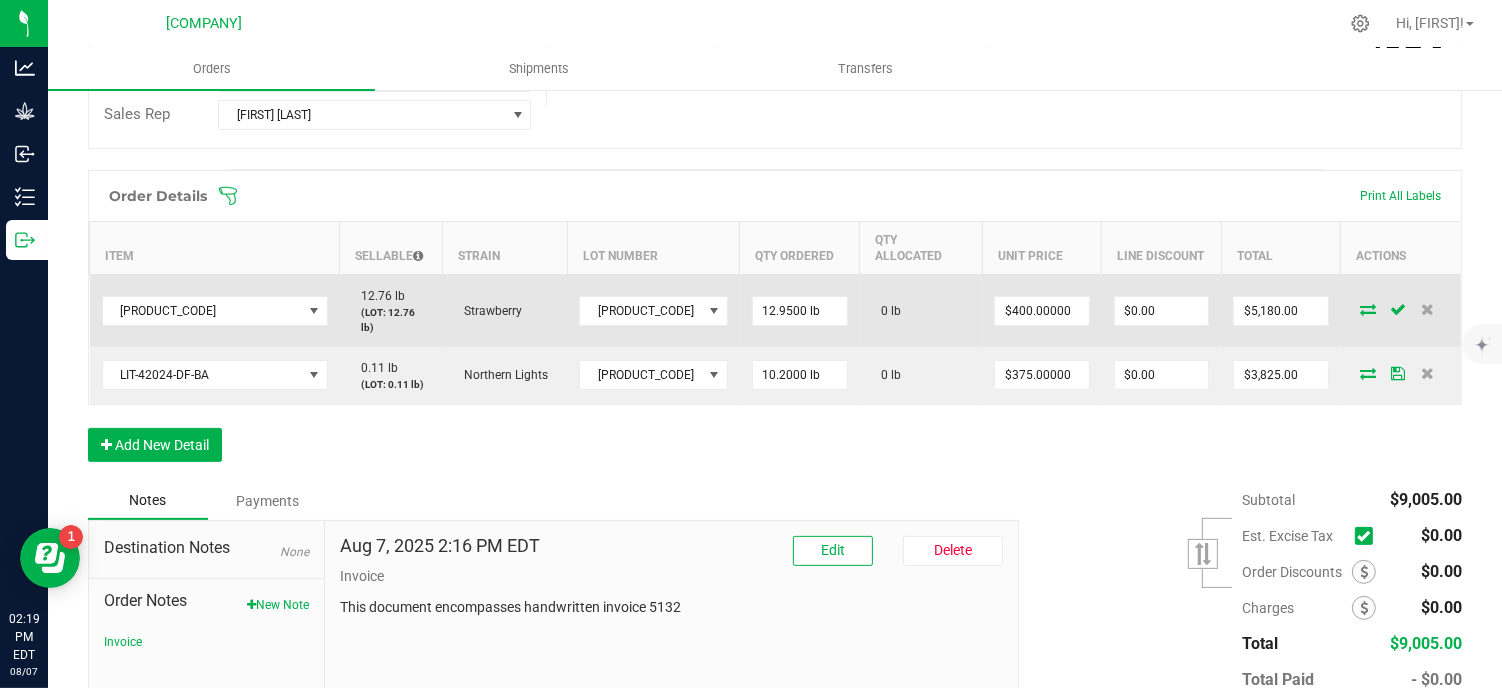 click on "0 lb" at bounding box center [921, 310] 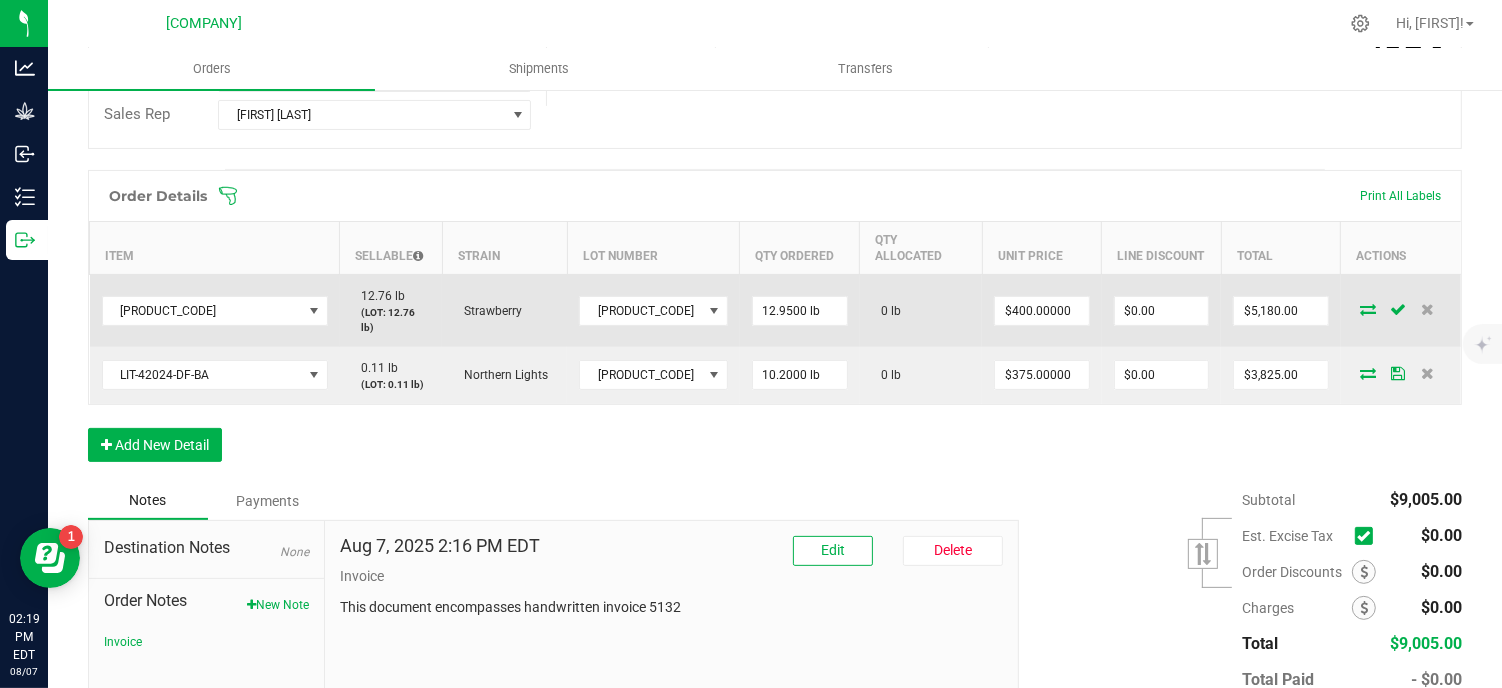 click on "0 lb" at bounding box center (921, 310) 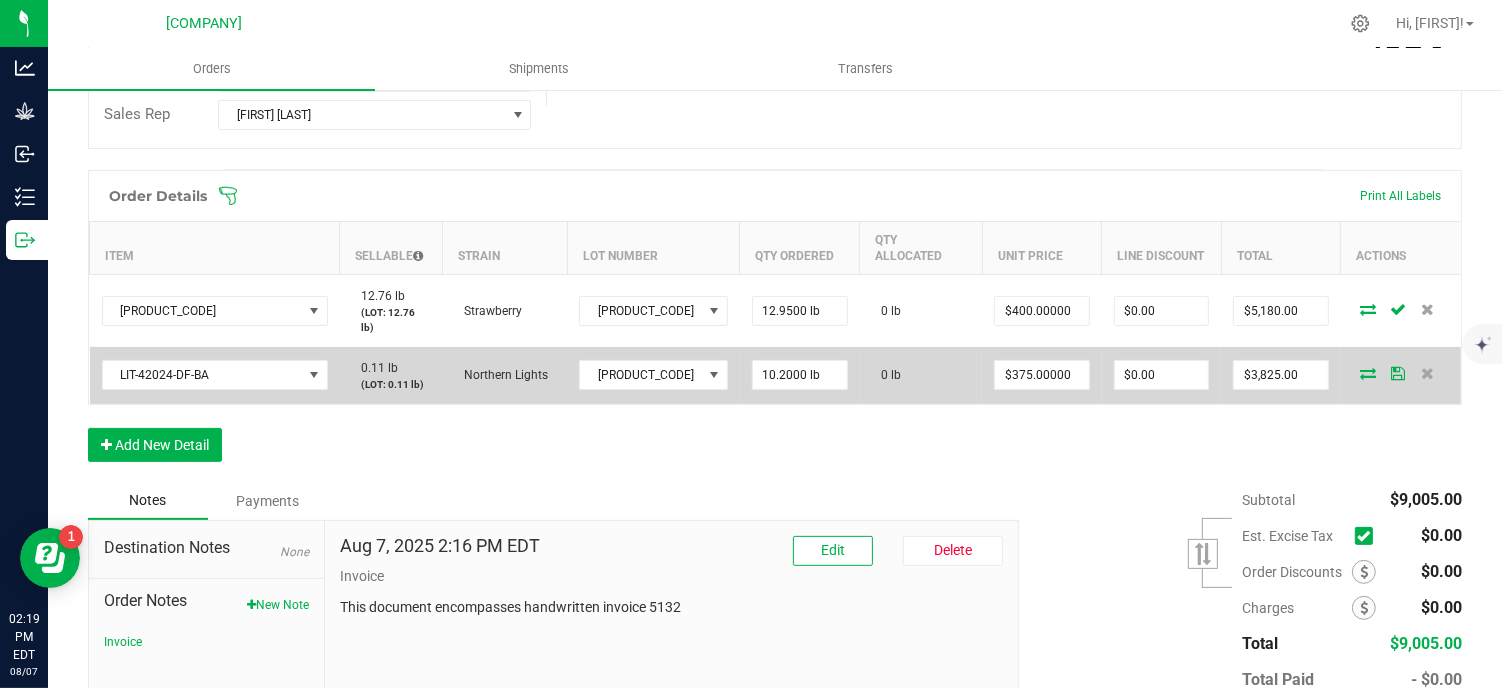click at bounding box center [1368, 373] 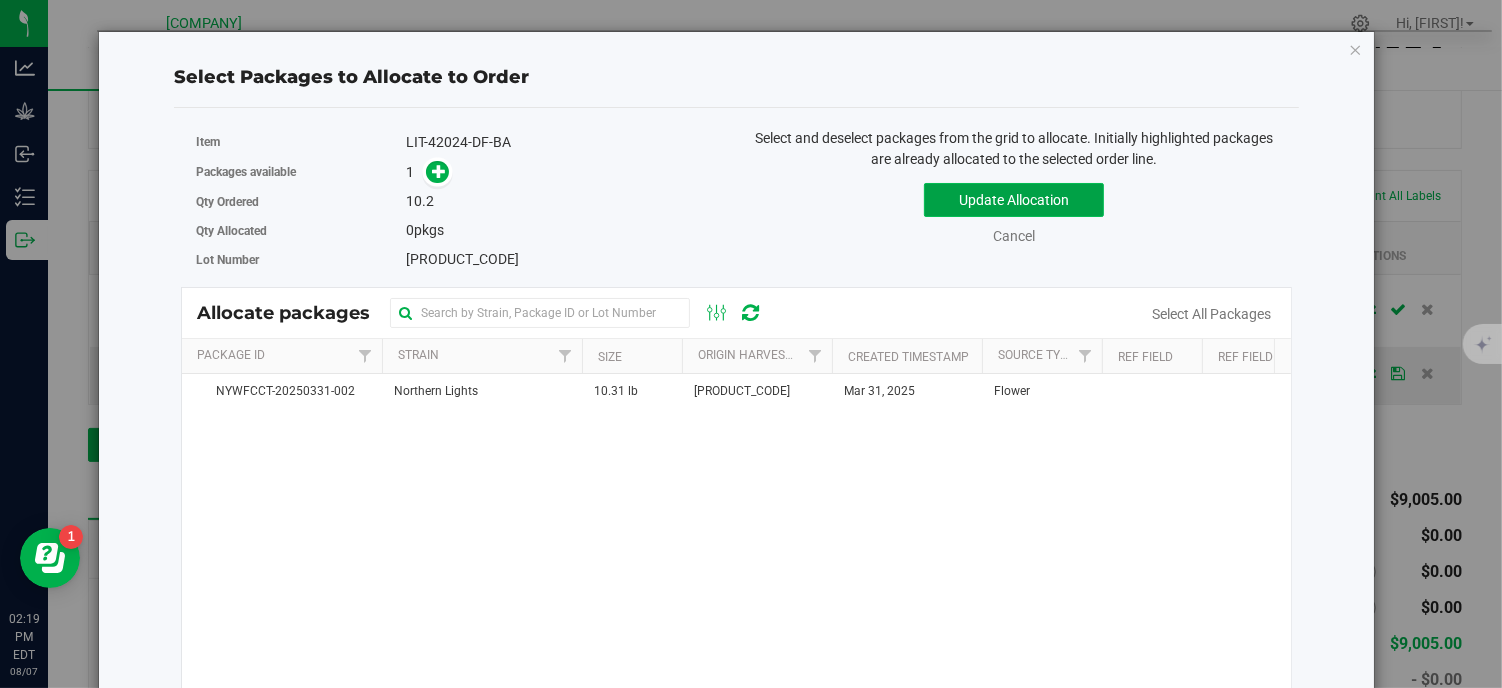 click on "Update Allocation" at bounding box center (1014, 200) 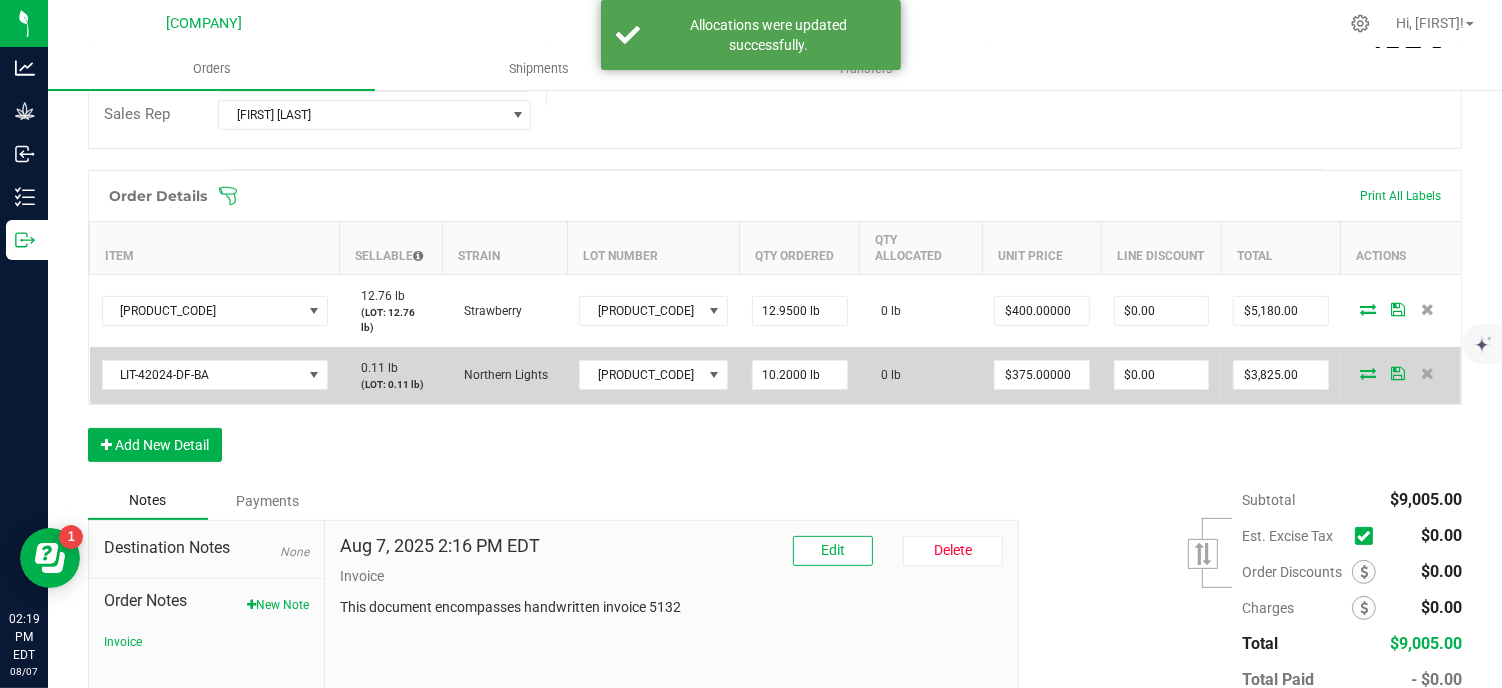 click at bounding box center [1368, 373] 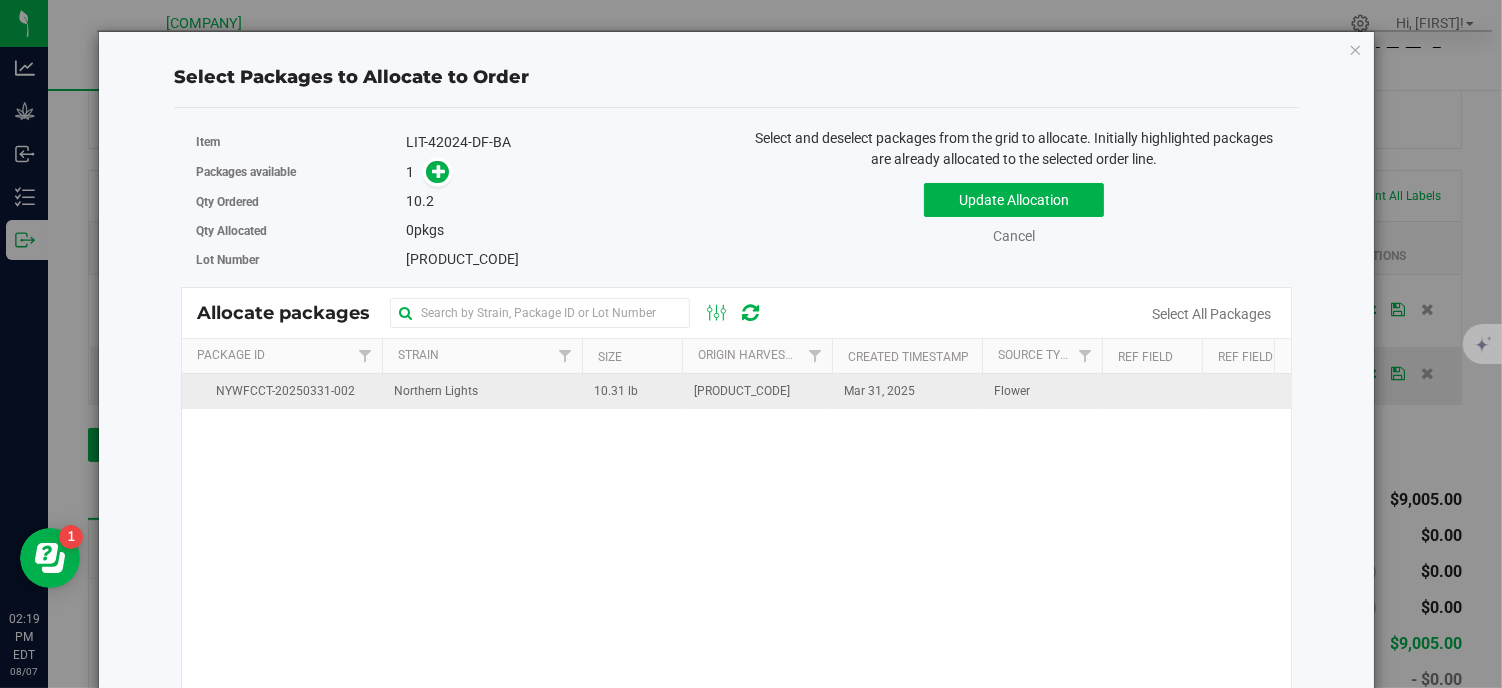 click on "Mar 31, 2025" at bounding box center (879, 391) 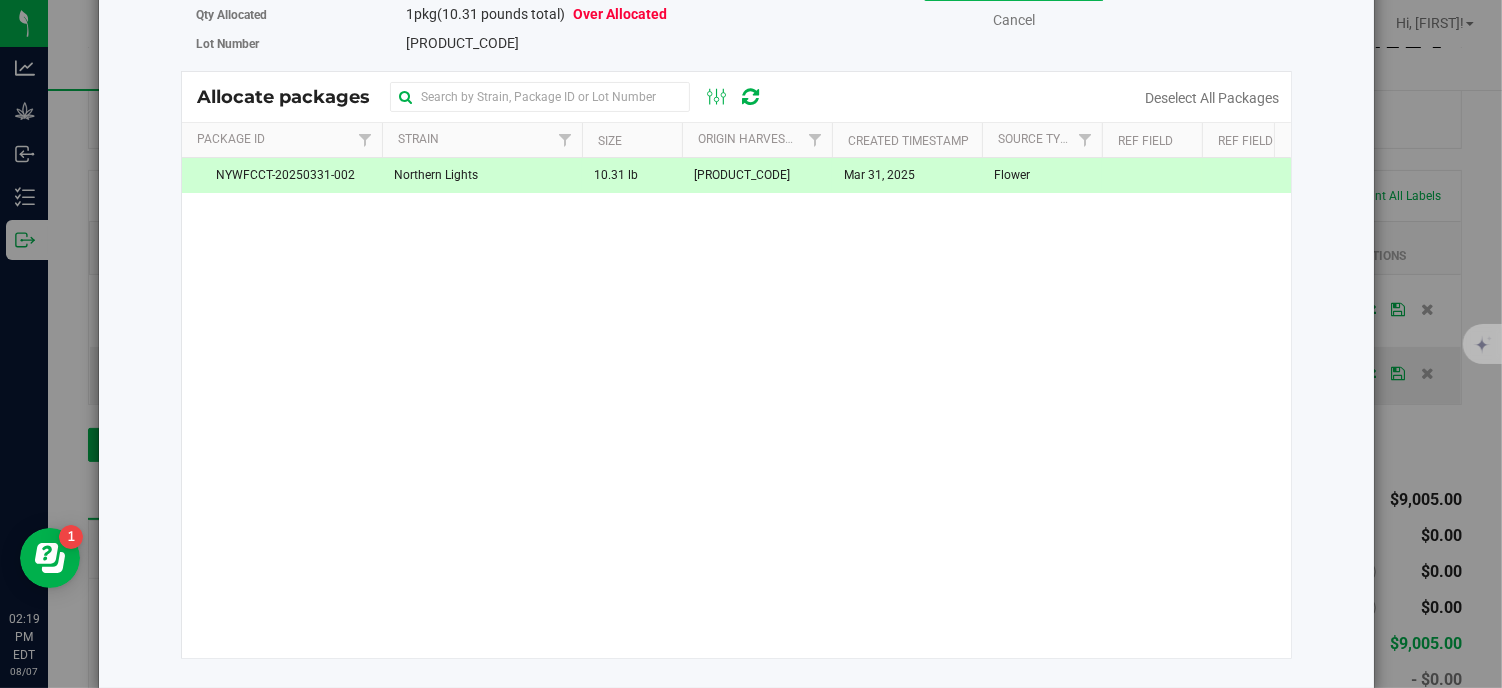 scroll, scrollTop: 0, scrollLeft: 0, axis: both 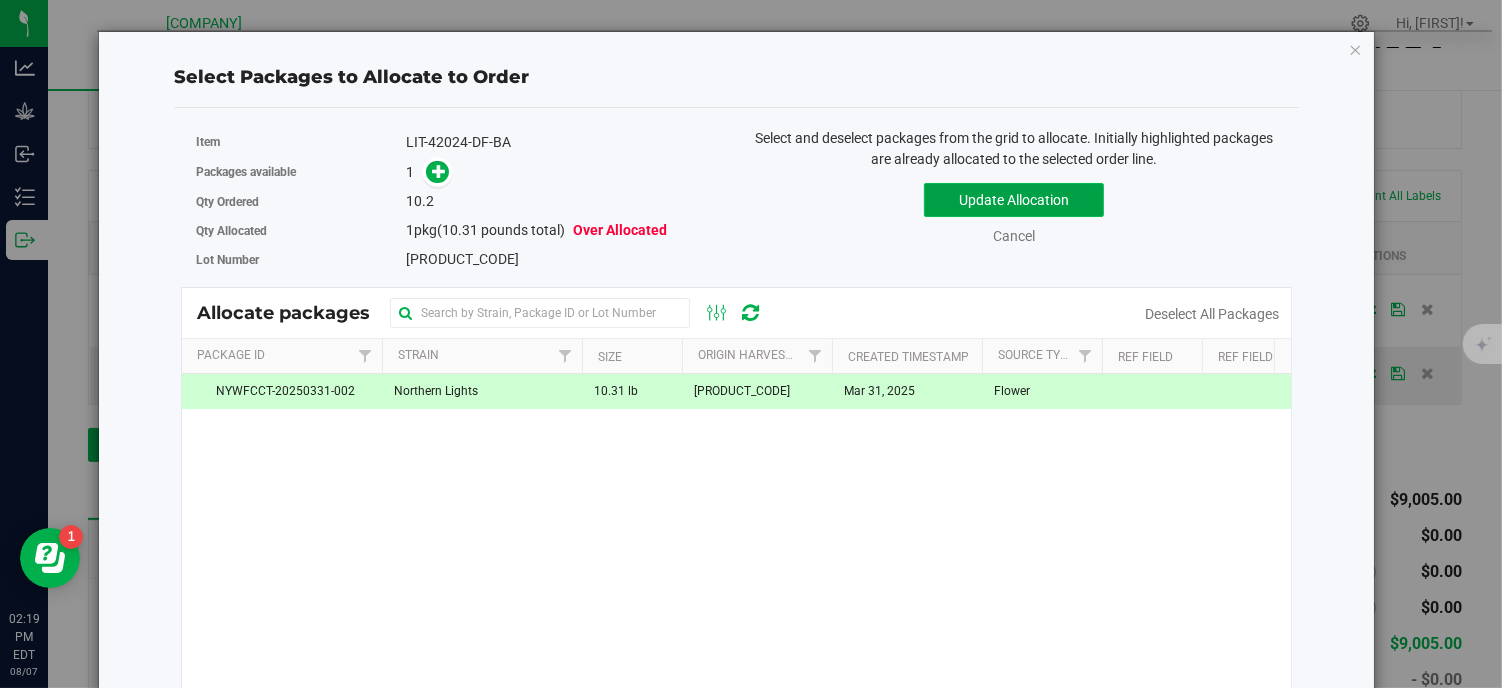 click on "Update Allocation" at bounding box center [1014, 200] 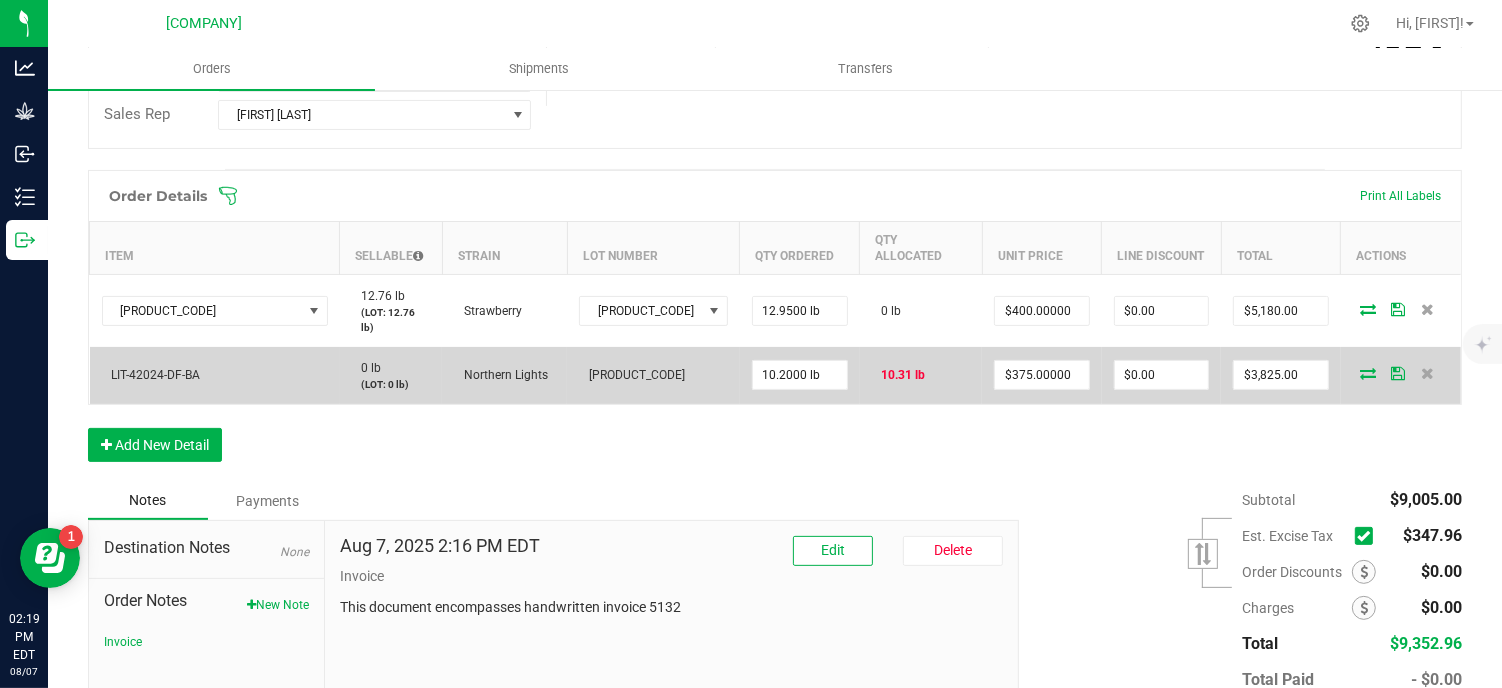 click on "10.31 lb" at bounding box center (899, 375) 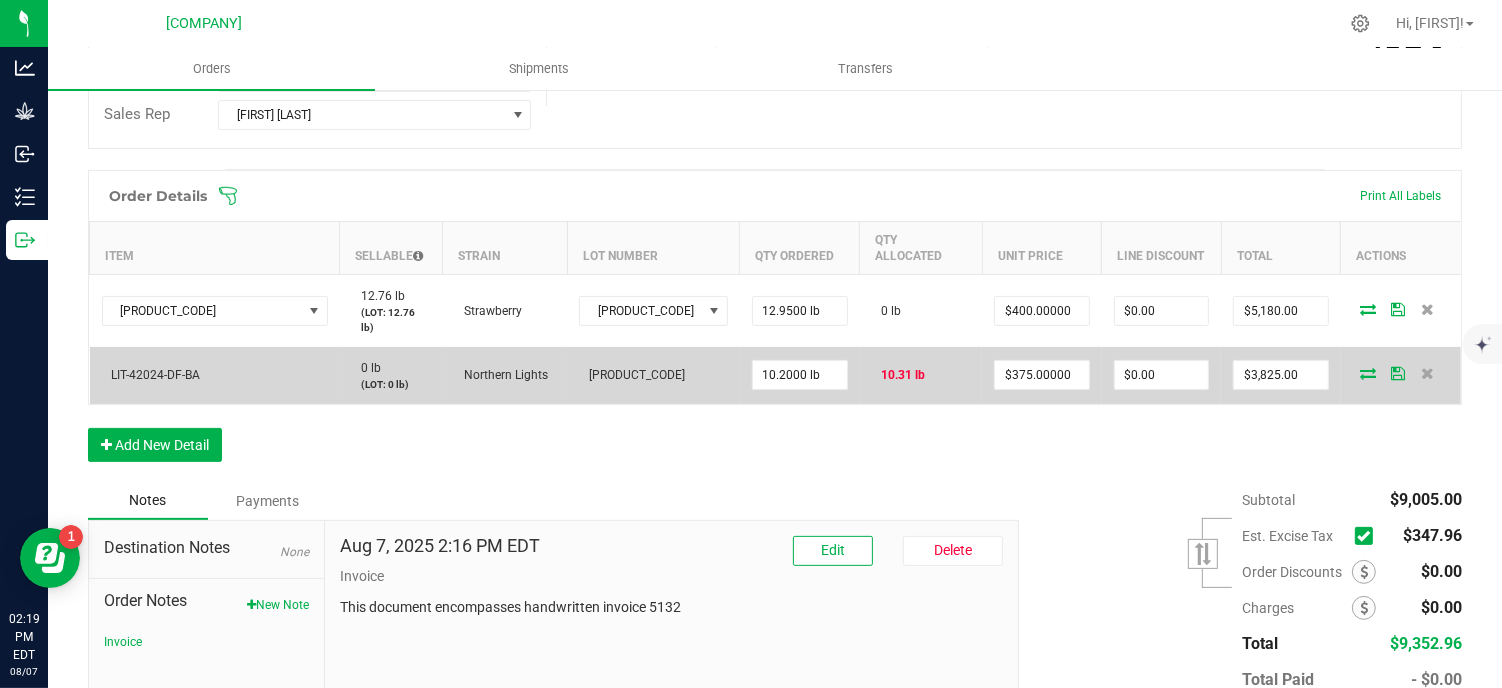 click at bounding box center (1368, 373) 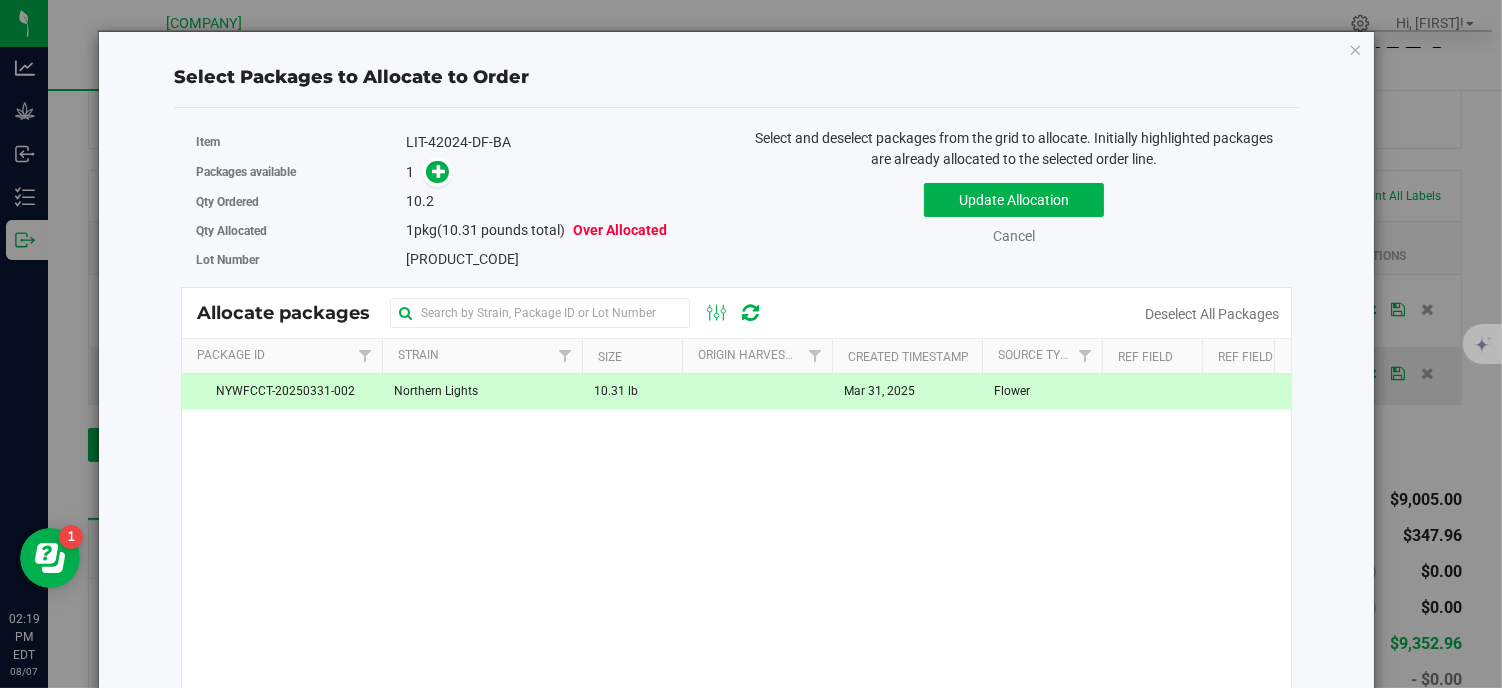 click at bounding box center (433, 172) 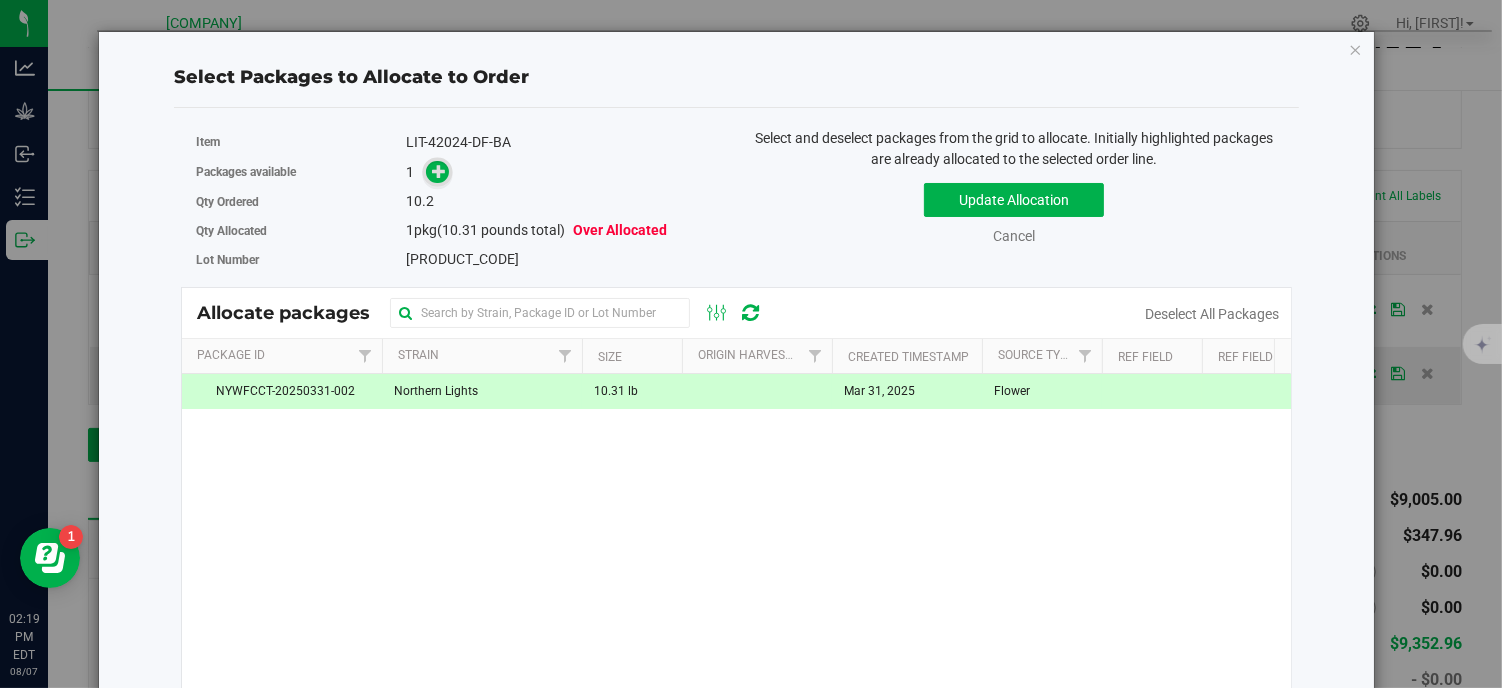 click at bounding box center (437, 172) 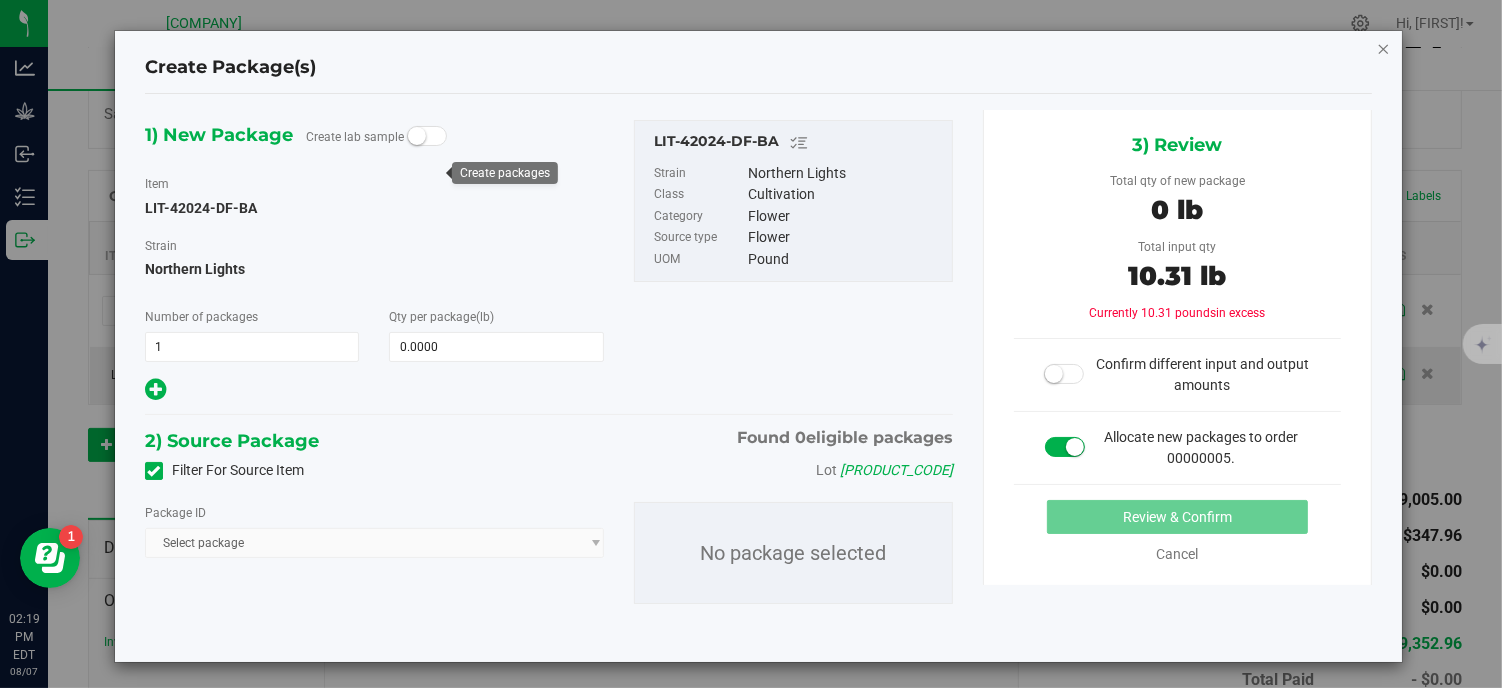 click at bounding box center (1384, 48) 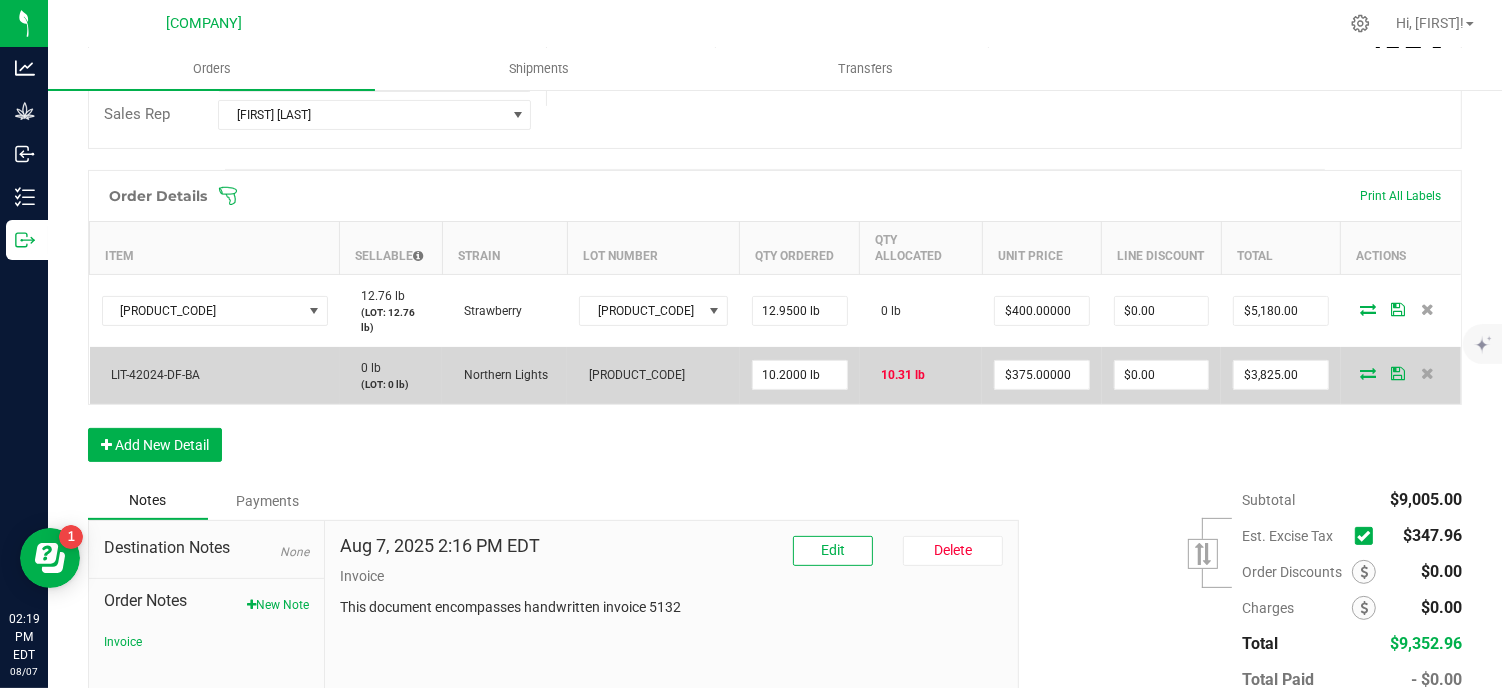 click at bounding box center [1368, 373] 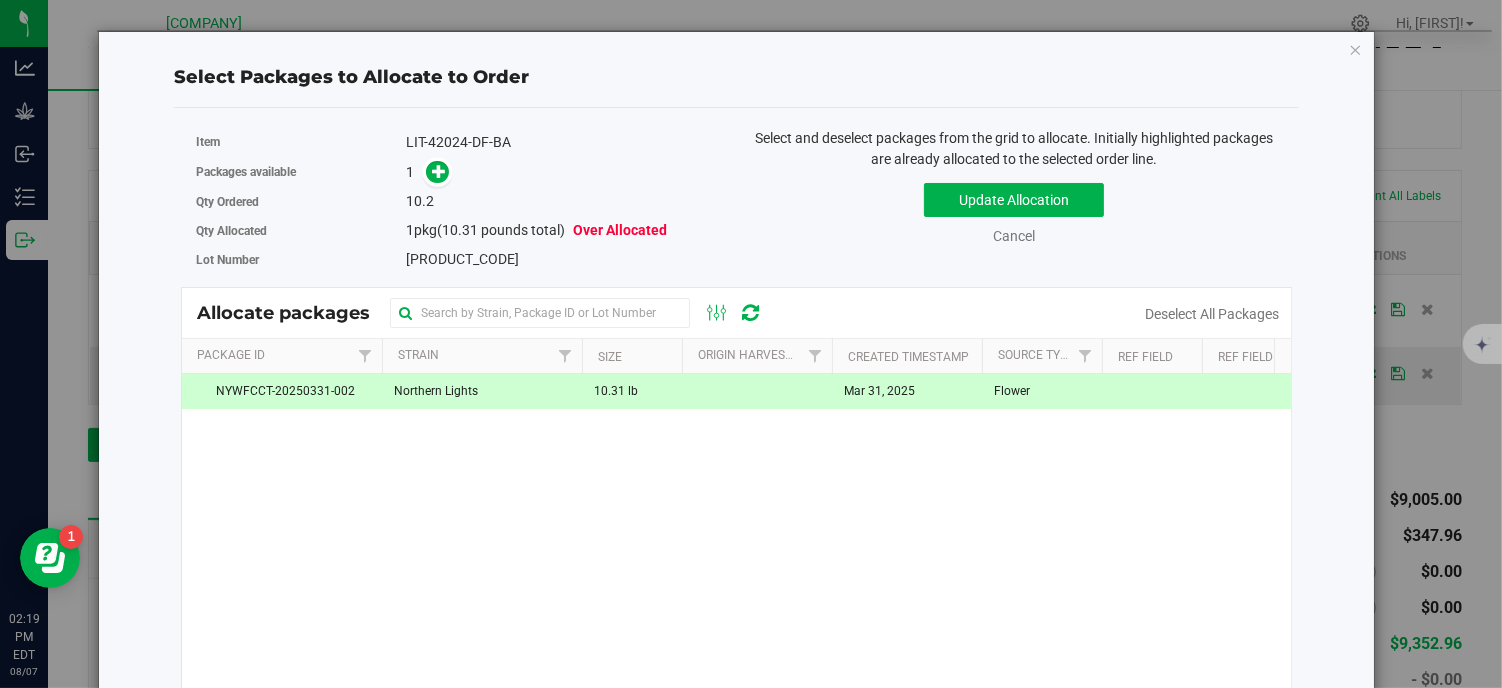 click on "Flower" at bounding box center [1012, 391] 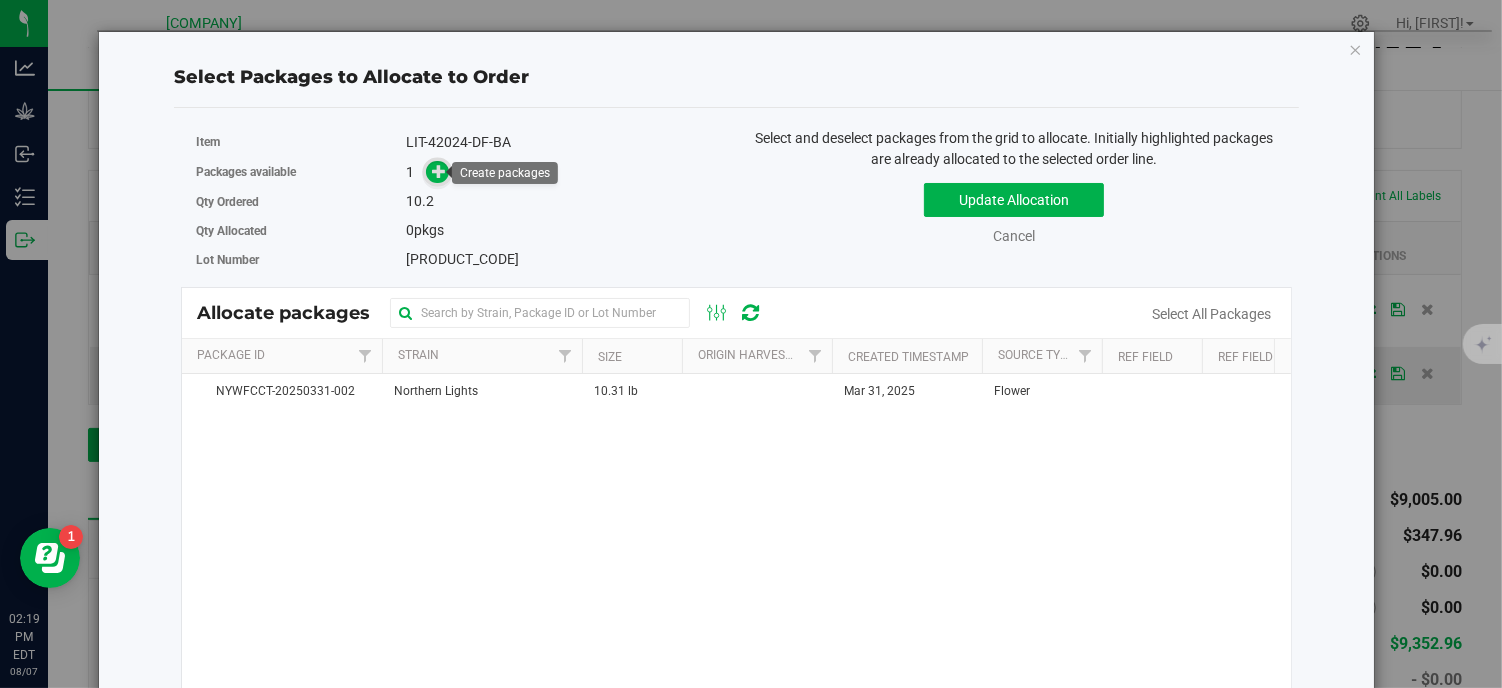 click at bounding box center [439, 171] 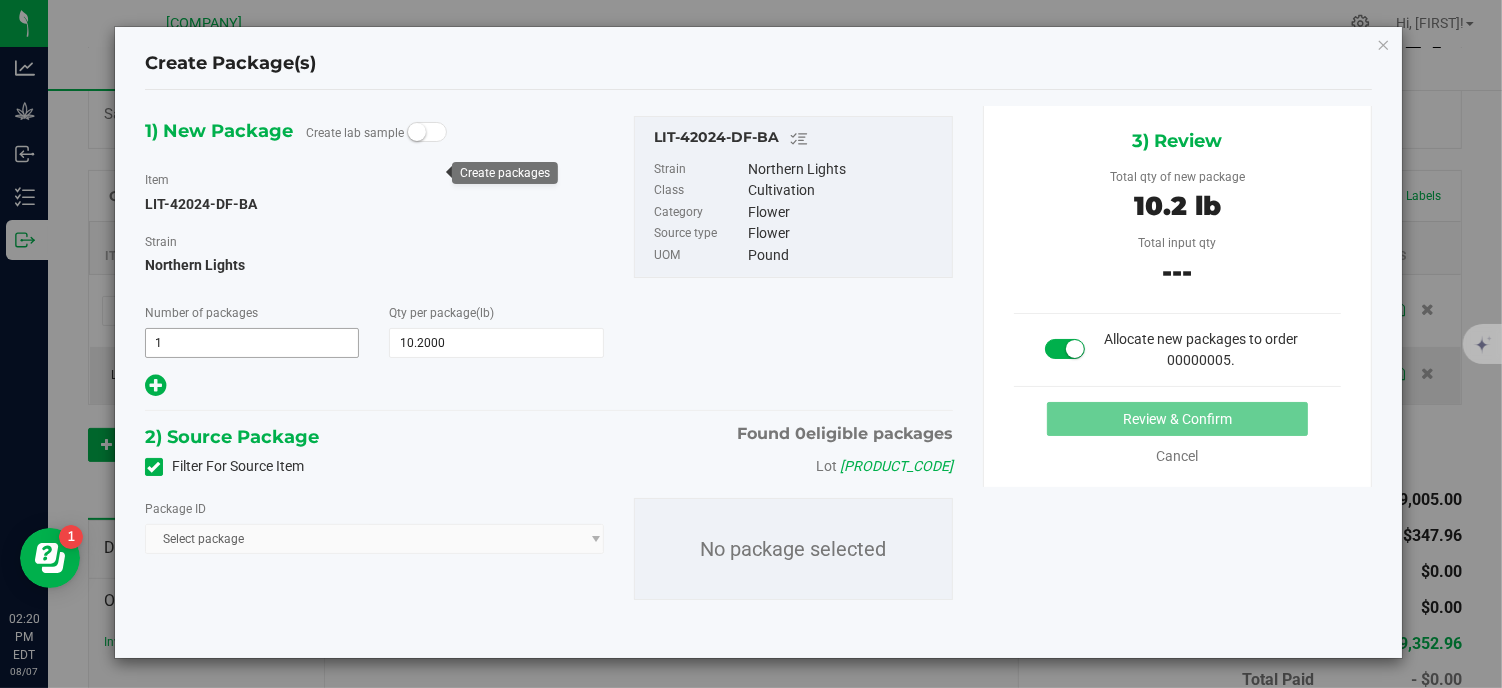 scroll, scrollTop: 5, scrollLeft: 0, axis: vertical 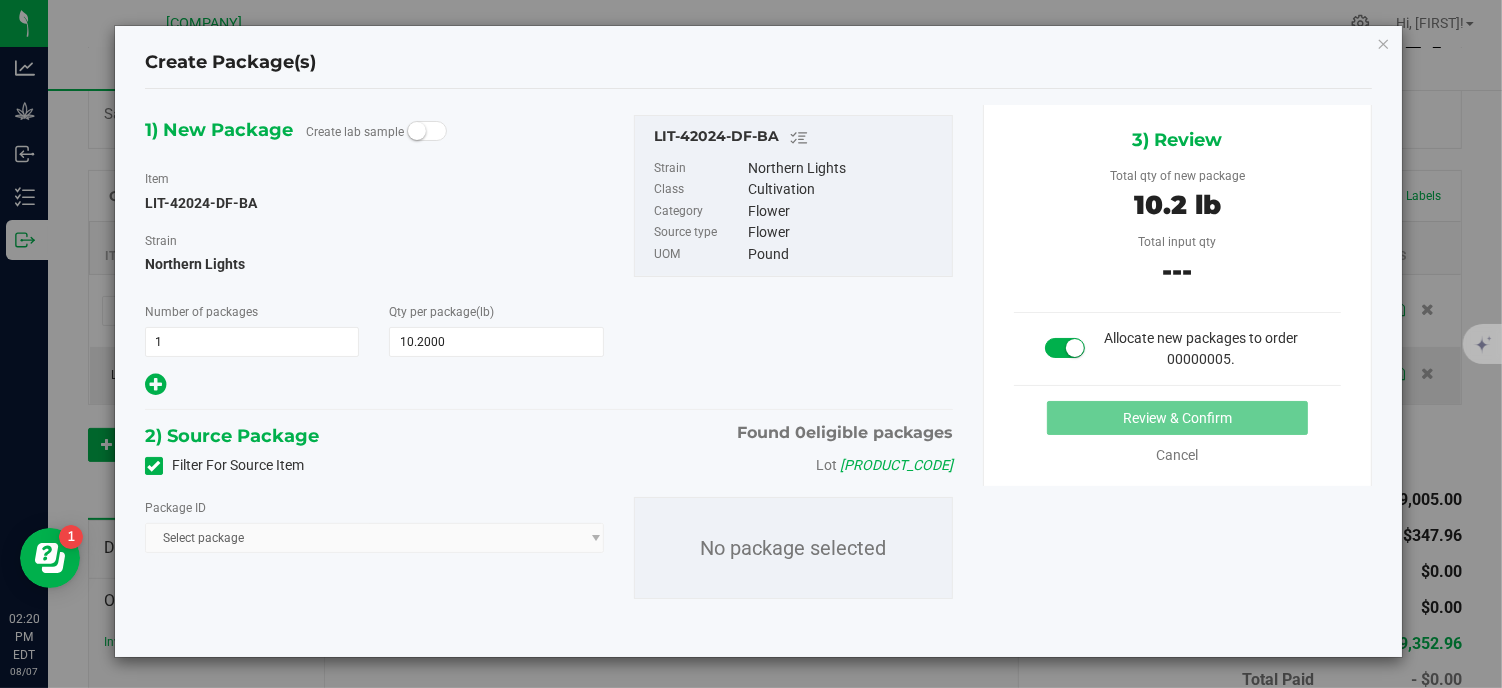 click on "Select package" at bounding box center (374, 538) 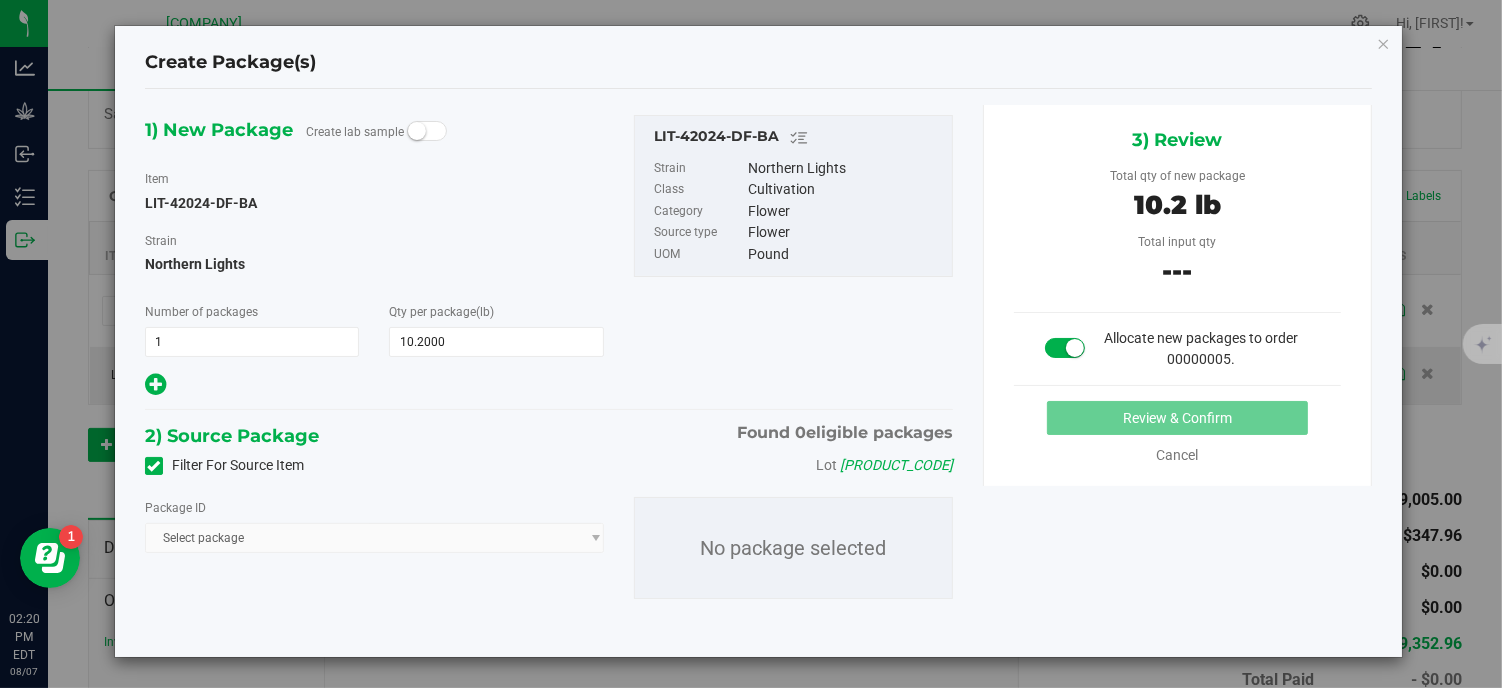 click on "Select package" at bounding box center [374, 538] 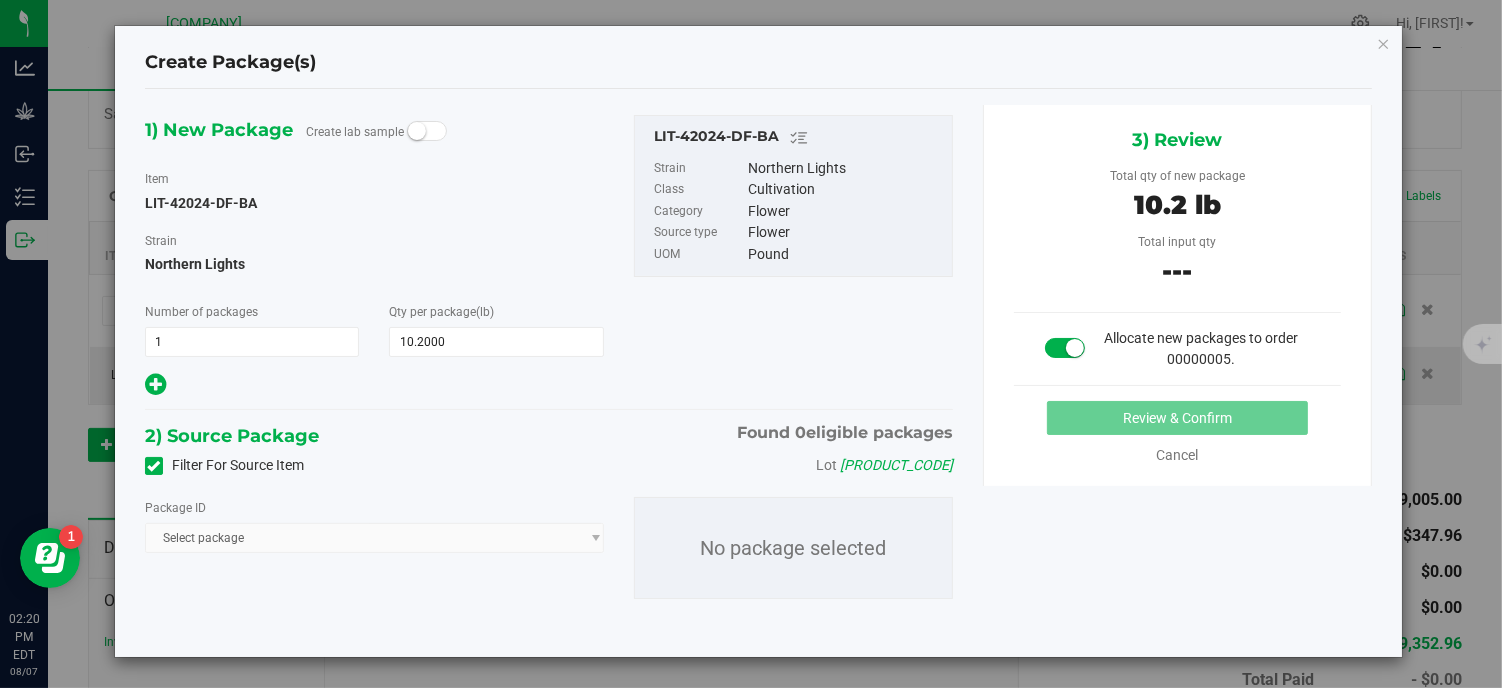 click on "Filter For Source Item
Lot
LIT-42024-DF" at bounding box center [549, 466] 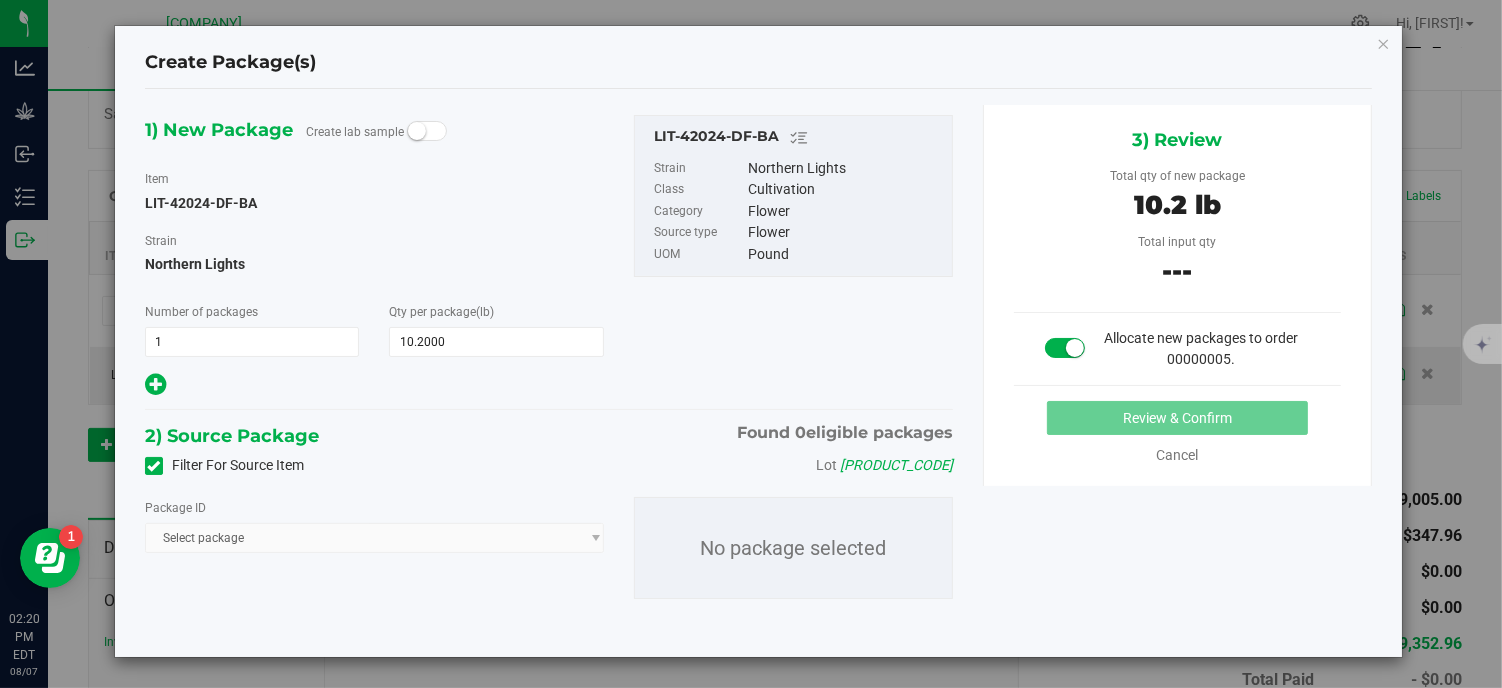 scroll, scrollTop: 0, scrollLeft: 0, axis: both 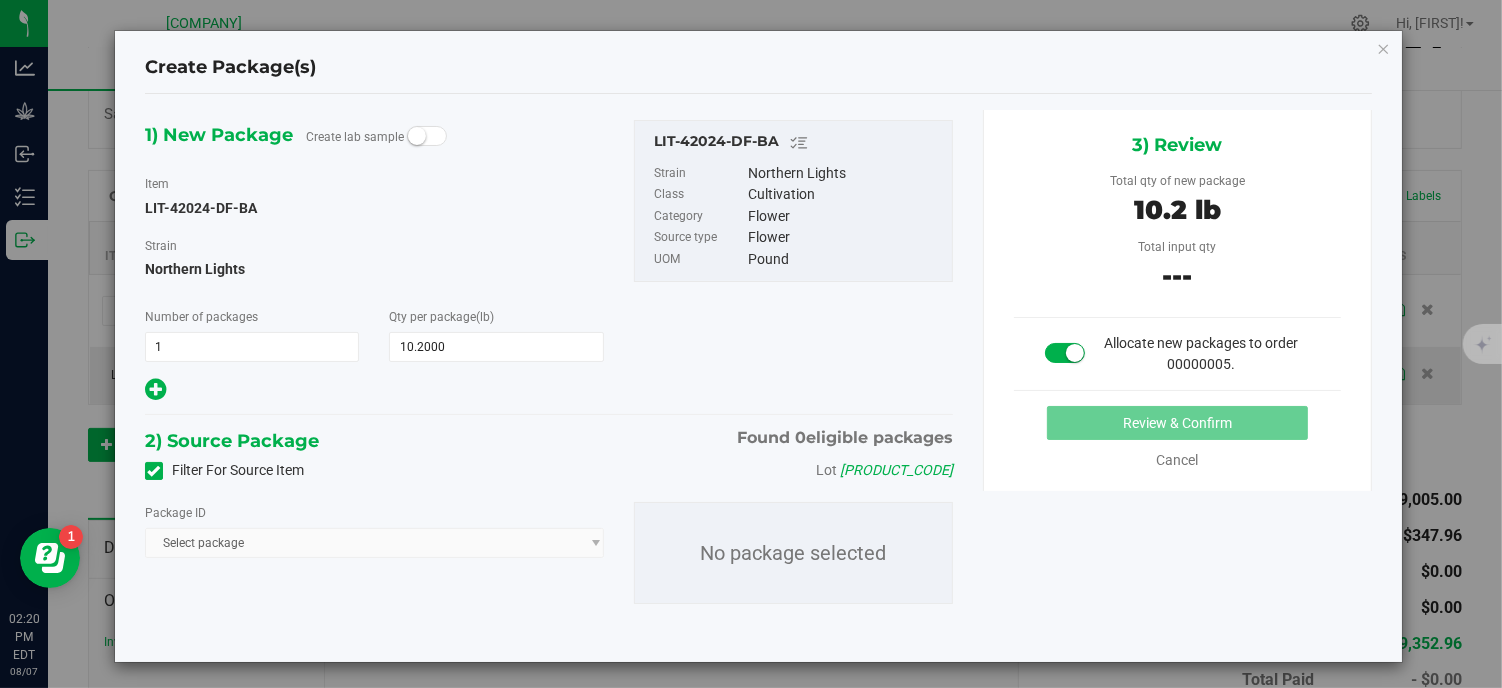 click on "Select package" at bounding box center (374, 543) 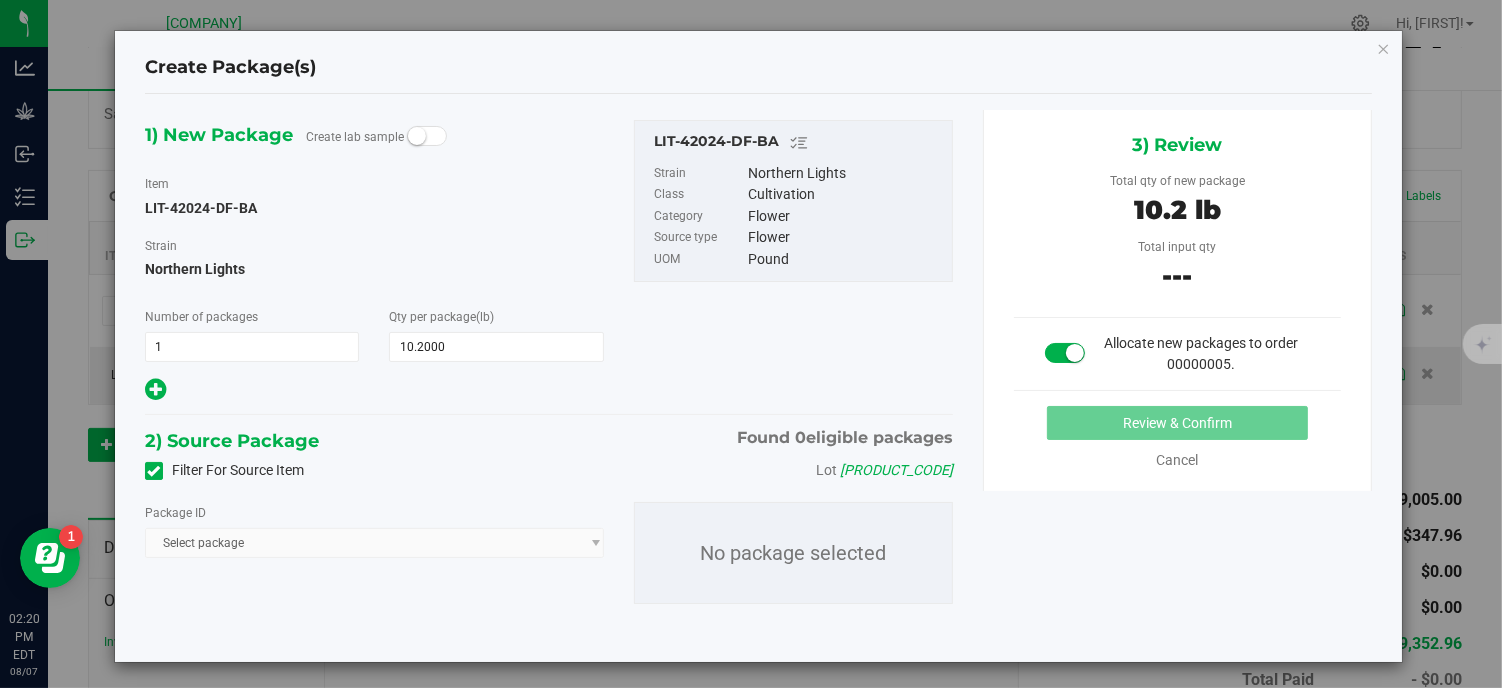 click on "Package ID
Select package" at bounding box center (374, 530) 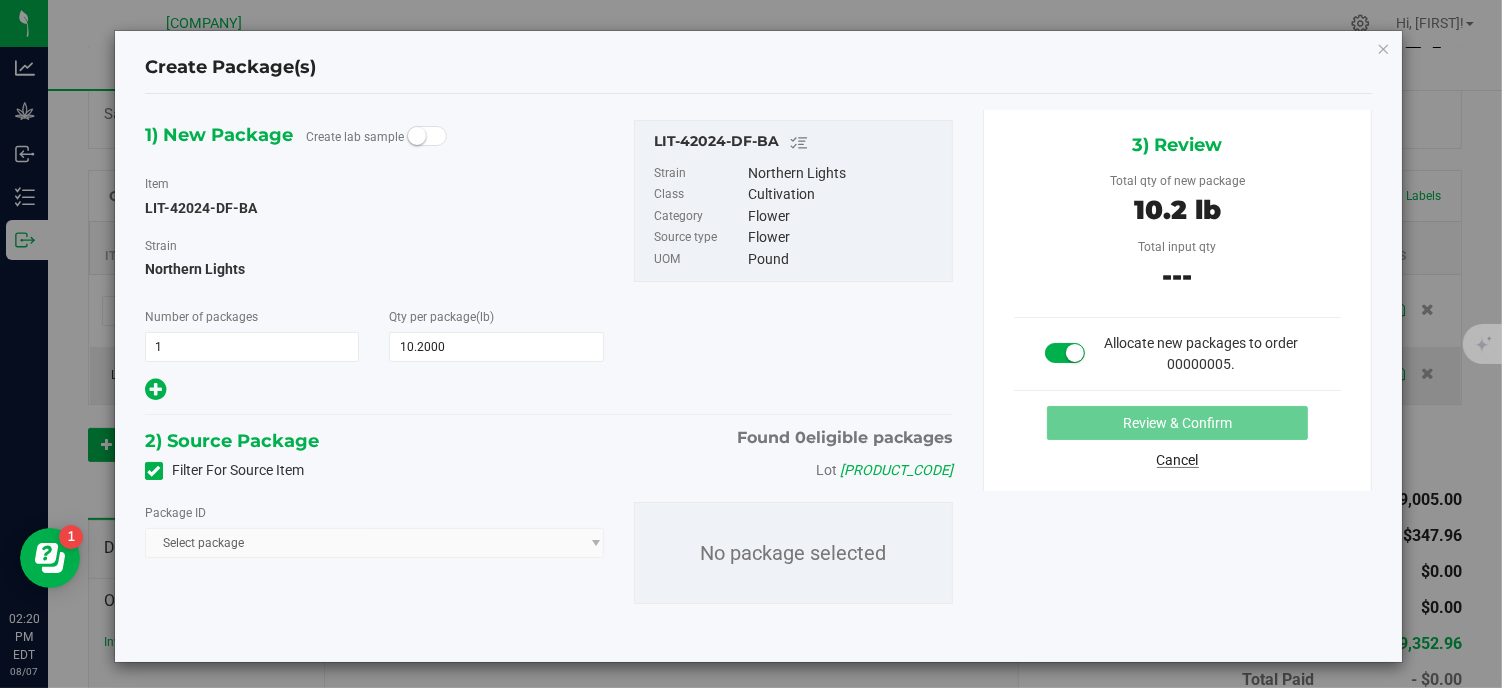 click on "Cancel" at bounding box center [1178, 460] 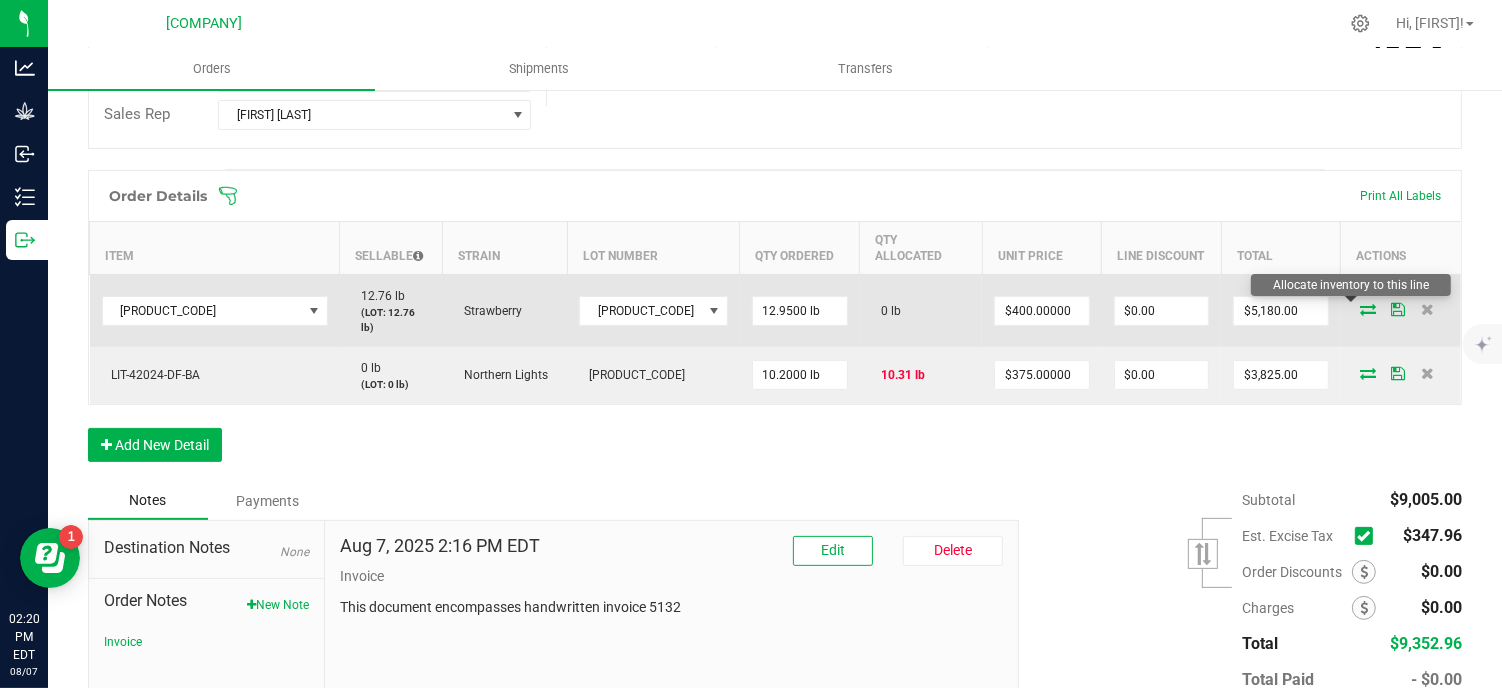 click at bounding box center (1368, 309) 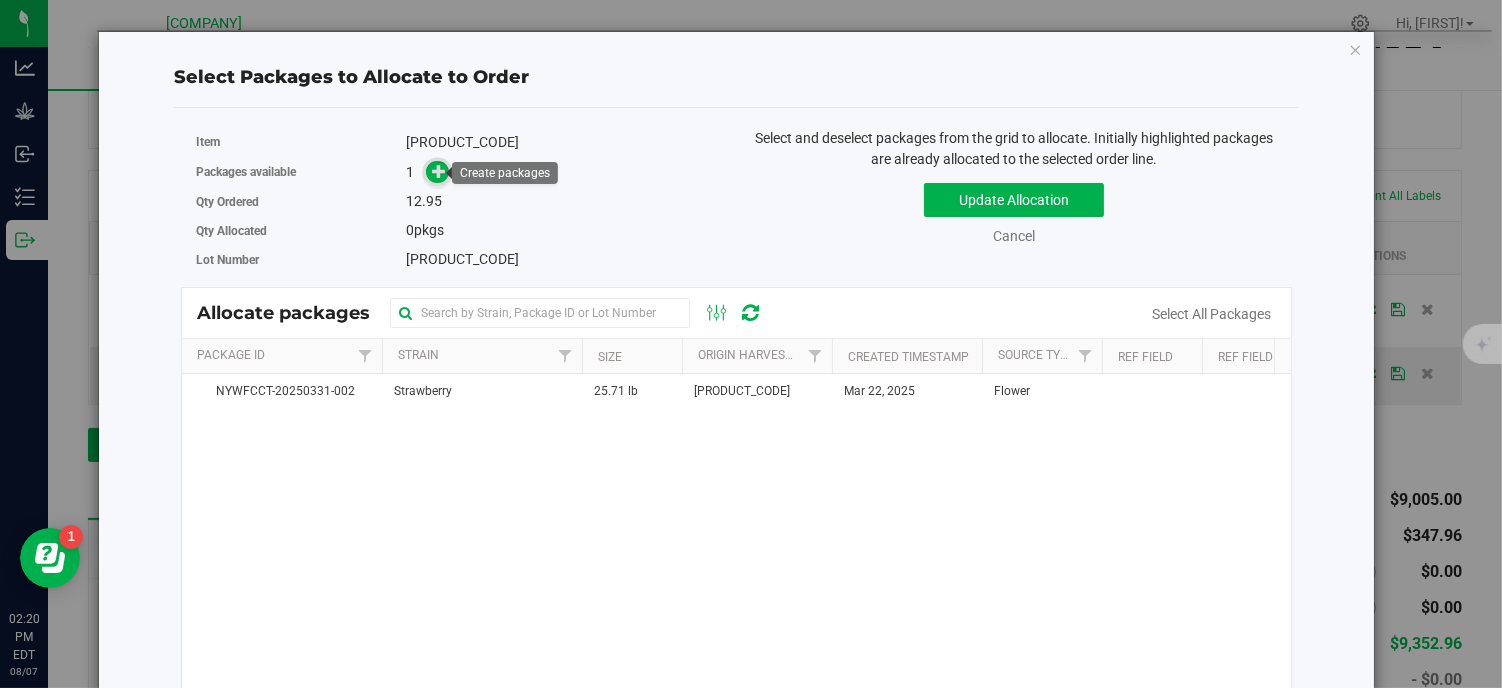 click at bounding box center (439, 171) 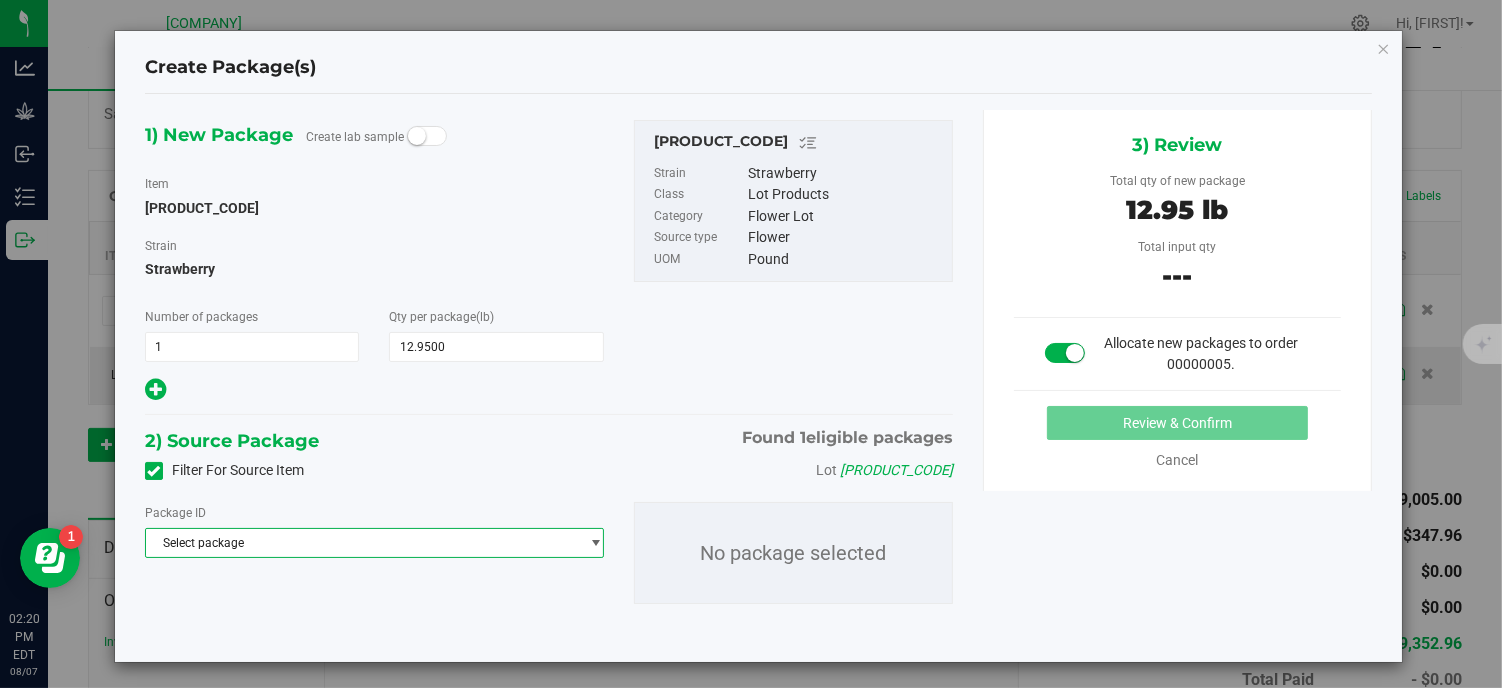 click on "Select package" at bounding box center (362, 543) 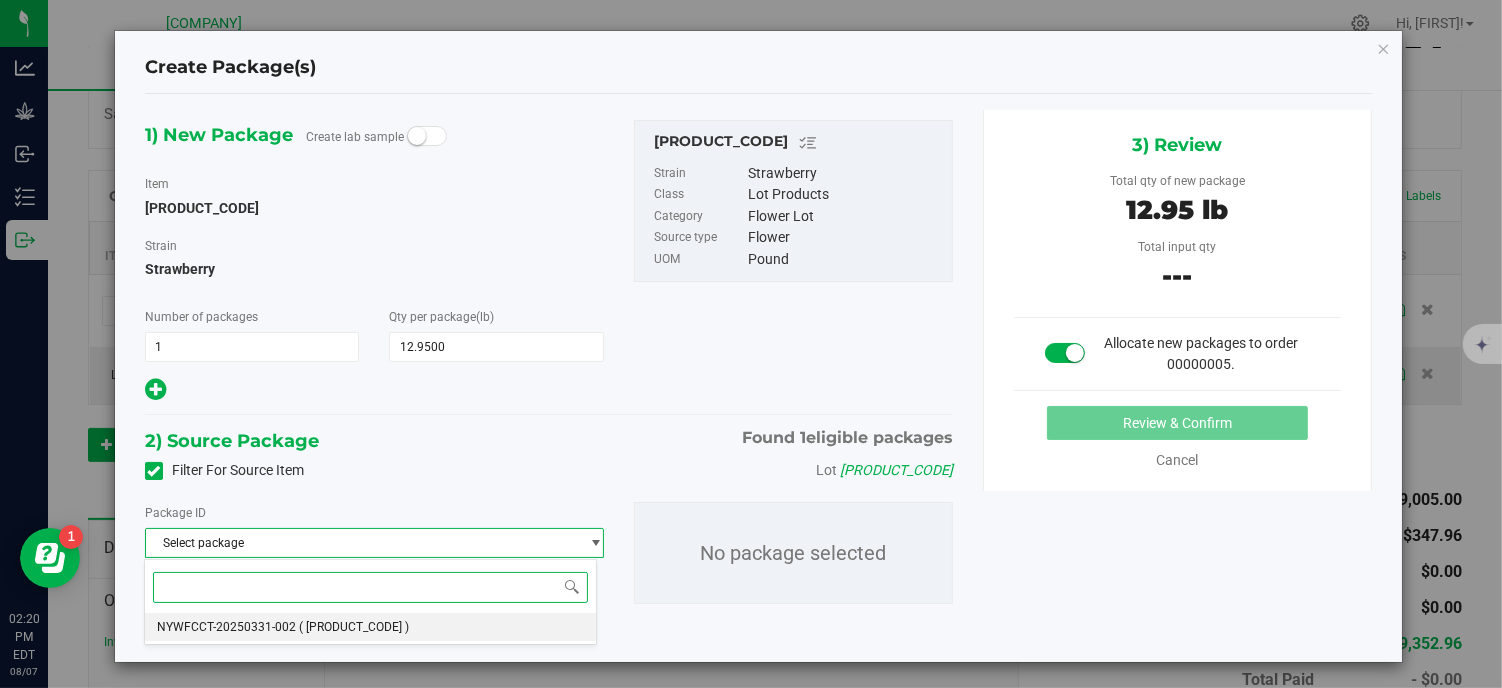 click on "[ALPHANUMERIC]
(
[PRODUCT_CODE]
)" at bounding box center (370, 627) 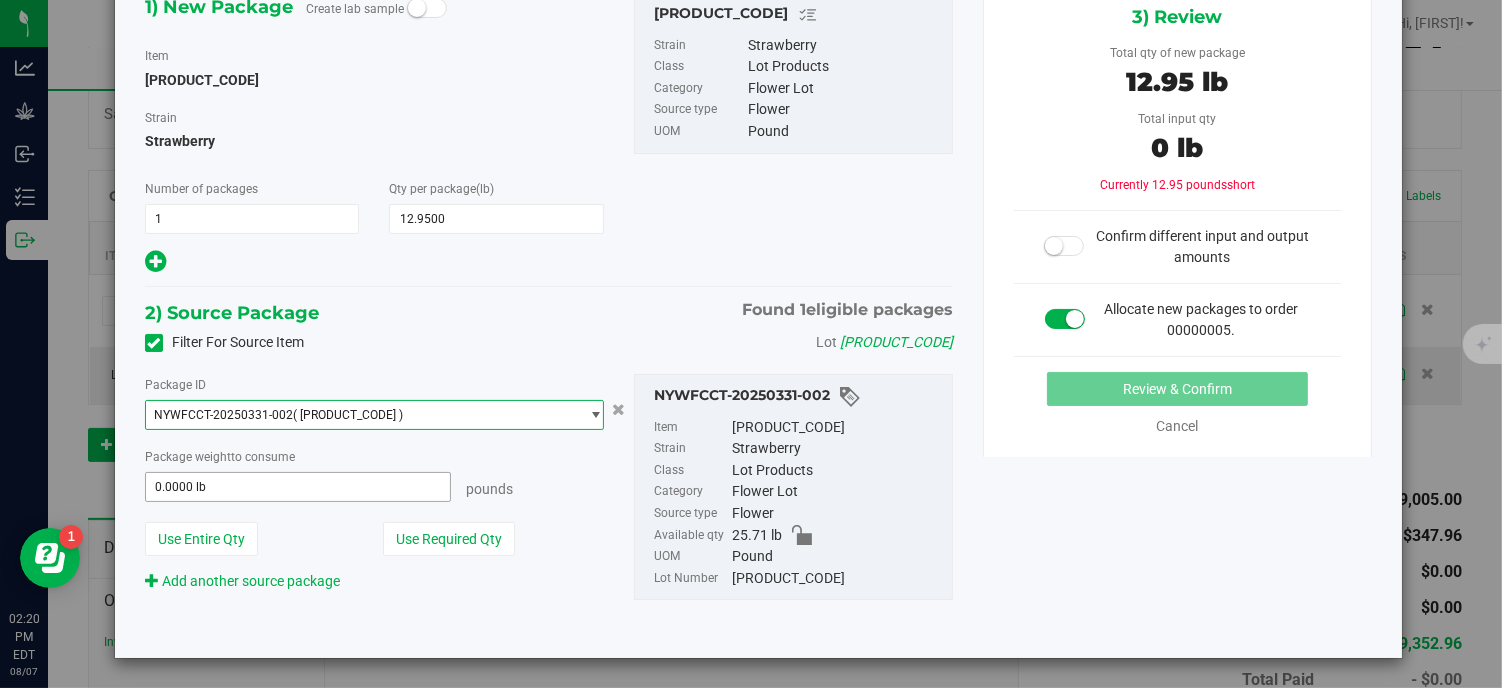 scroll, scrollTop: 131, scrollLeft: 0, axis: vertical 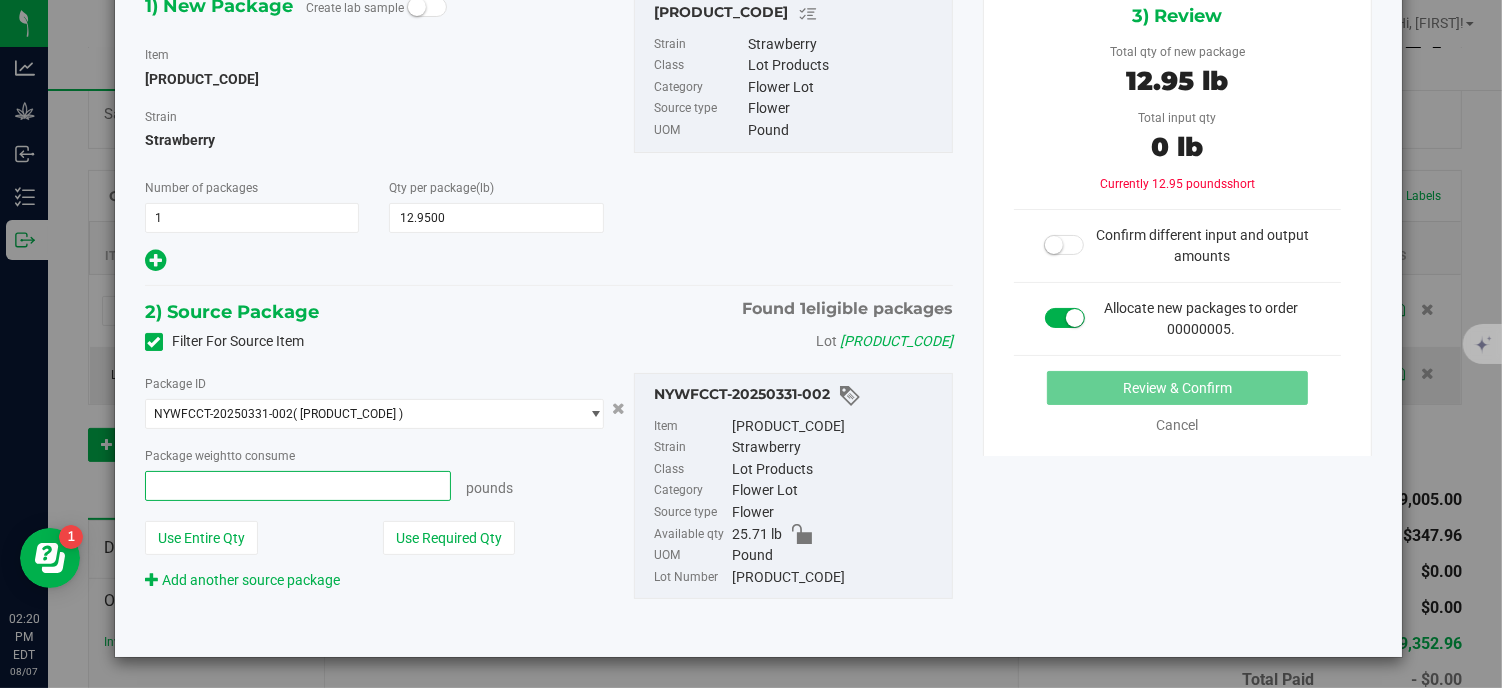 drag, startPoint x: 190, startPoint y: 486, endPoint x: -5, endPoint y: 450, distance: 198.29523 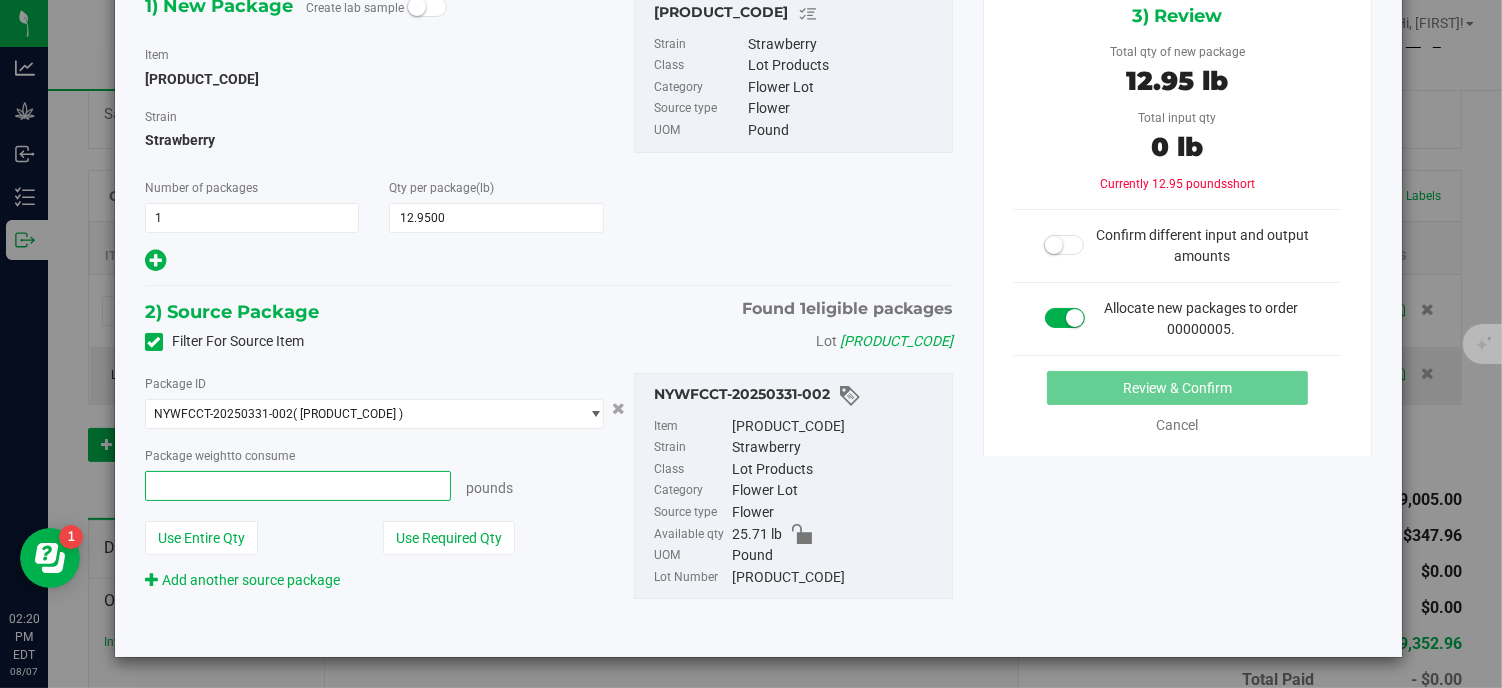 click on "Create Package(s)
1) New Package
Create lab sample
Item
[PRODUCT_CODE]
Strain
Strawberry
Number of packages
1 1 12.9500 12.95" at bounding box center [751, 344] 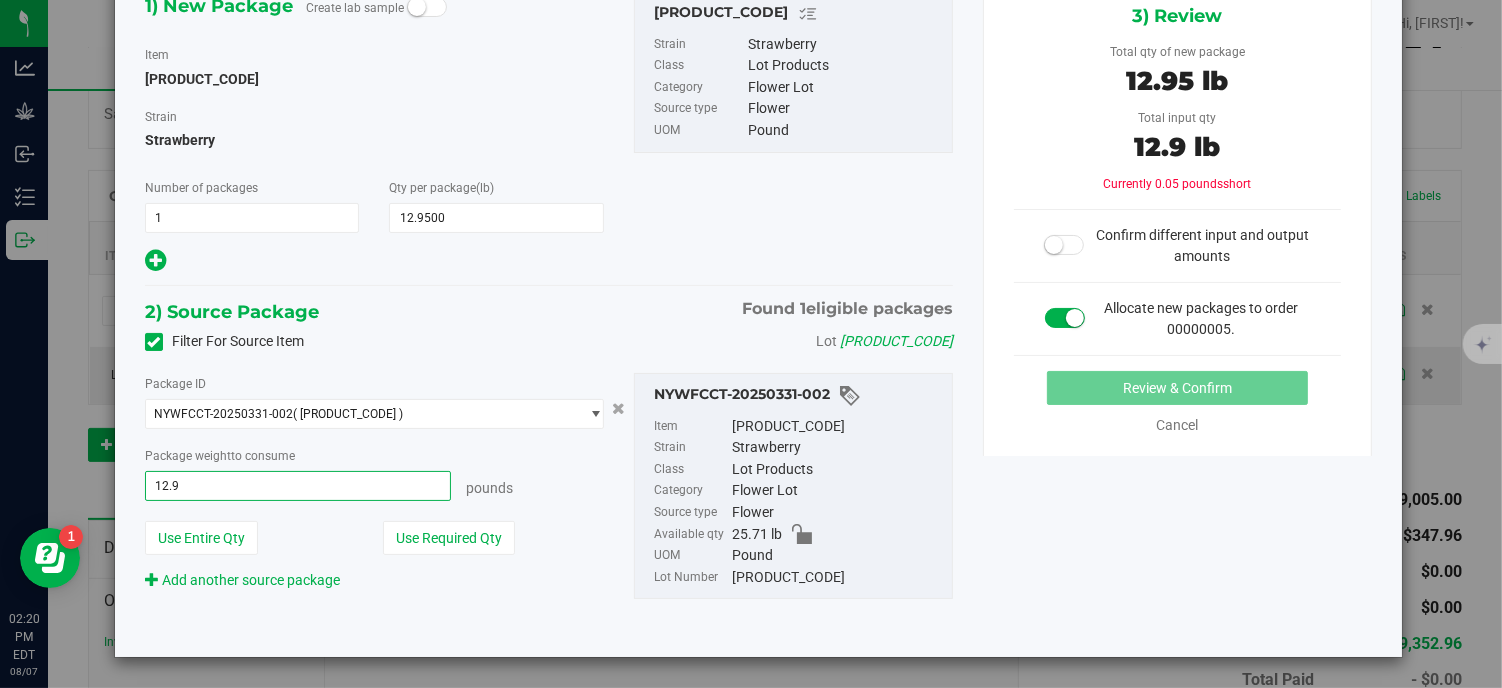 type on "12.95" 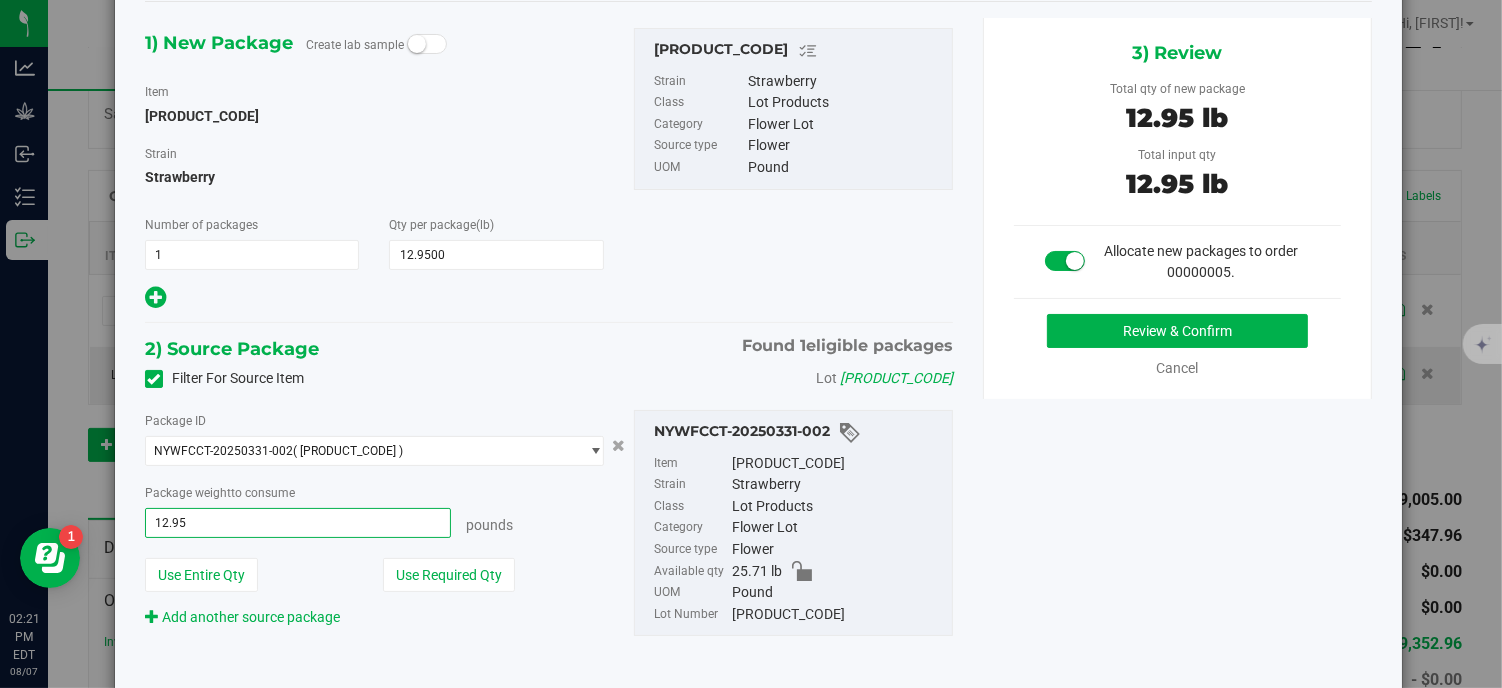 scroll, scrollTop: 131, scrollLeft: 0, axis: vertical 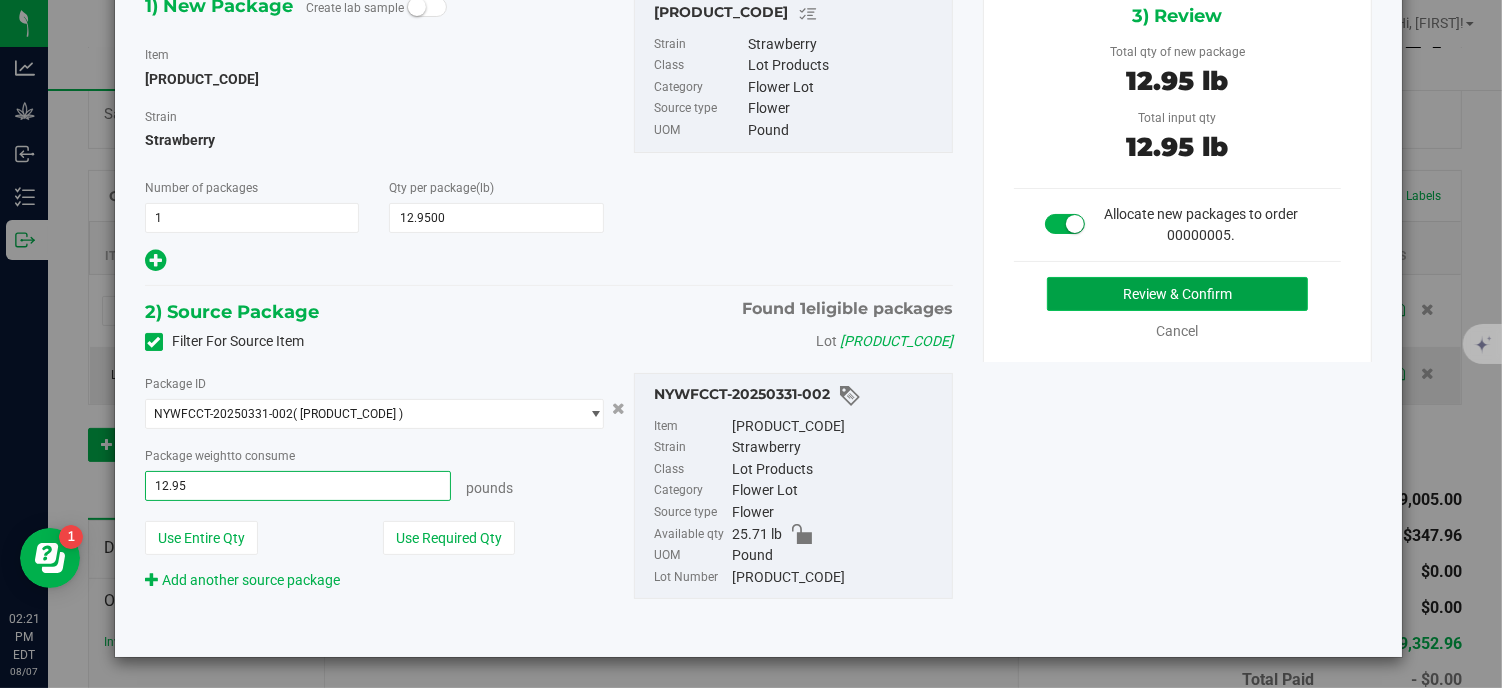 type on "12.9500 lb" 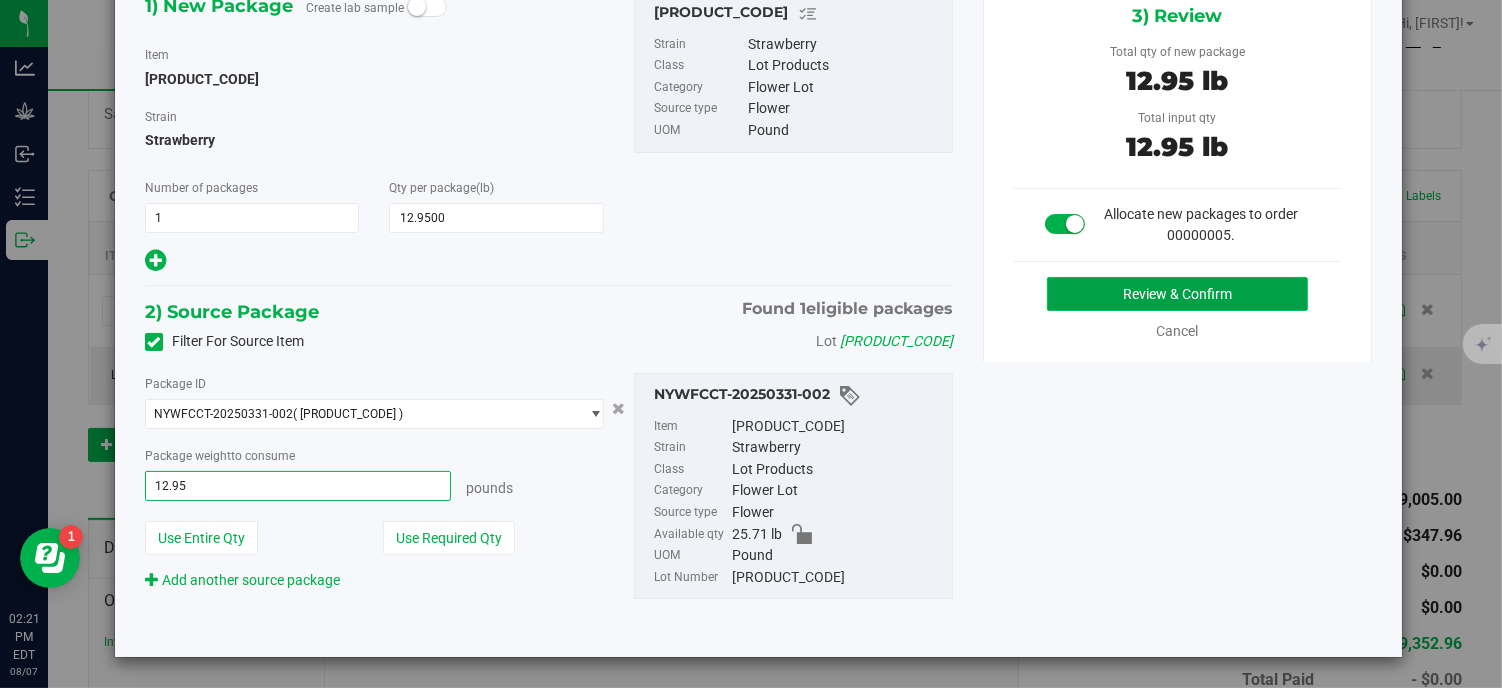 click on "Review & Confirm" at bounding box center [1178, 294] 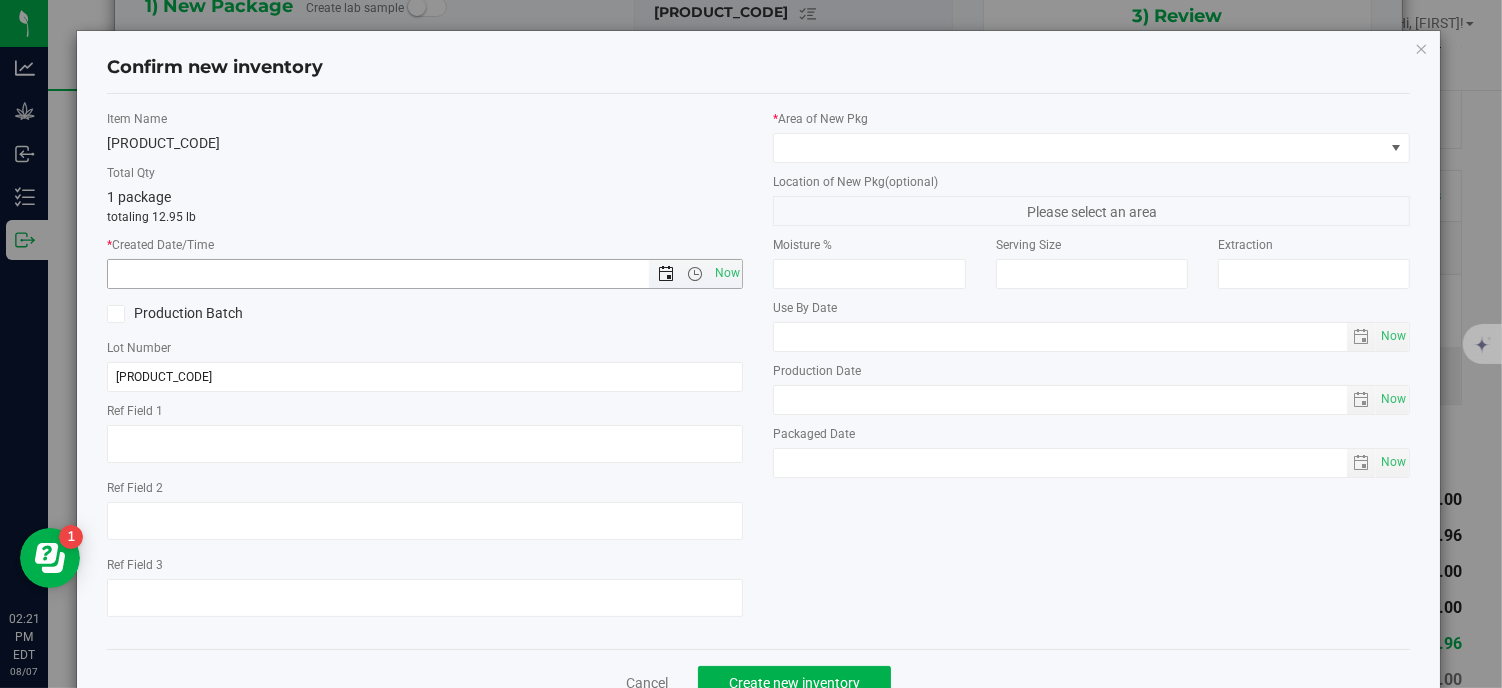 click at bounding box center (666, 274) 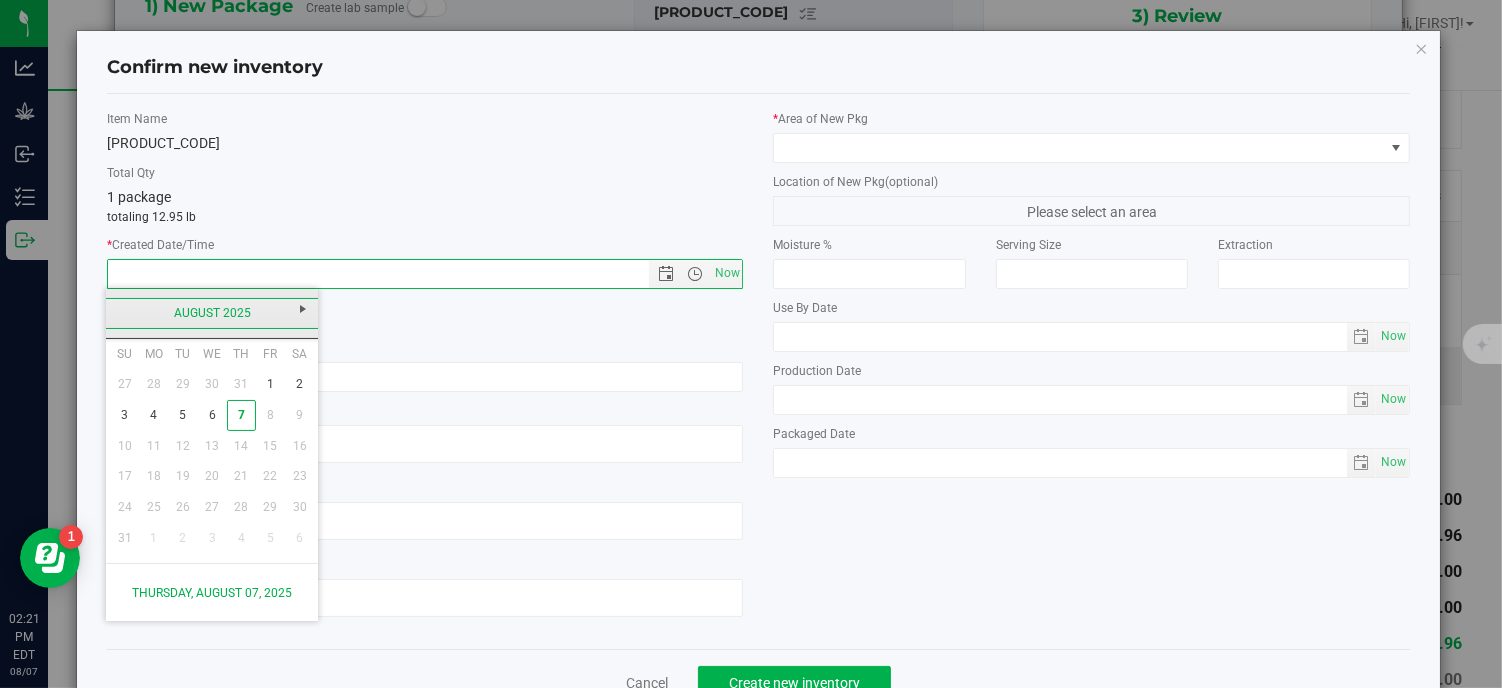 click on "August 2025" at bounding box center (212, 313) 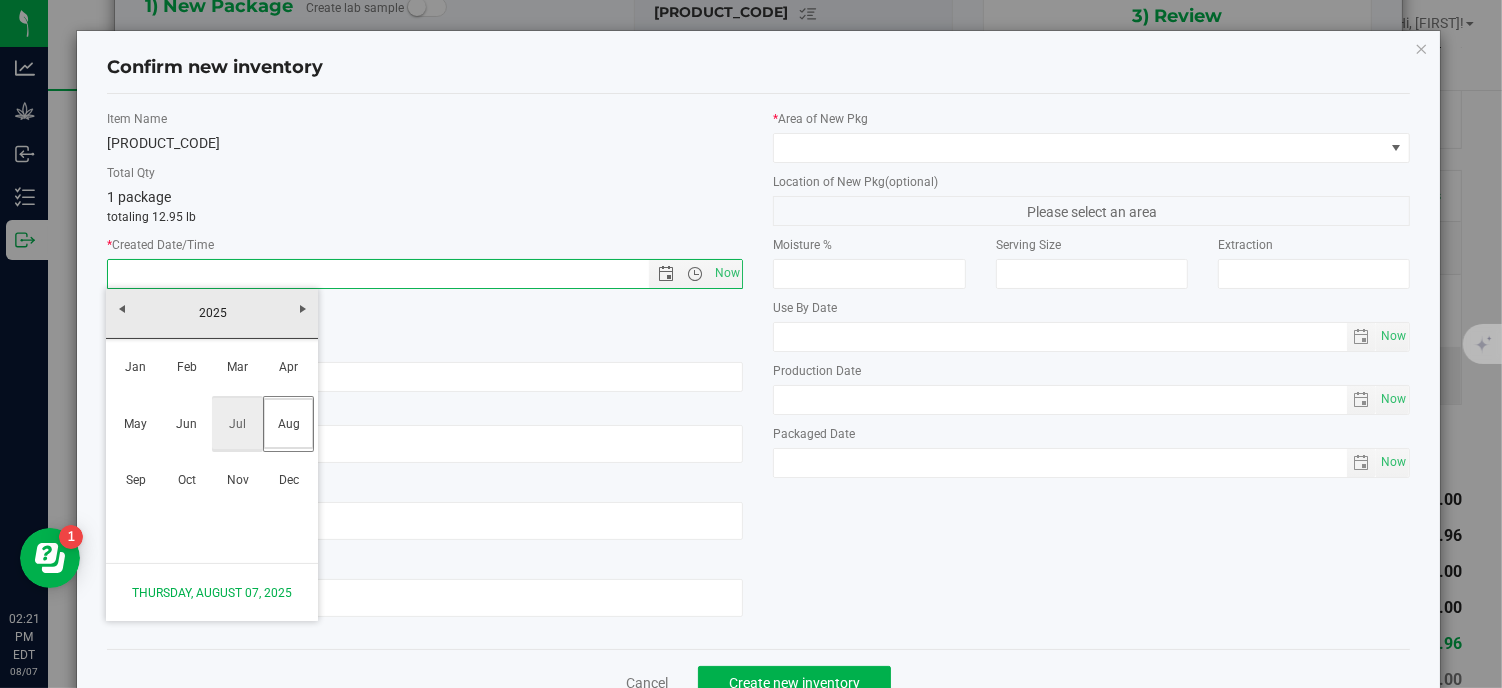 click on "Jul" at bounding box center [237, 423] 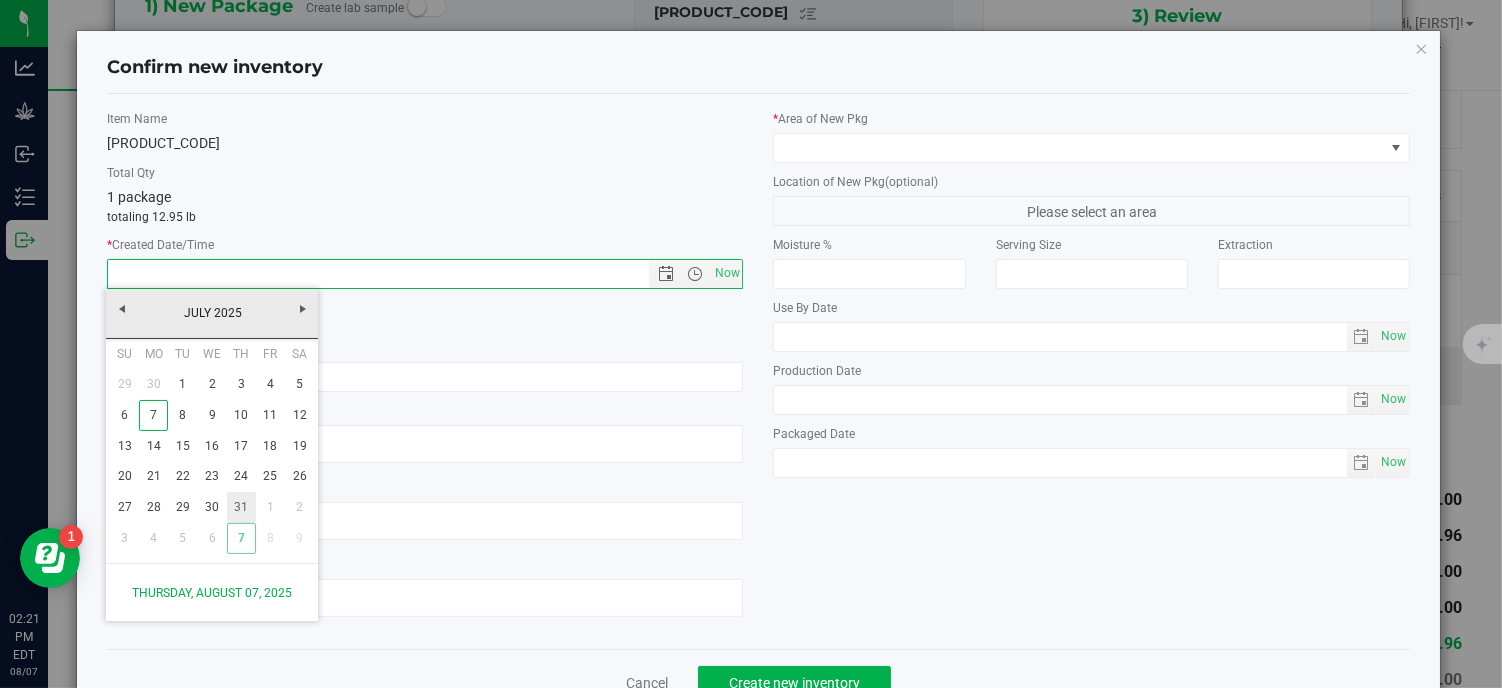 click on "31" at bounding box center [241, 507] 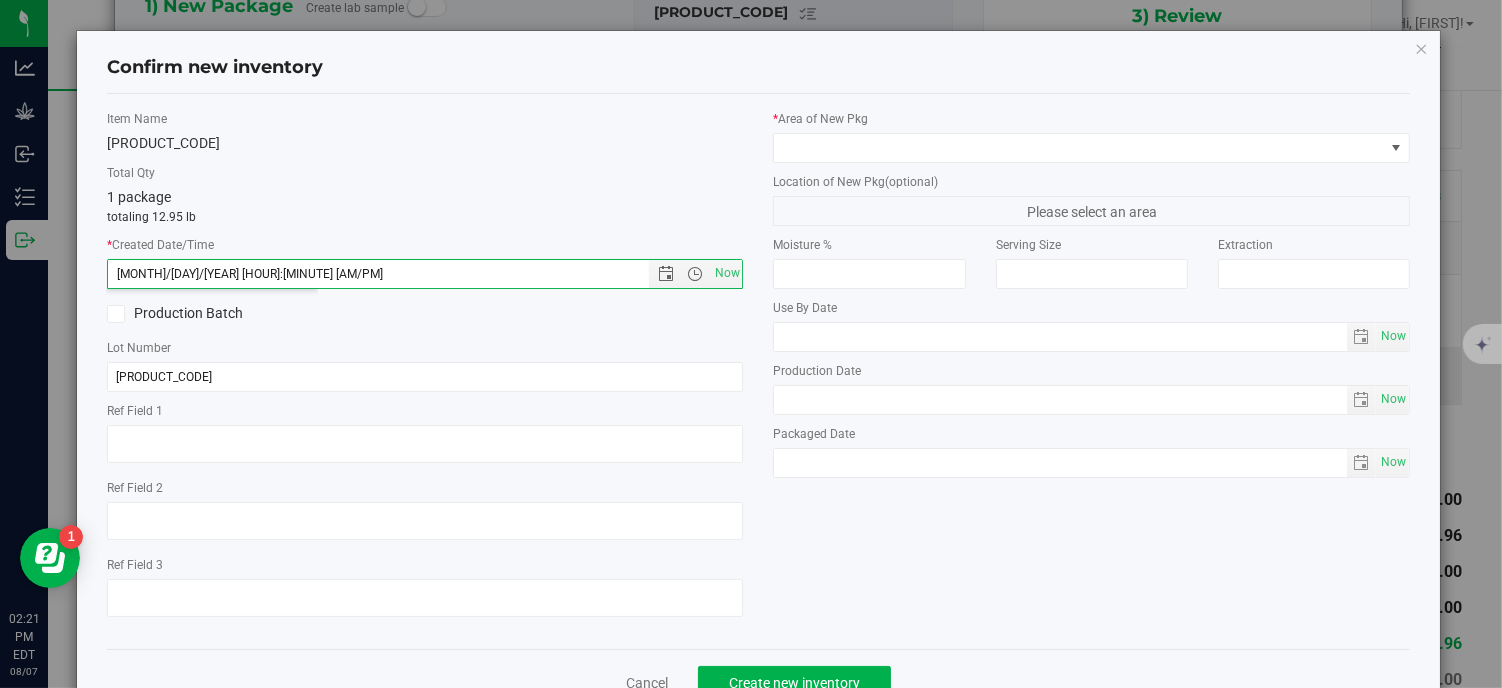 type on "[MONTH]/[DAY]/[YEAR] [HOUR]:[MINUTE] [AM/PM]" 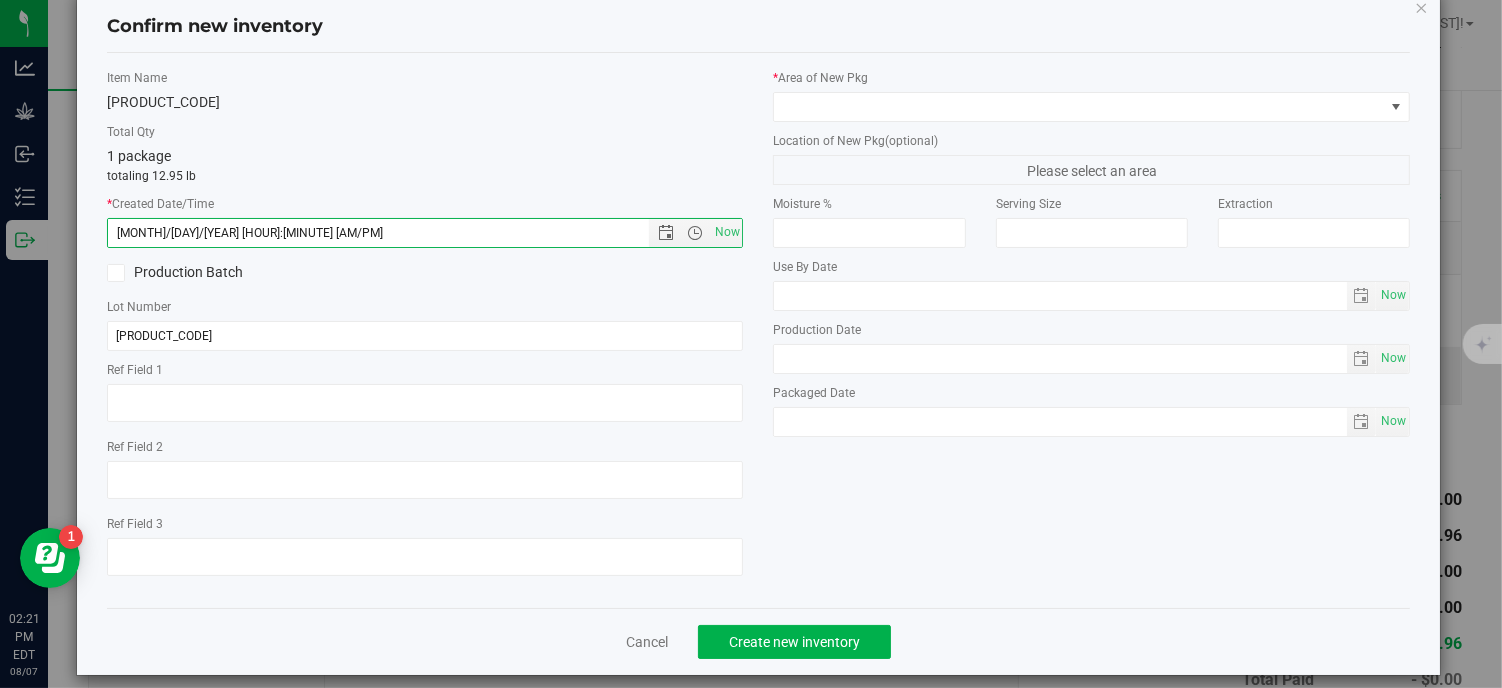 scroll, scrollTop: 63, scrollLeft: 0, axis: vertical 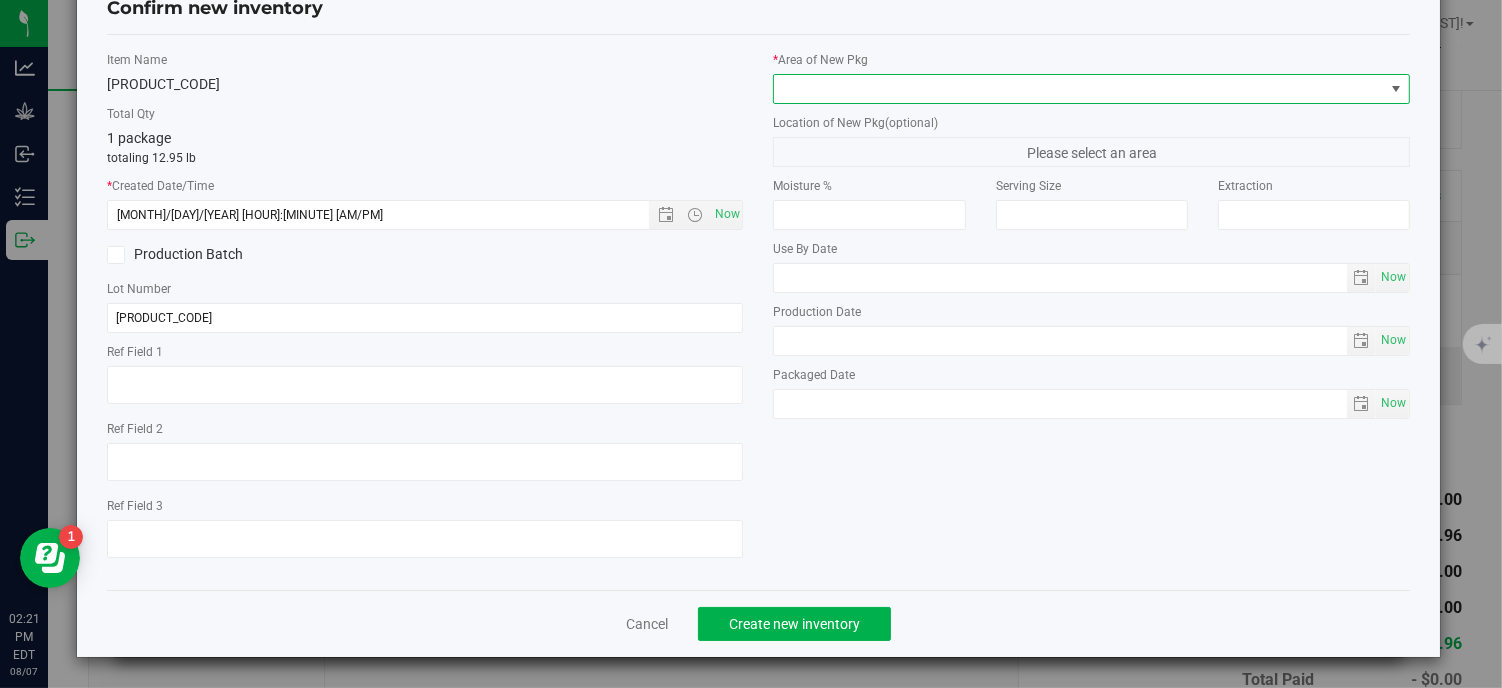 click at bounding box center (1079, 89) 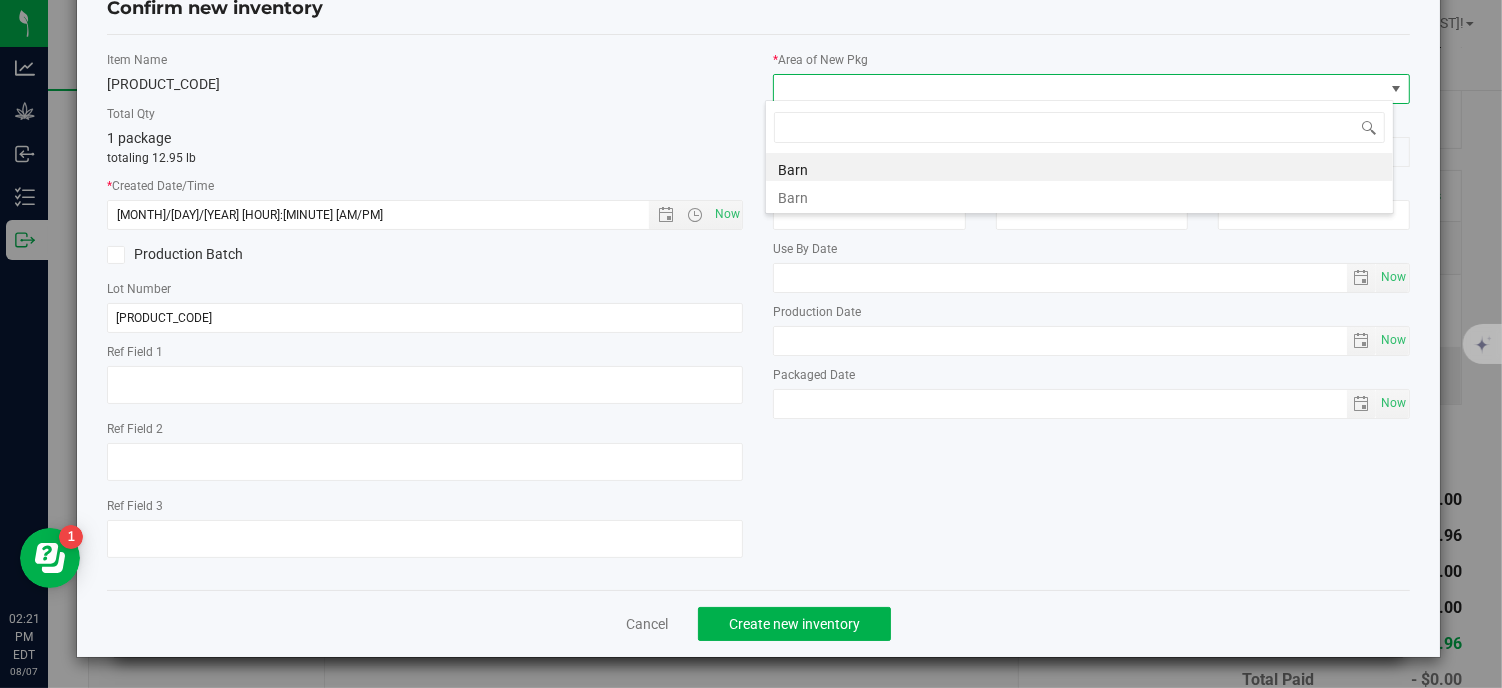 scroll, scrollTop: 99970, scrollLeft: 99371, axis: both 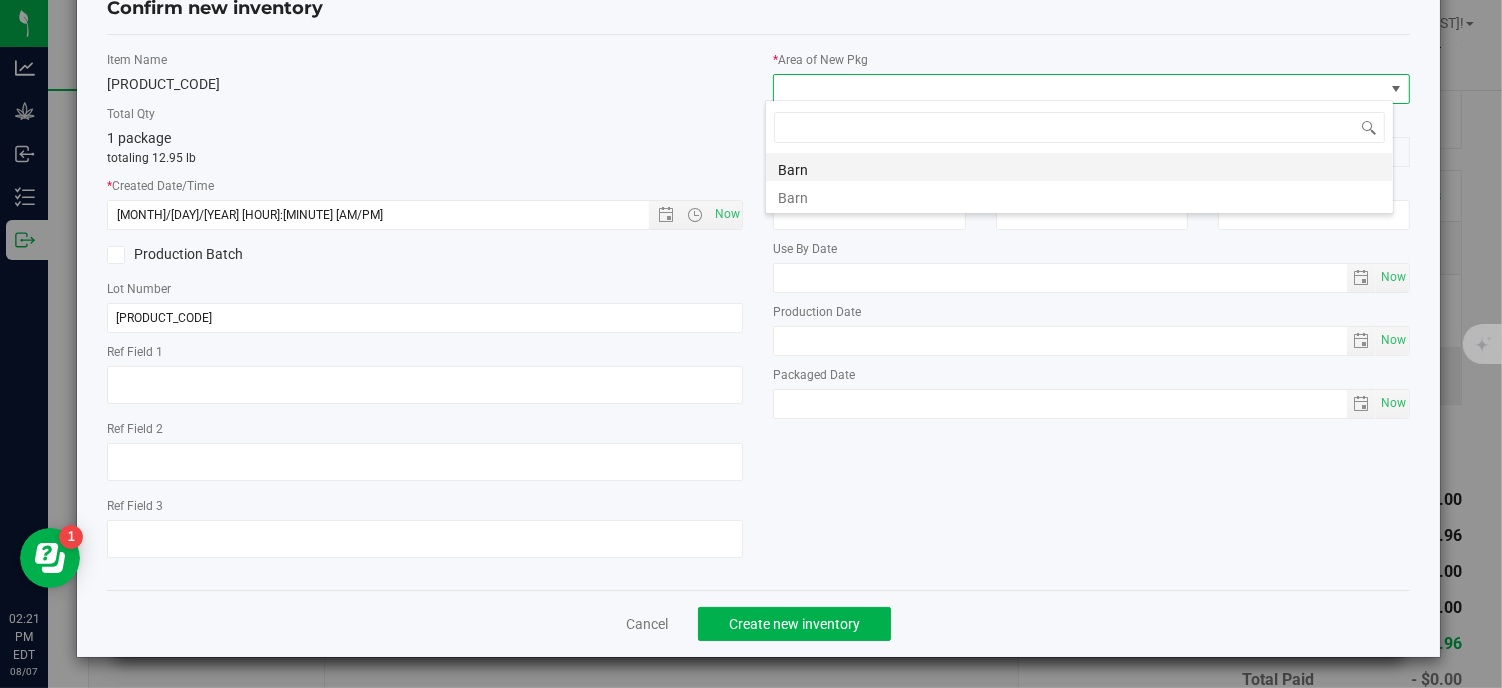 click on "Barn" at bounding box center [1079, 167] 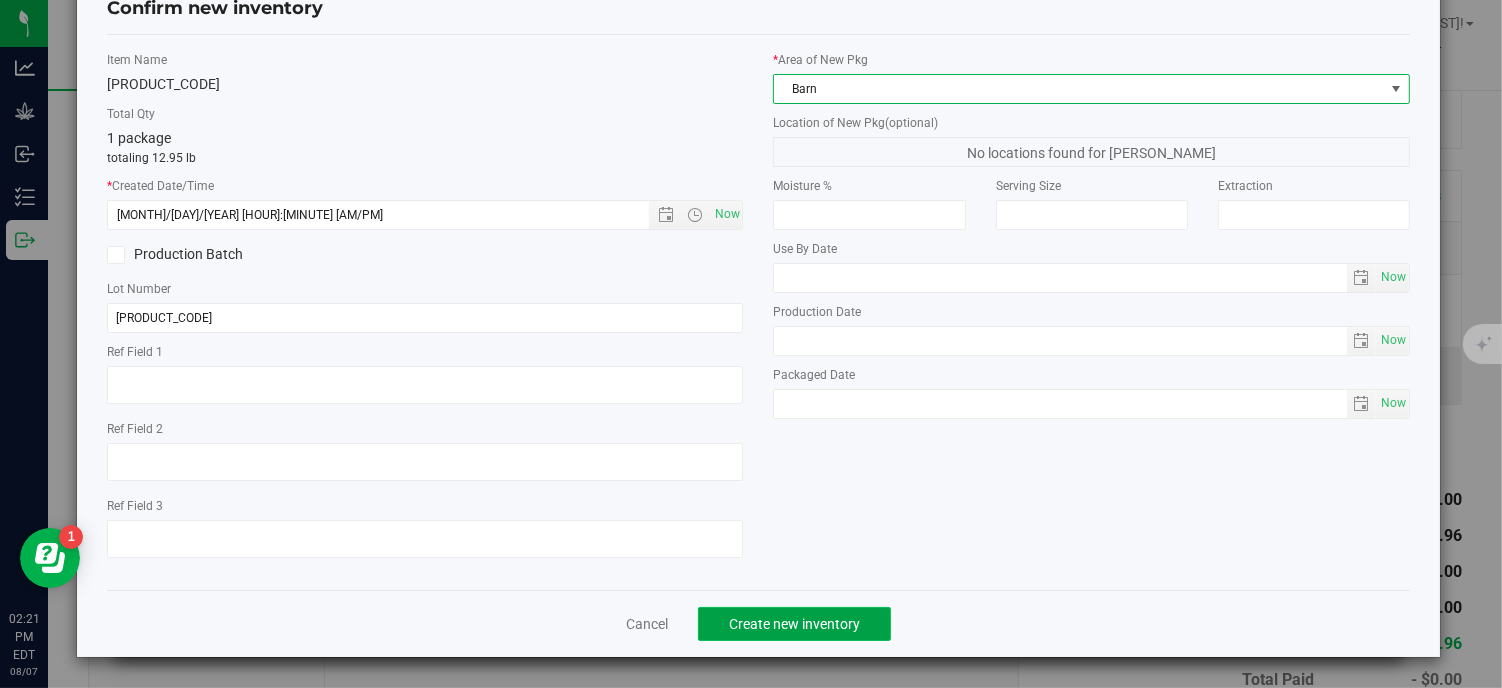 click on "Create new inventory" 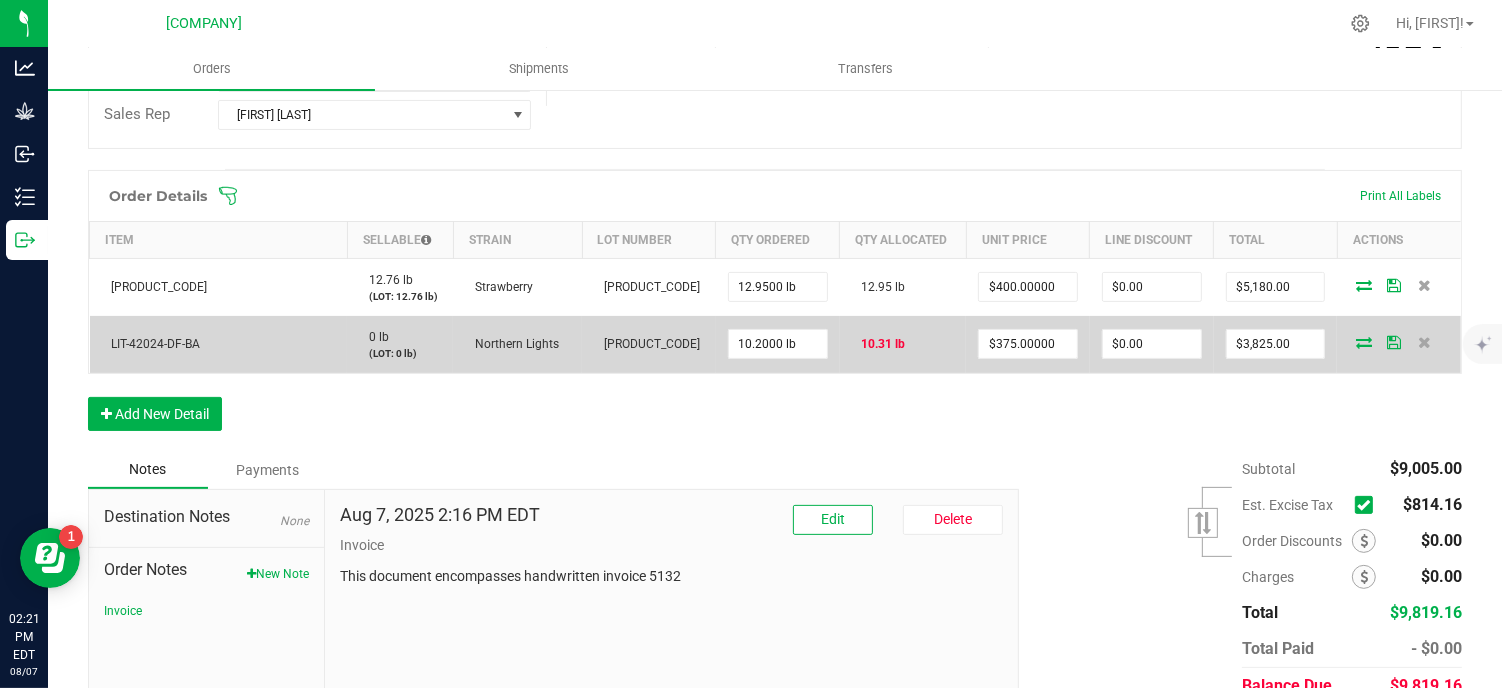click at bounding box center (1364, 342) 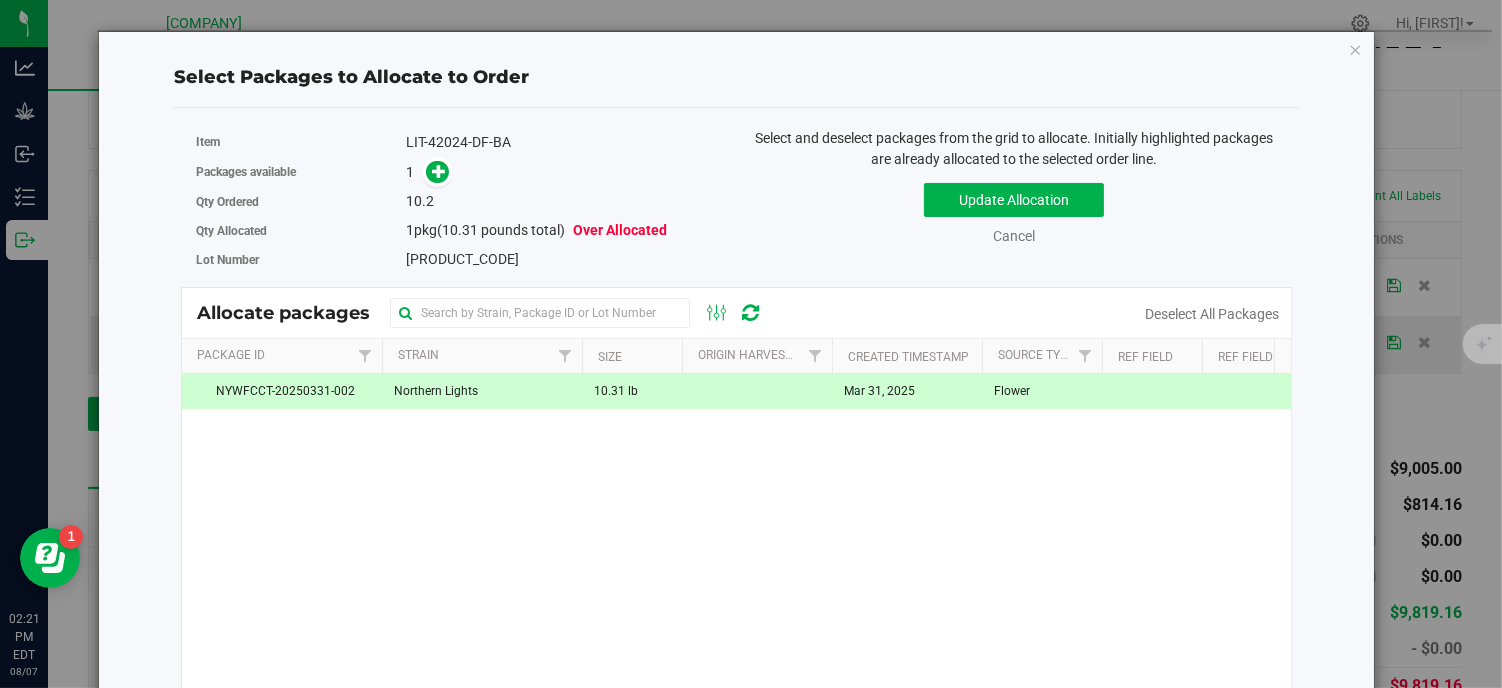click on "Mar 31, 2025" at bounding box center (879, 391) 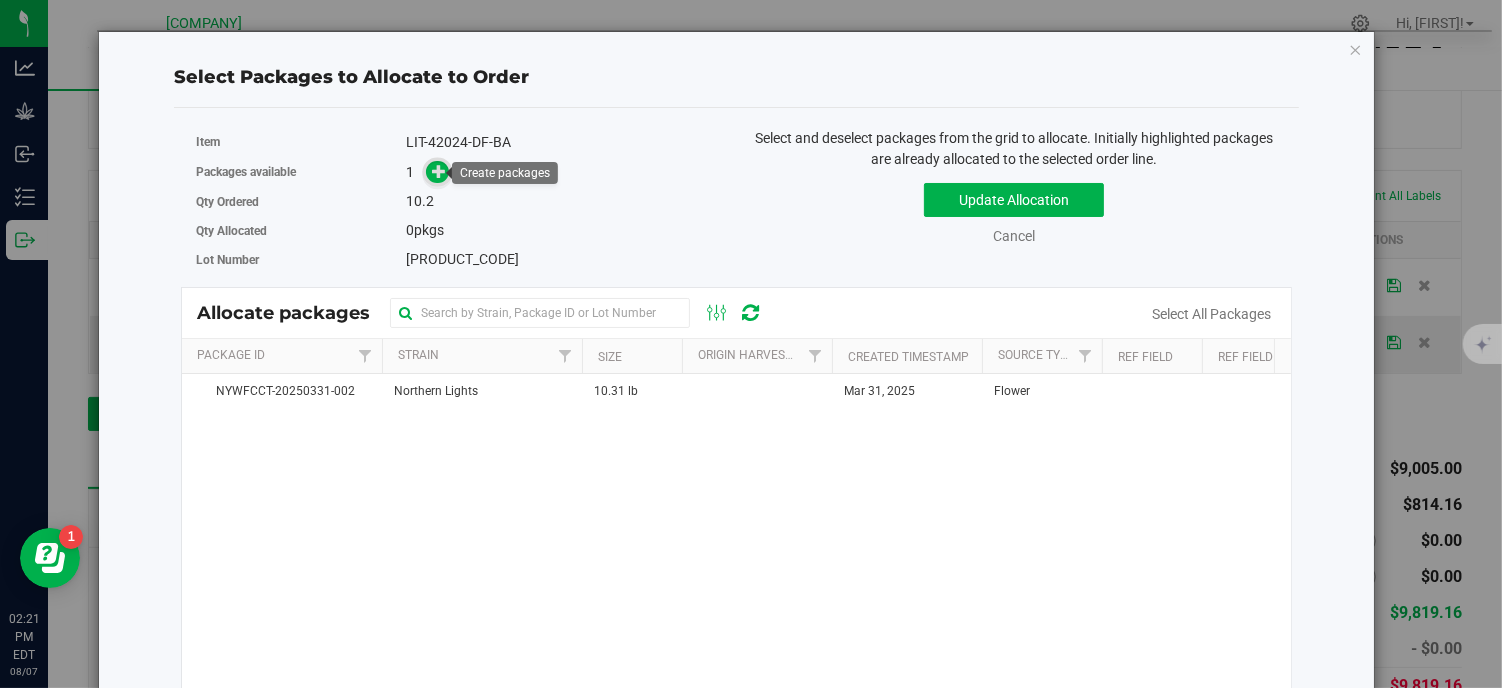 click at bounding box center [439, 171] 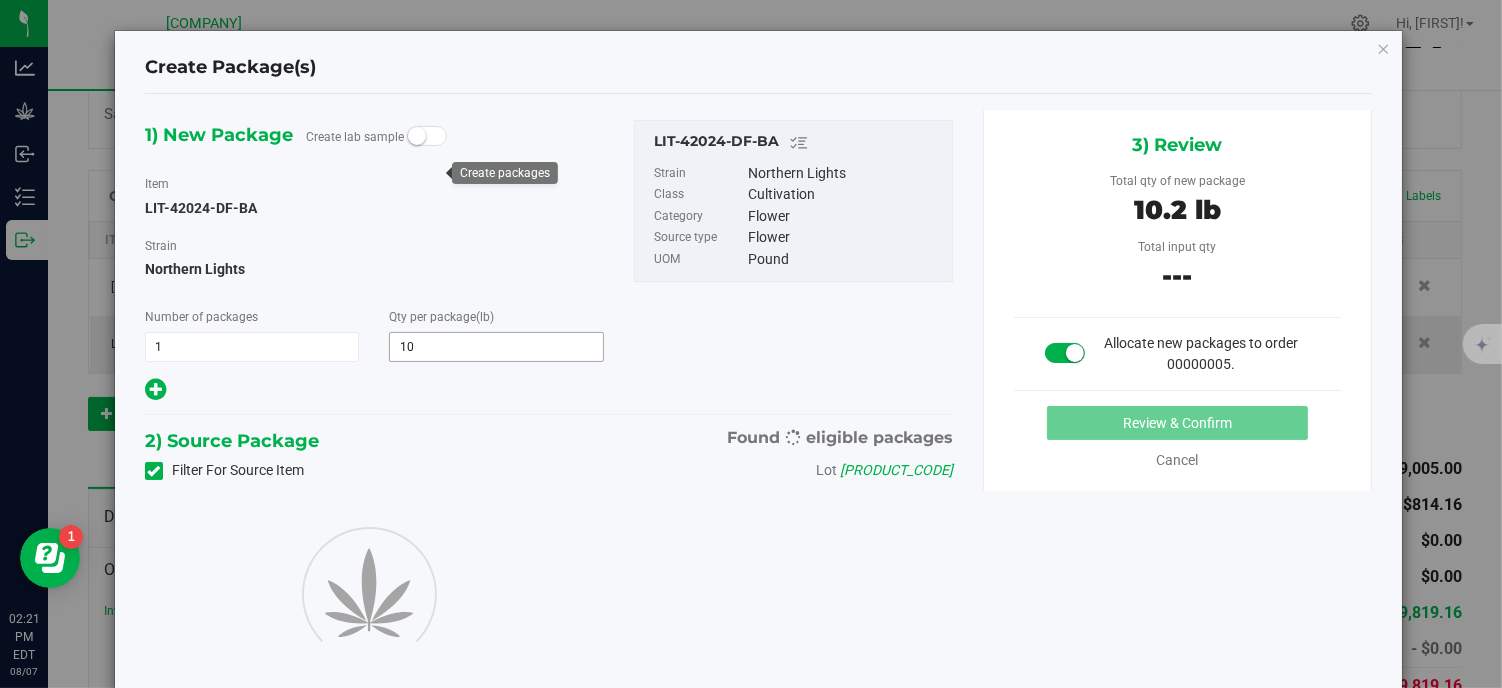 type on "10.2000" 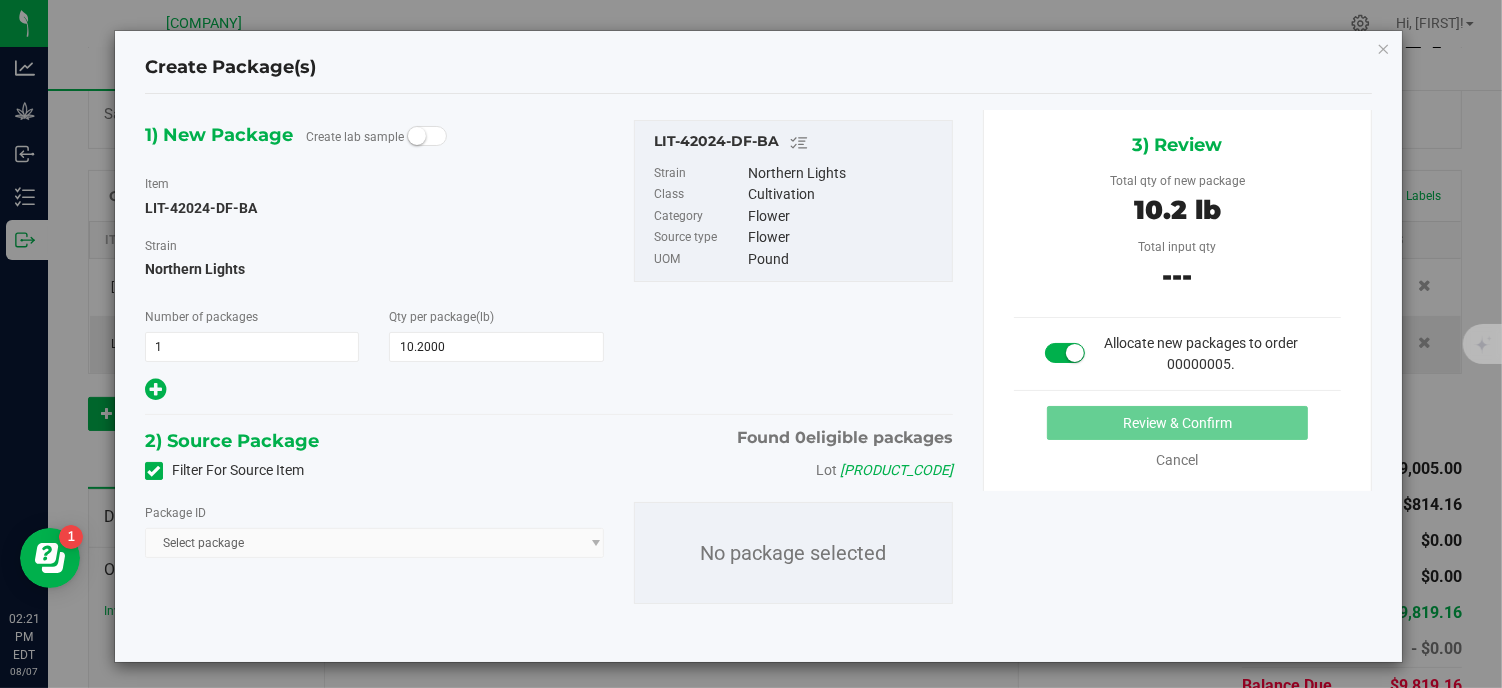 click on "Select package" at bounding box center (374, 543) 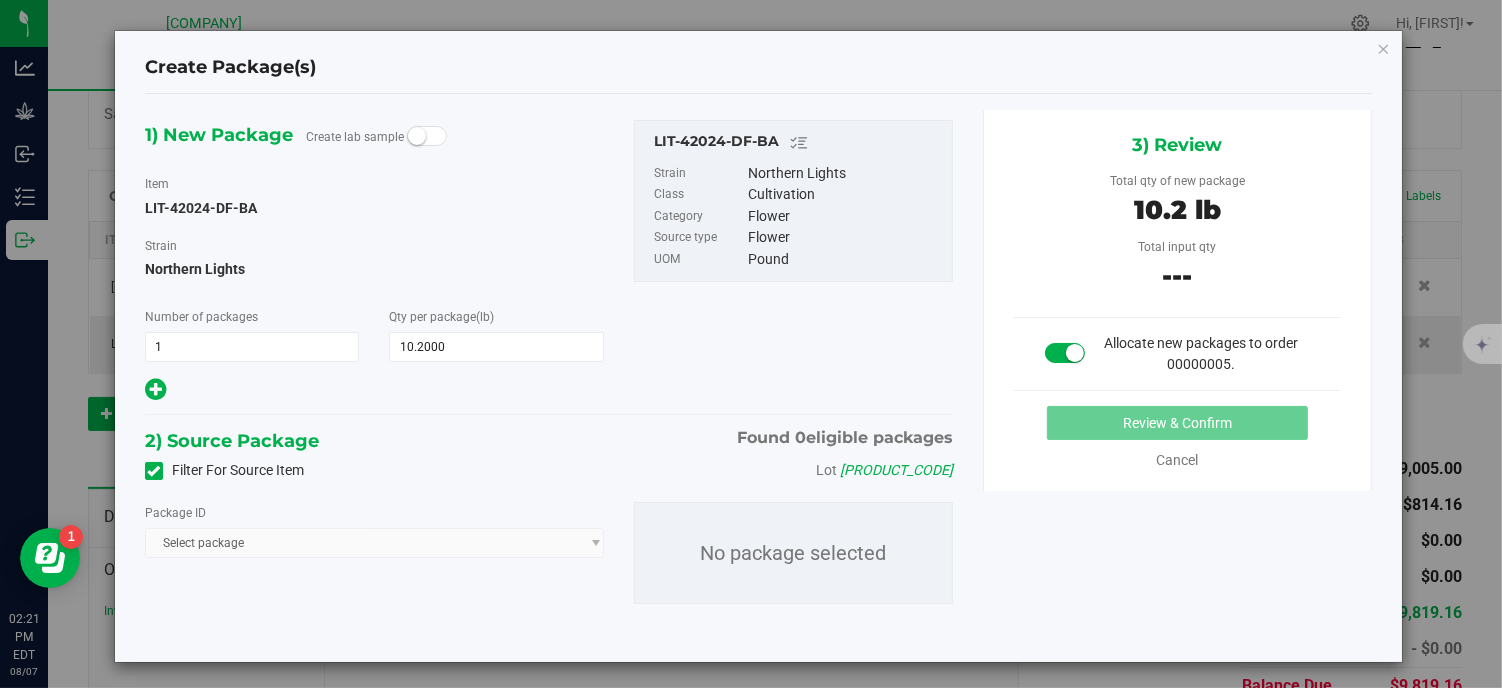click on "Select package" at bounding box center (374, 543) 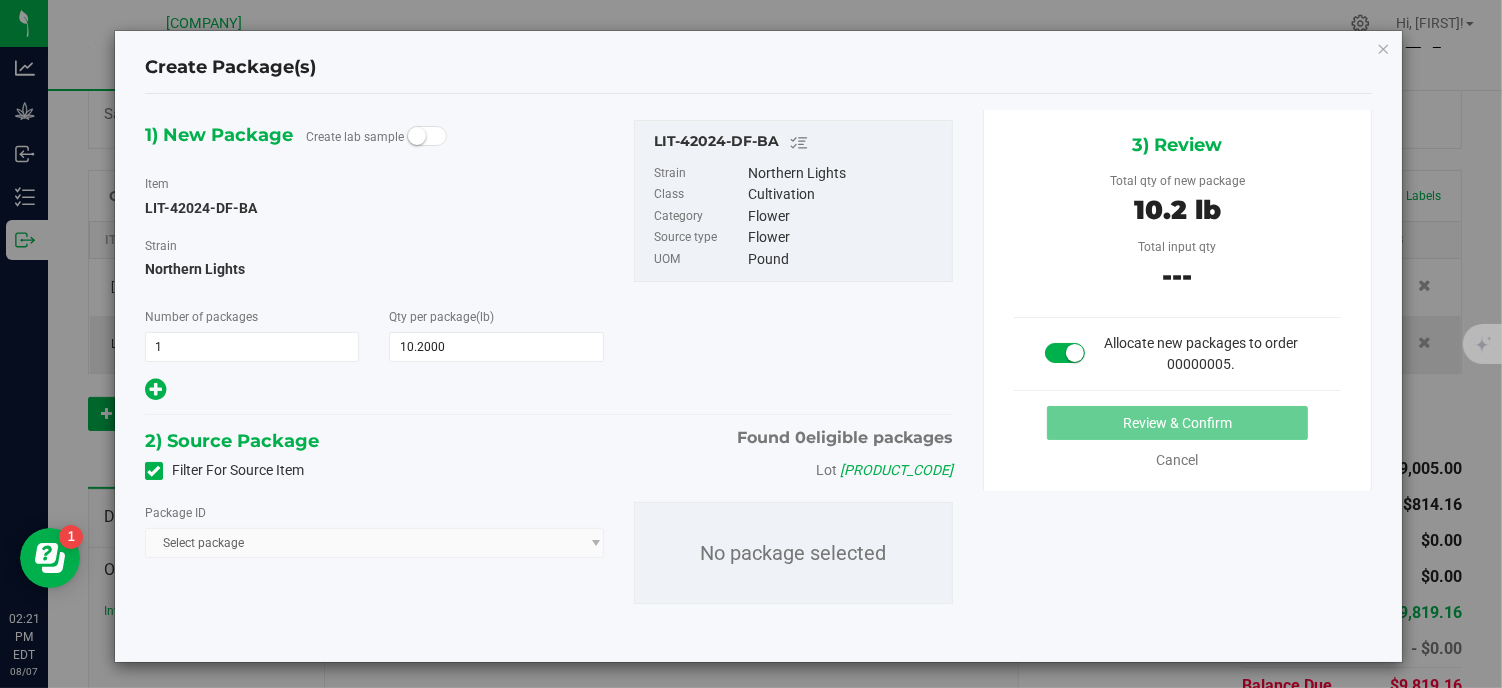 scroll, scrollTop: 5, scrollLeft: 0, axis: vertical 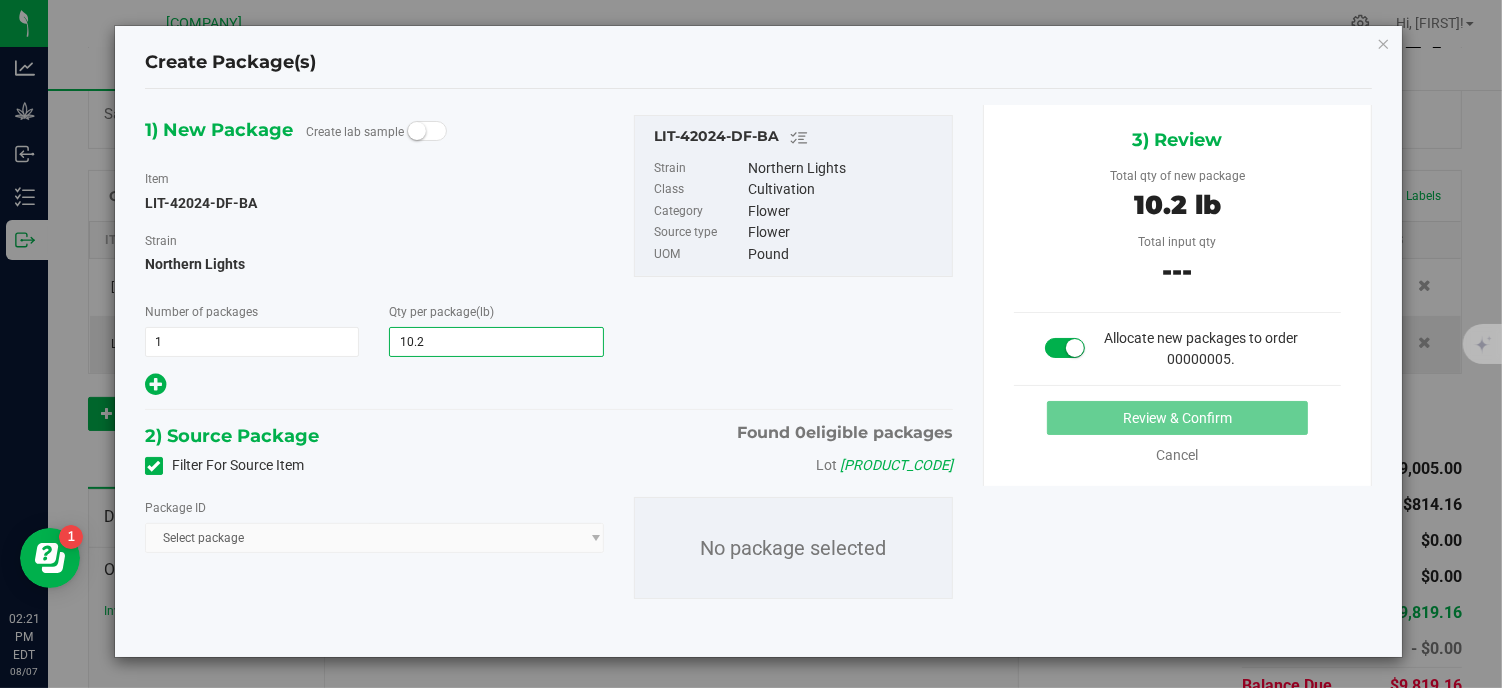 click on "10.2000 10.2" at bounding box center (496, 342) 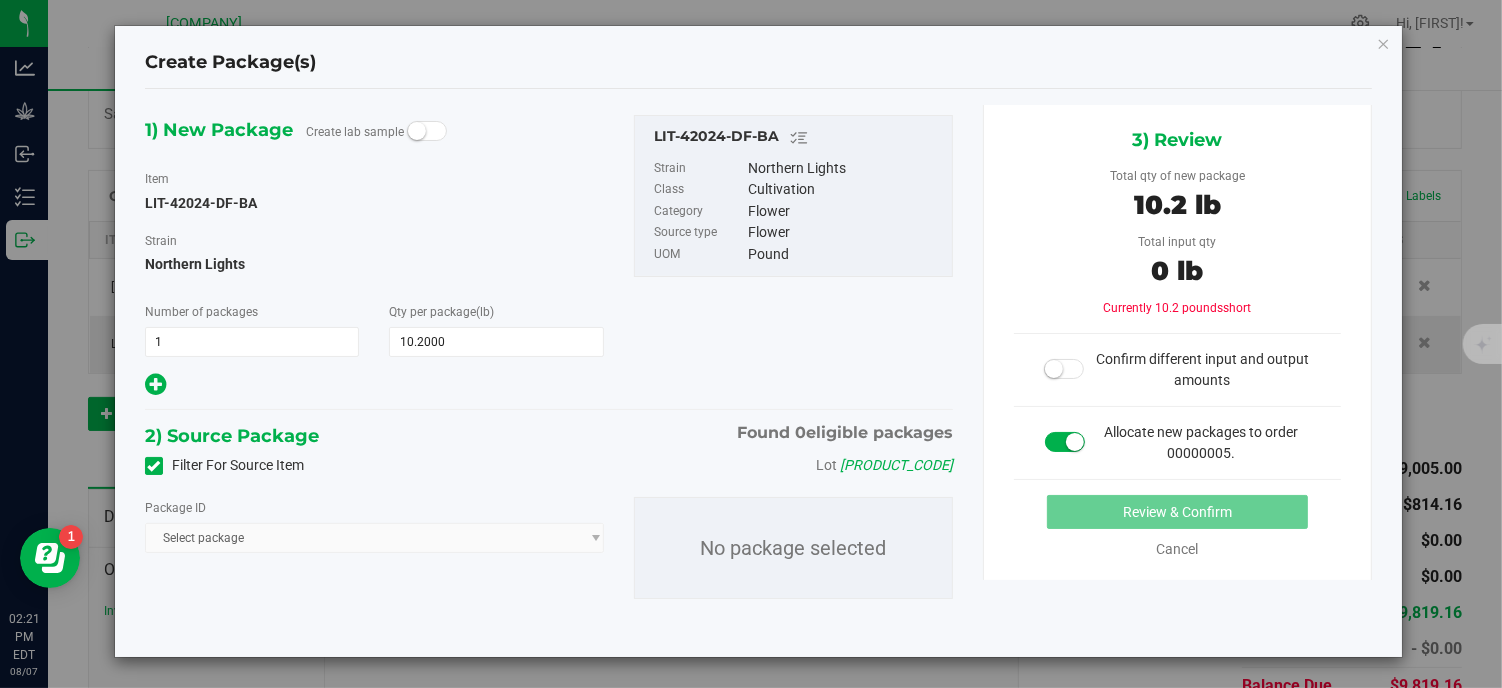 click on "Select package" at bounding box center [374, 538] 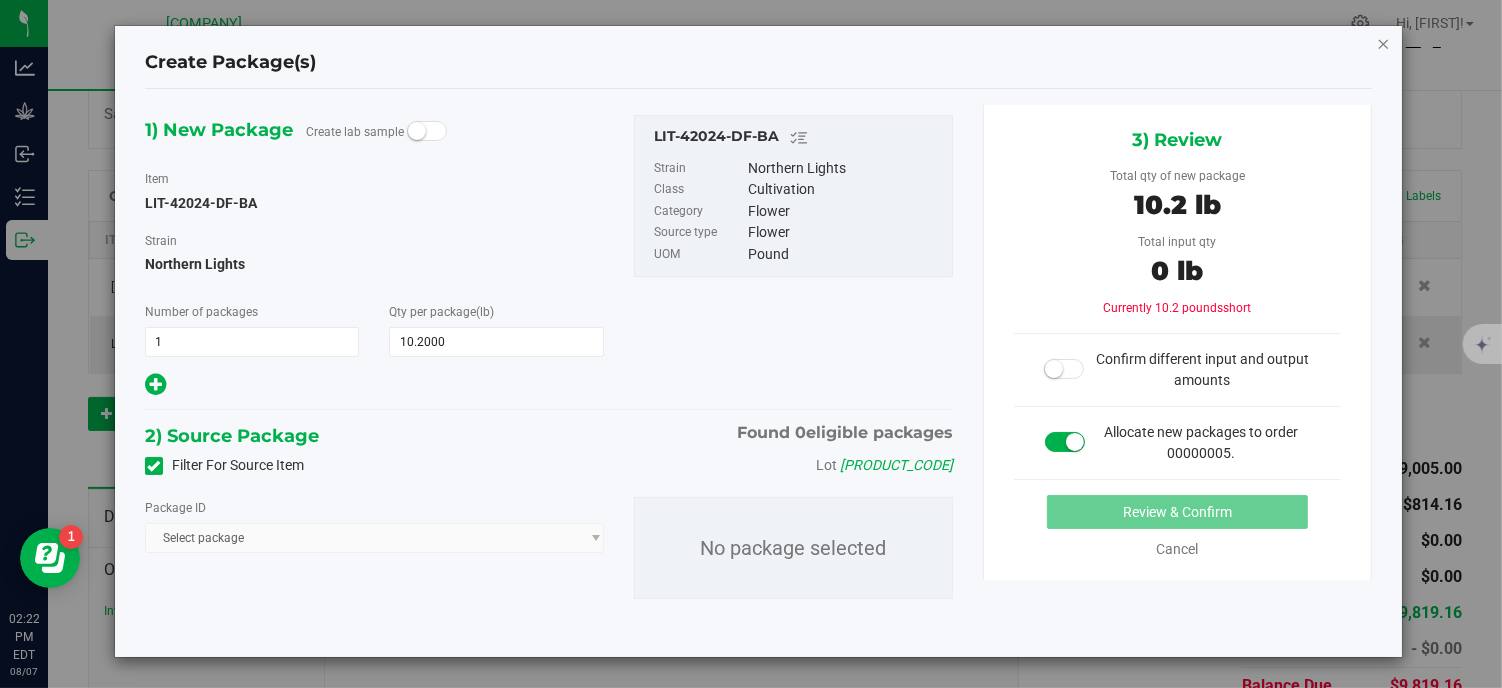 click at bounding box center (1384, 43) 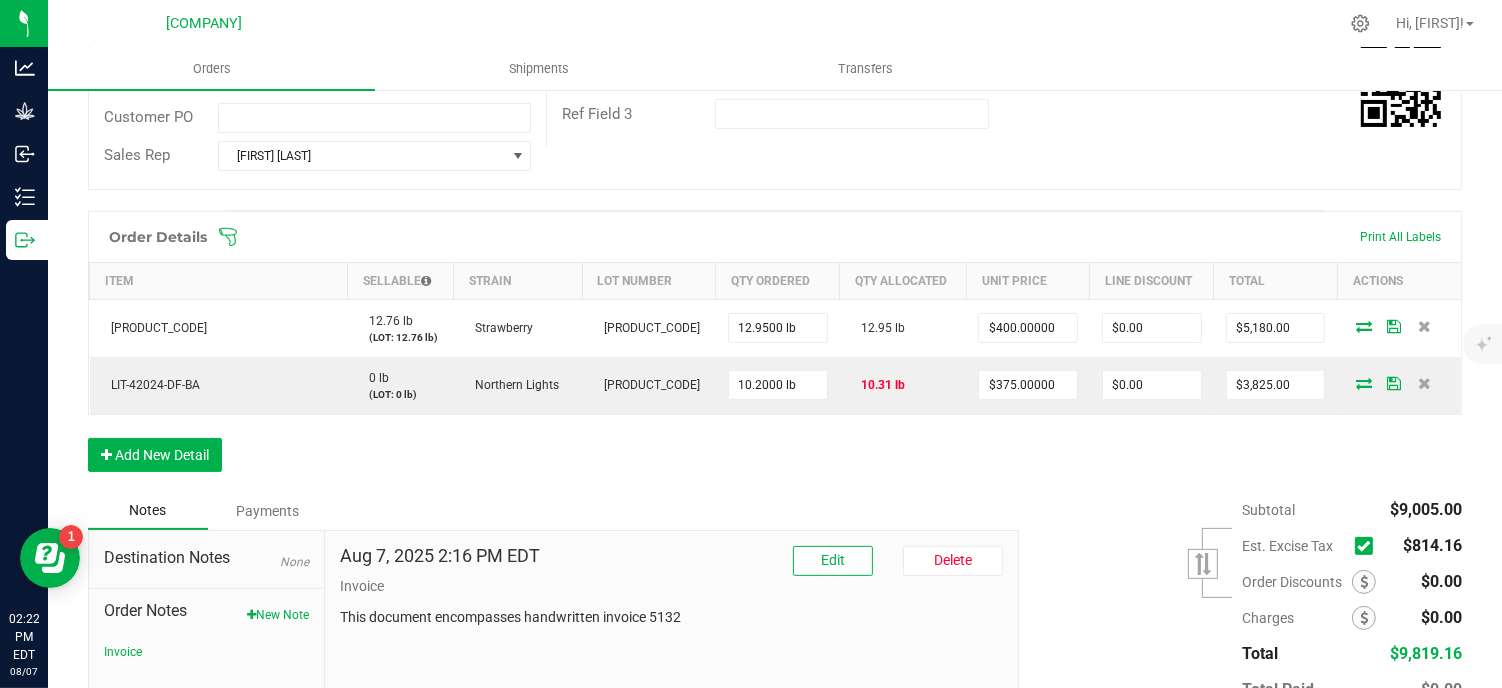 scroll, scrollTop: 333, scrollLeft: 0, axis: vertical 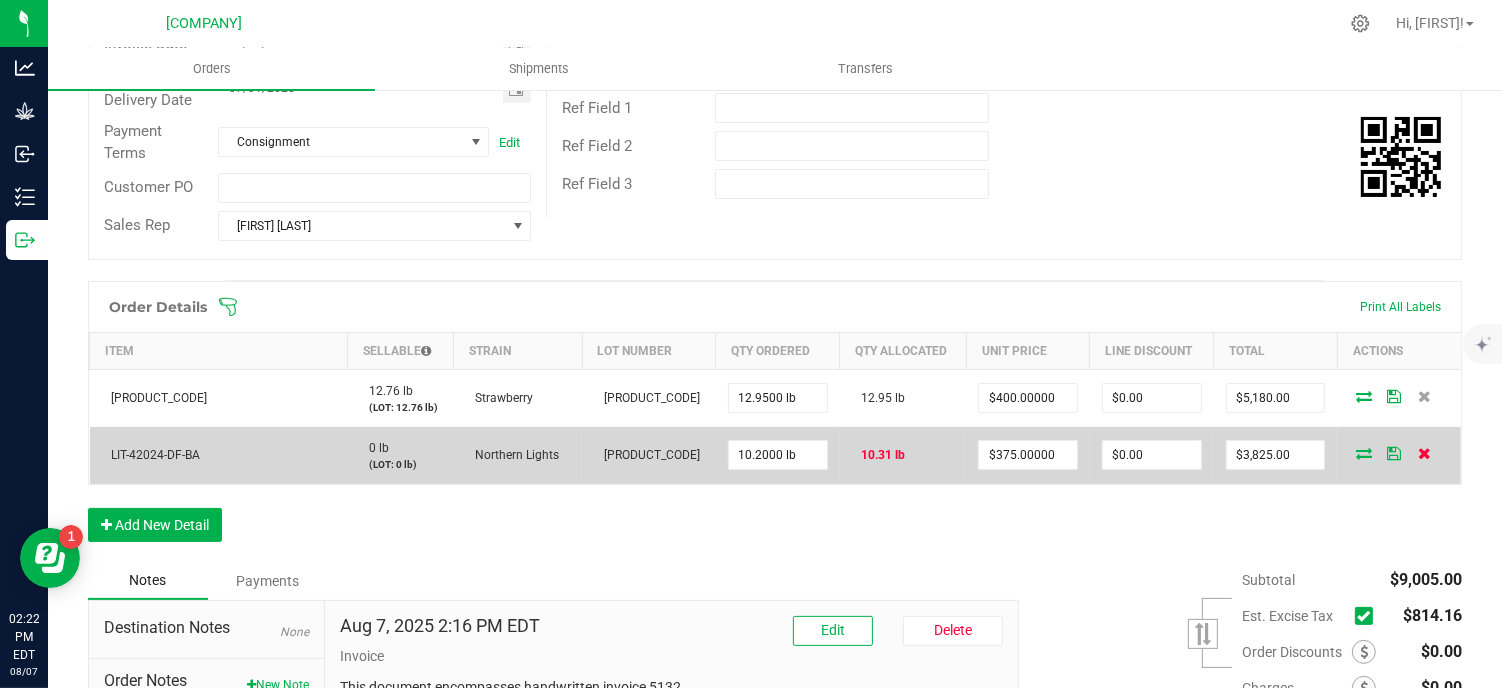 click at bounding box center [1424, 453] 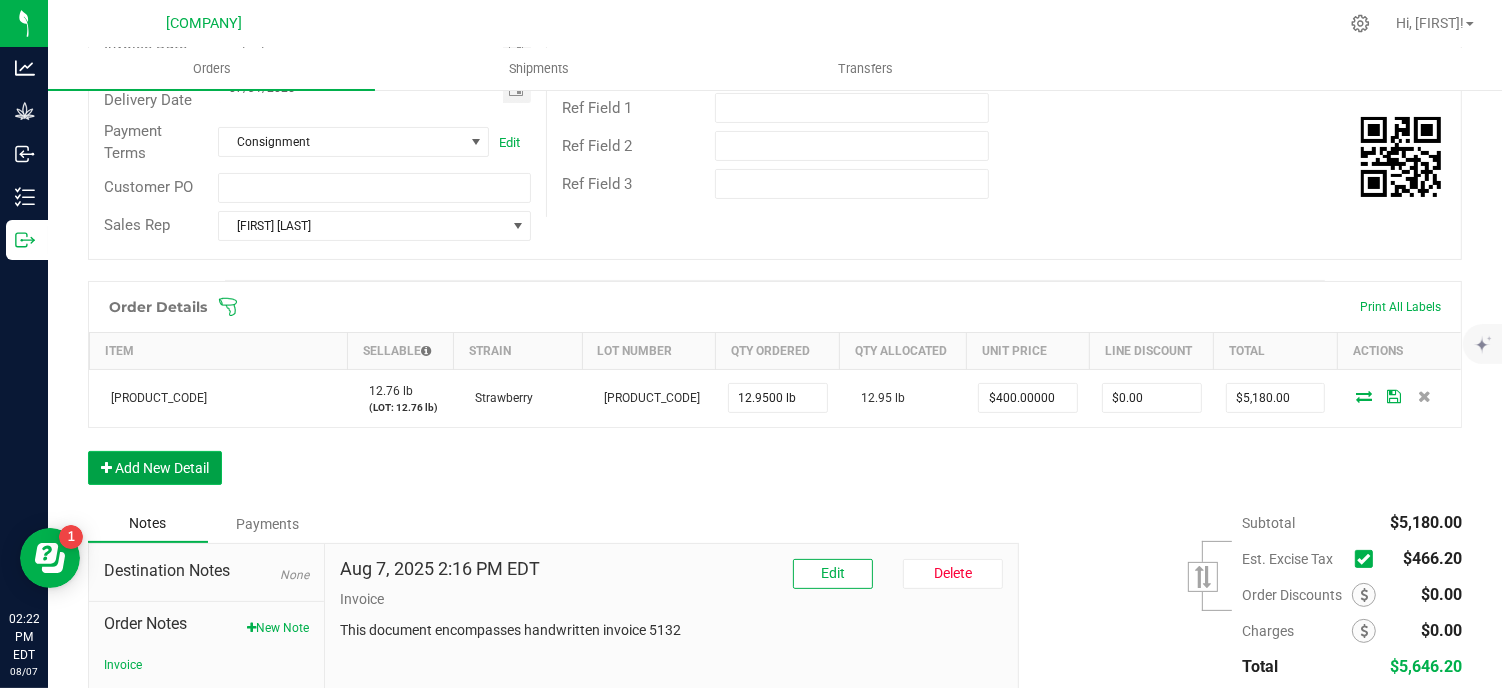 click on "Add New Detail" at bounding box center (155, 468) 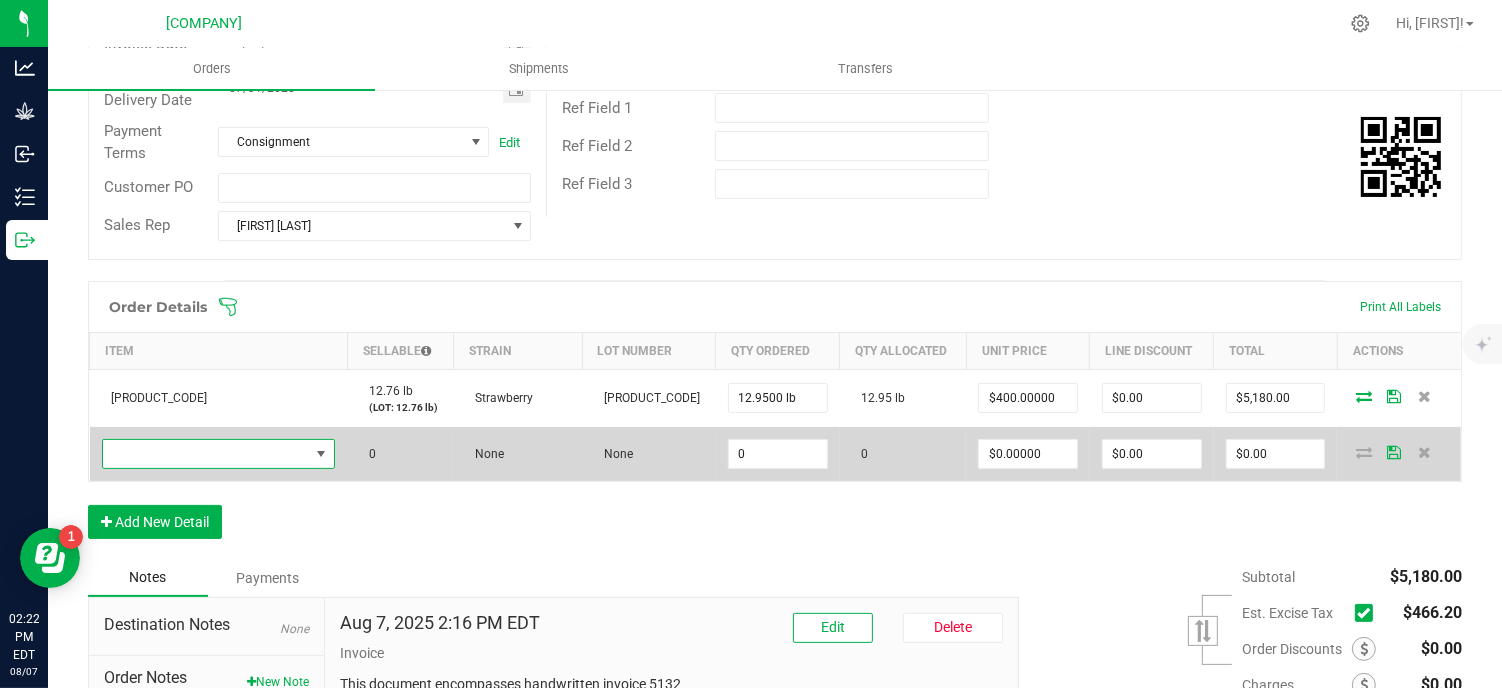 click at bounding box center [206, 454] 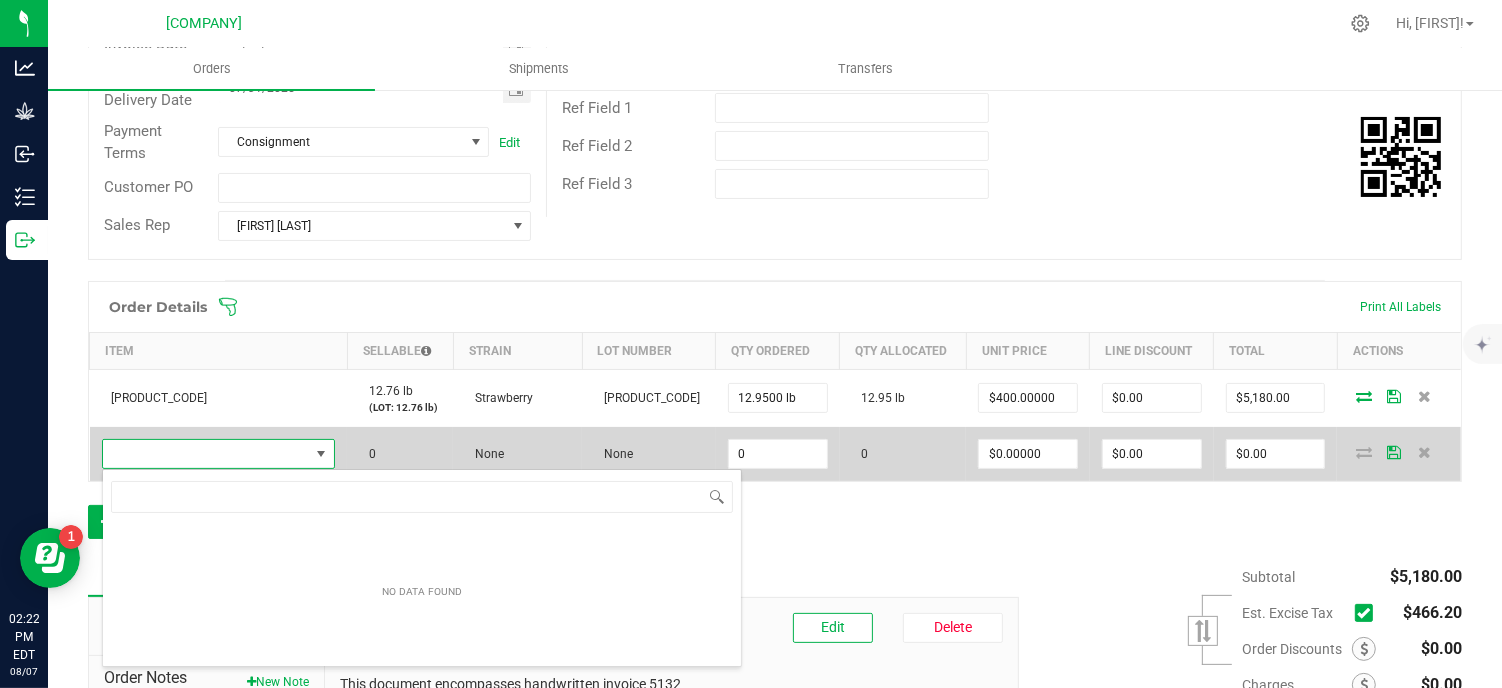 scroll, scrollTop: 30, scrollLeft: 228, axis: both 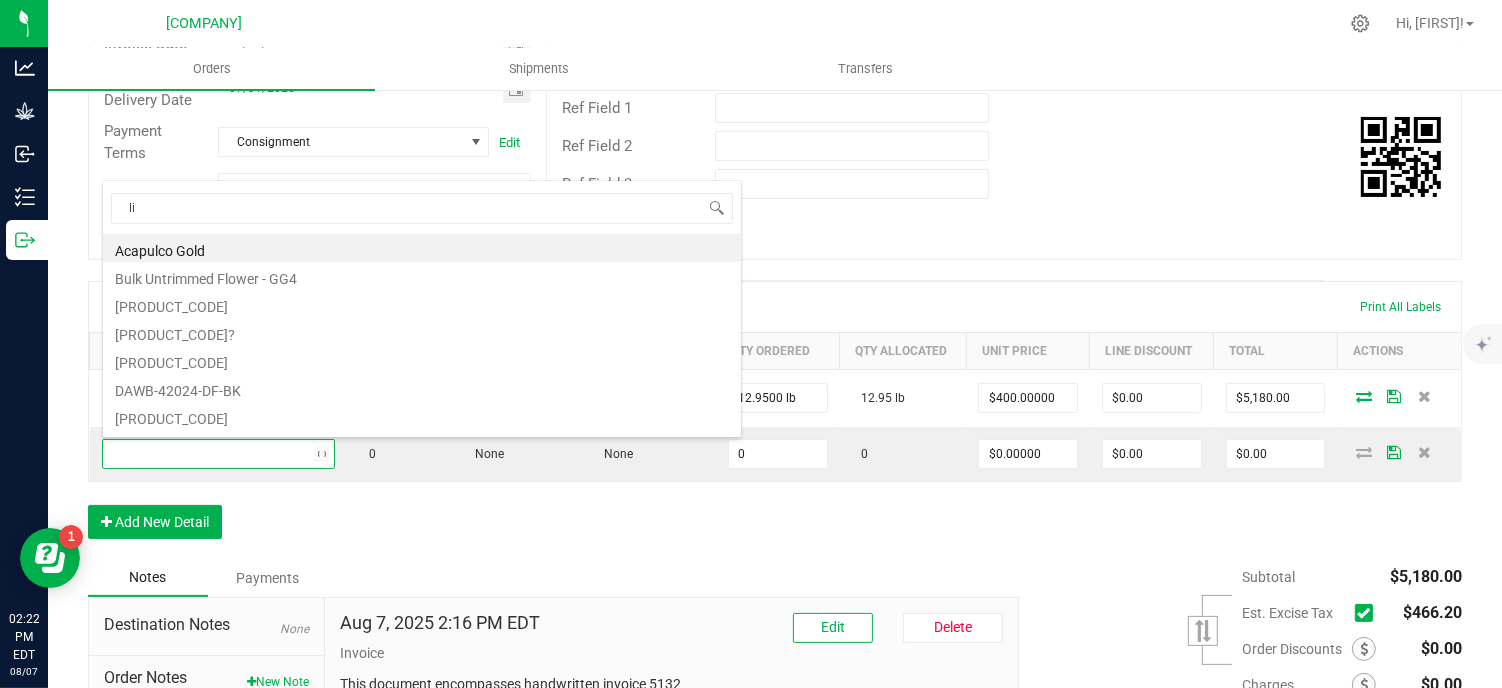 type on "lit" 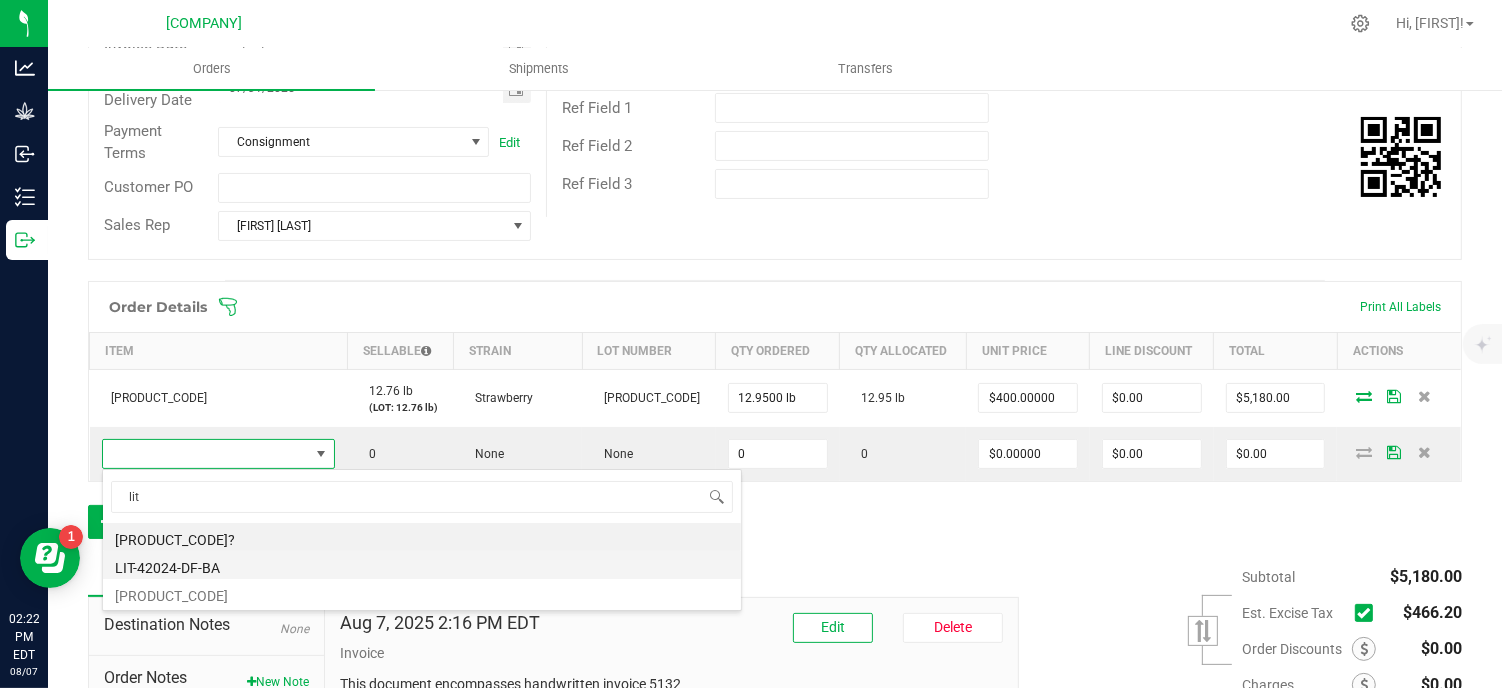 click on "LIT-42024-DF-BA" at bounding box center [422, 565] 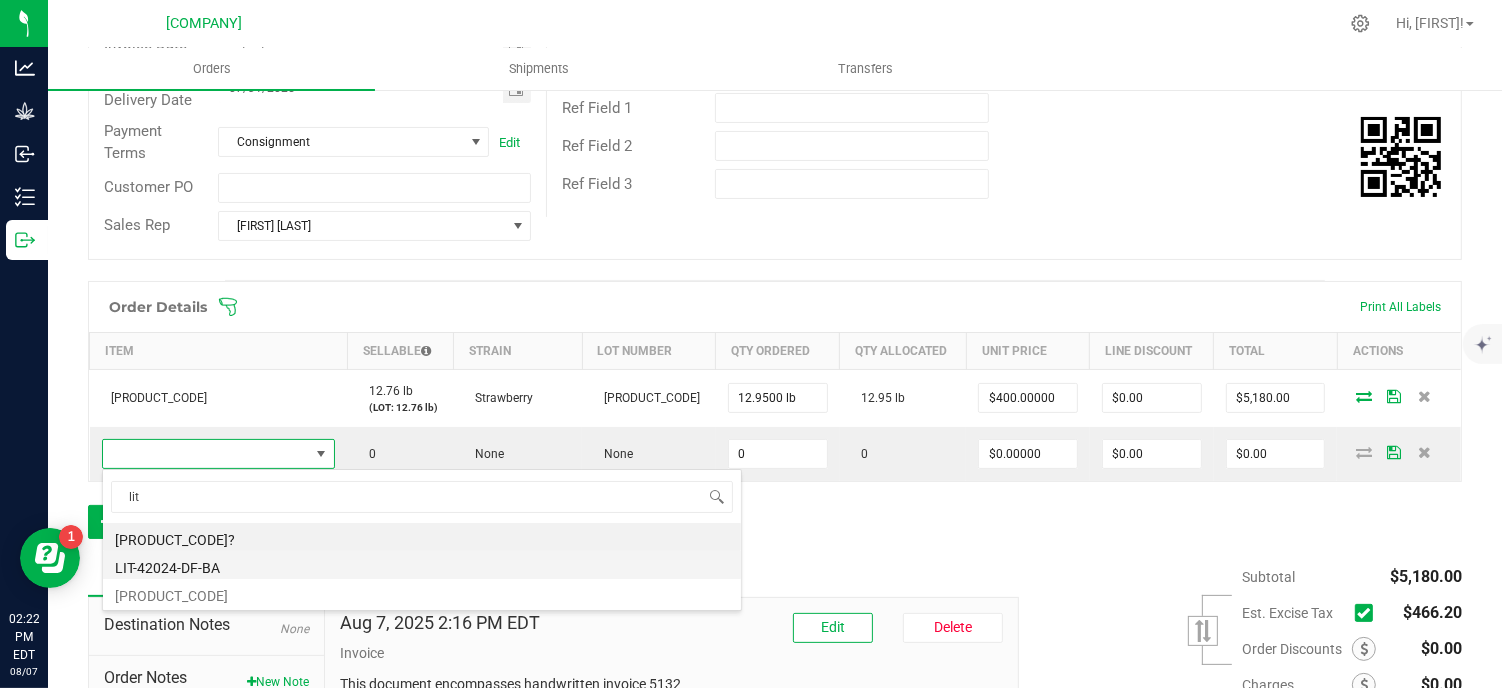type on "0.0000 lb" 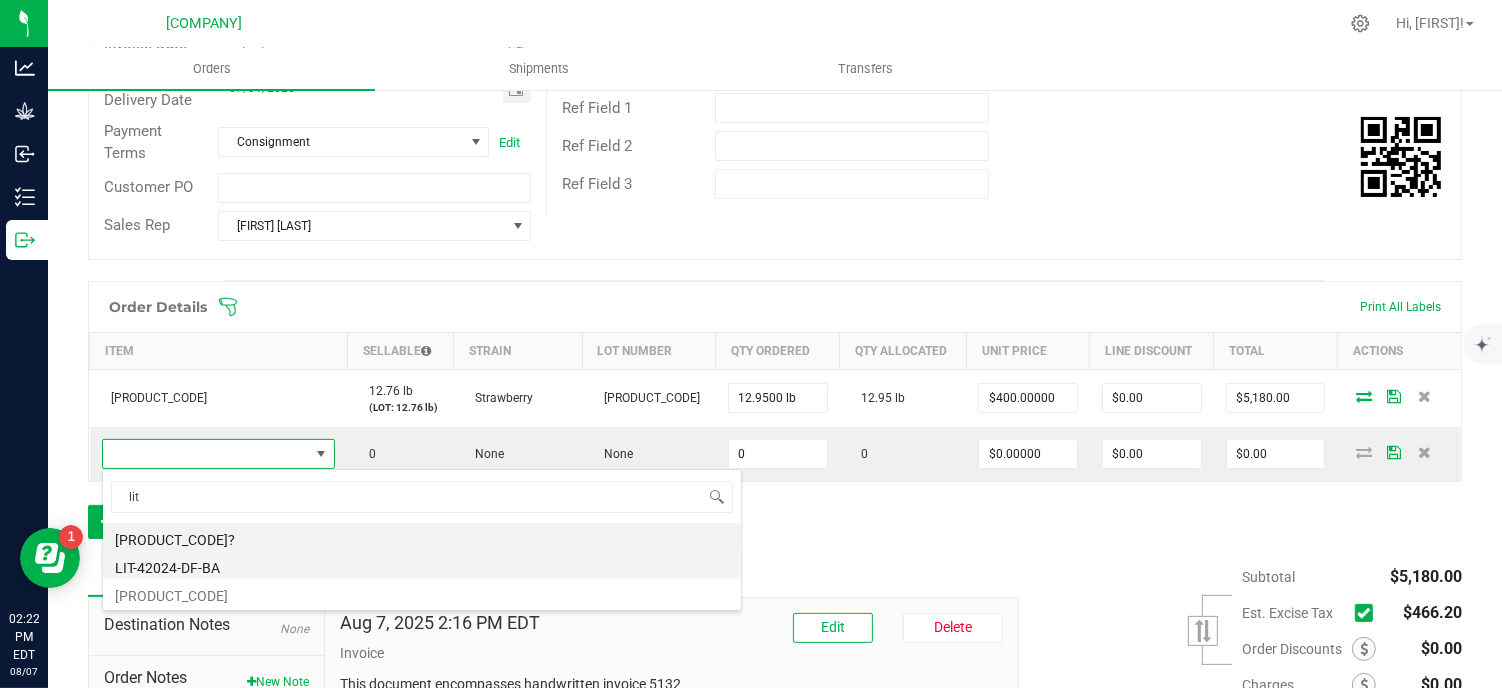 type on "$450.00000" 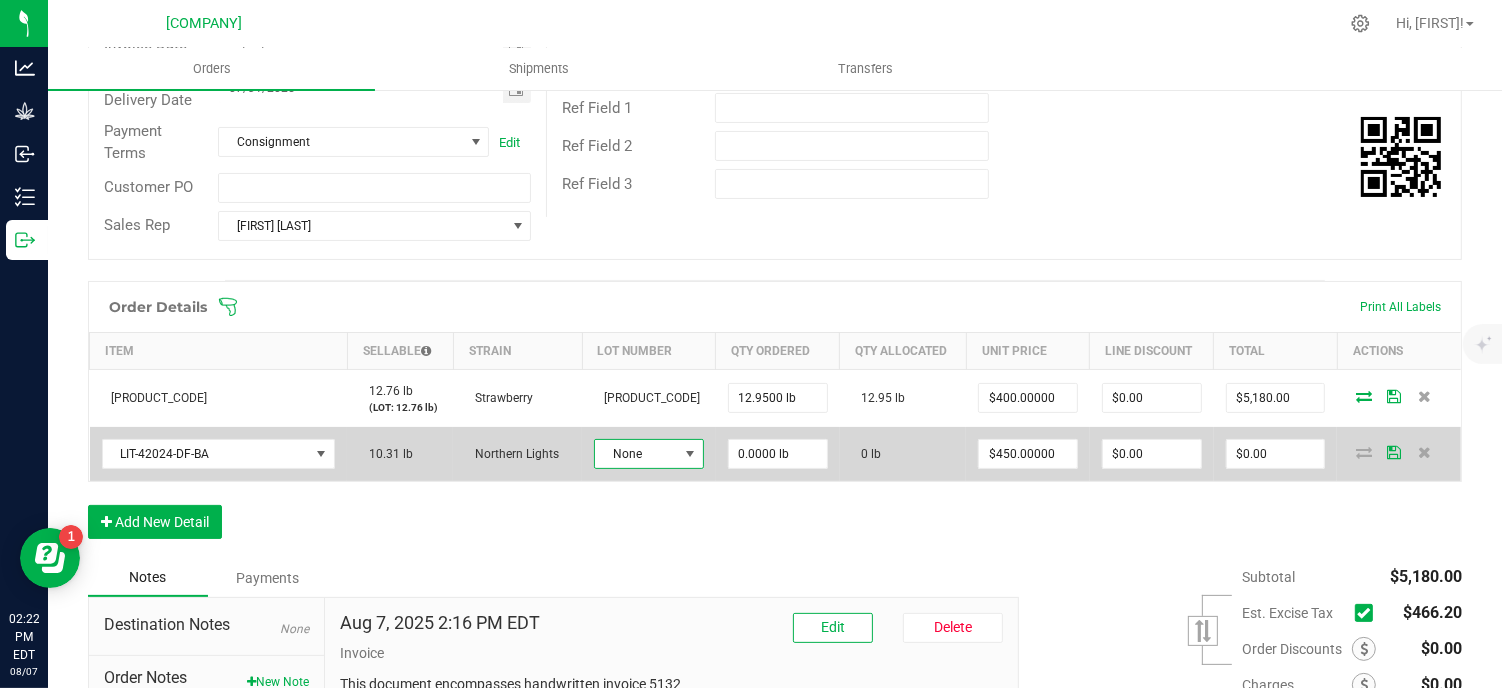 click at bounding box center [690, 454] 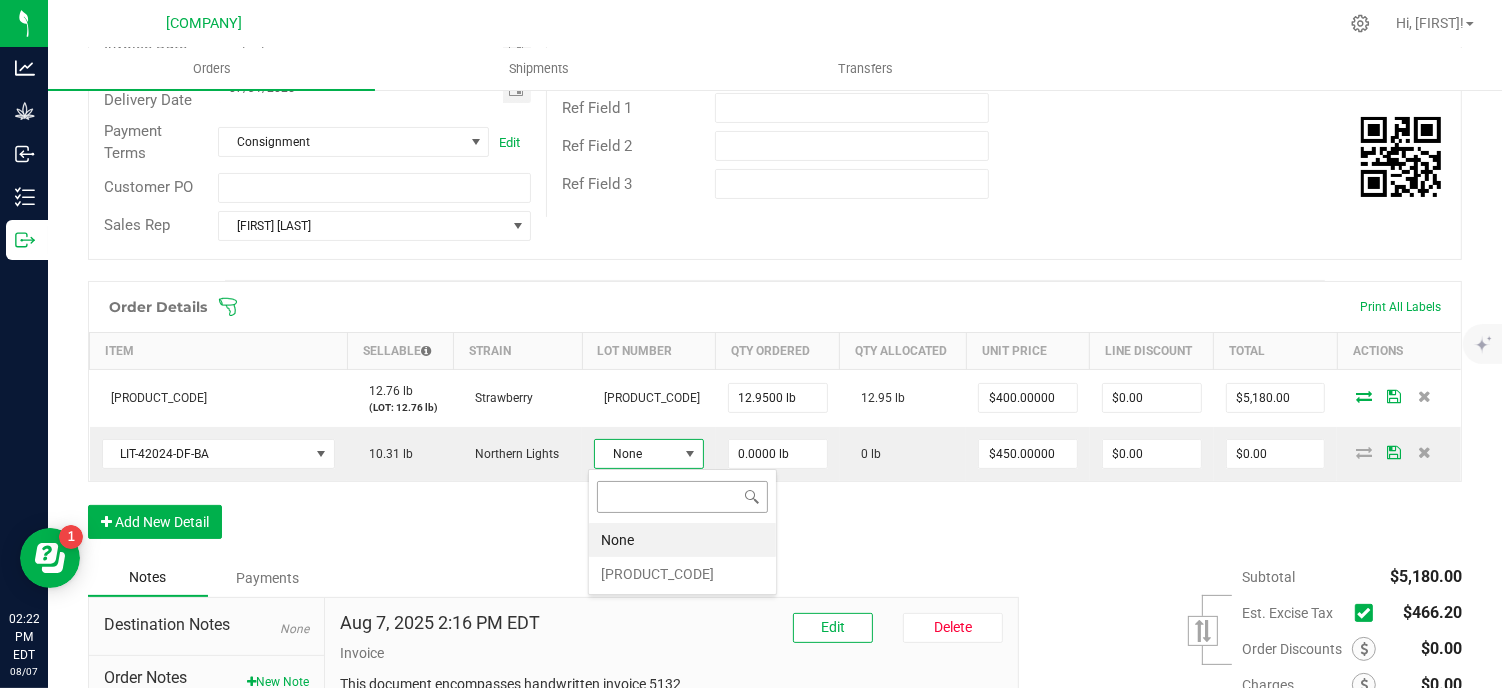 scroll, scrollTop: 99970, scrollLeft: 99895, axis: both 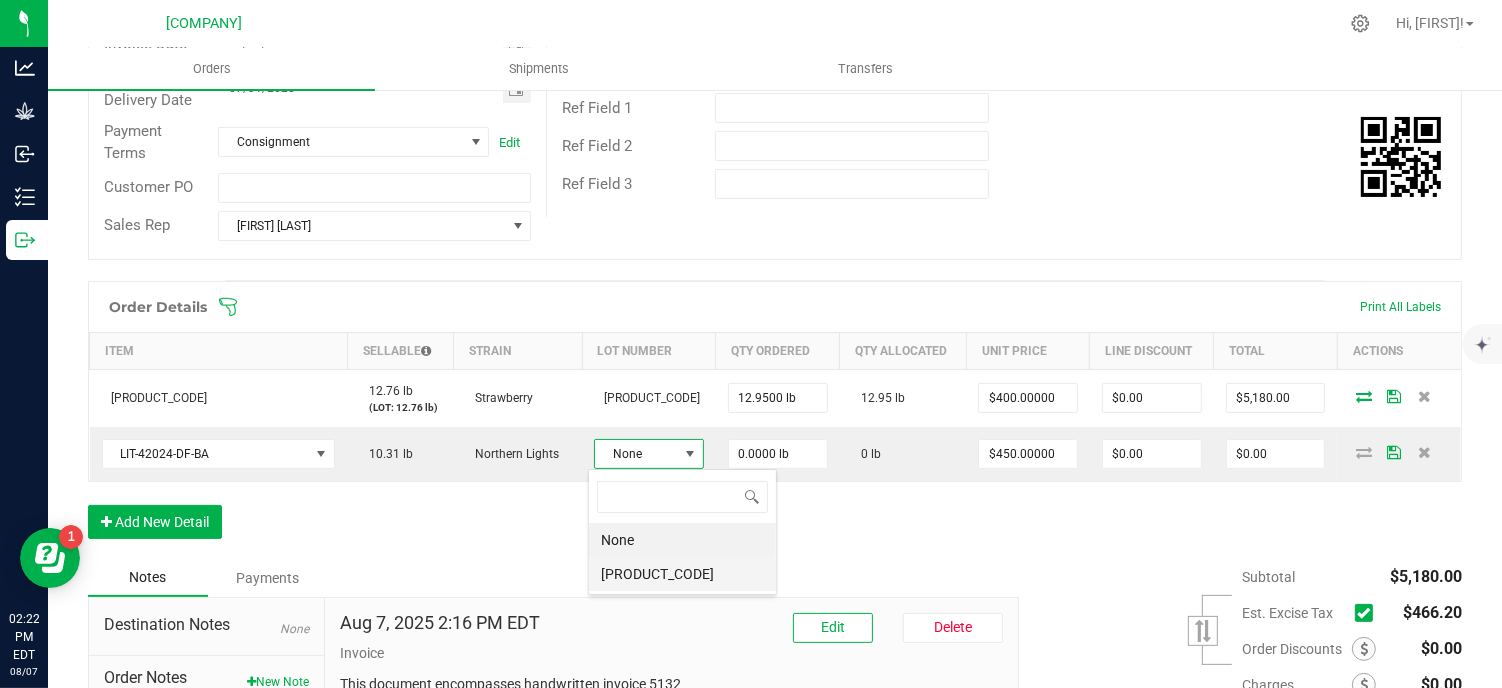 click on "[PRODUCT_CODE]" at bounding box center [682, 574] 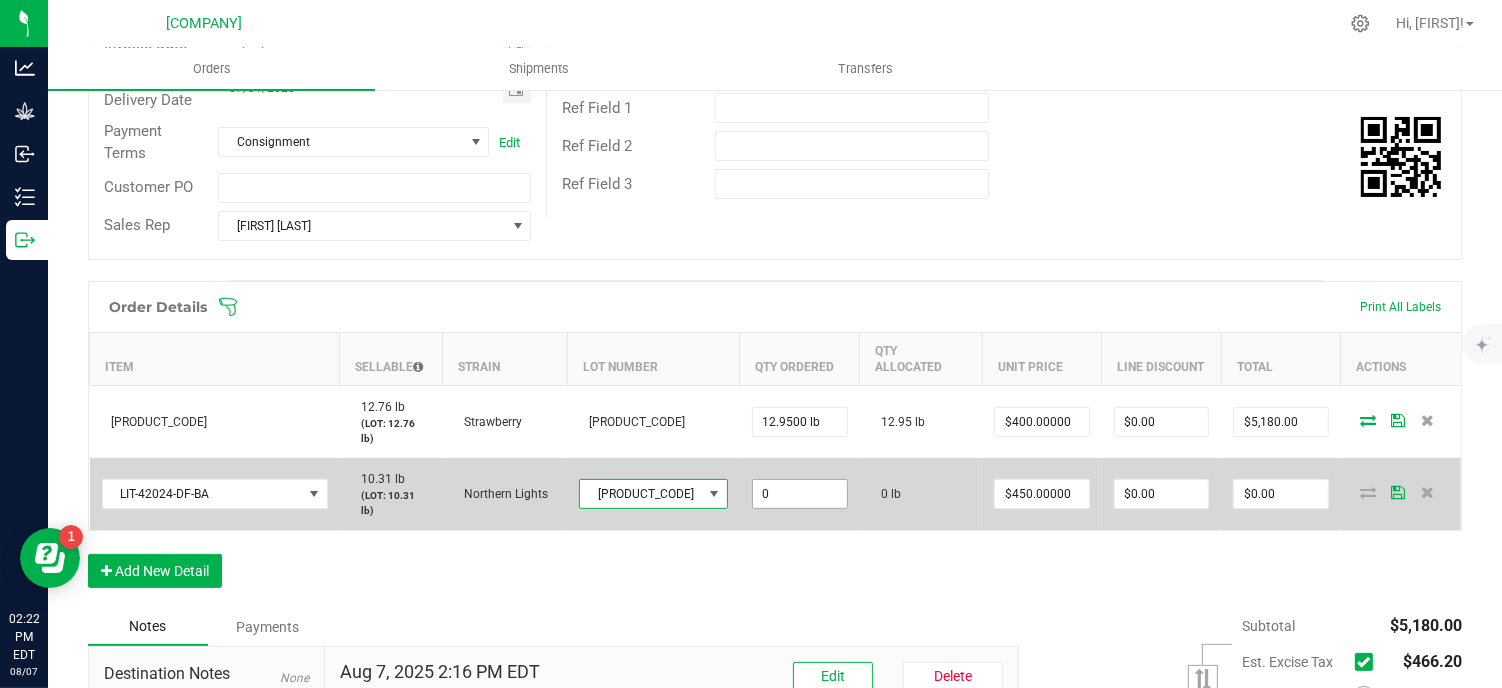 click on "0" at bounding box center [800, 494] 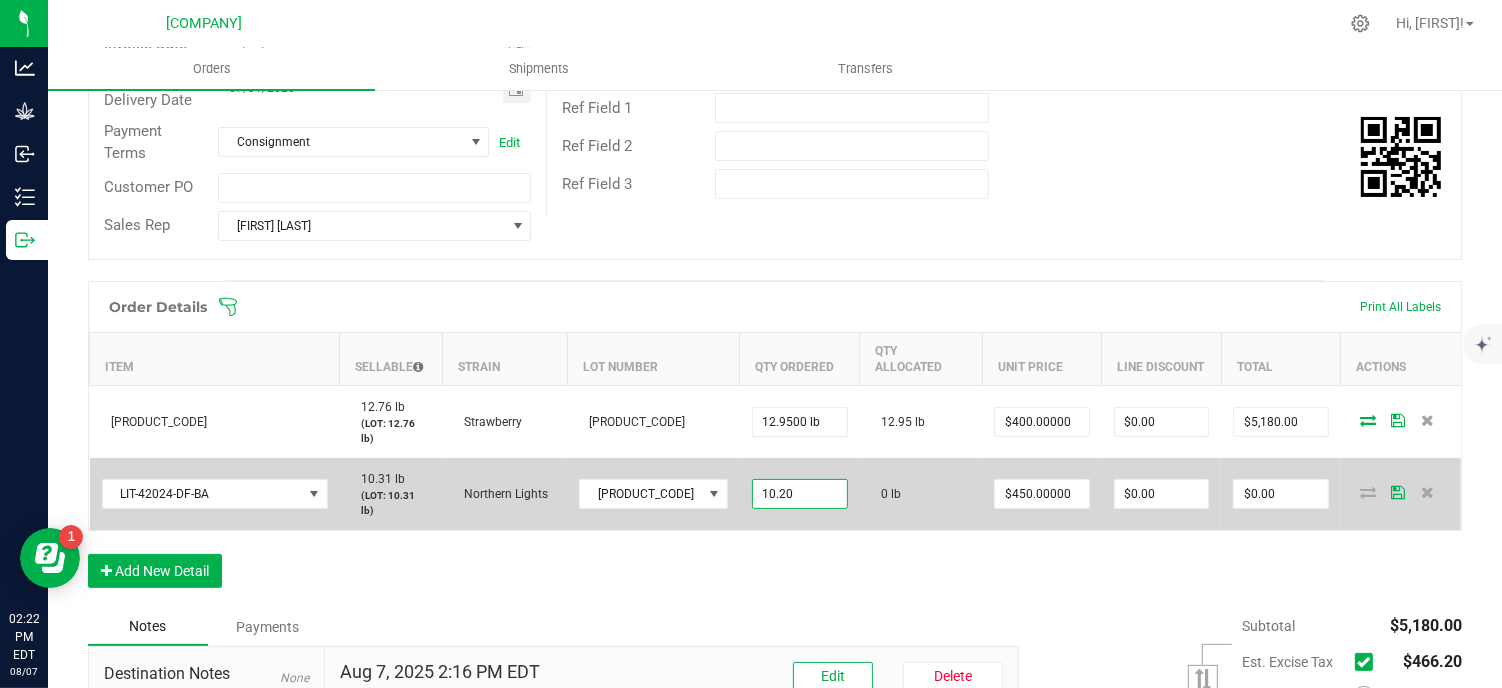 type on "10.2000 lb" 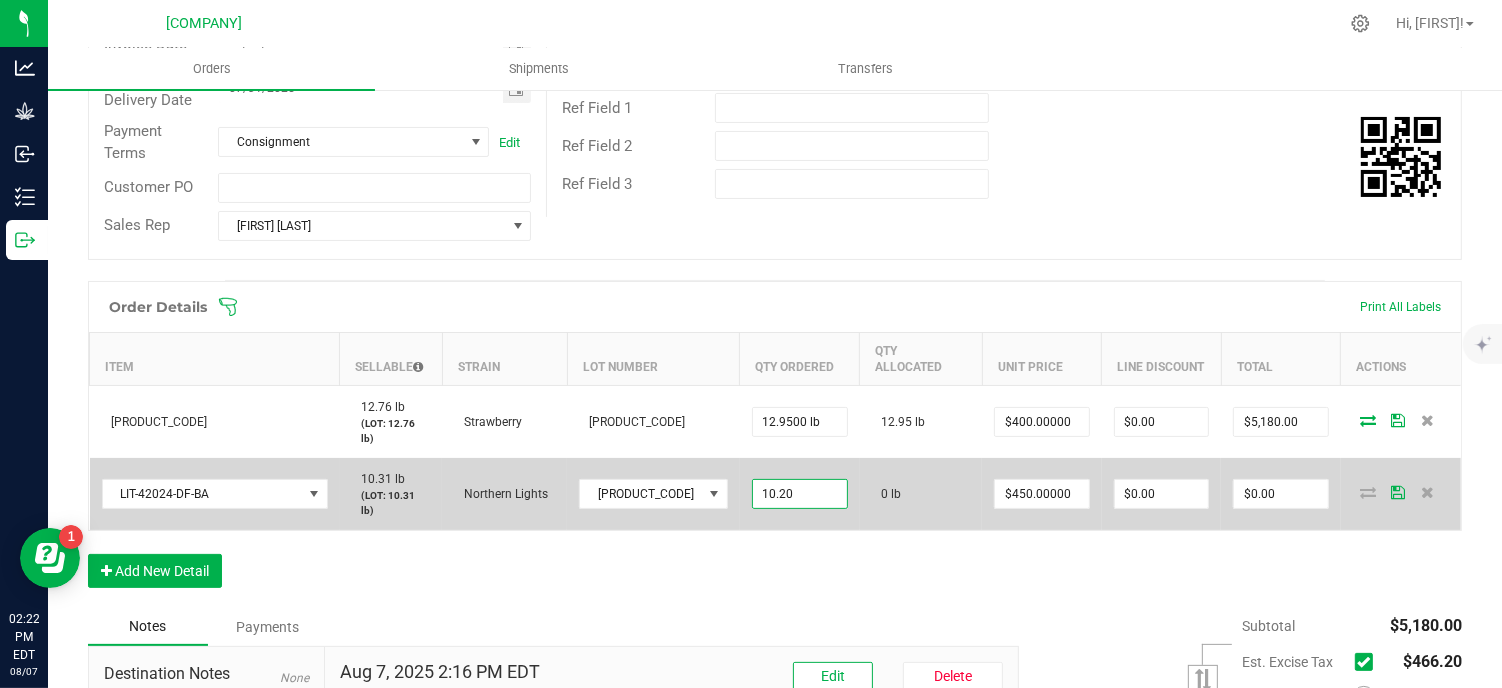 type on "450" 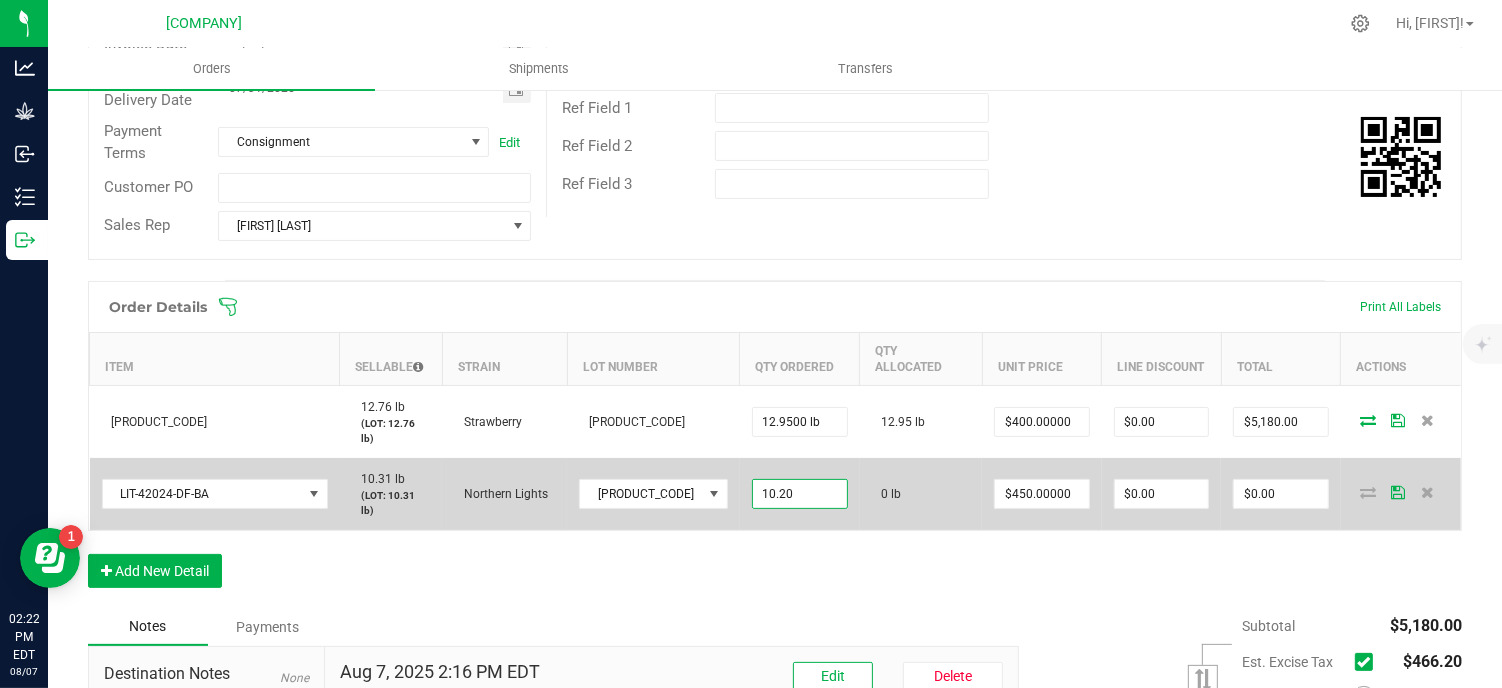 type on "$4,590.00" 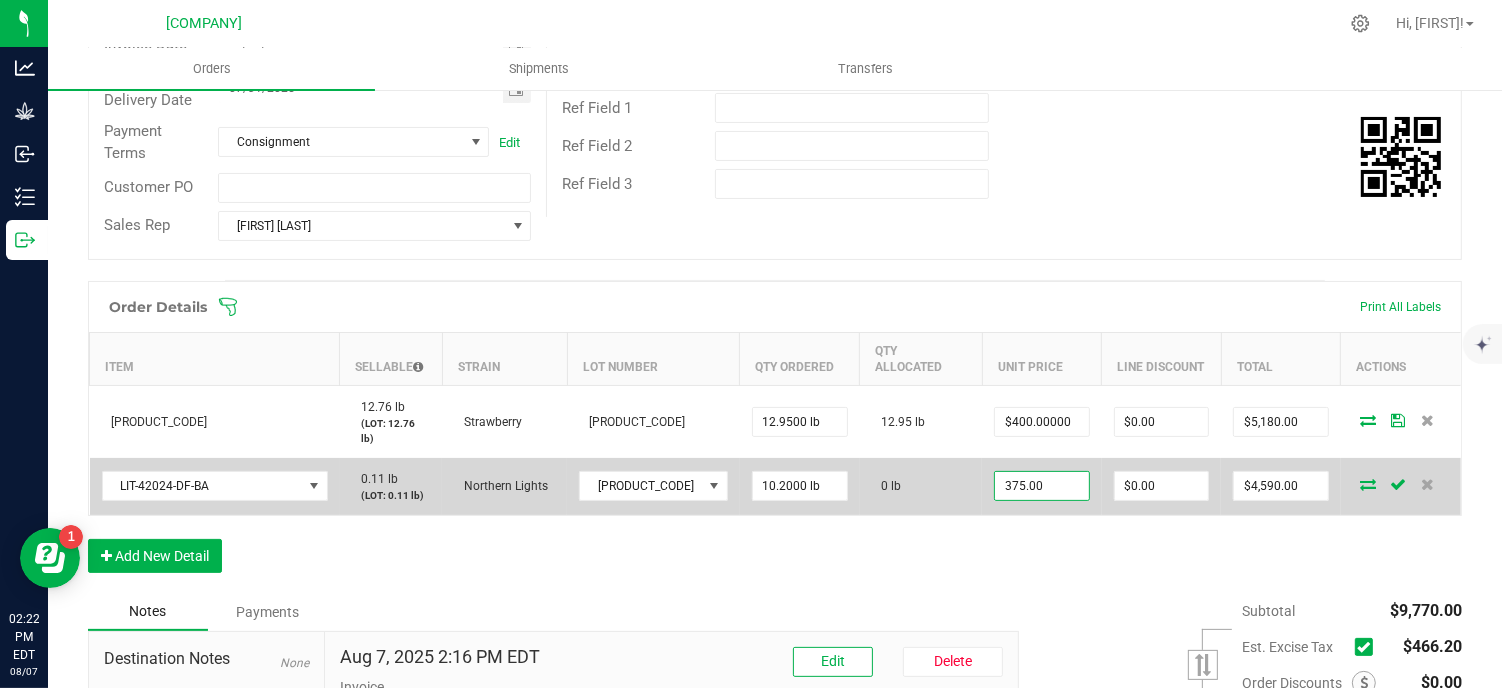 type on "$375.00000" 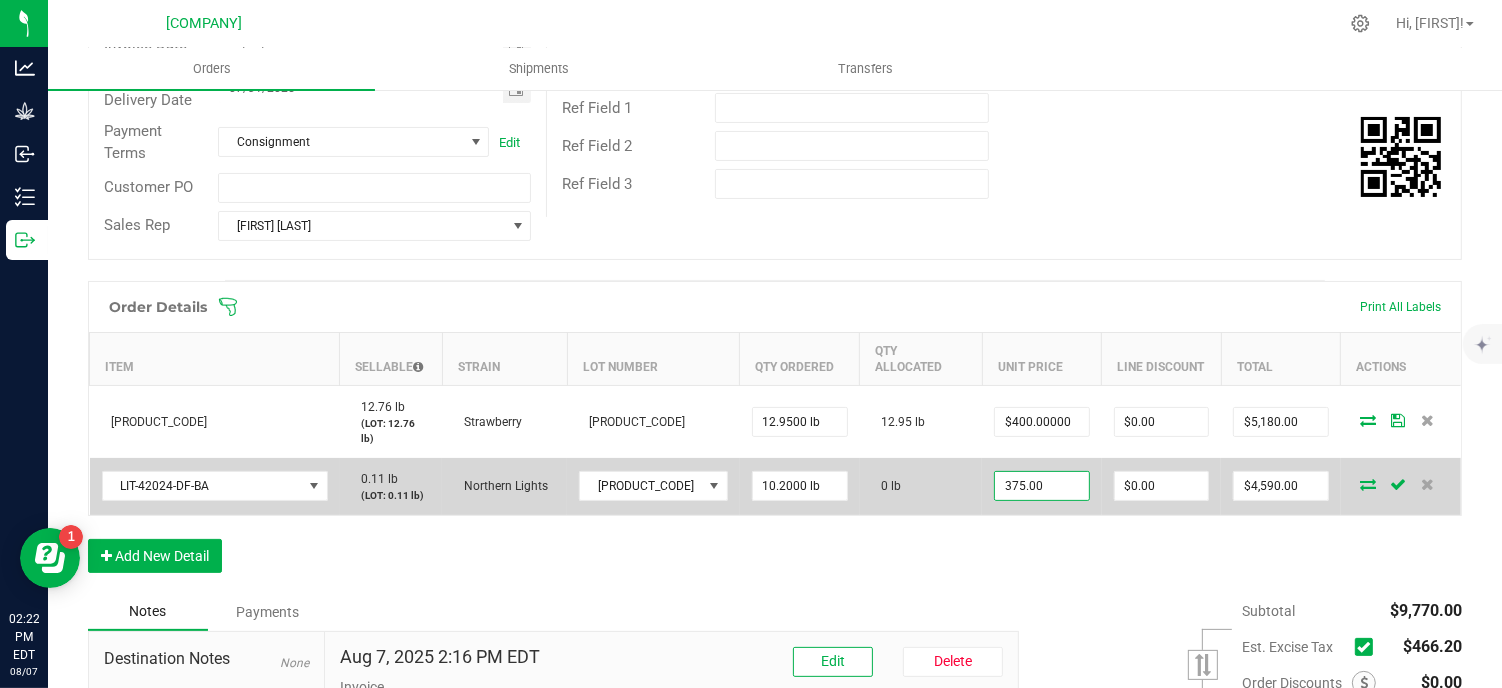 type on "0" 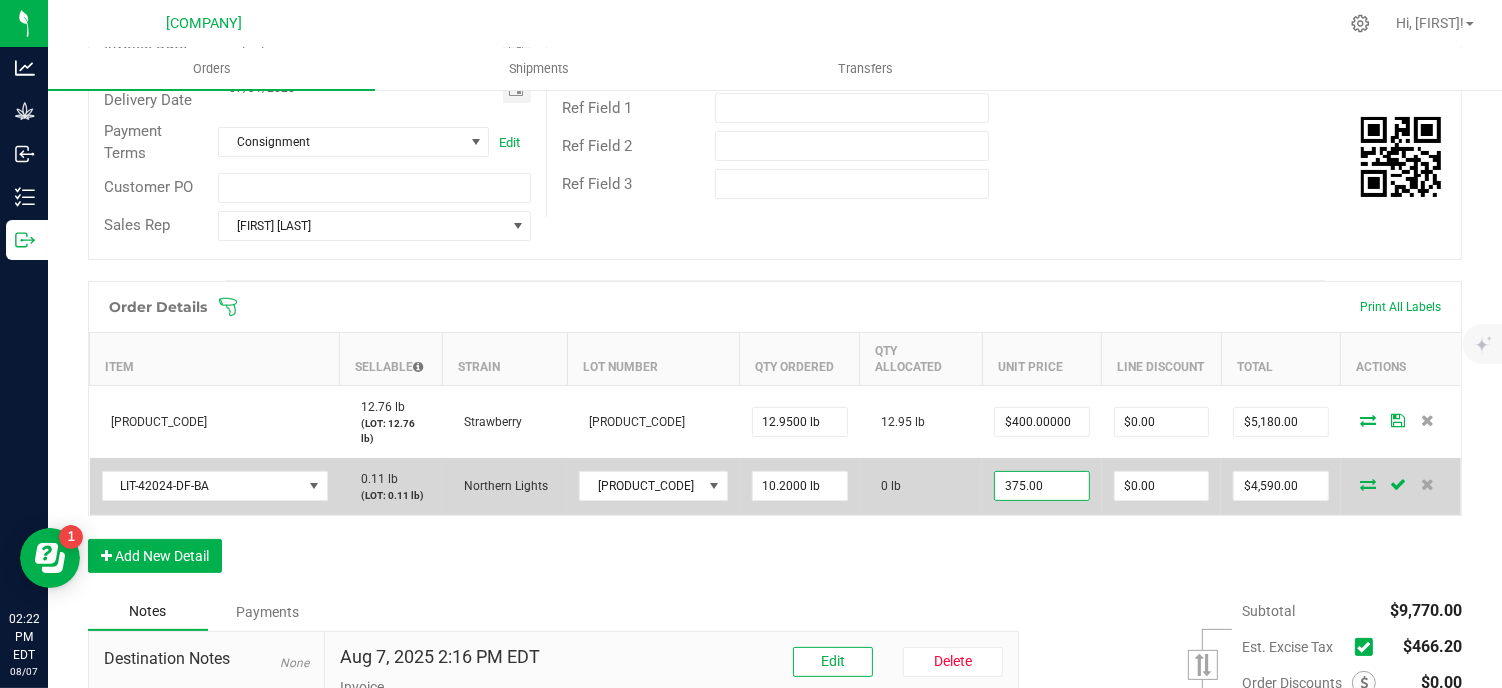 type on "$3,825.00" 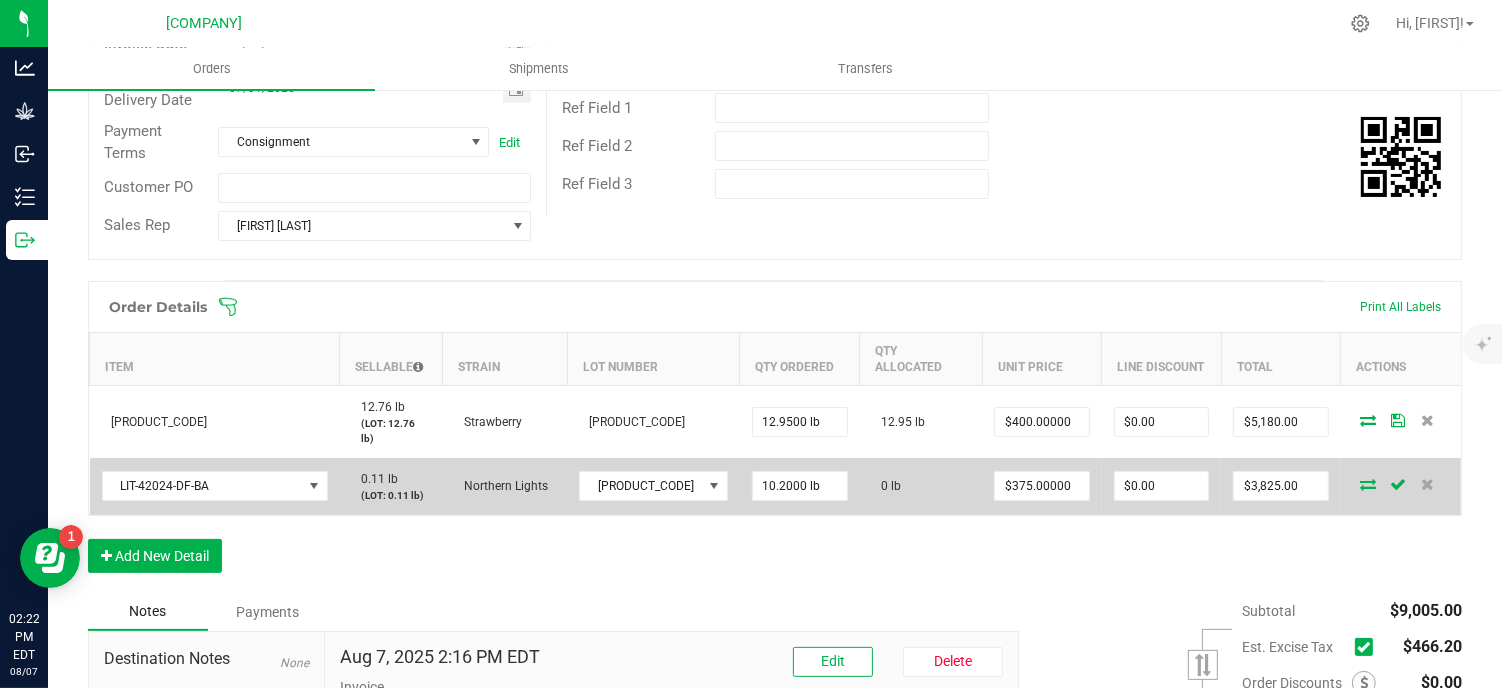 click at bounding box center (1368, 484) 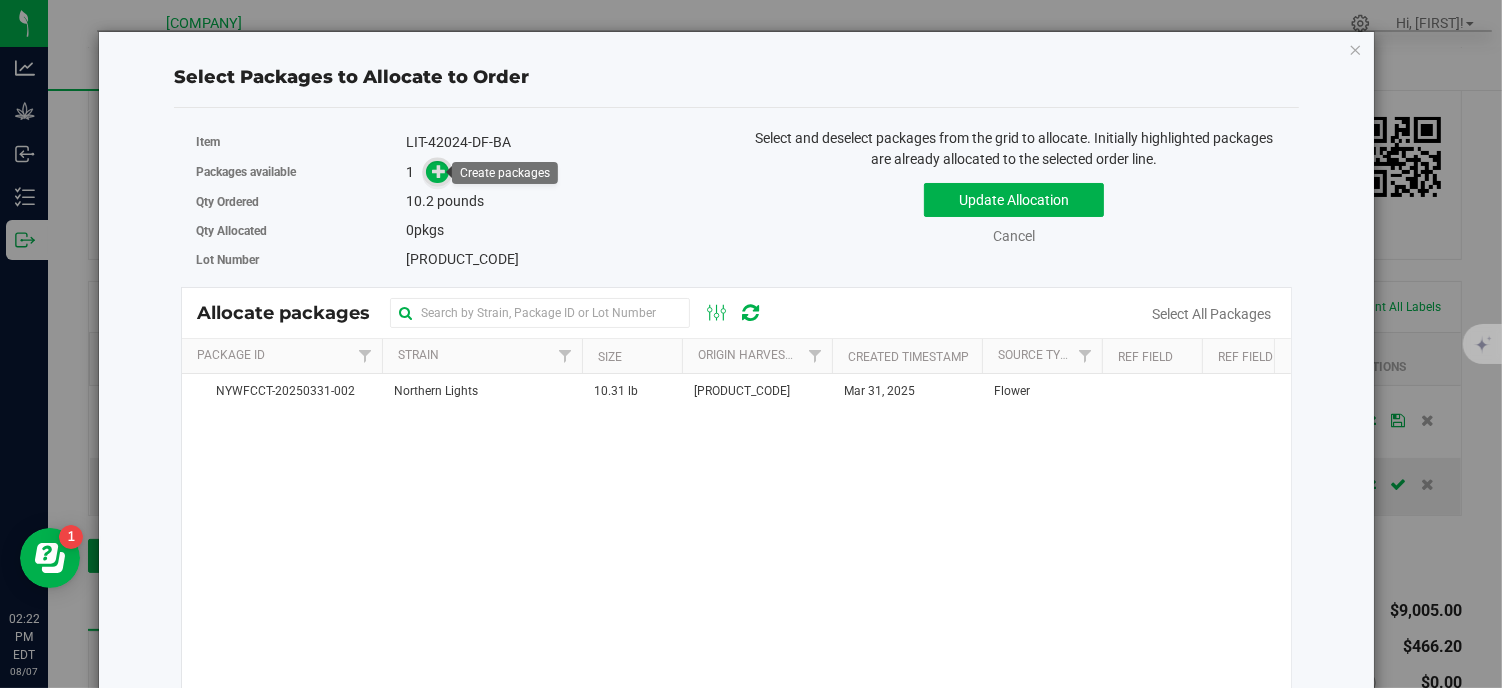 click at bounding box center [439, 171] 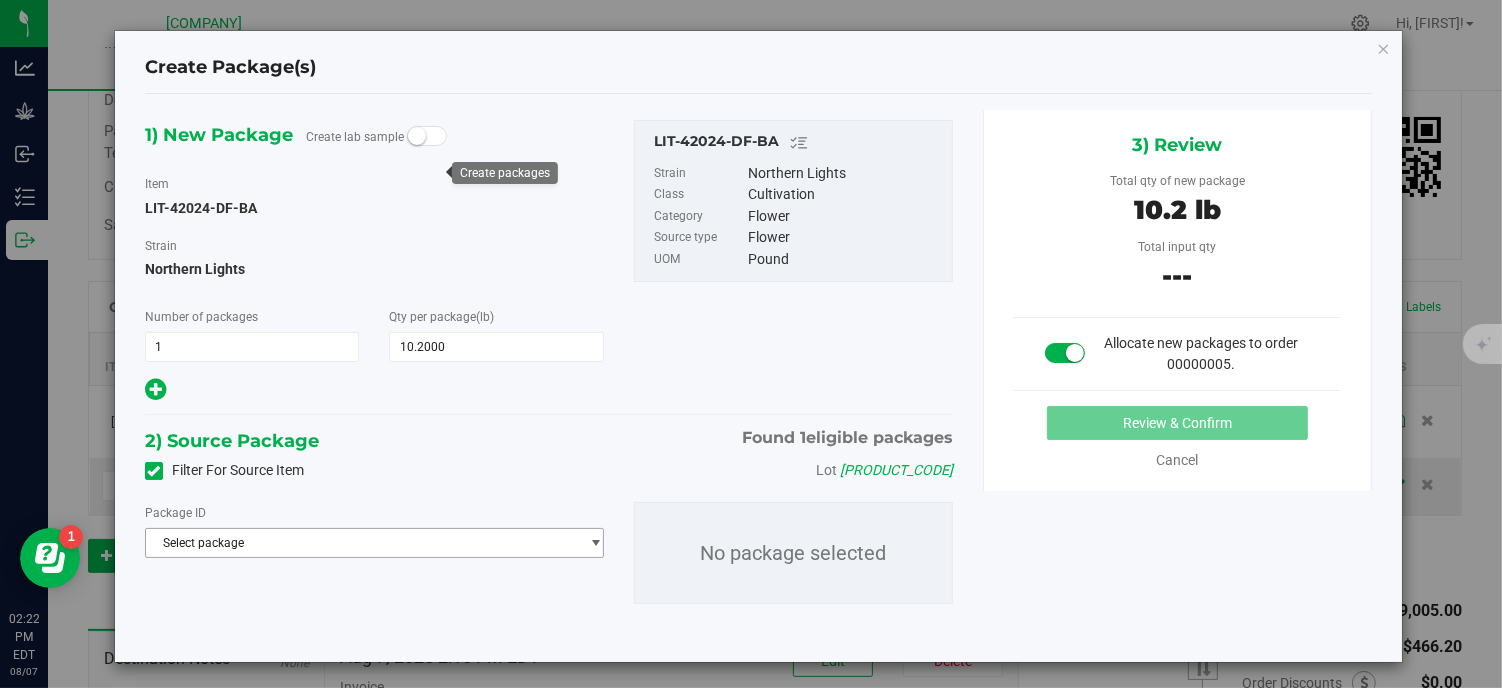 click on "Select package" at bounding box center [362, 543] 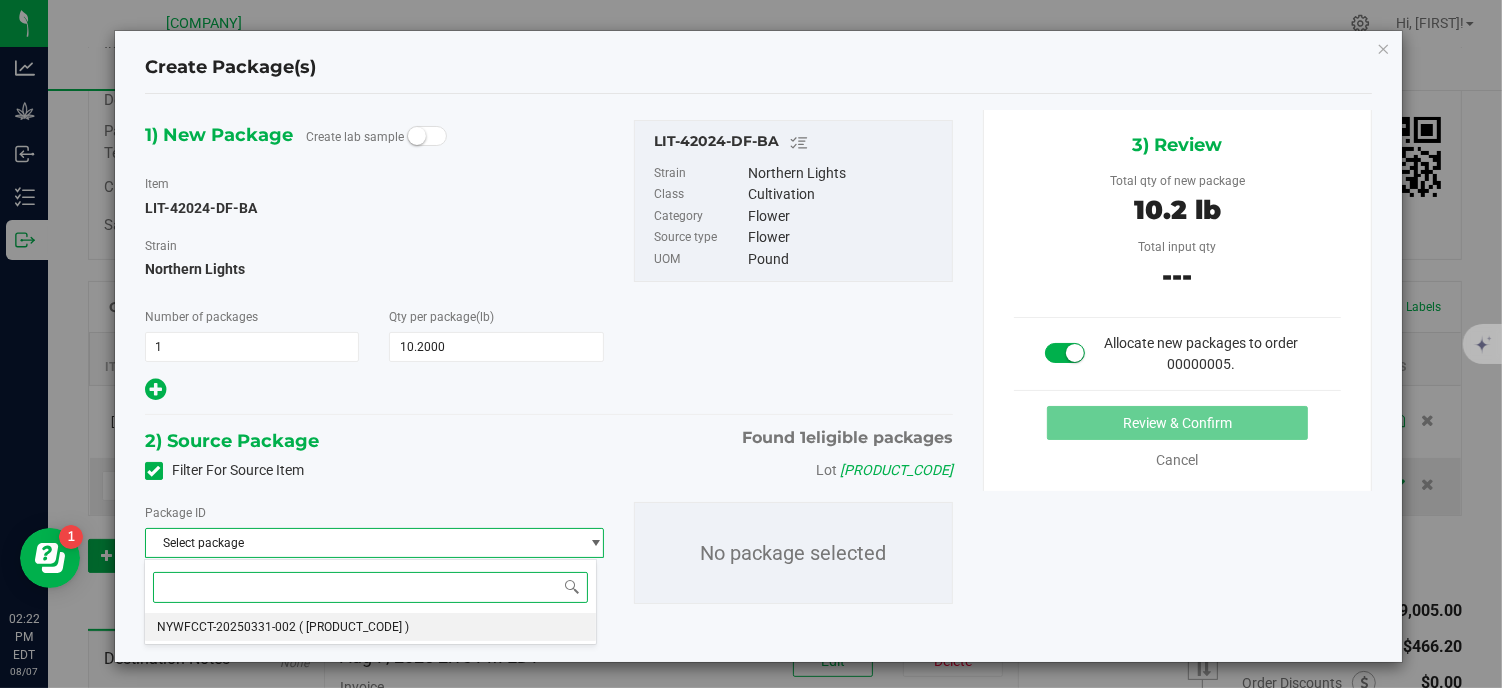click on "(
[PRODUCT_CODE]
)" at bounding box center (354, 627) 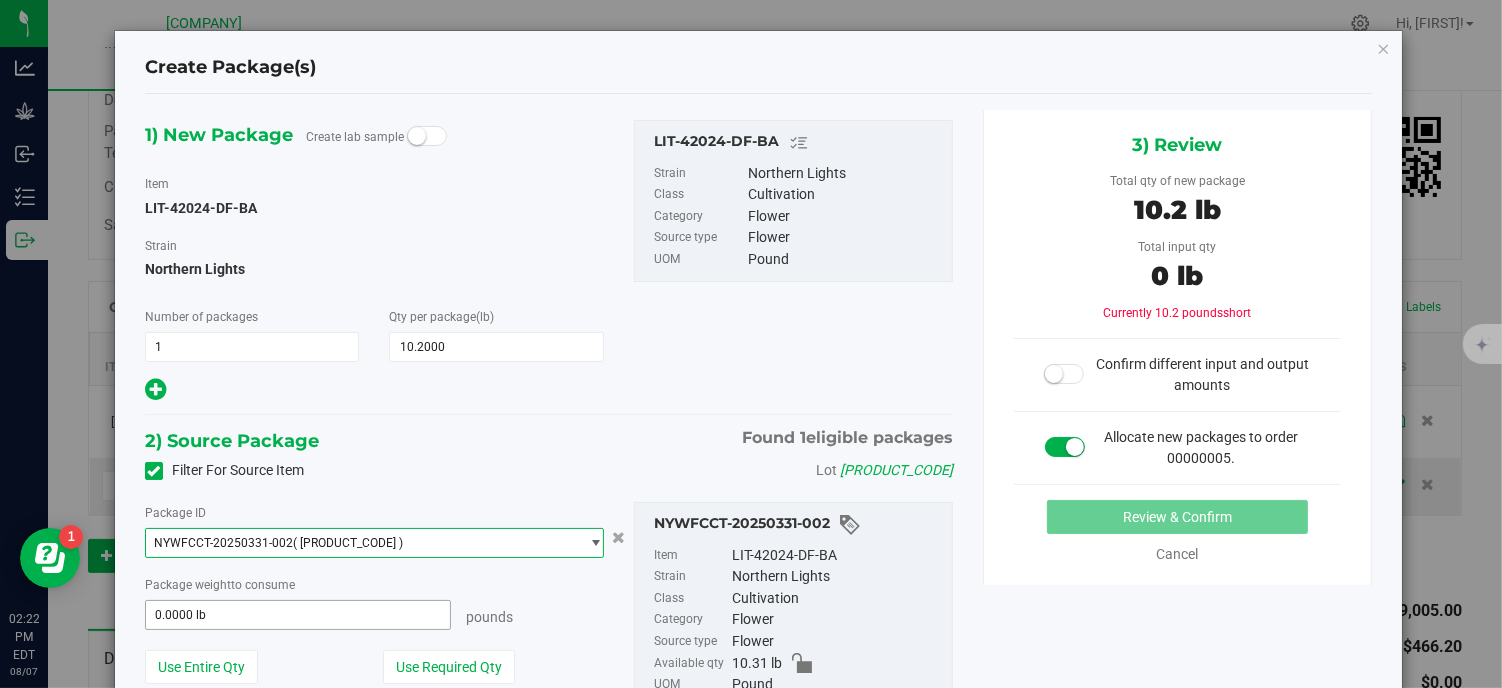 click on "0.0000 lb 0" at bounding box center [298, 615] 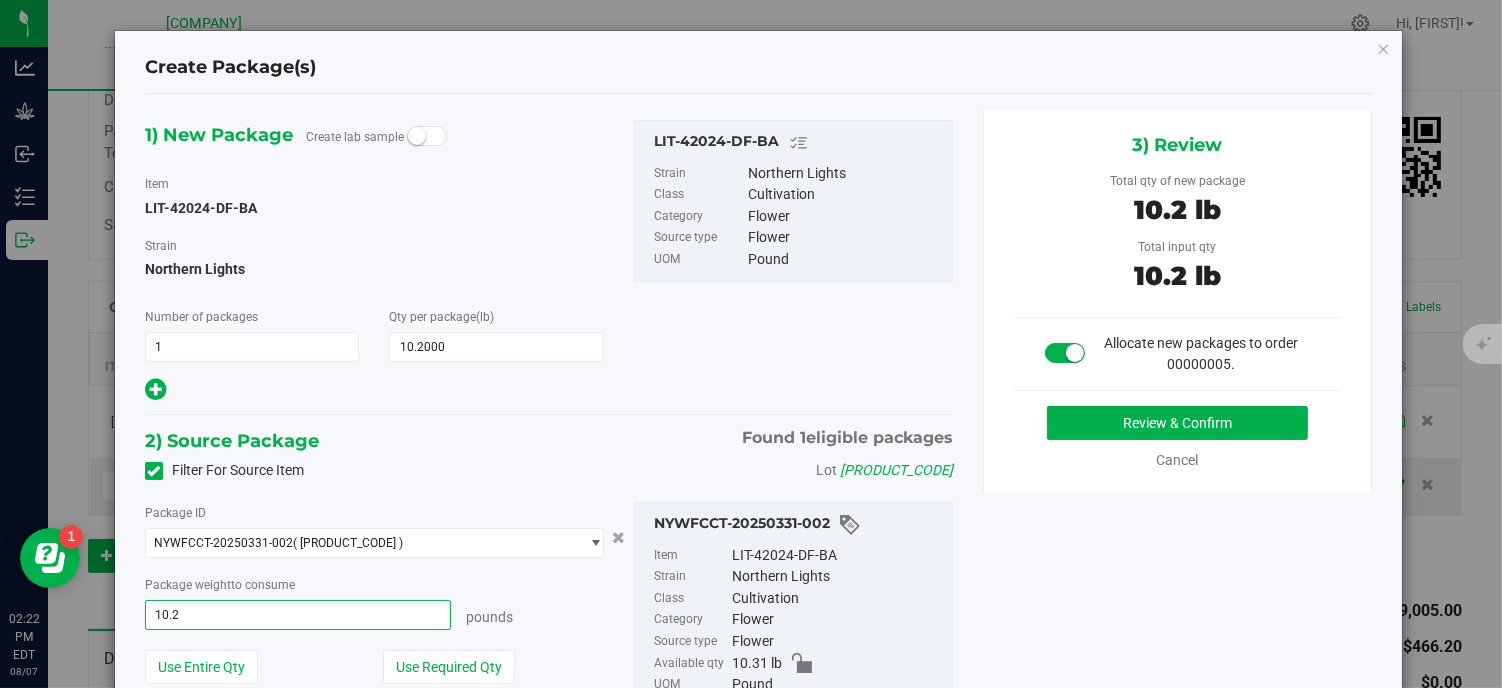 type on "10.20" 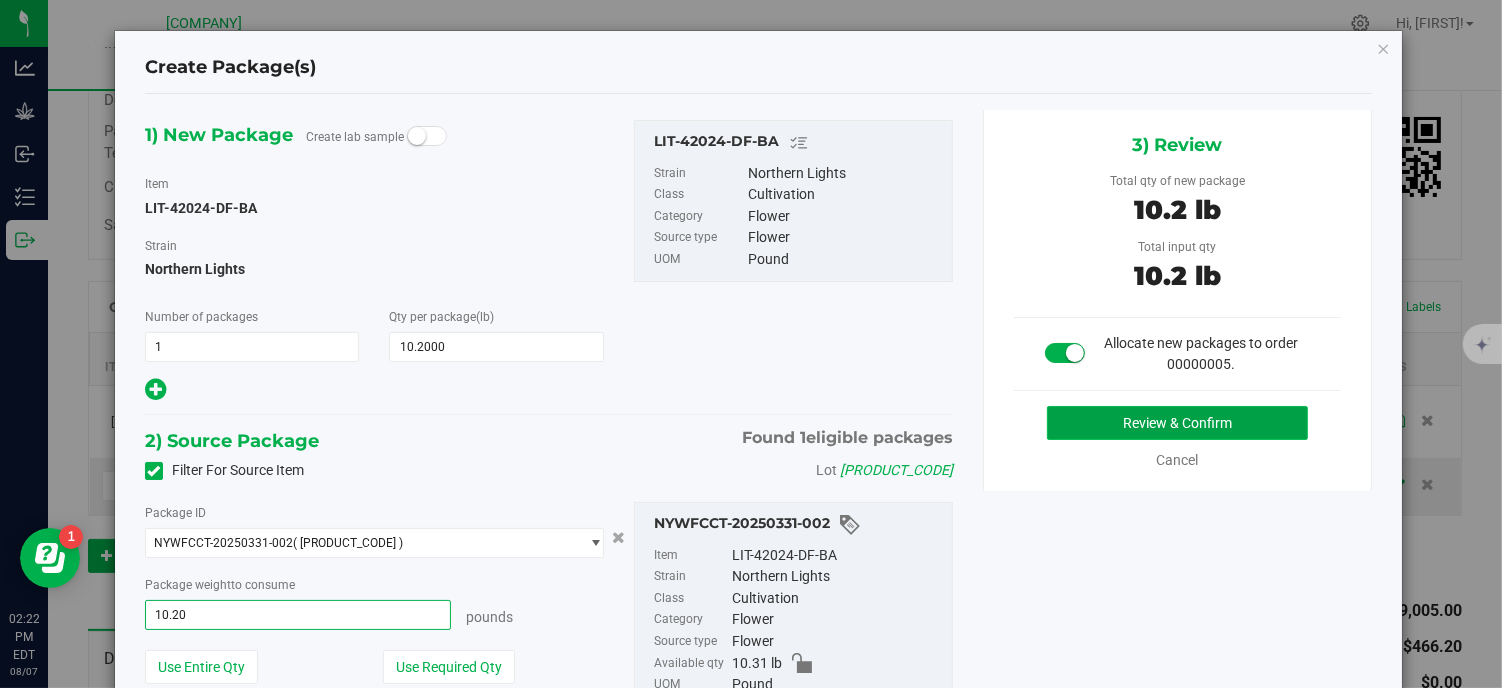 type on "10.2000 lb" 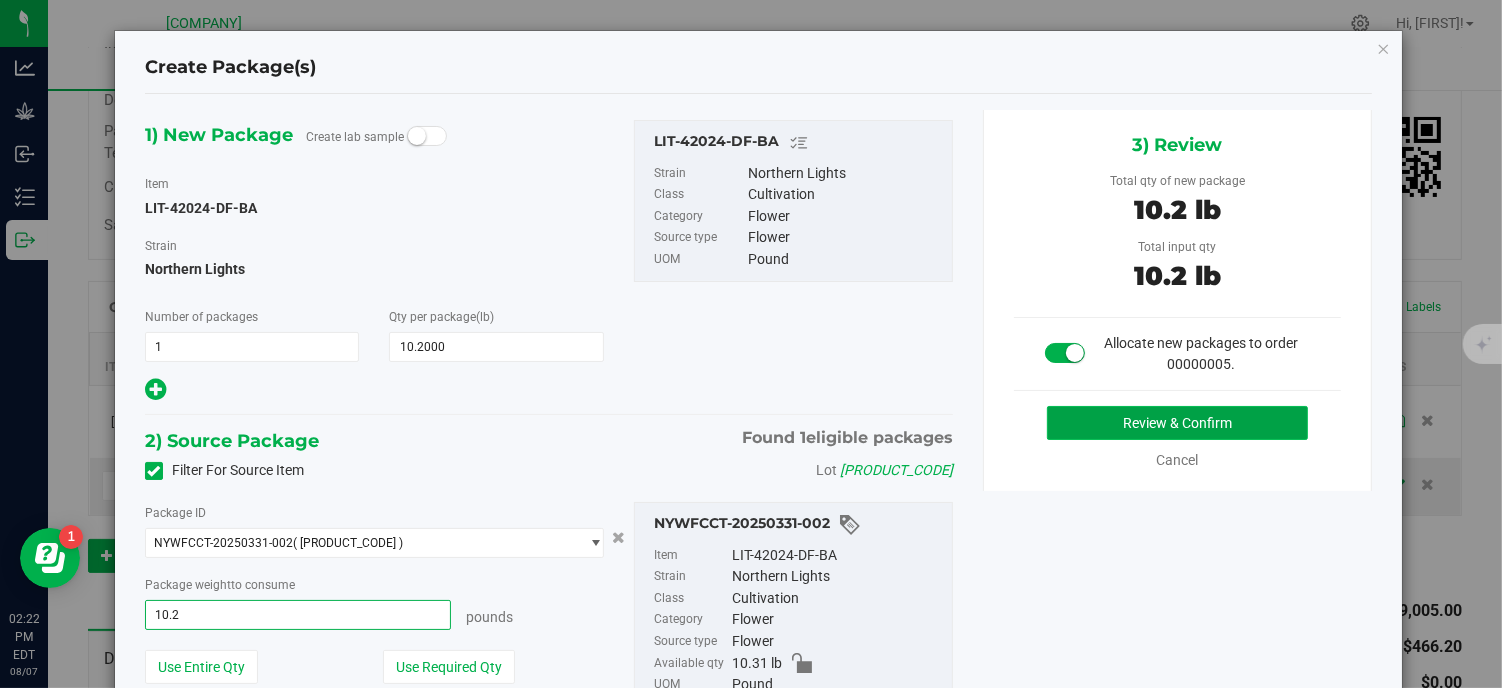 click on "Review & Confirm" at bounding box center (1178, 423) 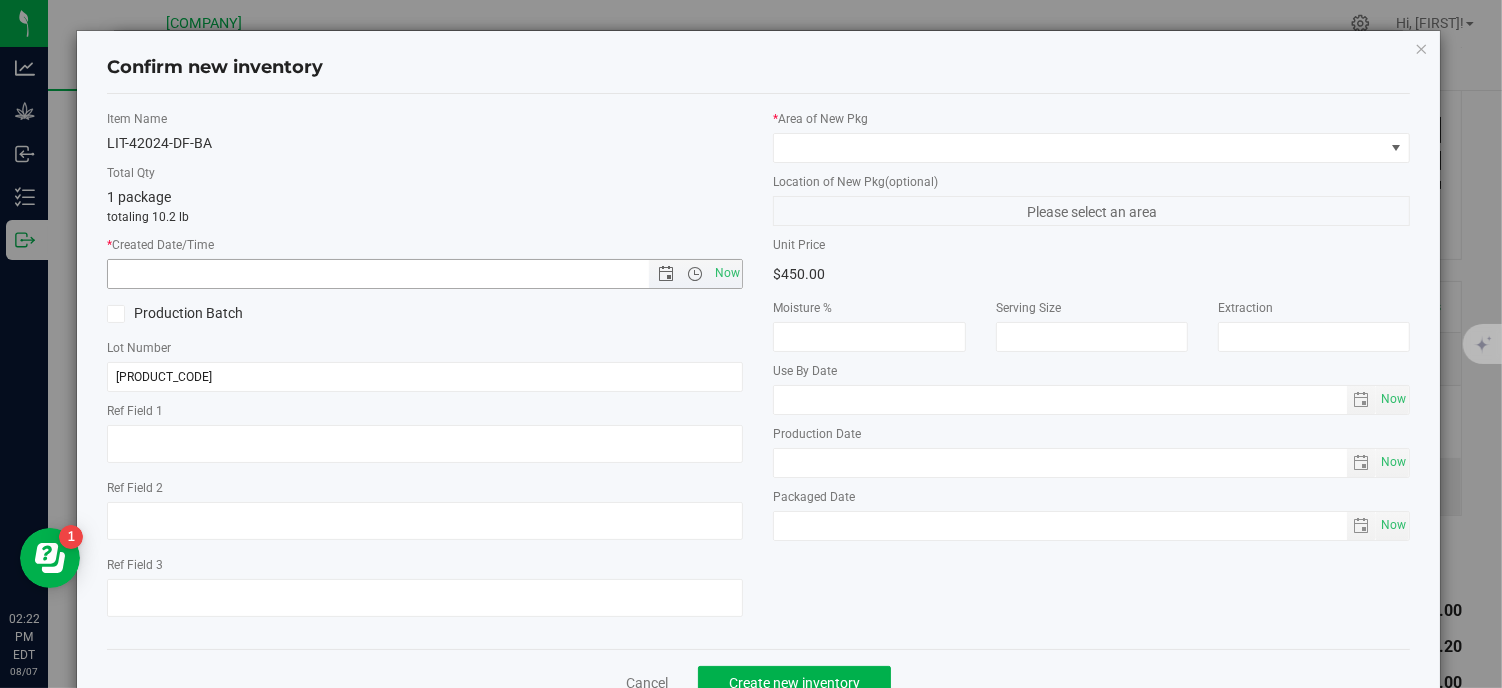 click on "Now" at bounding box center [696, 274] 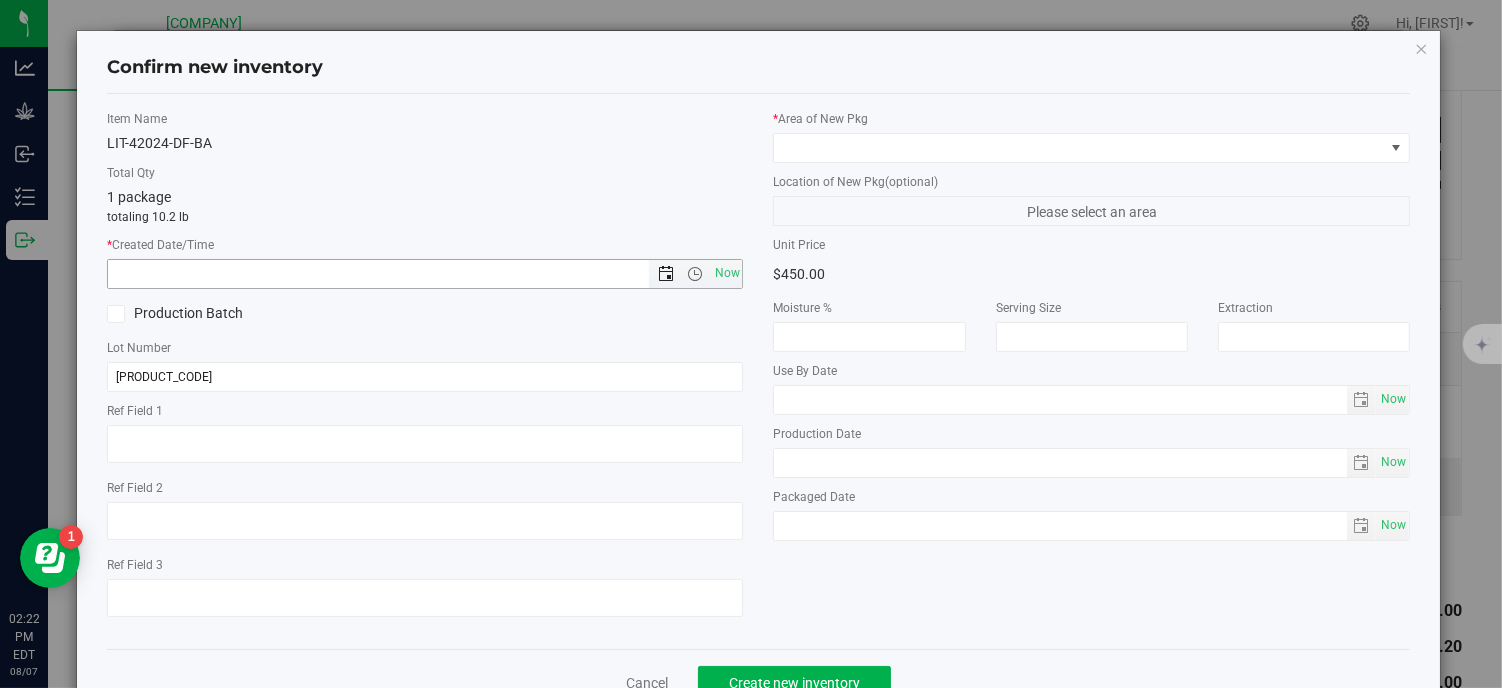 click at bounding box center [666, 274] 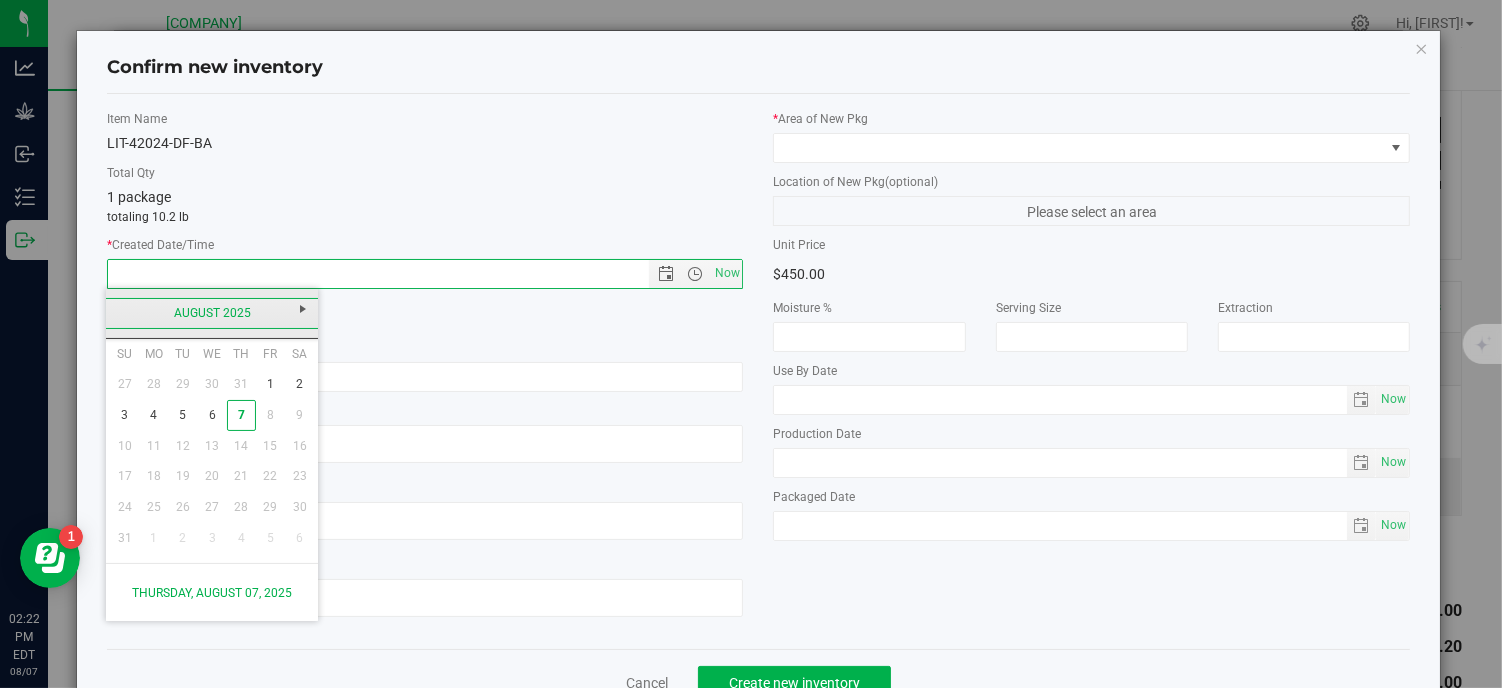 click on "August 2025" at bounding box center (212, 313) 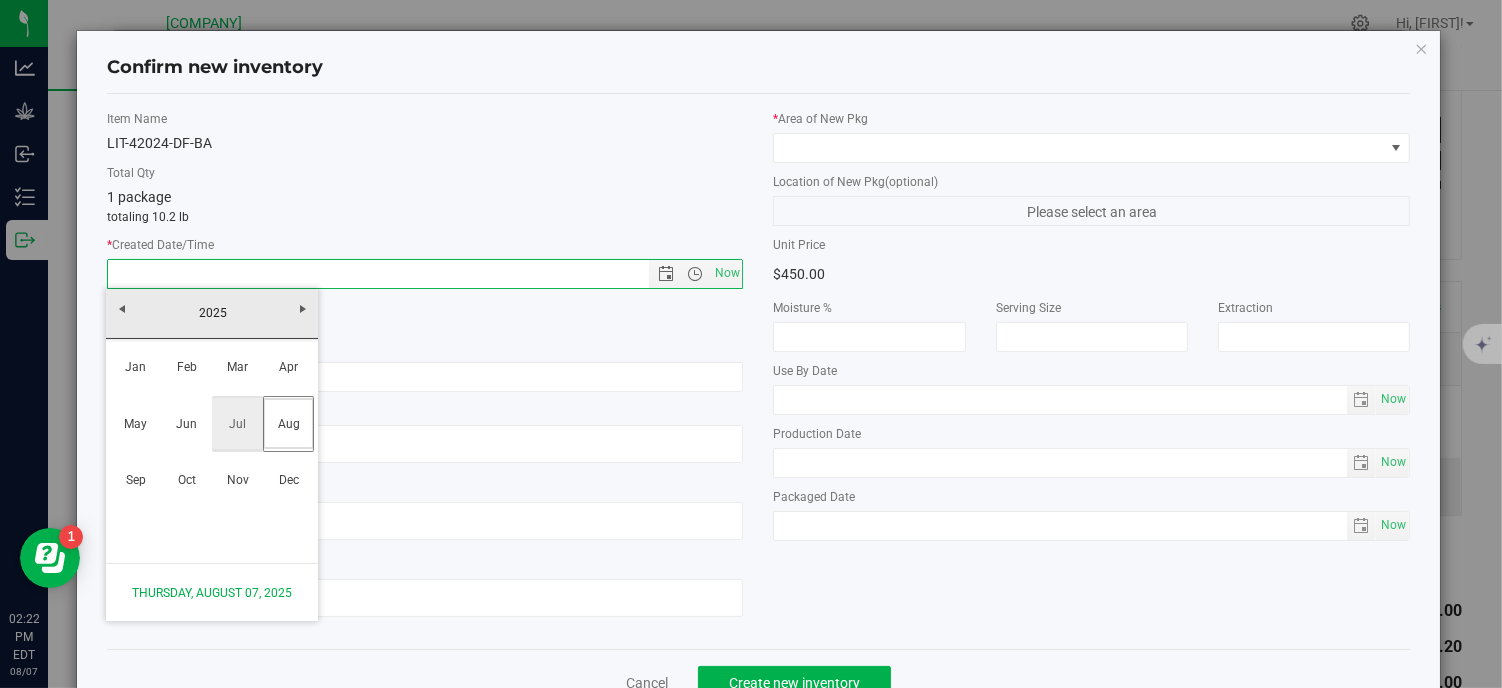click on "Jul" at bounding box center [237, 423] 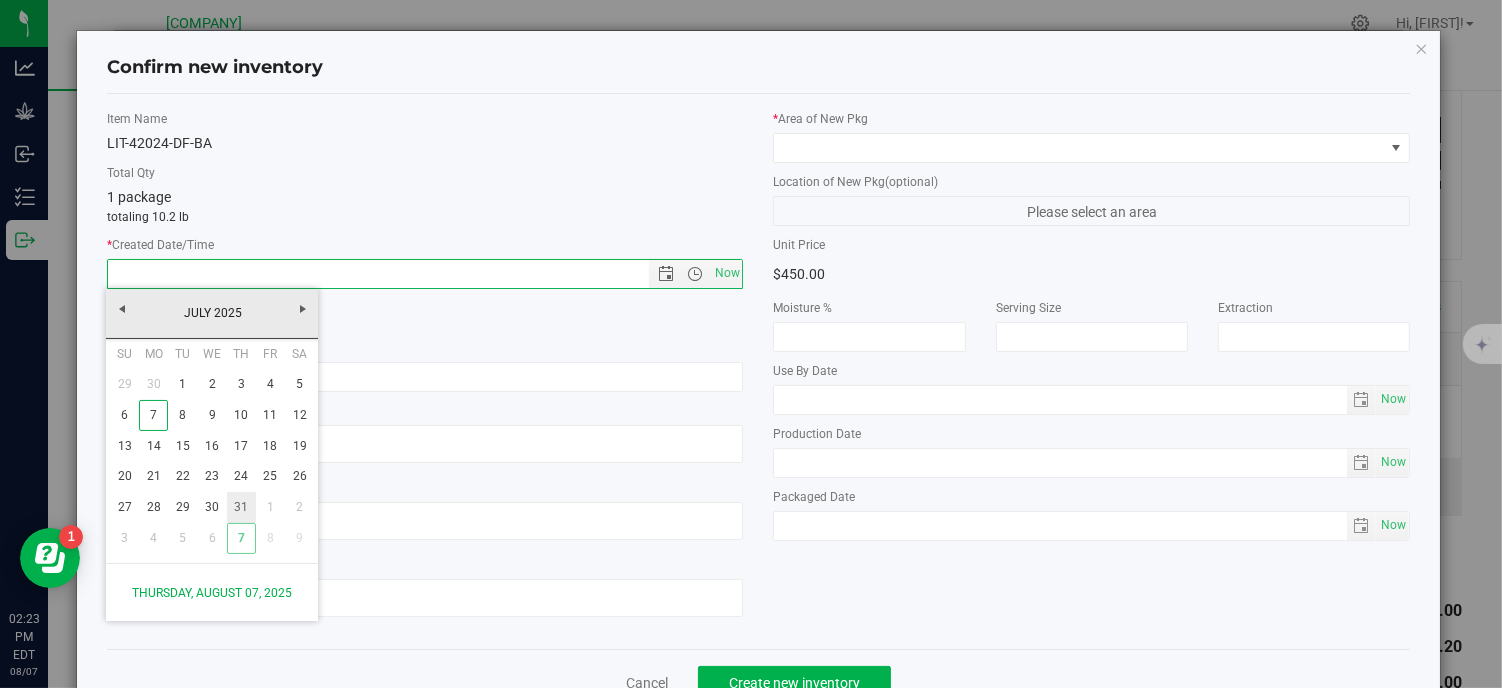 click on "31" at bounding box center (241, 507) 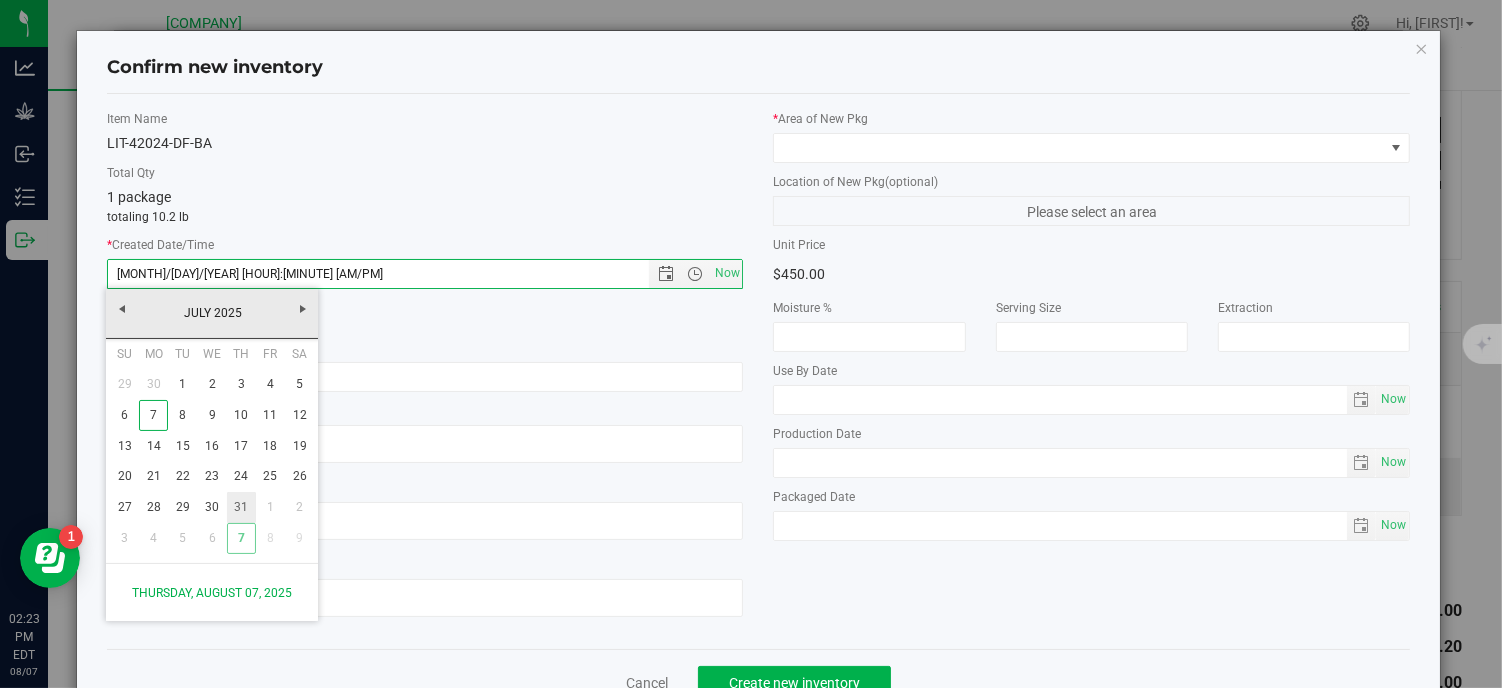 type on "[MONTH]/[DAY]/[YEAR] [HOUR]:[MINUTE] [AM/PM]" 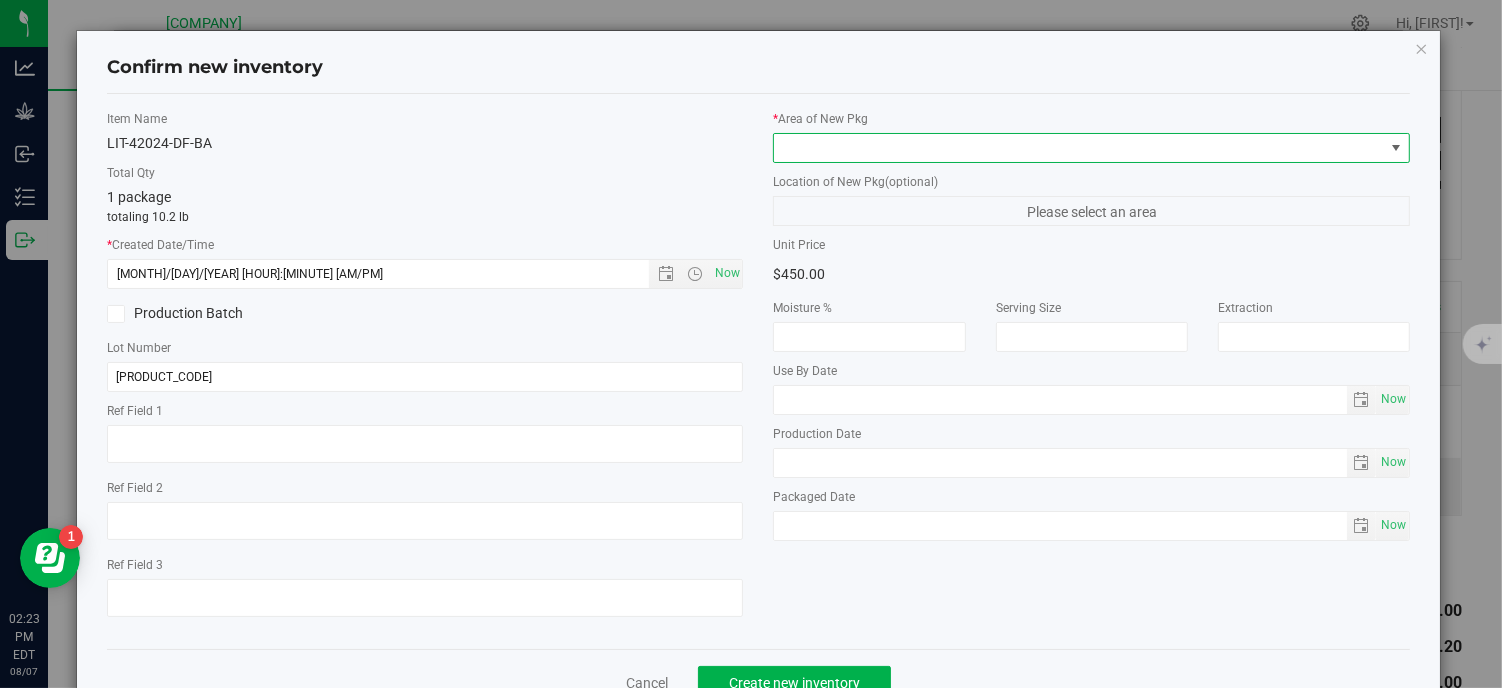 click at bounding box center [1079, 148] 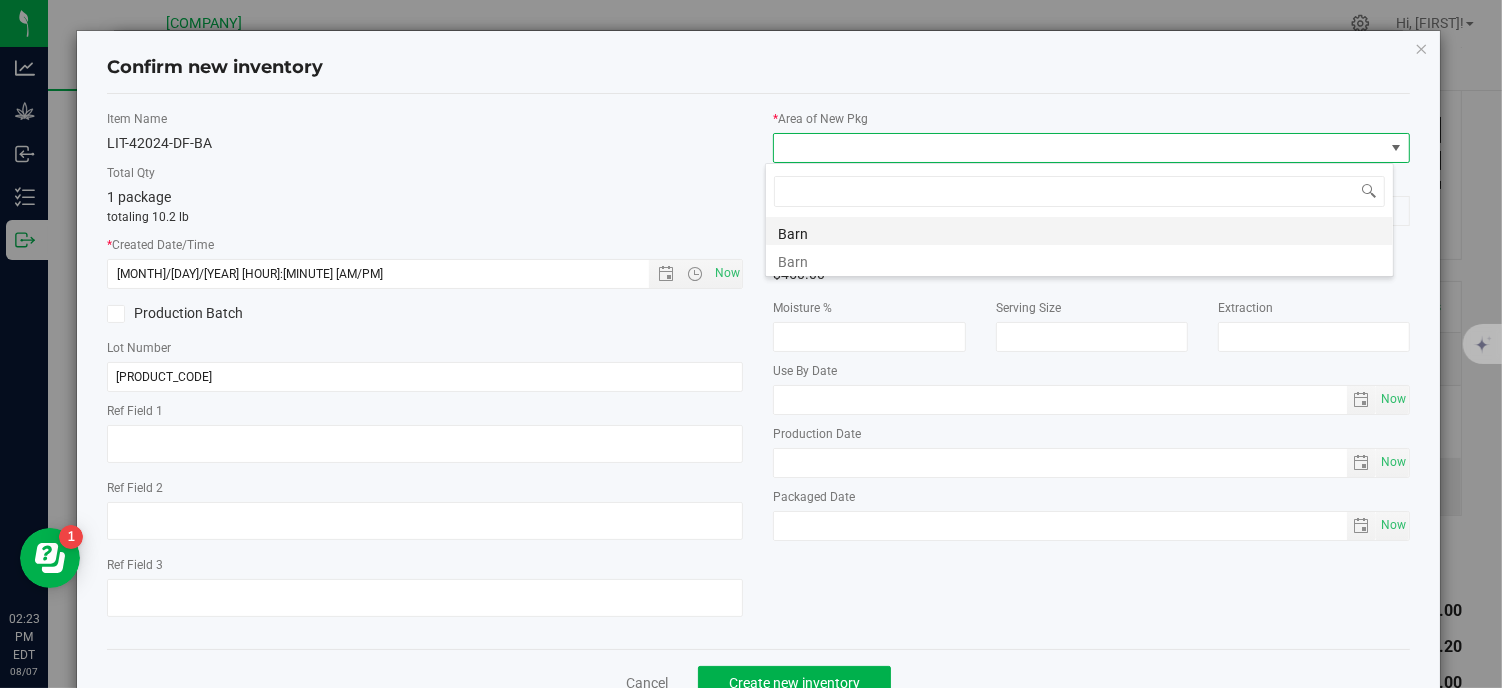 scroll, scrollTop: 99970, scrollLeft: 99371, axis: both 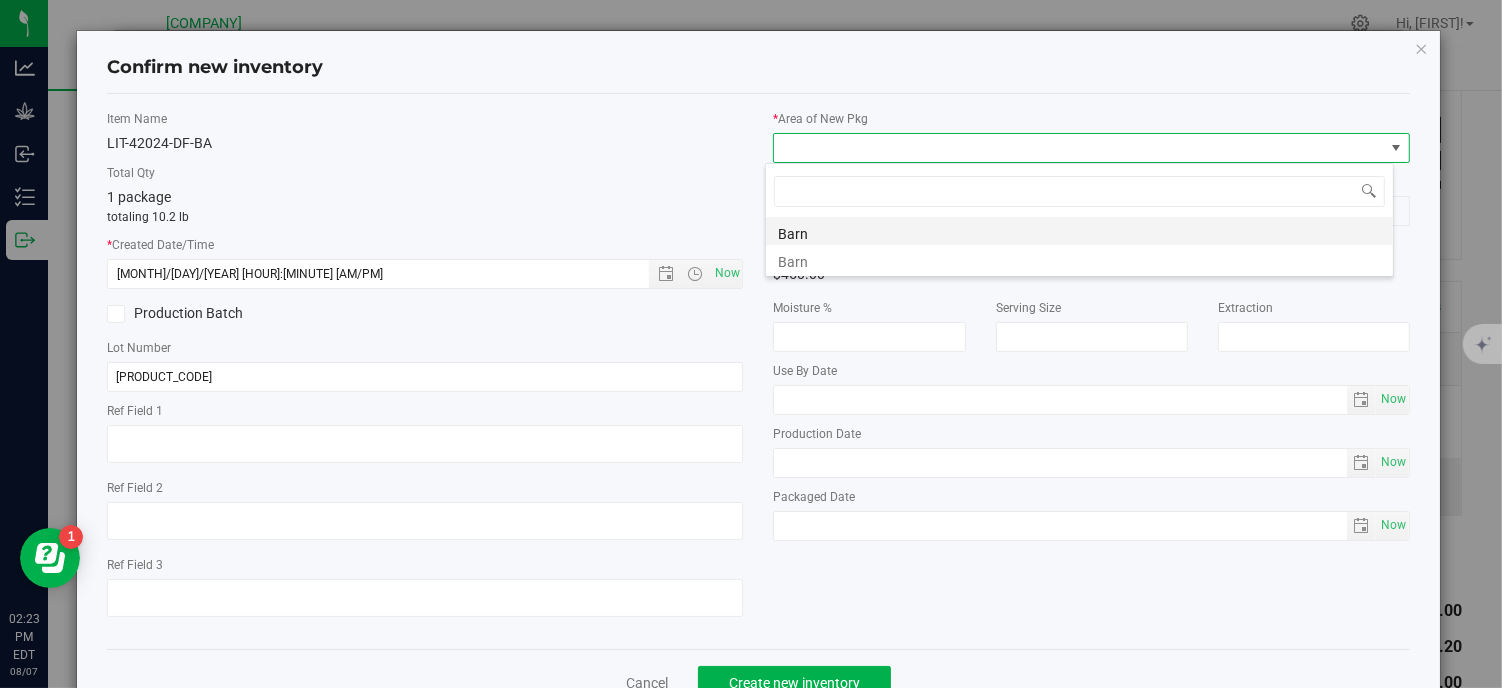 click on "Barn" at bounding box center [1079, 231] 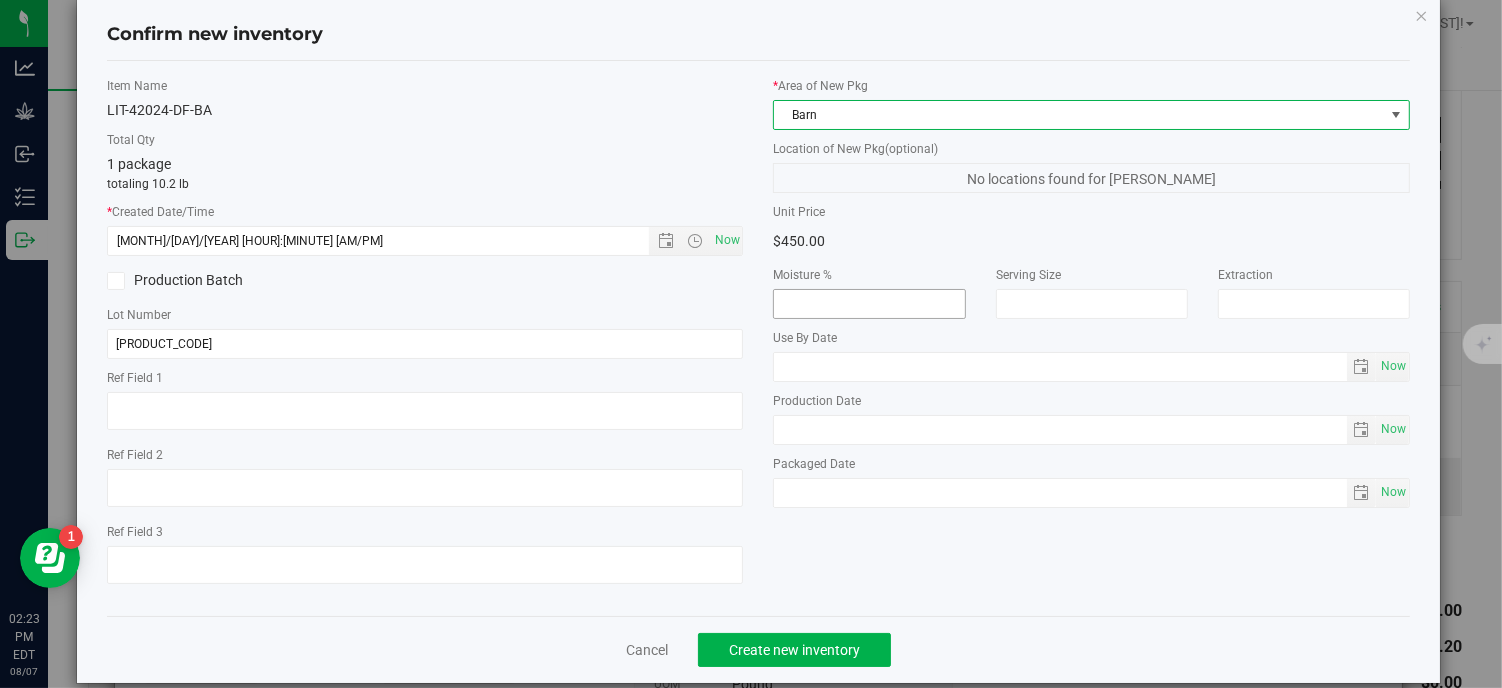 scroll, scrollTop: 63, scrollLeft: 0, axis: vertical 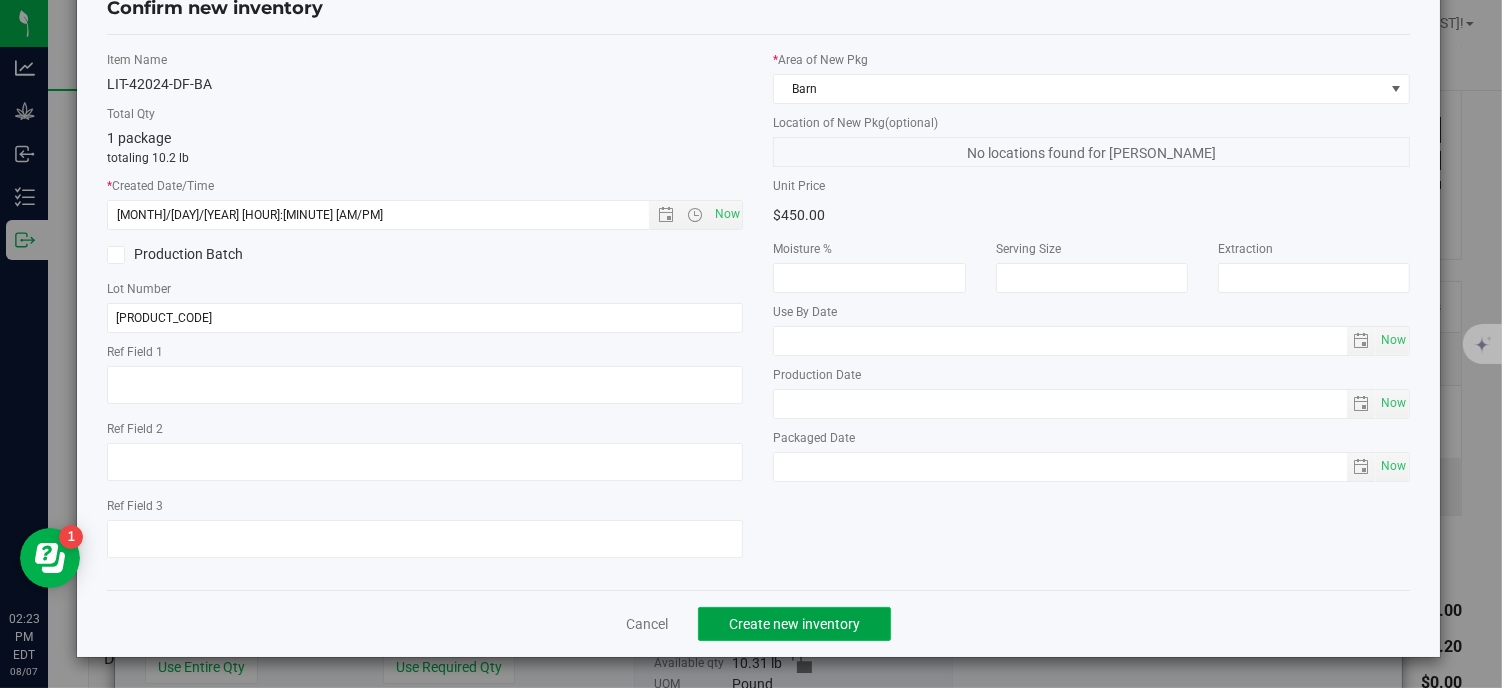 click on "Create new inventory" 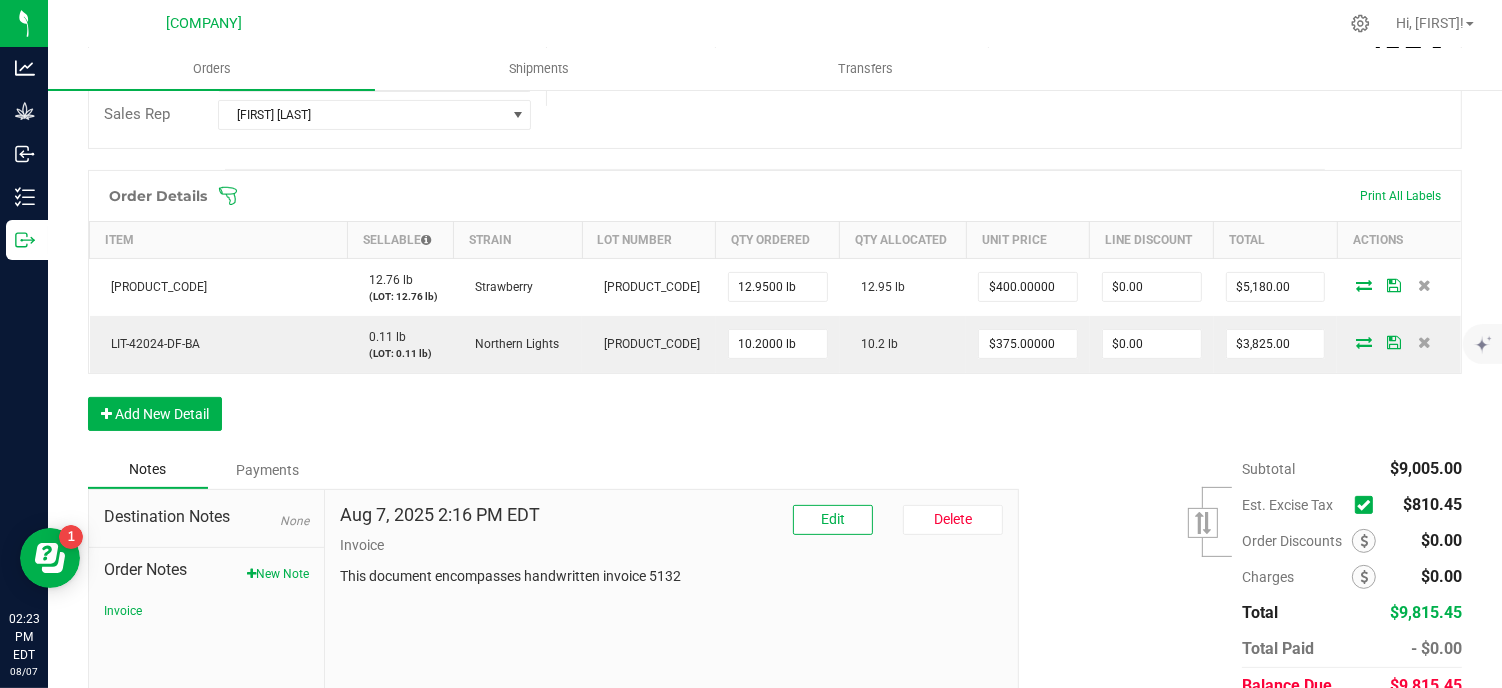 scroll, scrollTop: 533, scrollLeft: 0, axis: vertical 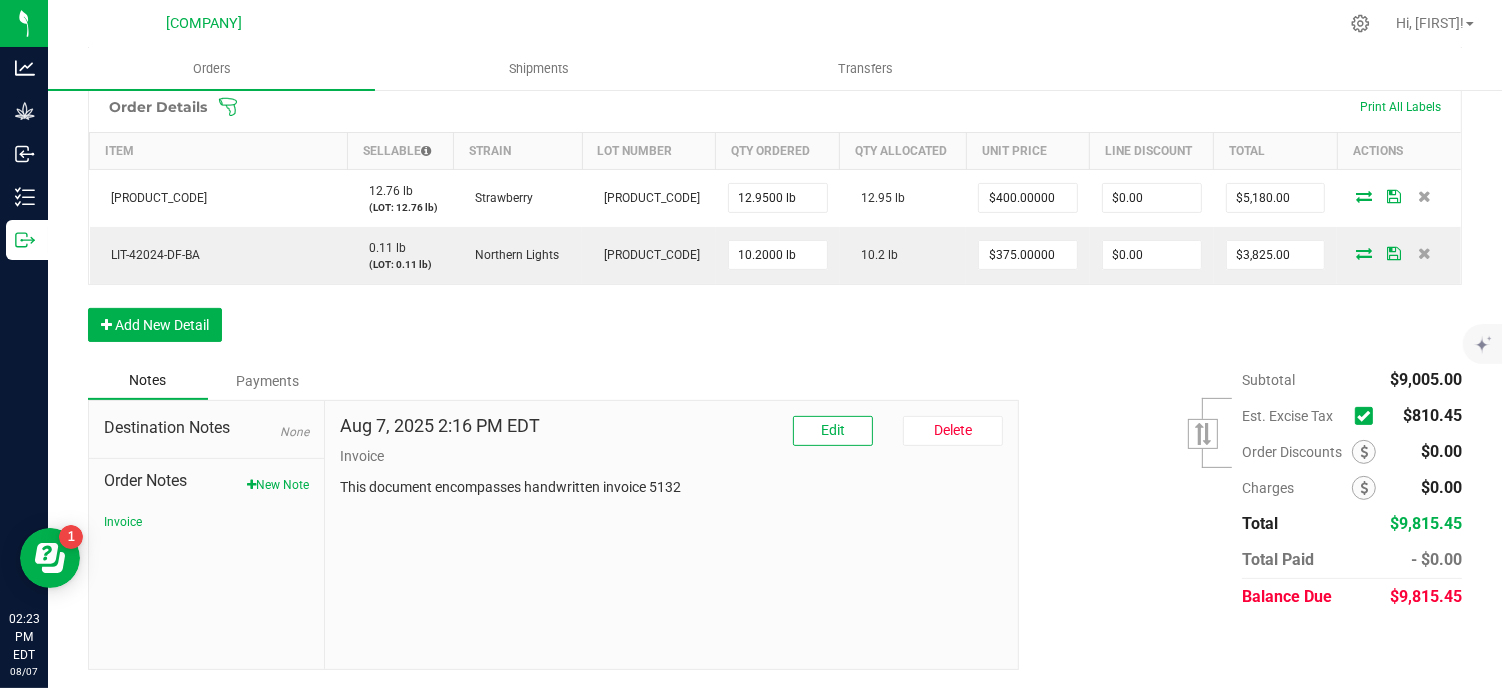 drag, startPoint x: 1345, startPoint y: 410, endPoint x: 1347, endPoint y: 420, distance: 10.198039 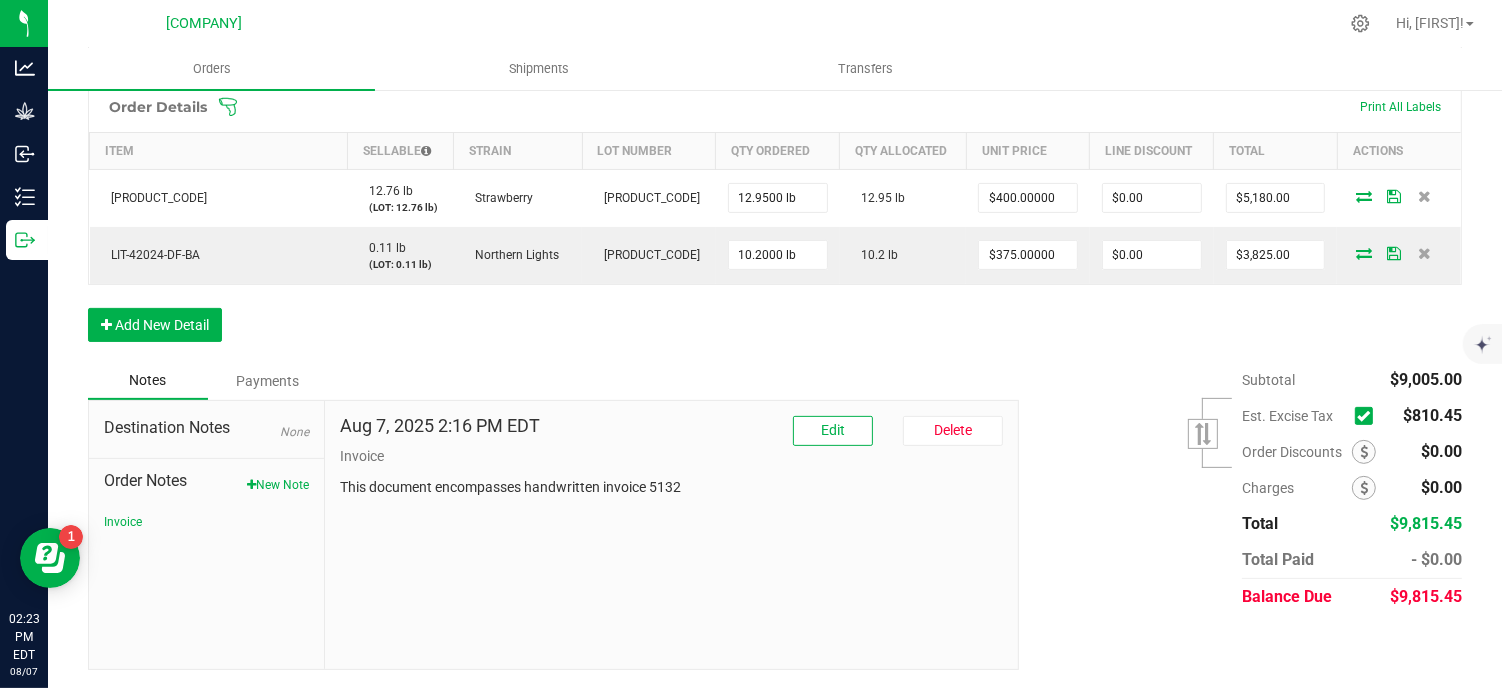 click at bounding box center (1363, 416) 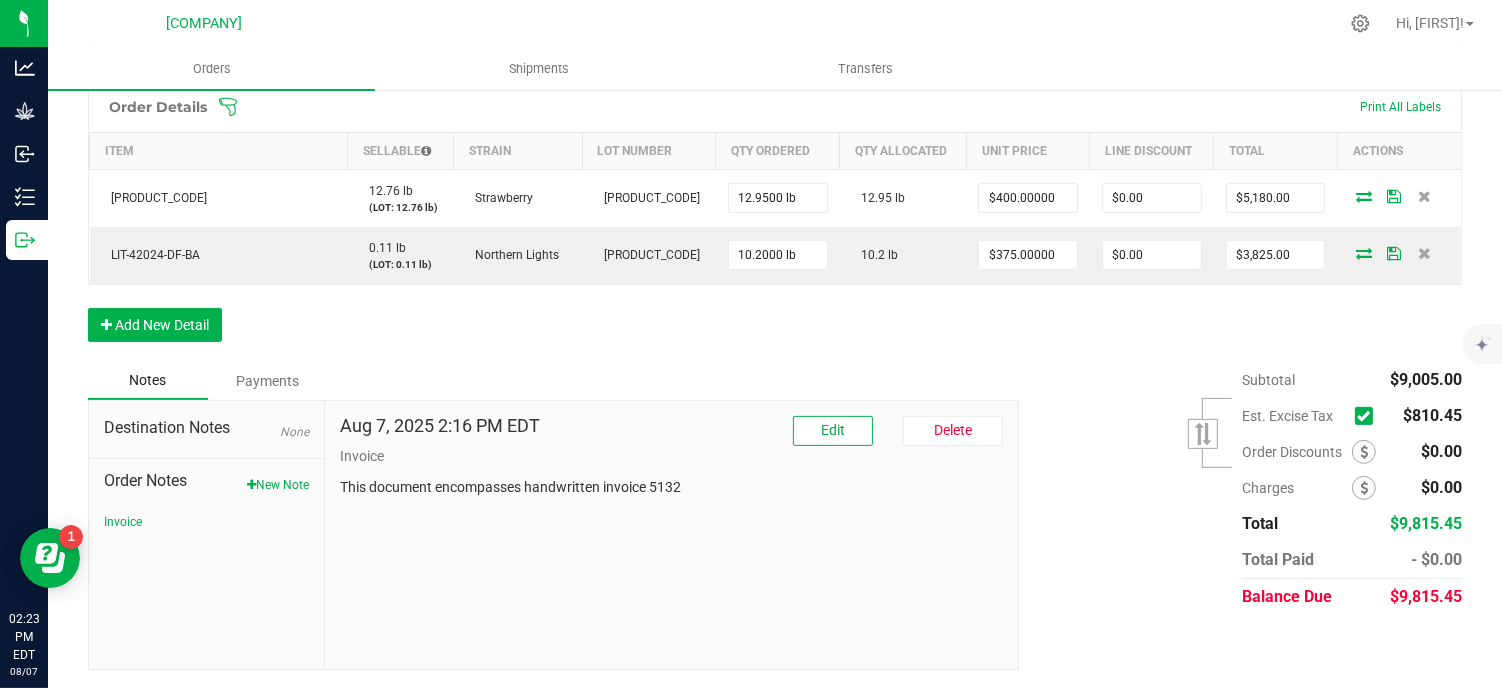 click at bounding box center (0, 0) 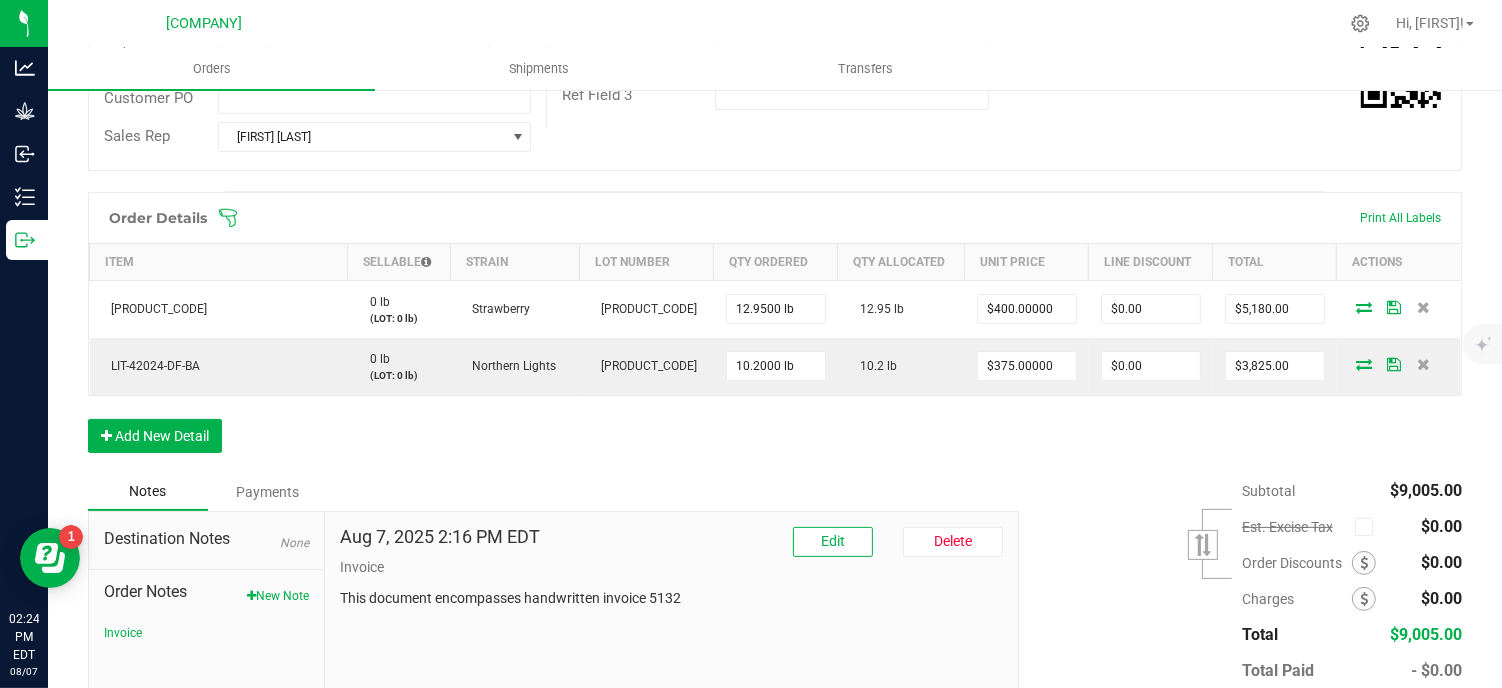 scroll, scrollTop: 533, scrollLeft: 0, axis: vertical 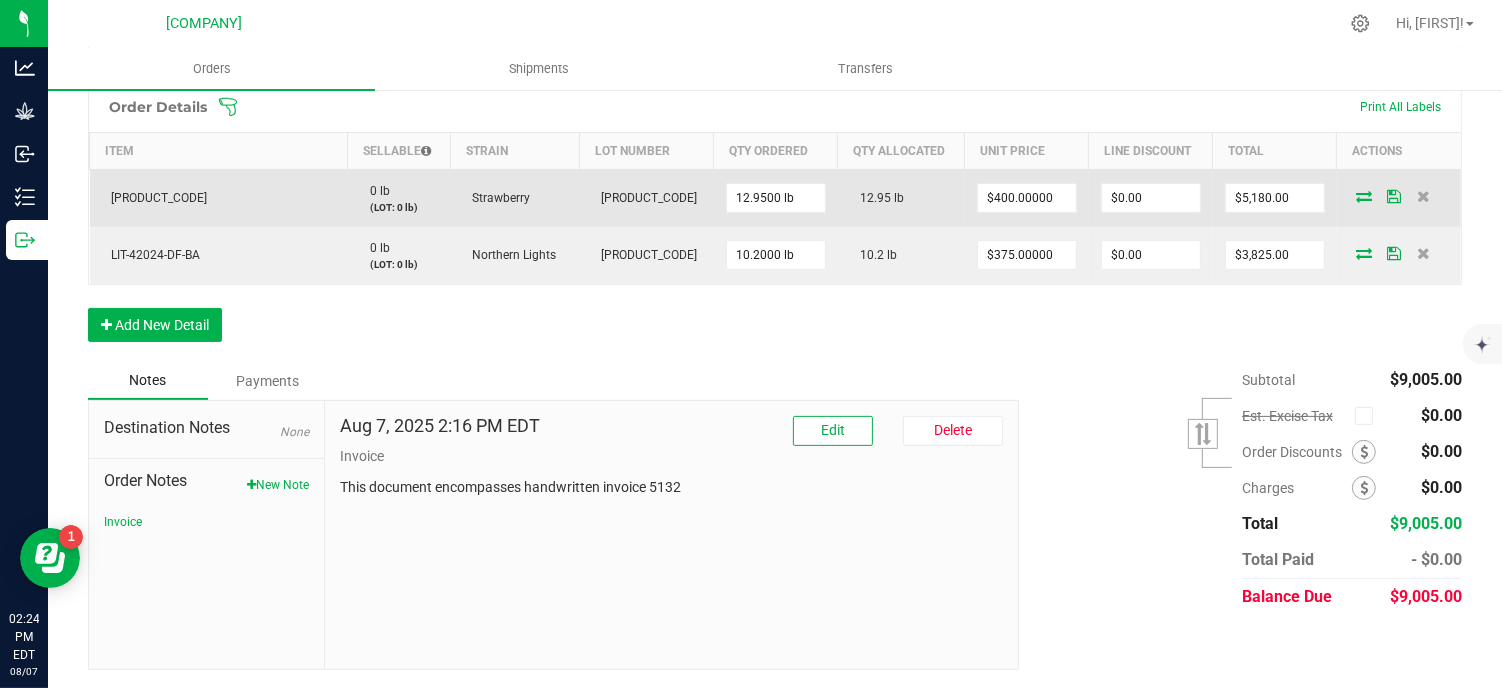 click at bounding box center (1394, 196) 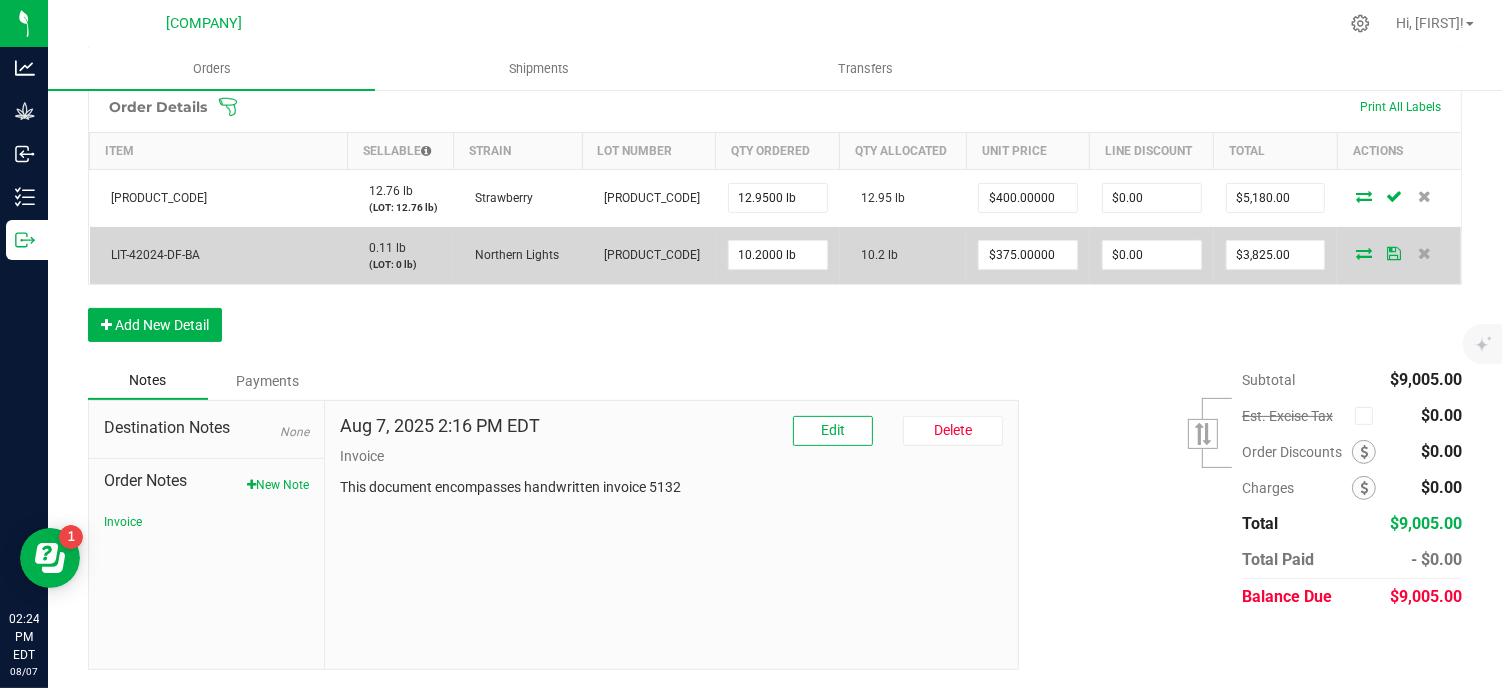 click at bounding box center [1394, 253] 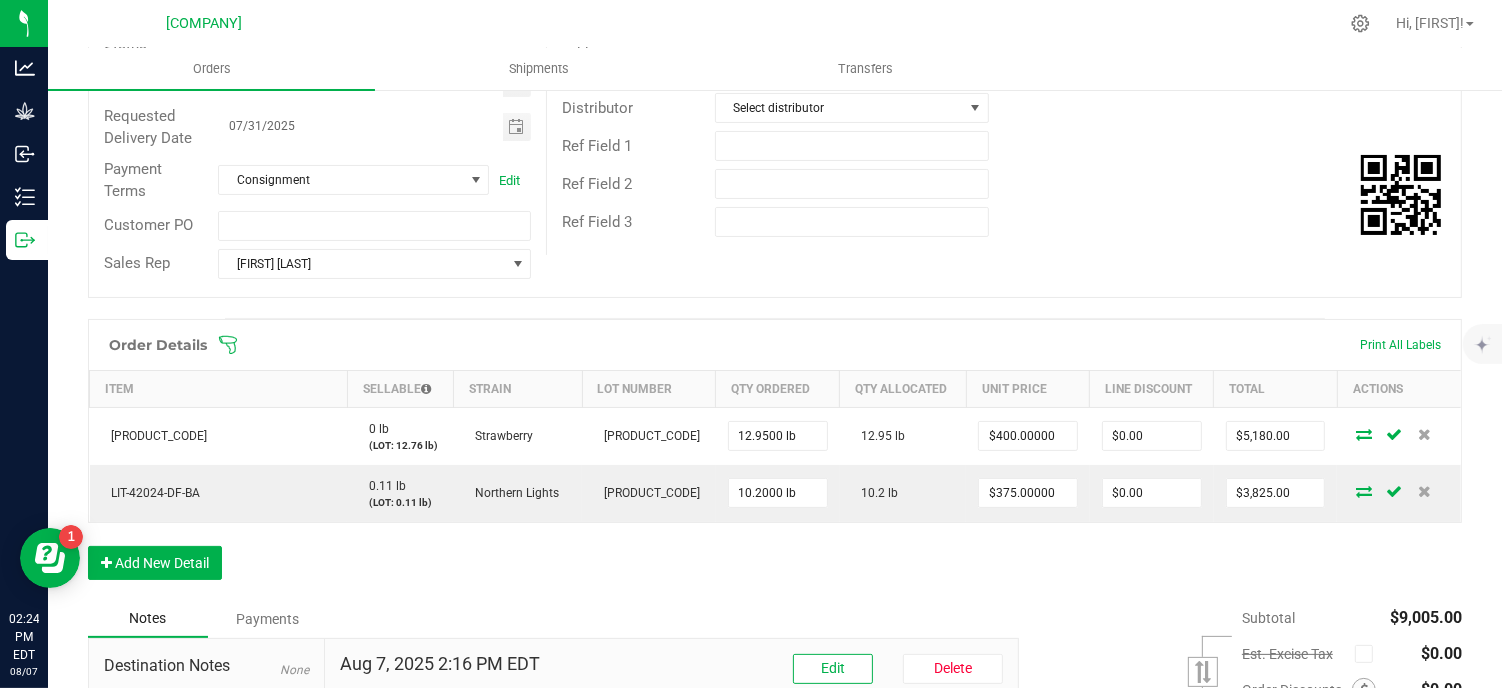 scroll, scrollTop: 0, scrollLeft: 0, axis: both 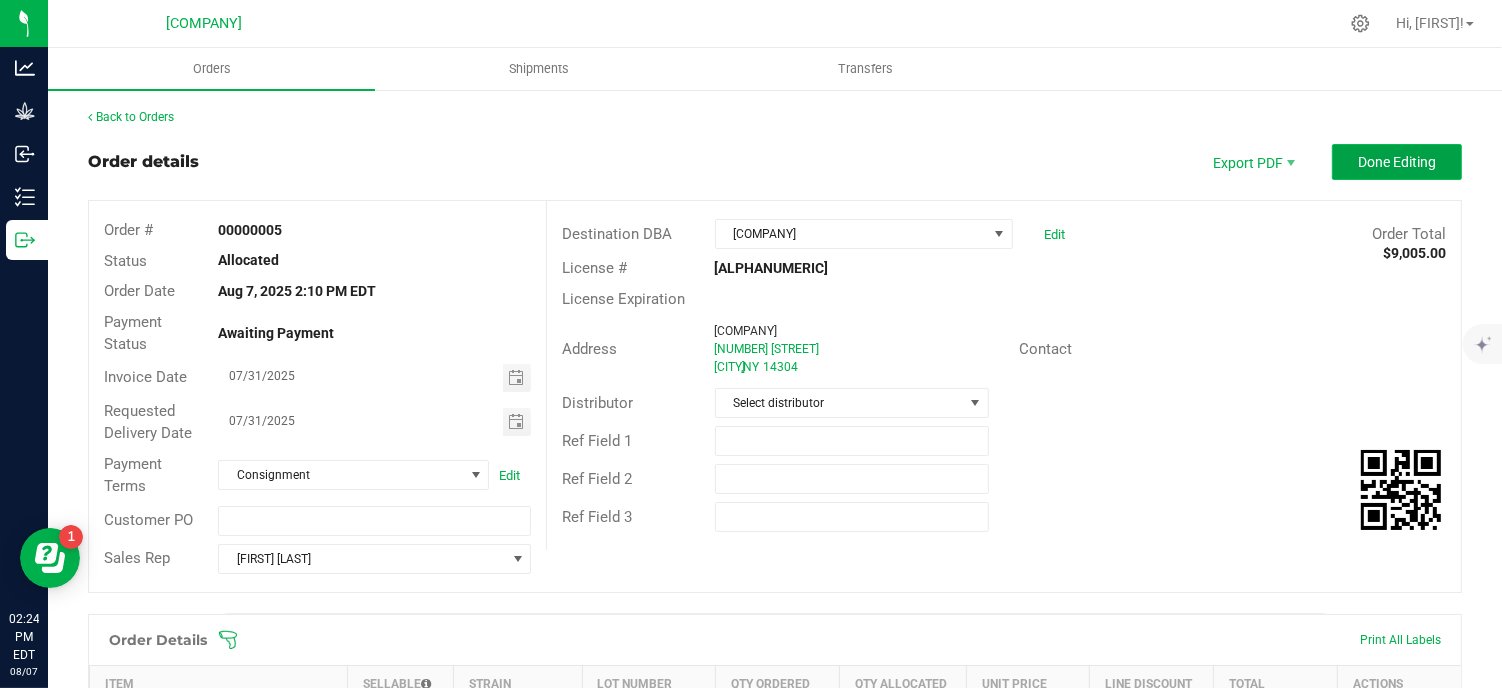 click on "Done Editing" at bounding box center (1397, 162) 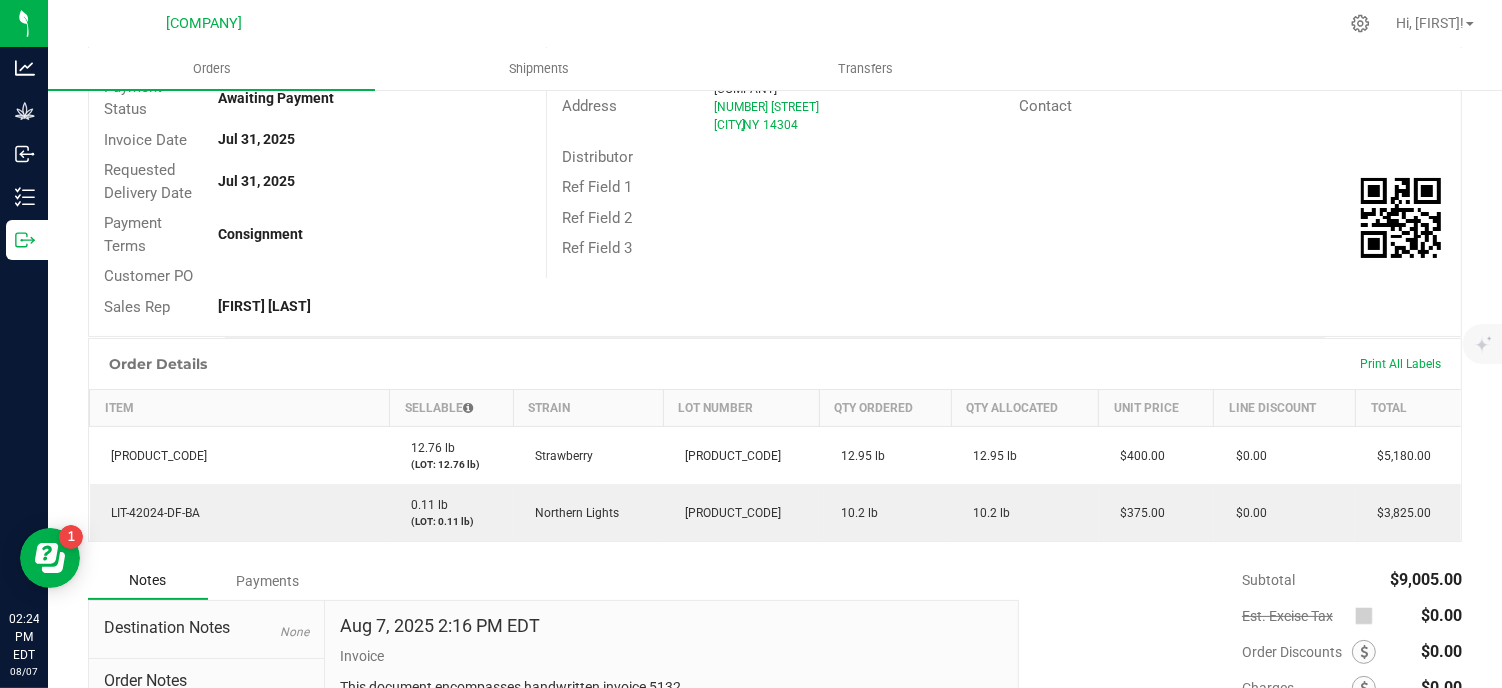 scroll, scrollTop: 0, scrollLeft: 0, axis: both 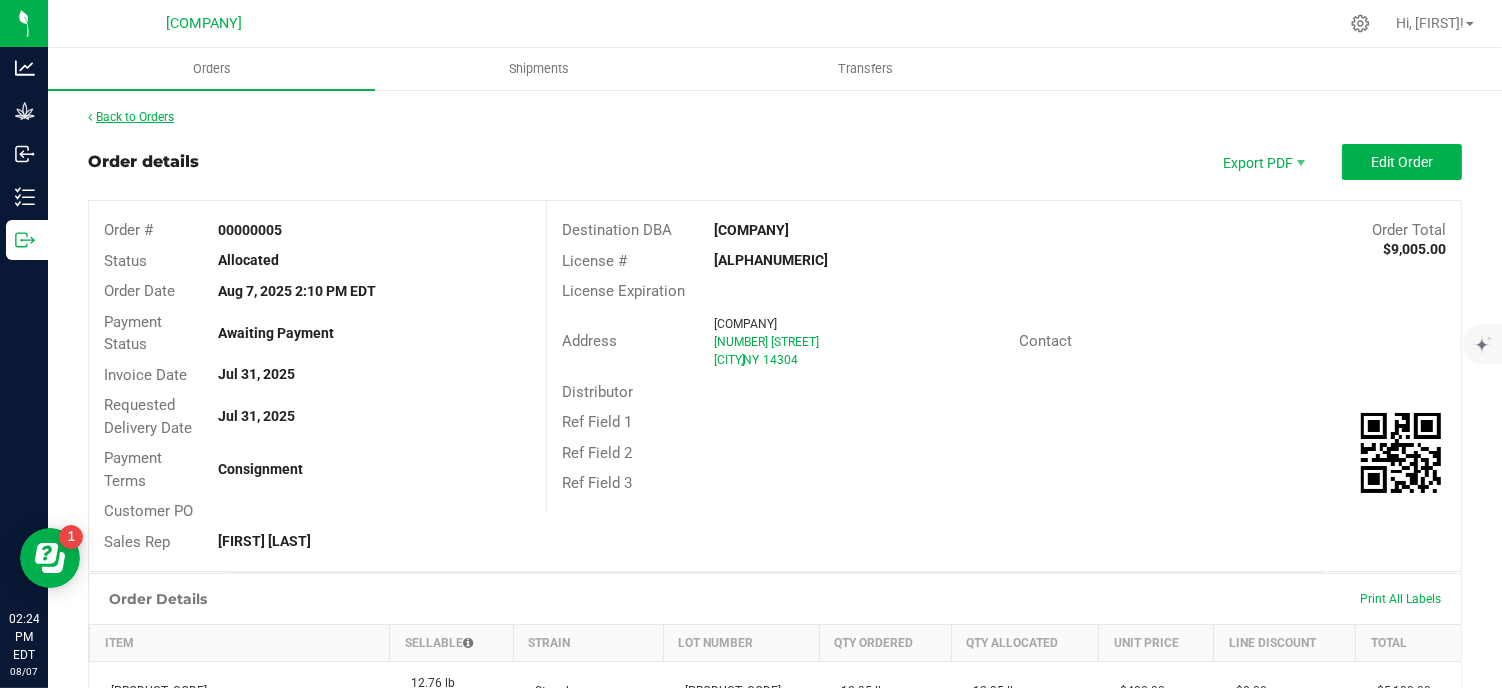 click on "Back to Orders" at bounding box center [131, 117] 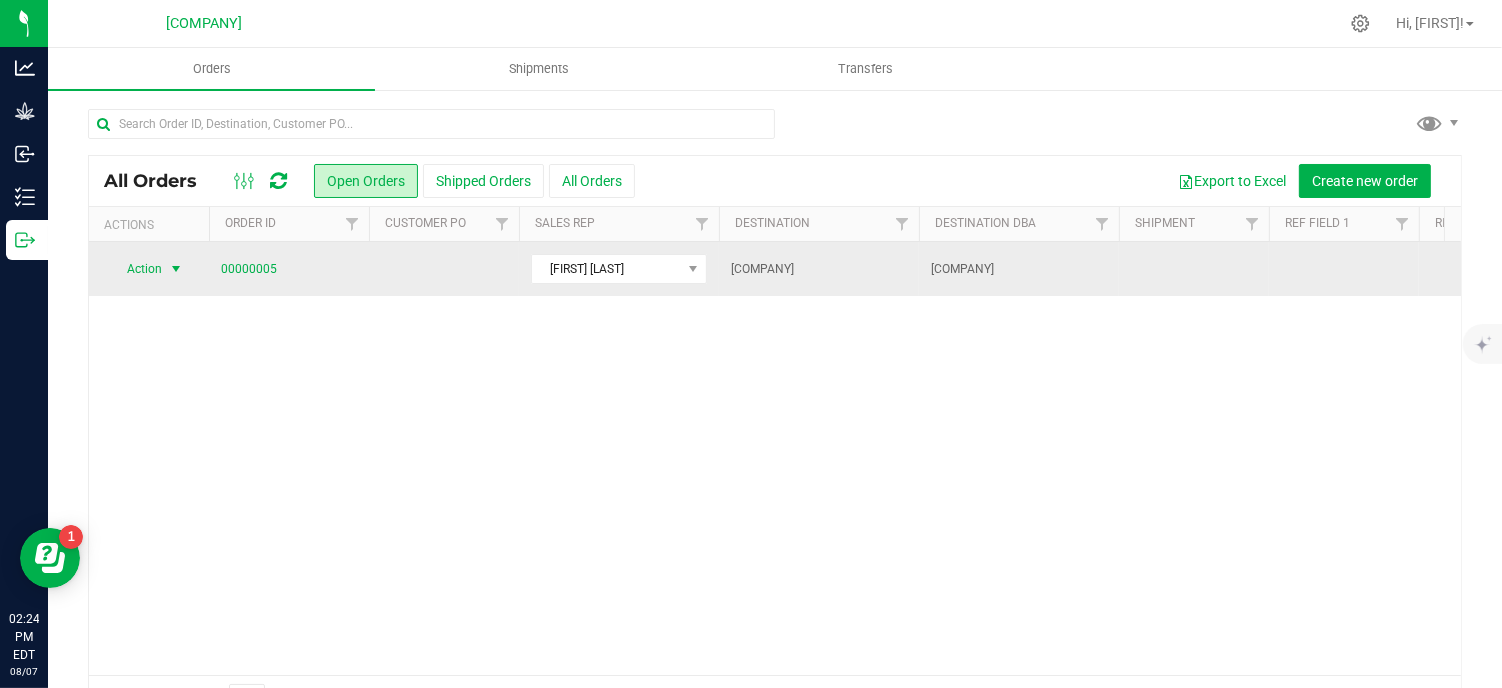 click at bounding box center (176, 269) 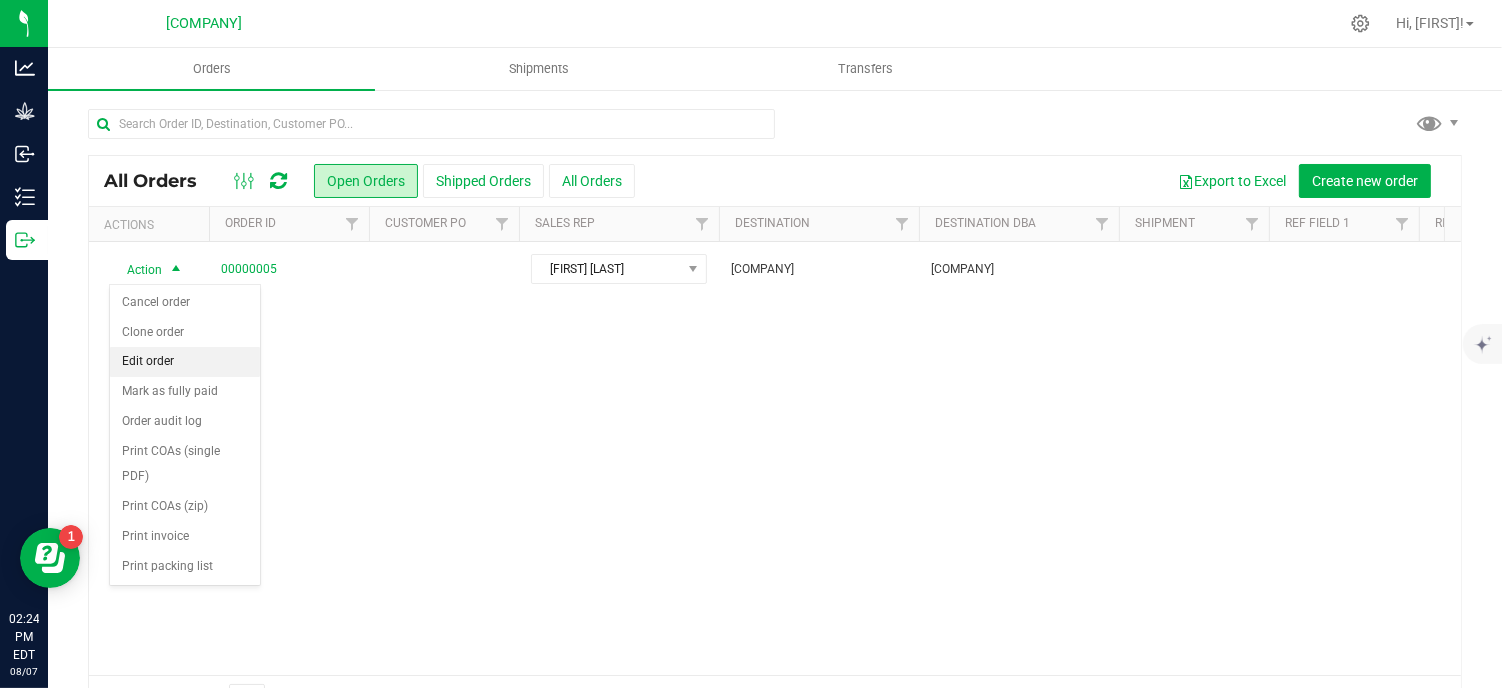 click on "Edit order" at bounding box center (185, 362) 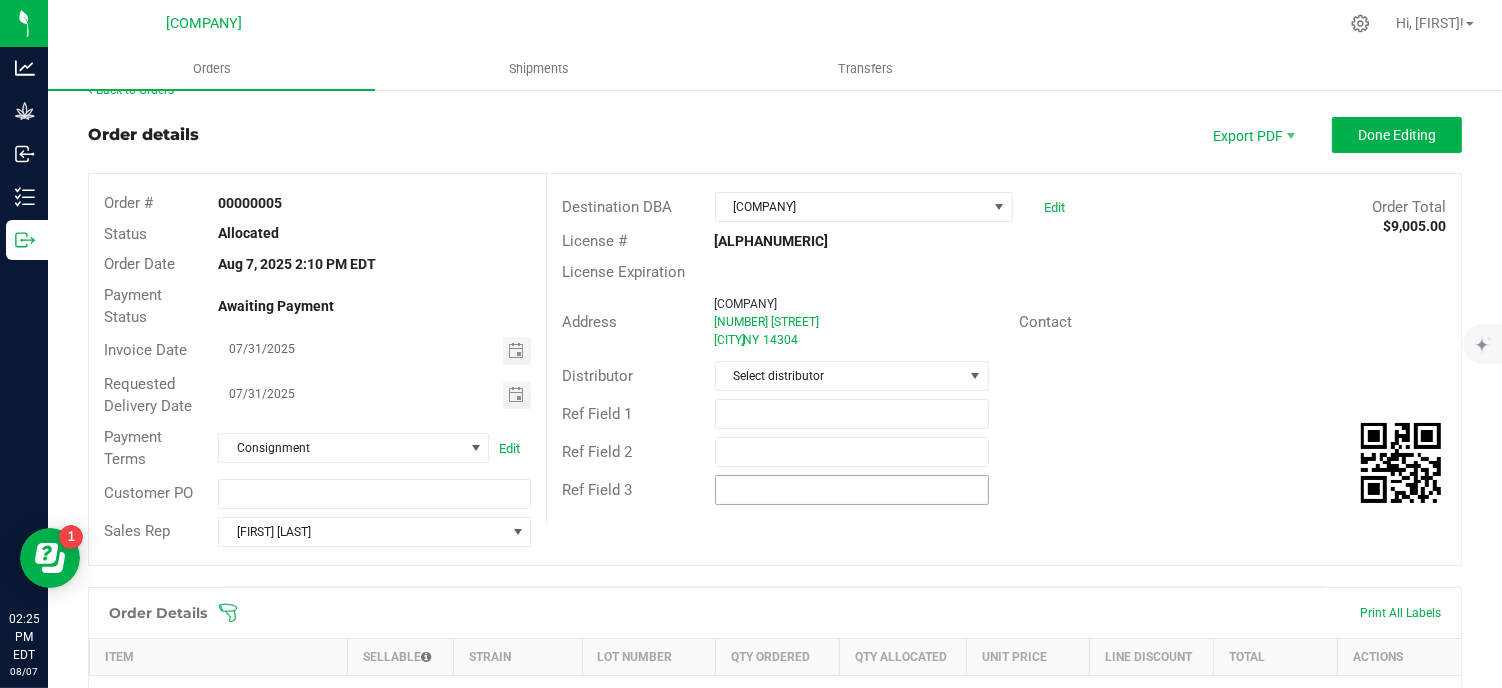 scroll, scrollTop: 0, scrollLeft: 0, axis: both 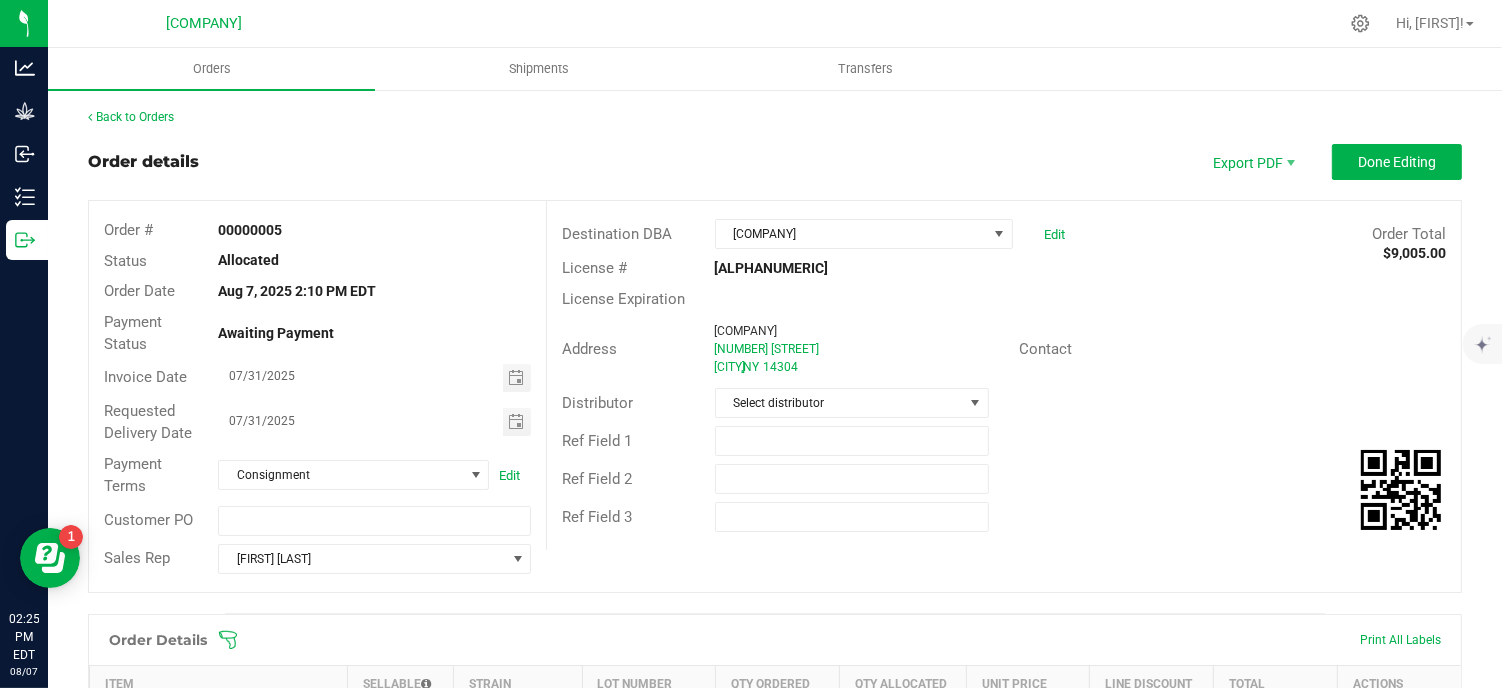 click at bounding box center (1401, 490) 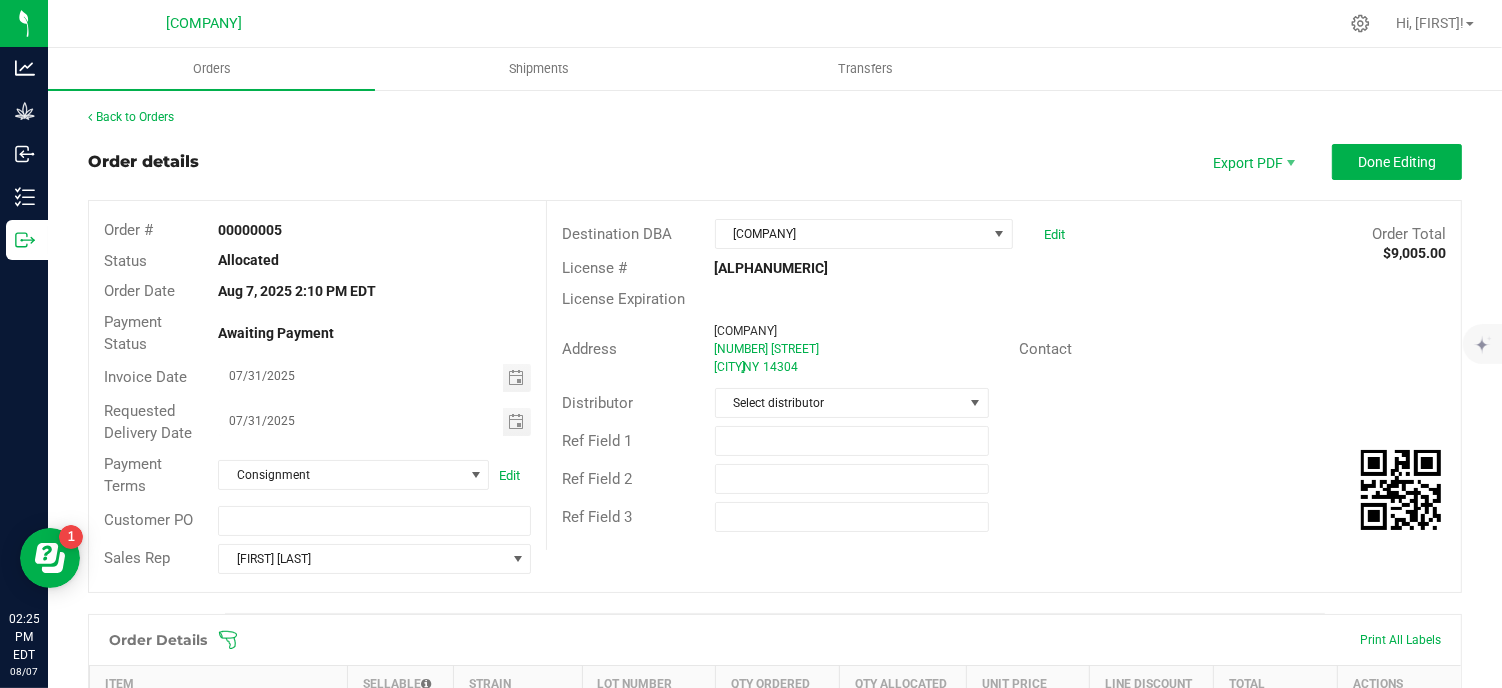 click on "Allocated" at bounding box center [248, 260] 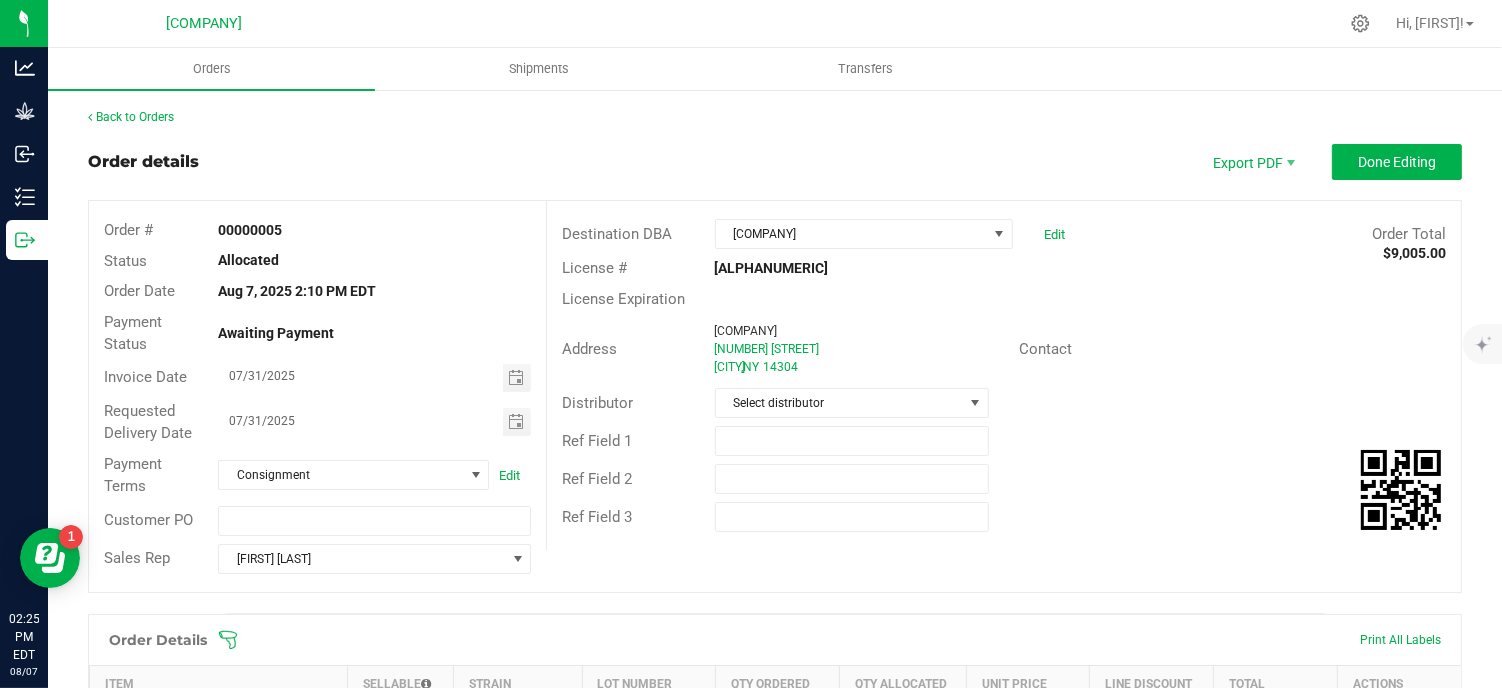 click on "Awaiting Payment" at bounding box center [276, 333] 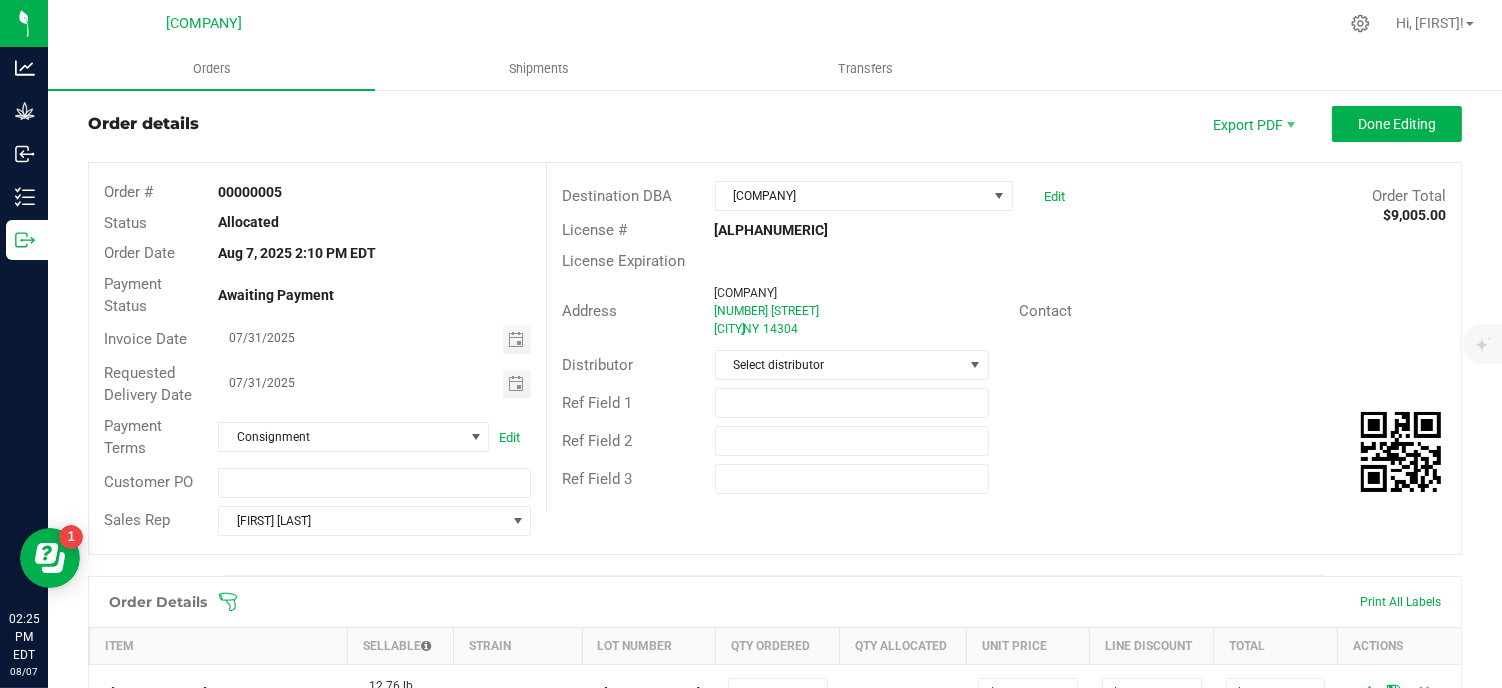 scroll, scrollTop: 0, scrollLeft: 0, axis: both 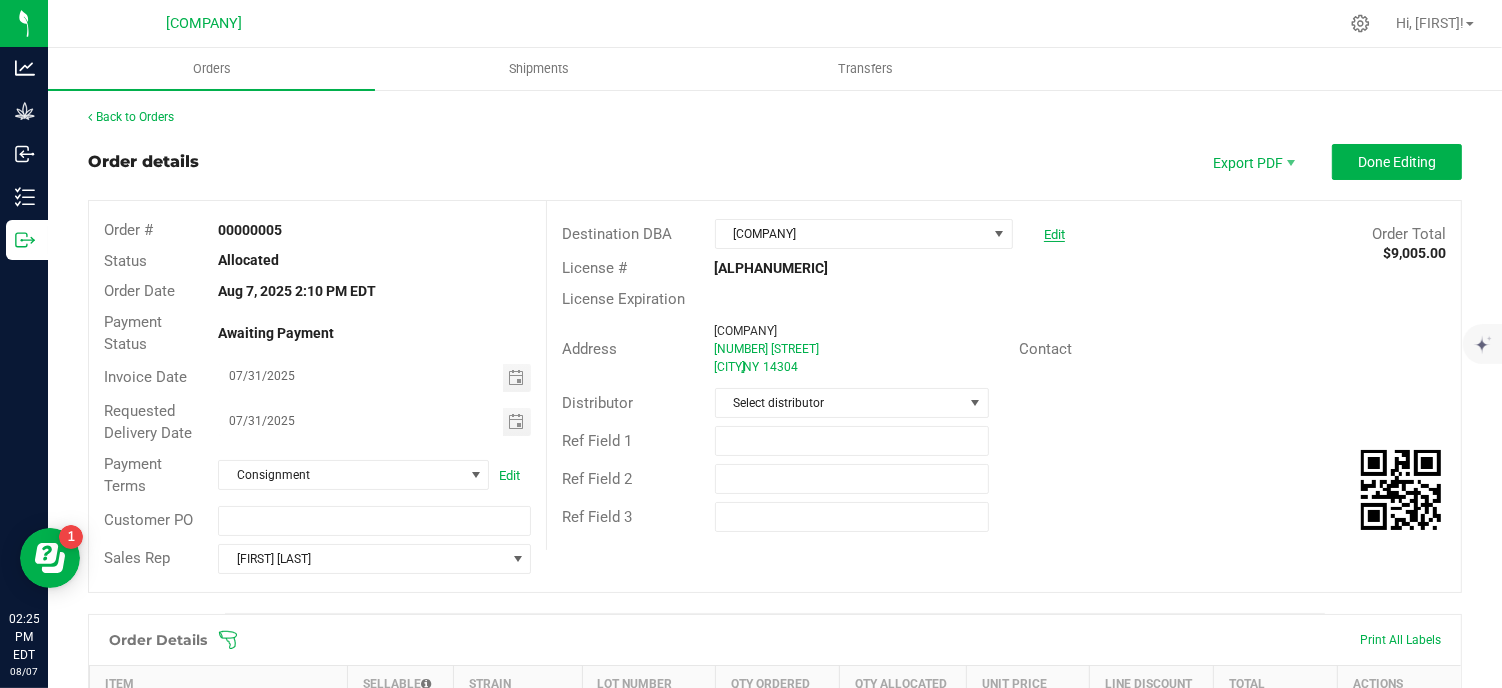 click on "Edit" at bounding box center (1054, 234) 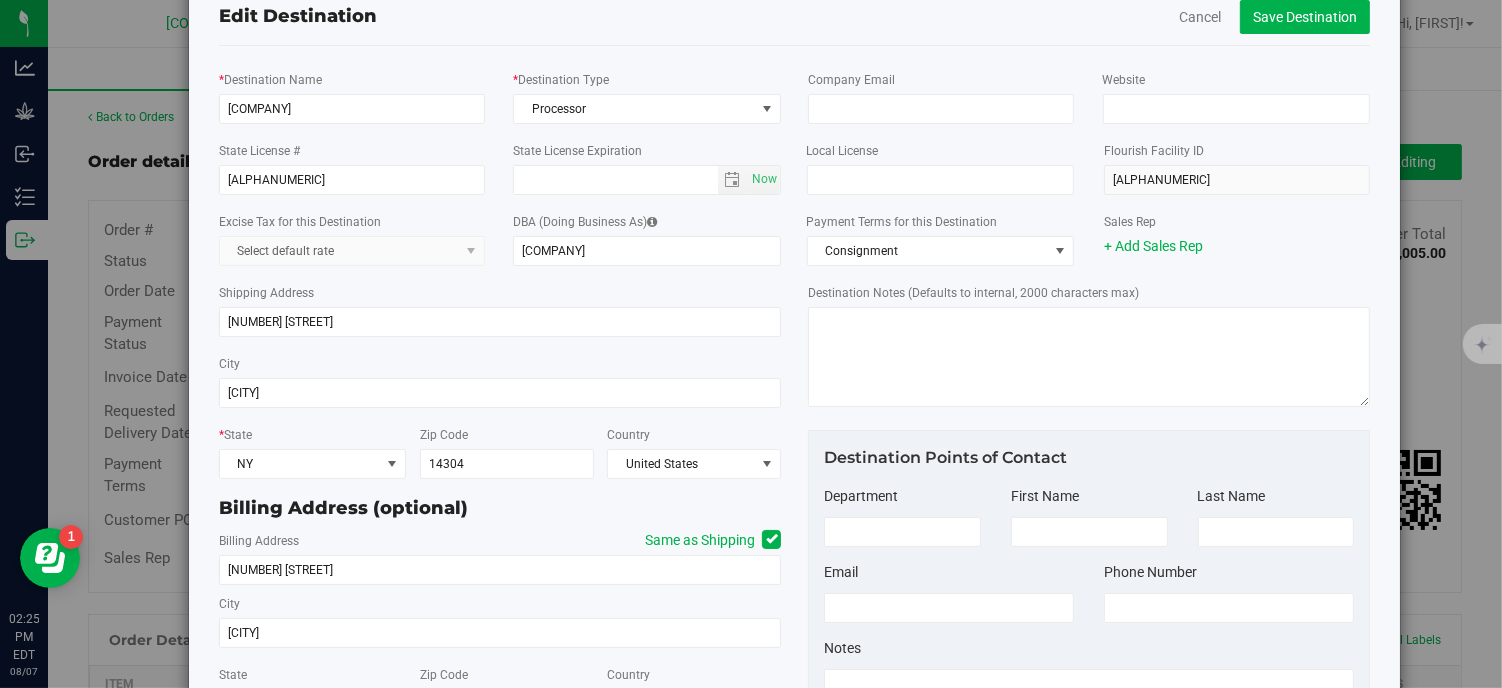 scroll, scrollTop: 0, scrollLeft: 0, axis: both 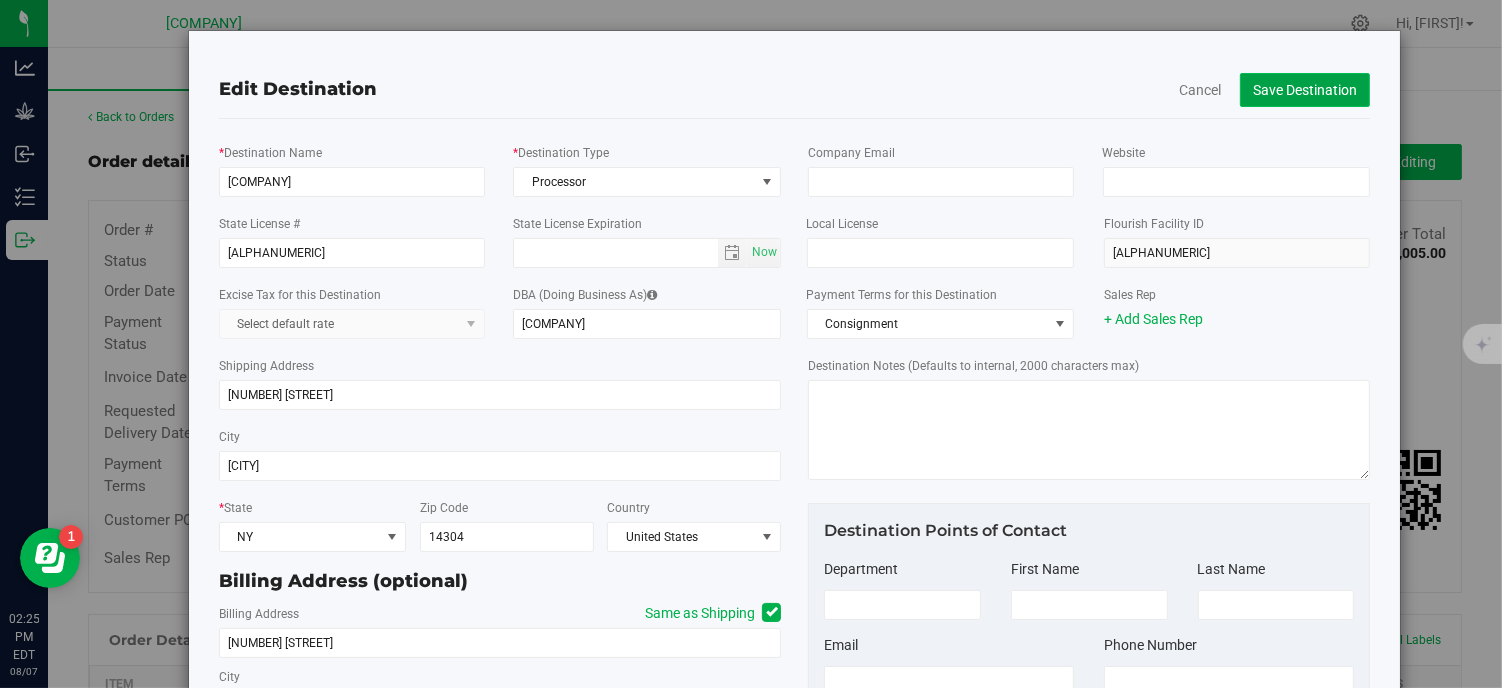 click on "Save Destination" at bounding box center (1305, 90) 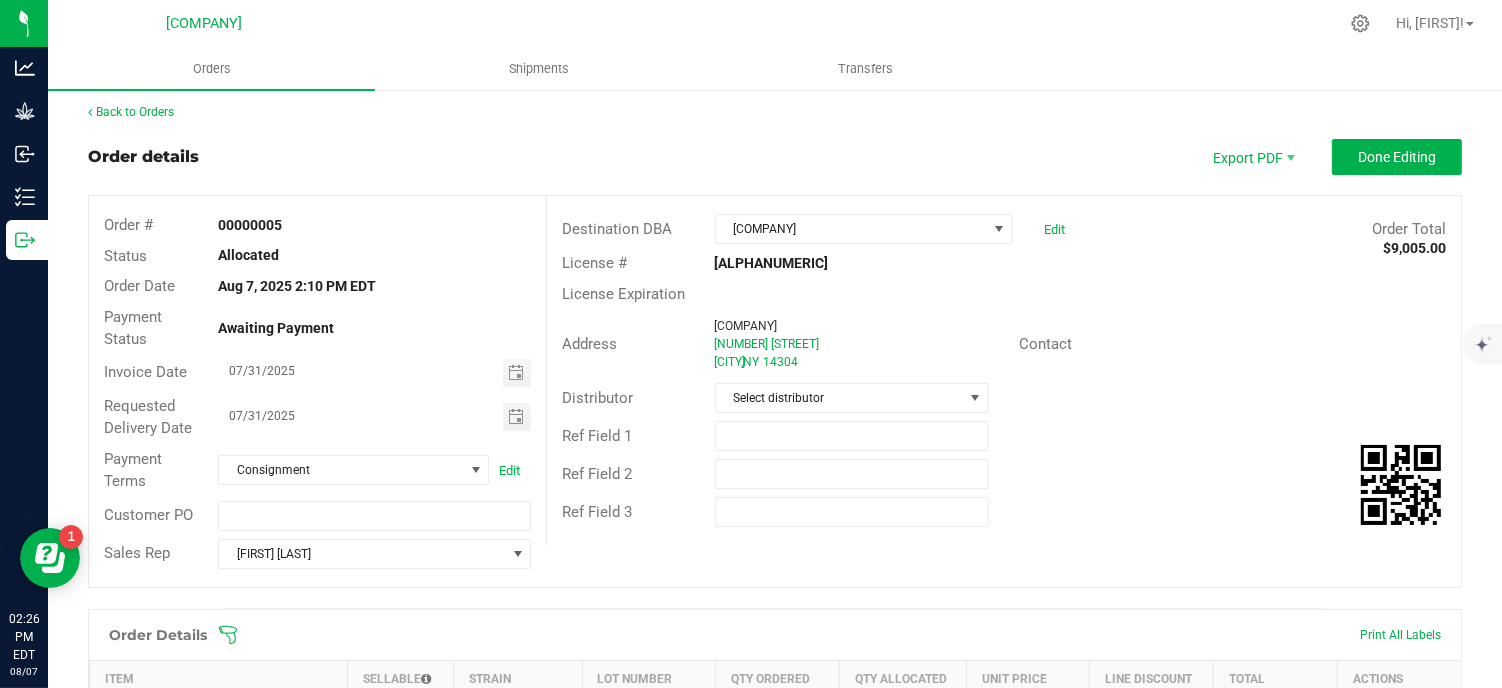 scroll, scrollTop: 0, scrollLeft: 0, axis: both 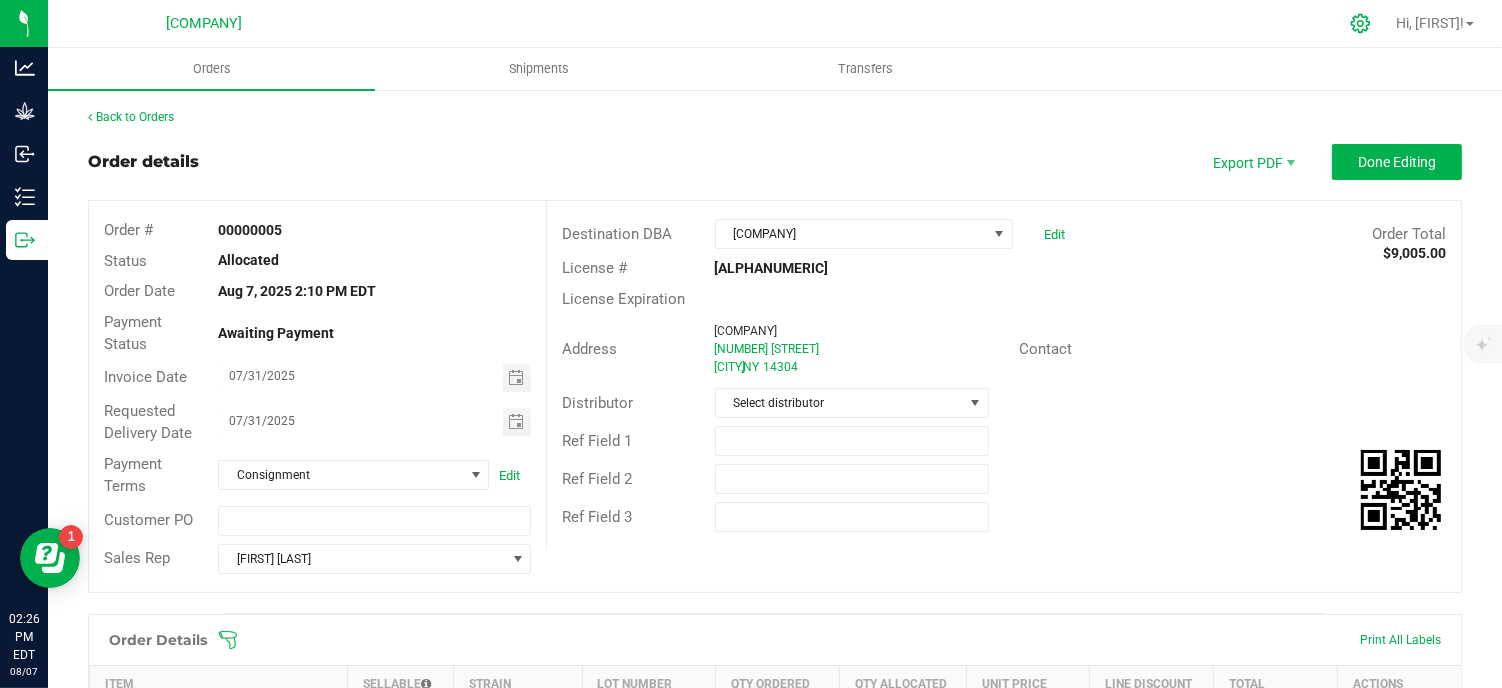 click at bounding box center (1361, 23) 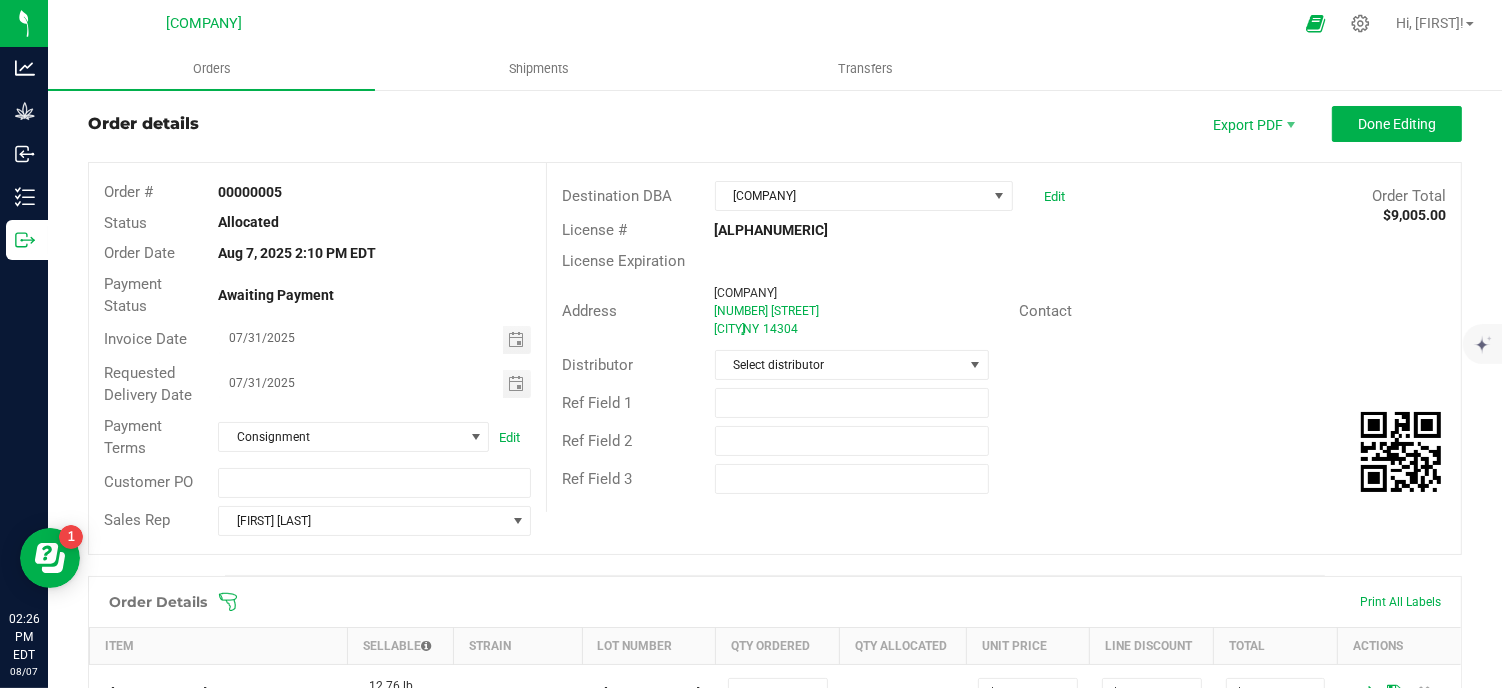 scroll, scrollTop: 0, scrollLeft: 0, axis: both 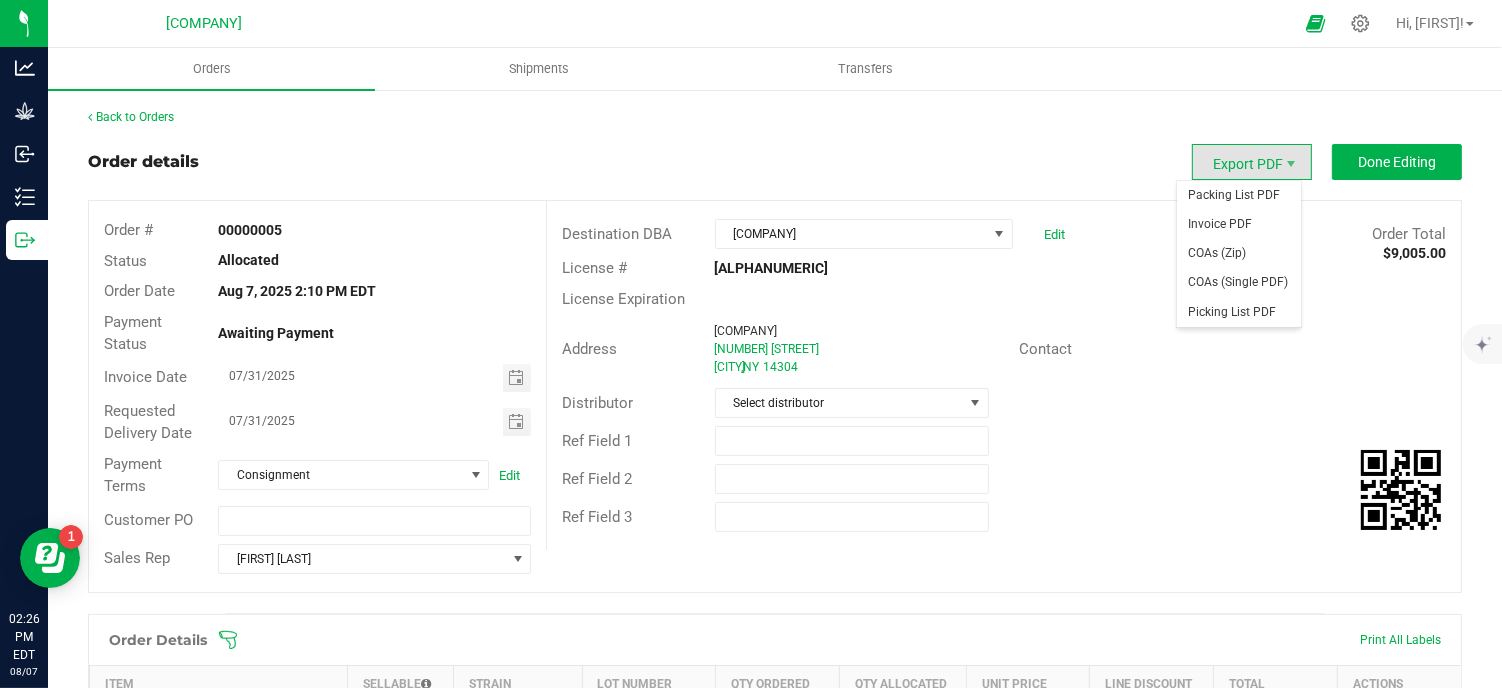 click on "Export PDF" at bounding box center [1252, 162] 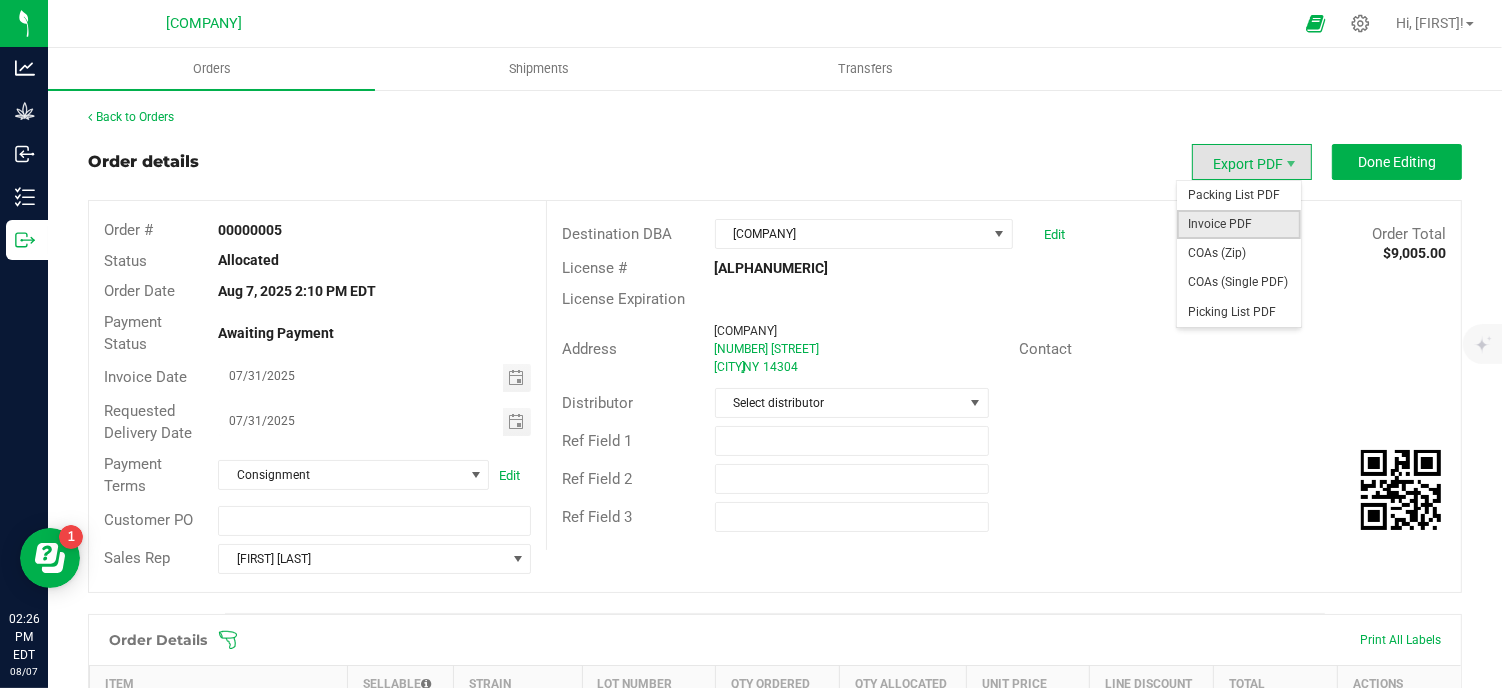 click on "Invoice PDF" at bounding box center (1239, 224) 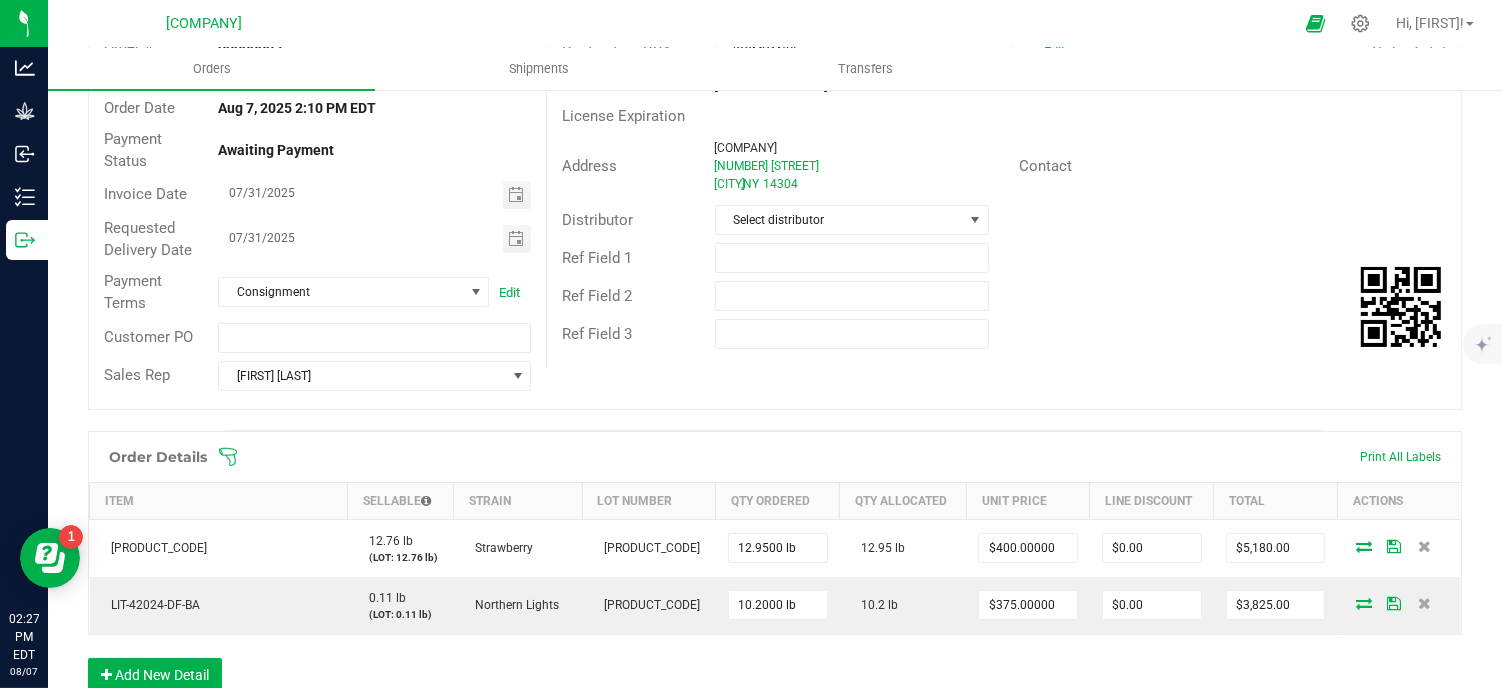 scroll, scrollTop: 222, scrollLeft: 0, axis: vertical 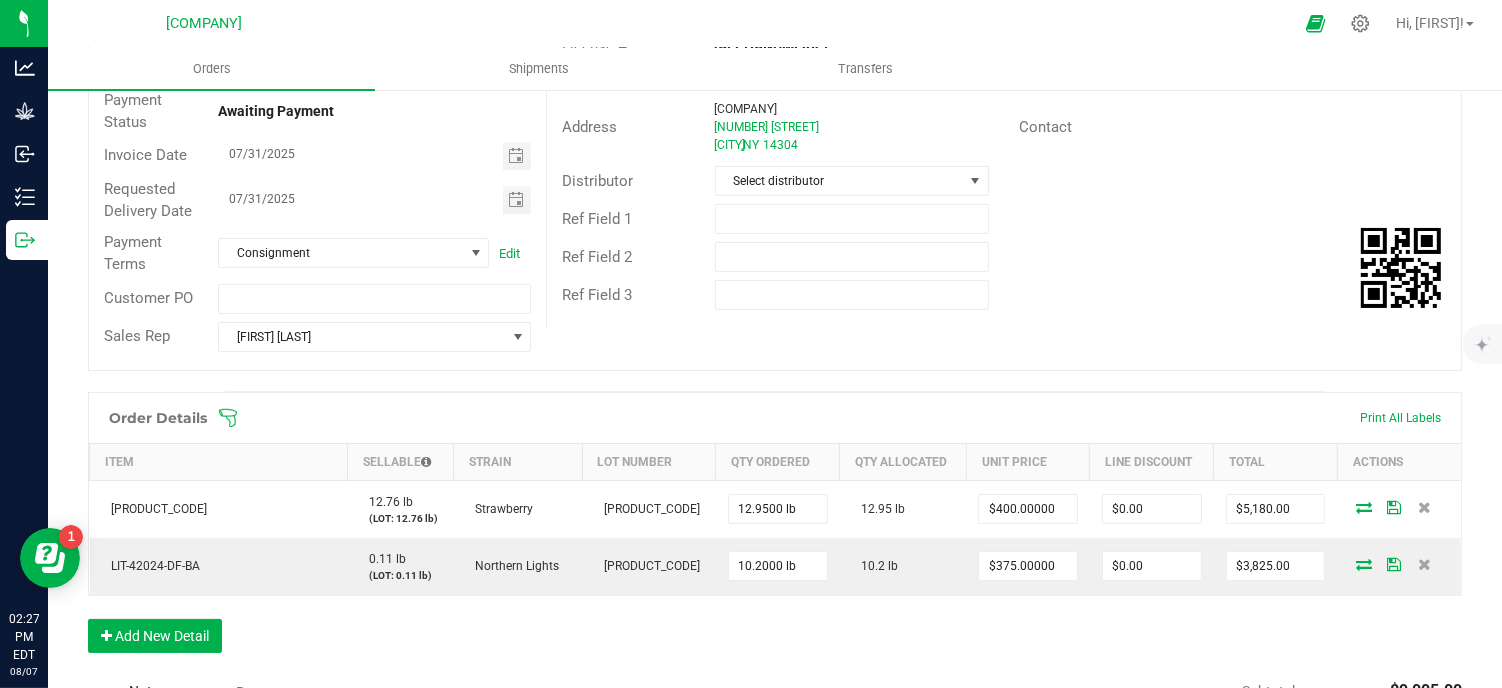click 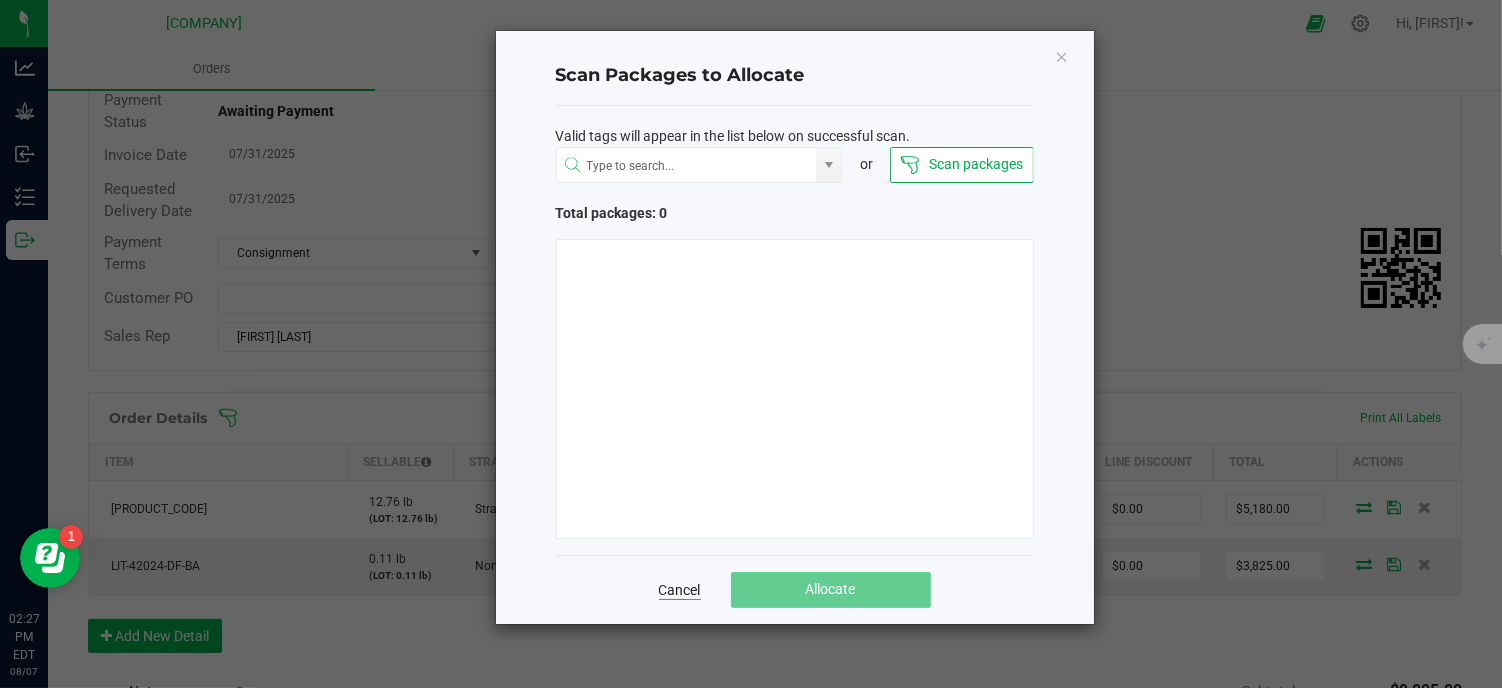 click on "Cancel" 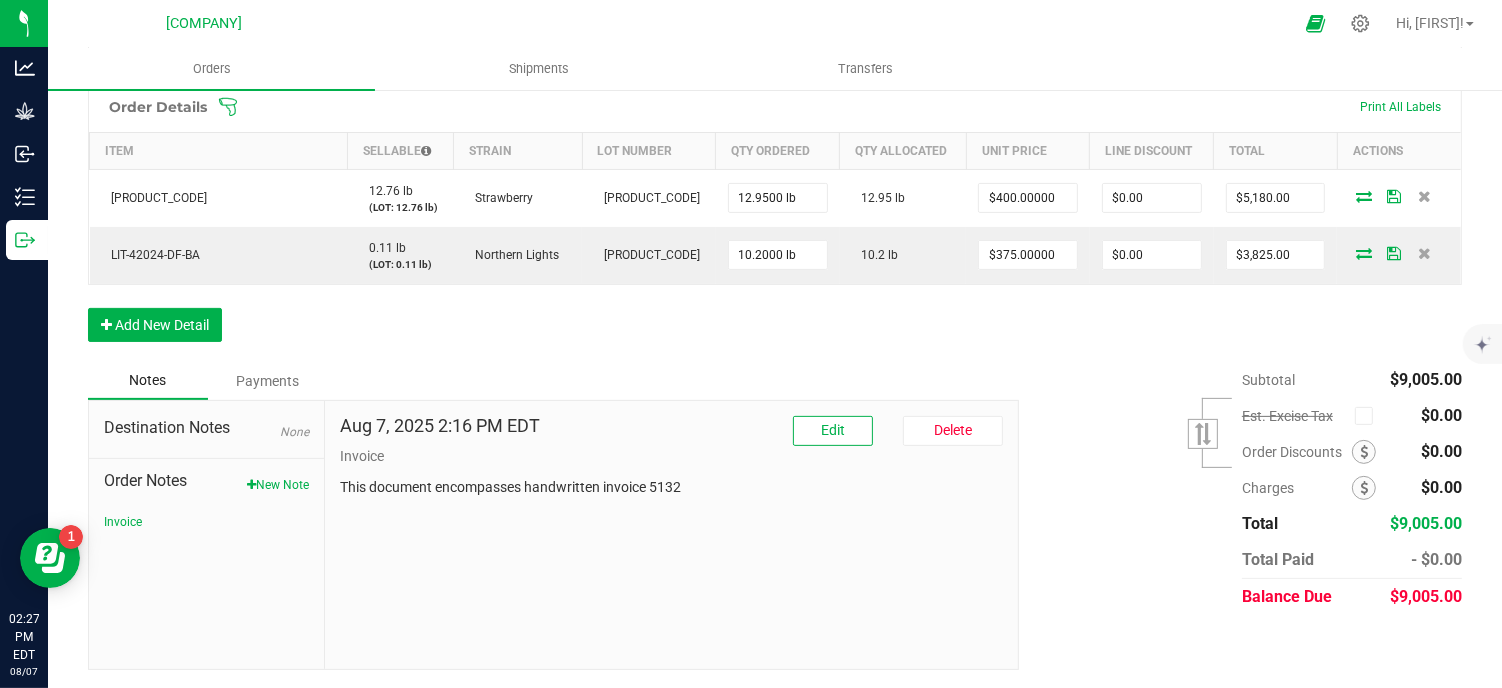 scroll, scrollTop: 0, scrollLeft: 0, axis: both 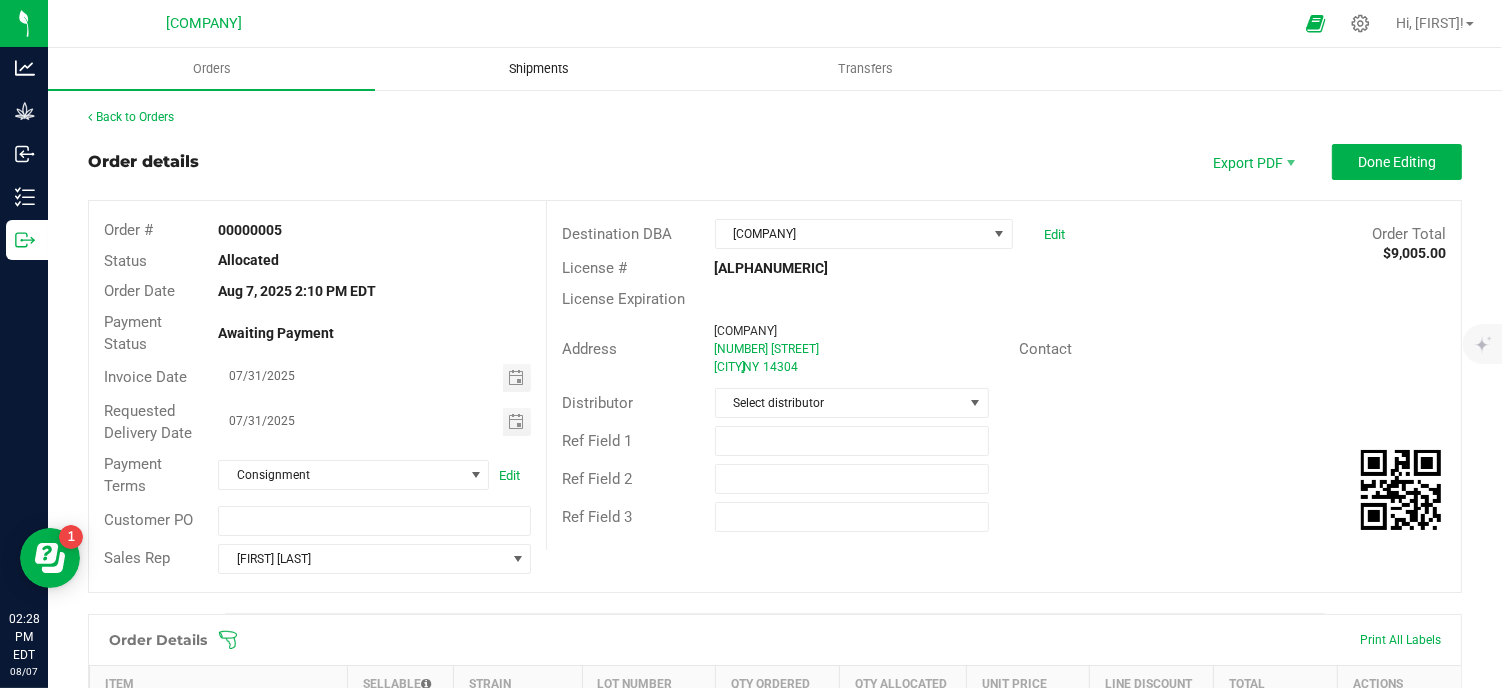 click on "Shipments" at bounding box center (539, 69) 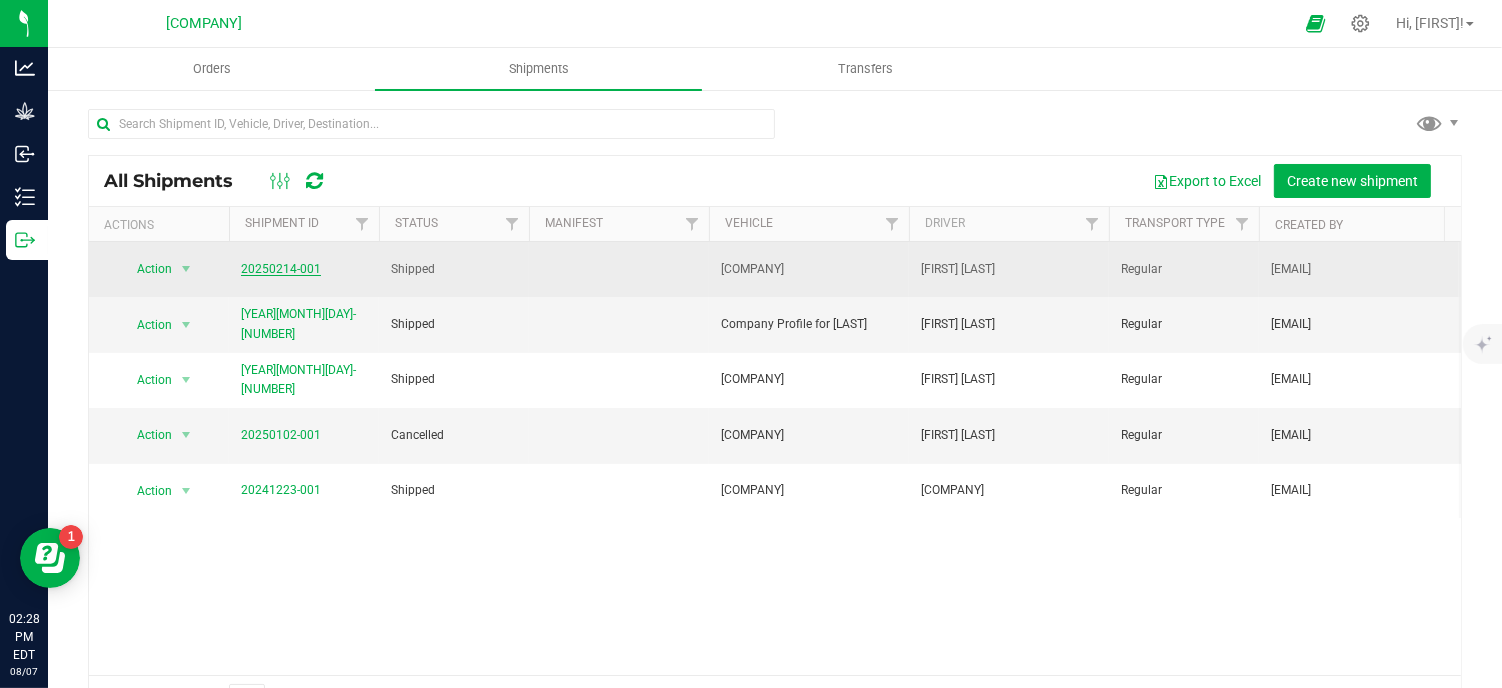 click on "20250214-001" at bounding box center [281, 269] 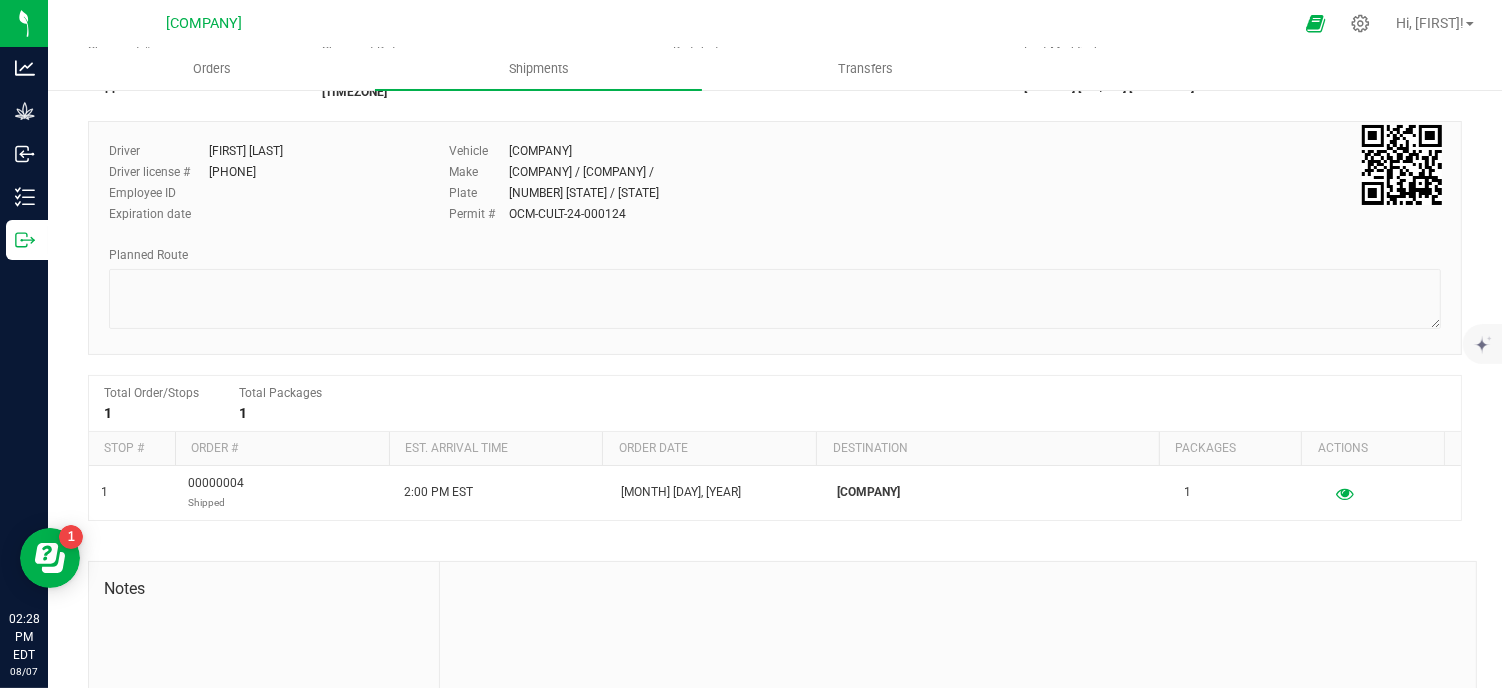 scroll, scrollTop: 0, scrollLeft: 0, axis: both 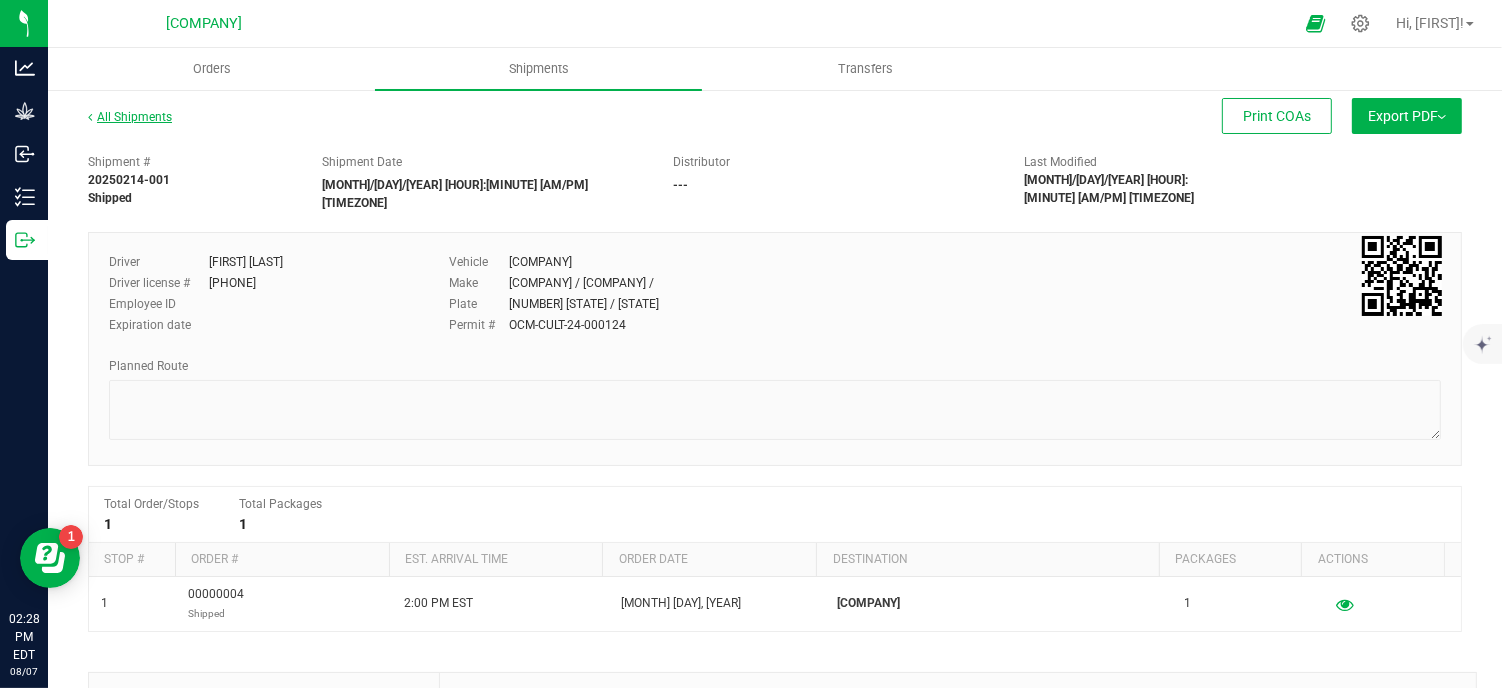 click on "All Shipments" at bounding box center (130, 117) 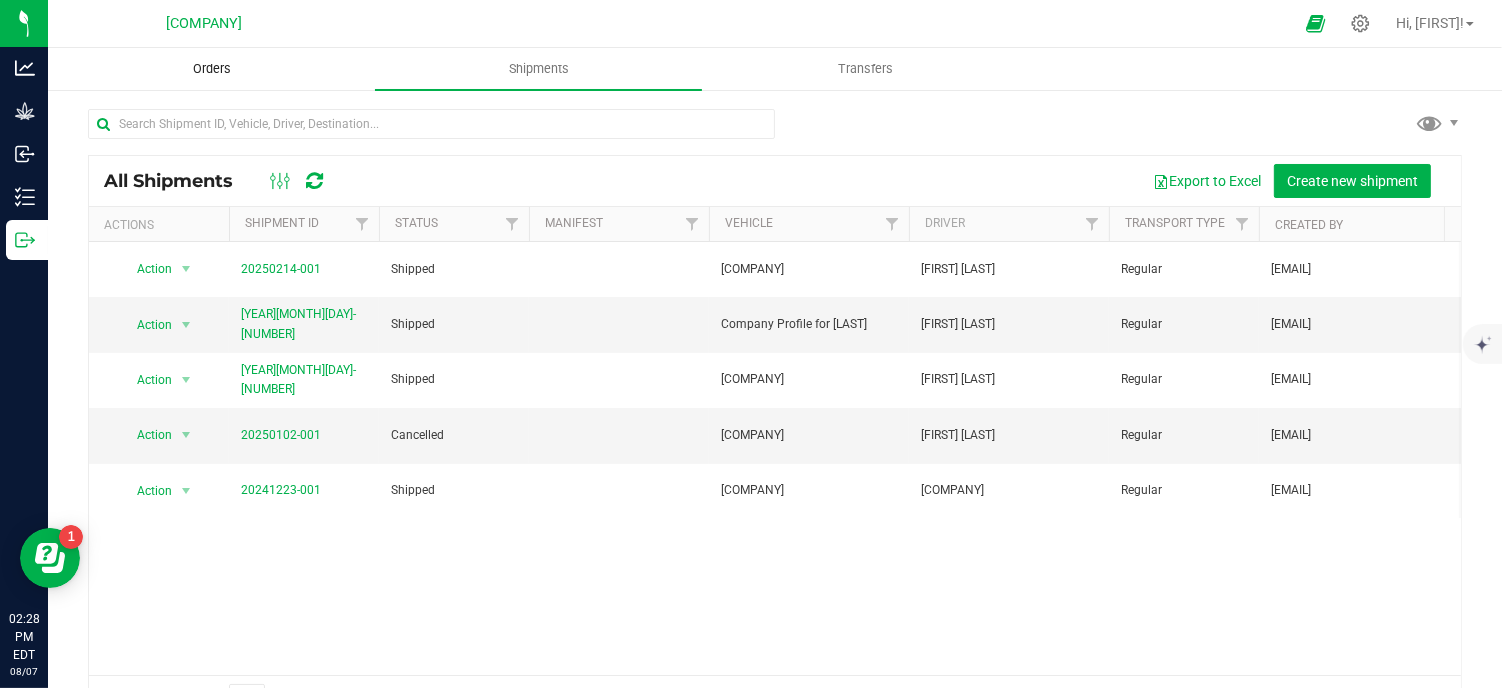 click on "Orders" at bounding box center [212, 69] 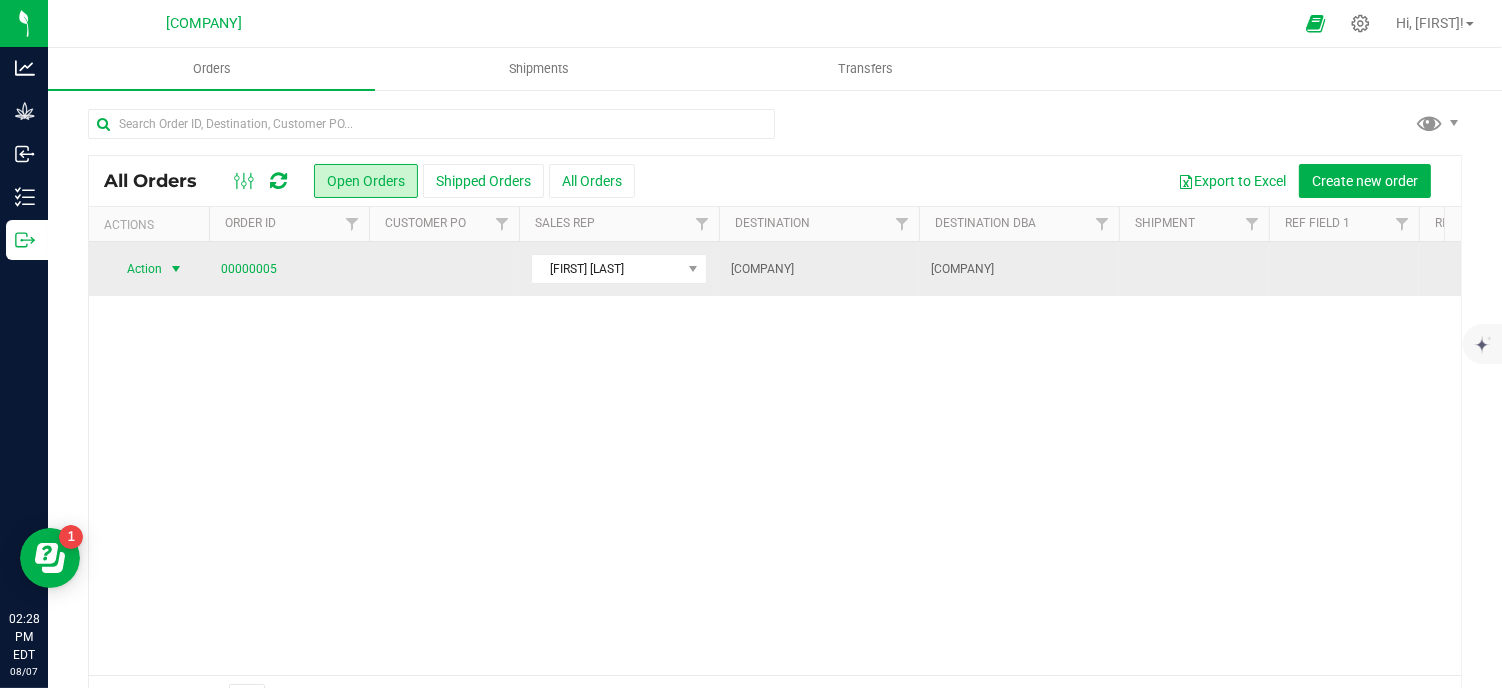 click at bounding box center [176, 269] 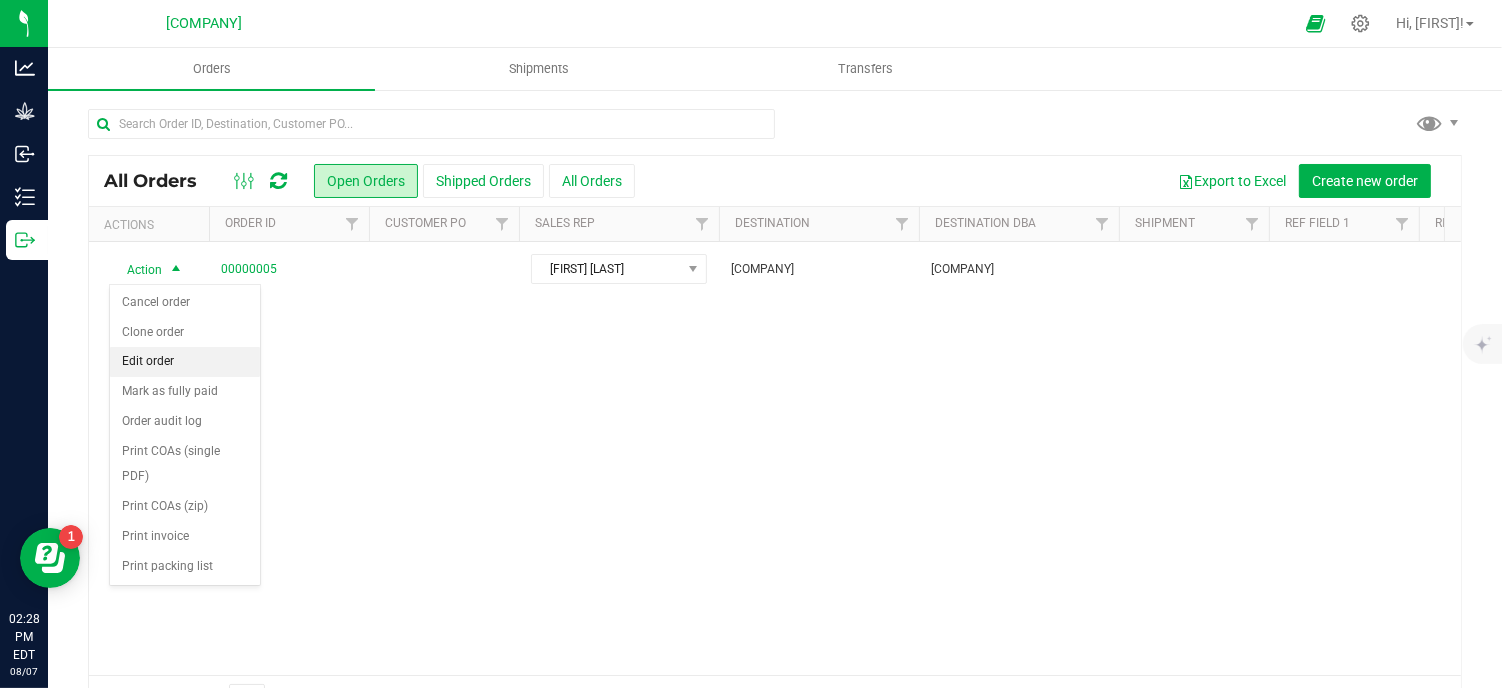 click on "Edit order" at bounding box center (185, 362) 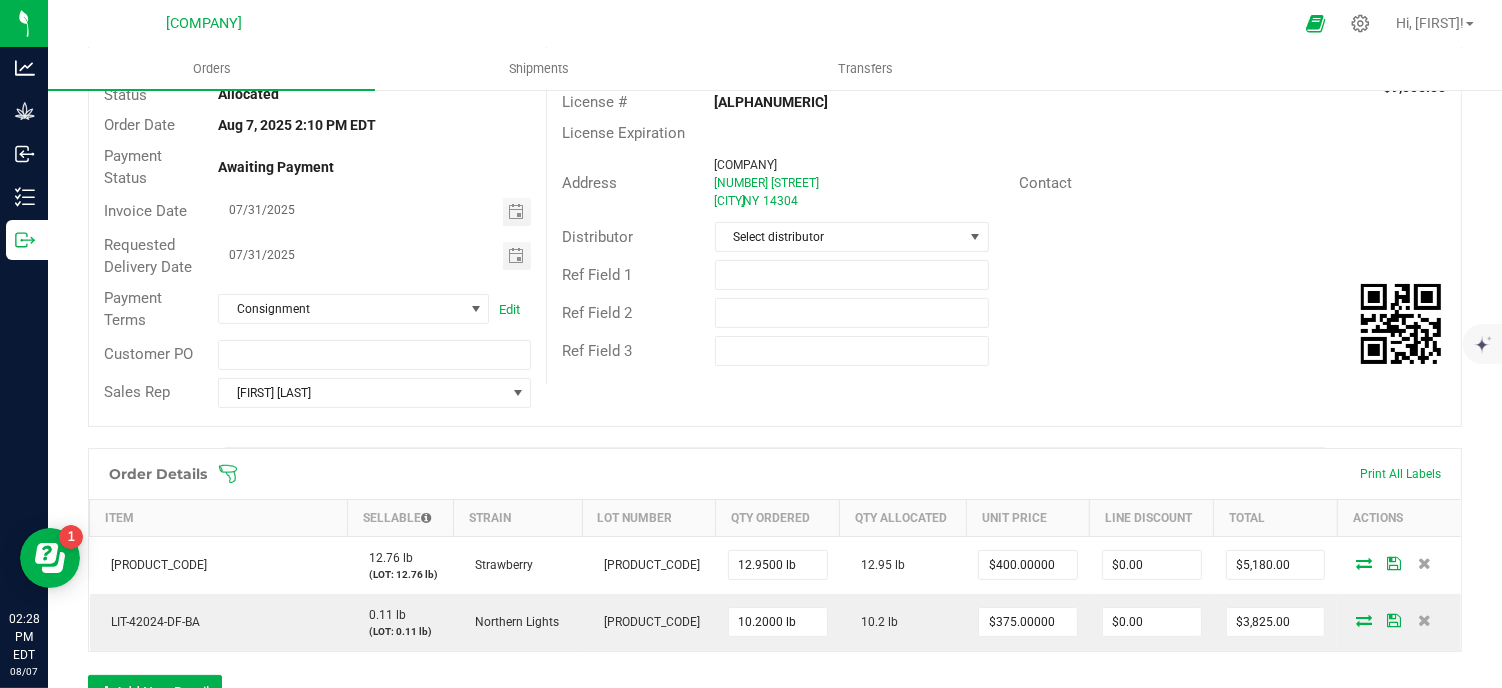 scroll, scrollTop: 533, scrollLeft: 0, axis: vertical 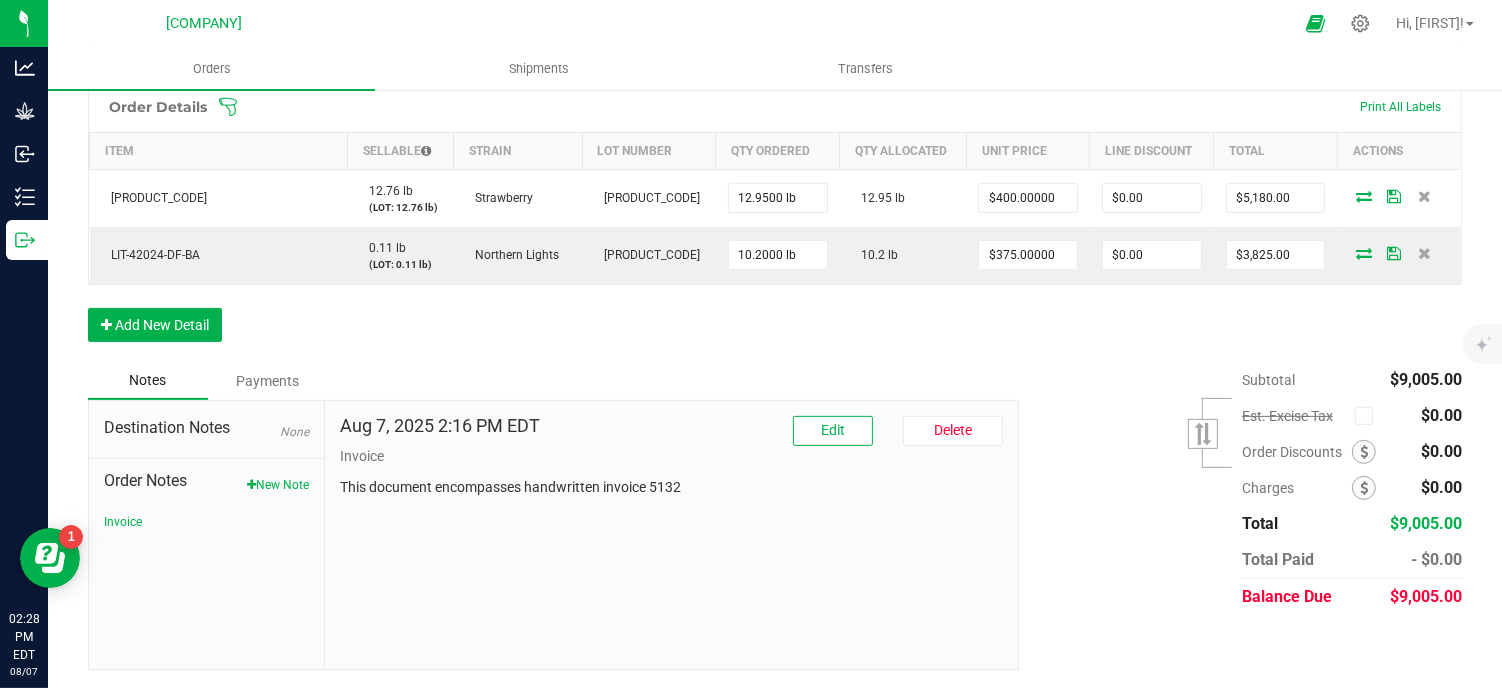 click on "Payments" at bounding box center (268, 381) 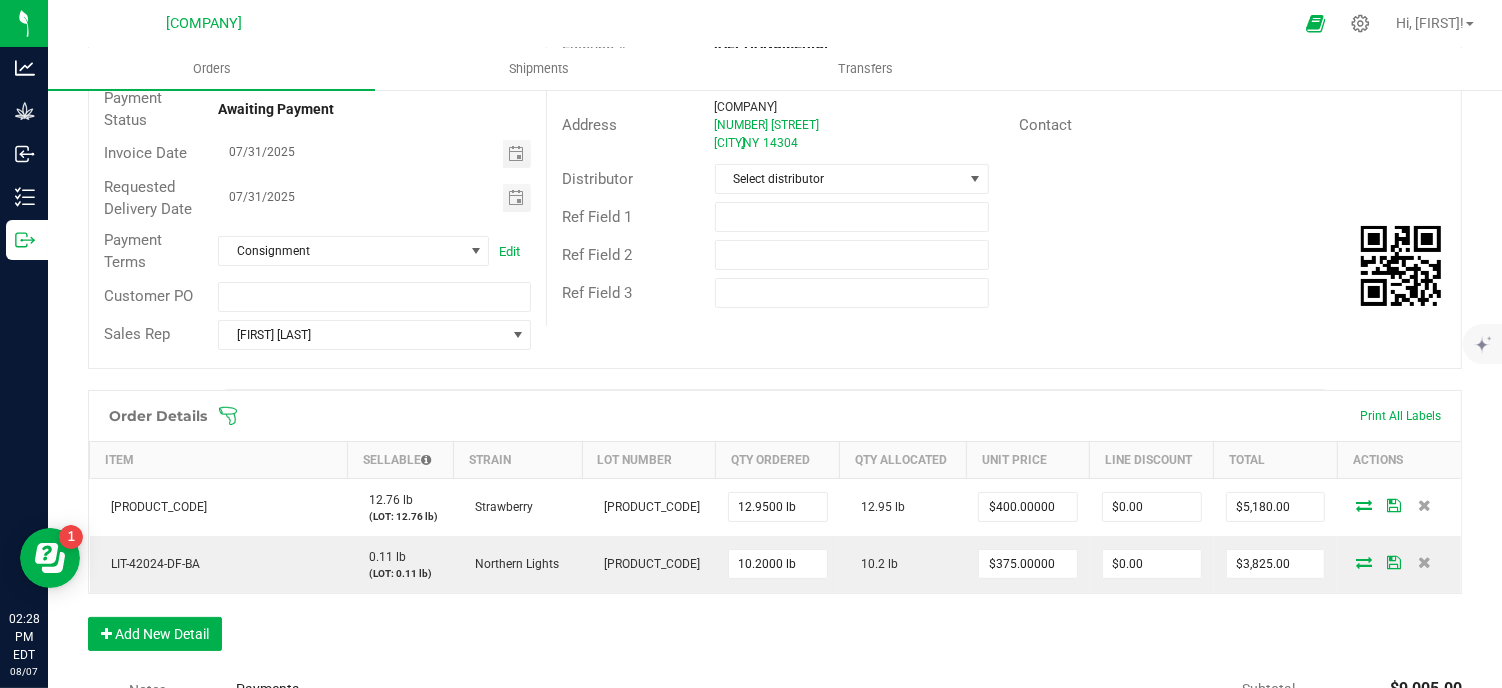 scroll, scrollTop: 0, scrollLeft: 0, axis: both 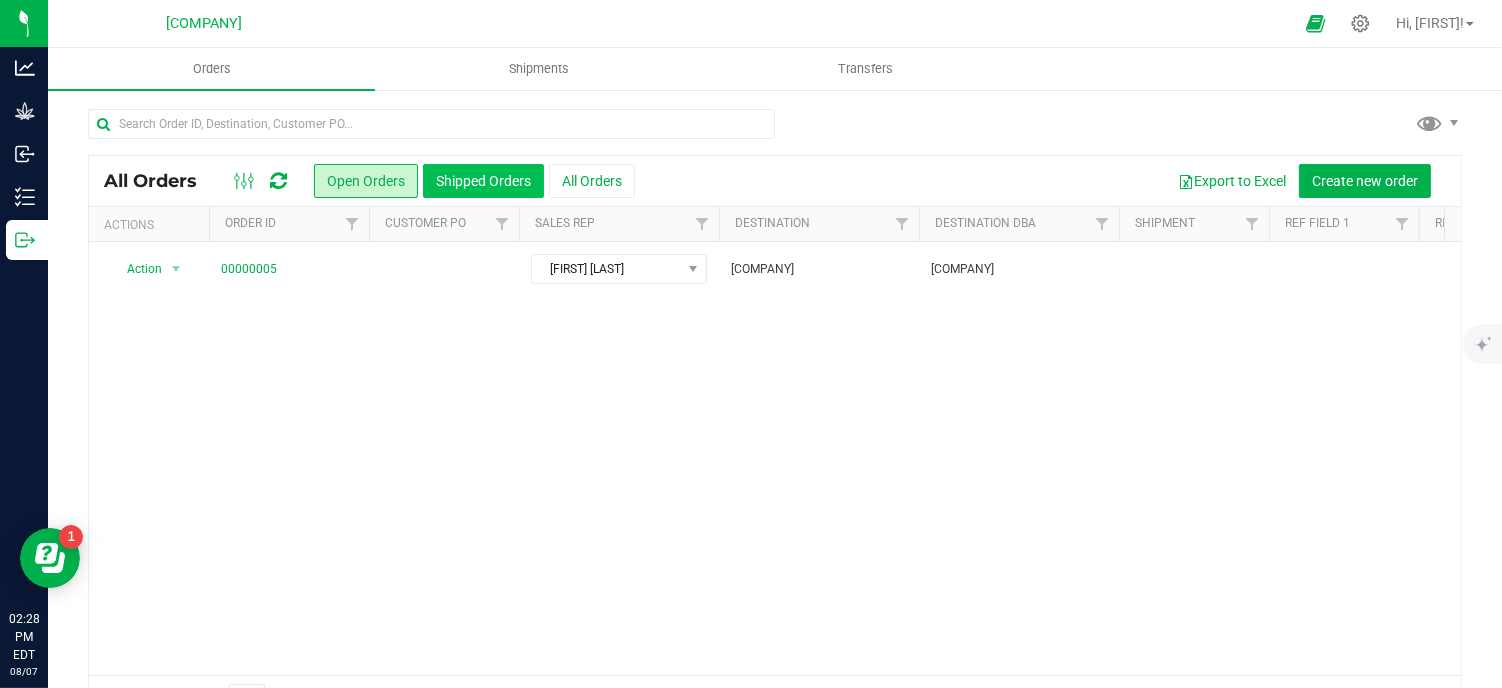 click on "Shipped Orders" at bounding box center (483, 181) 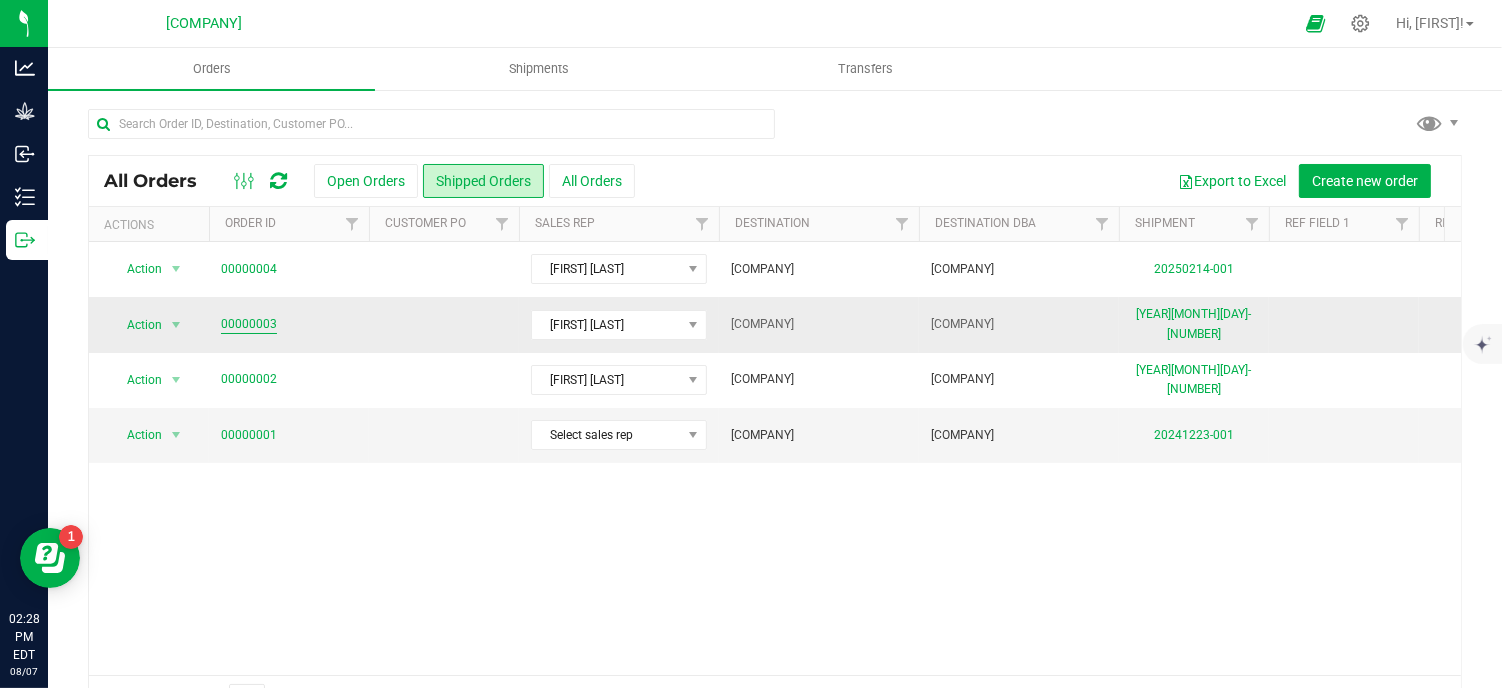 click on "00000003" at bounding box center [249, 324] 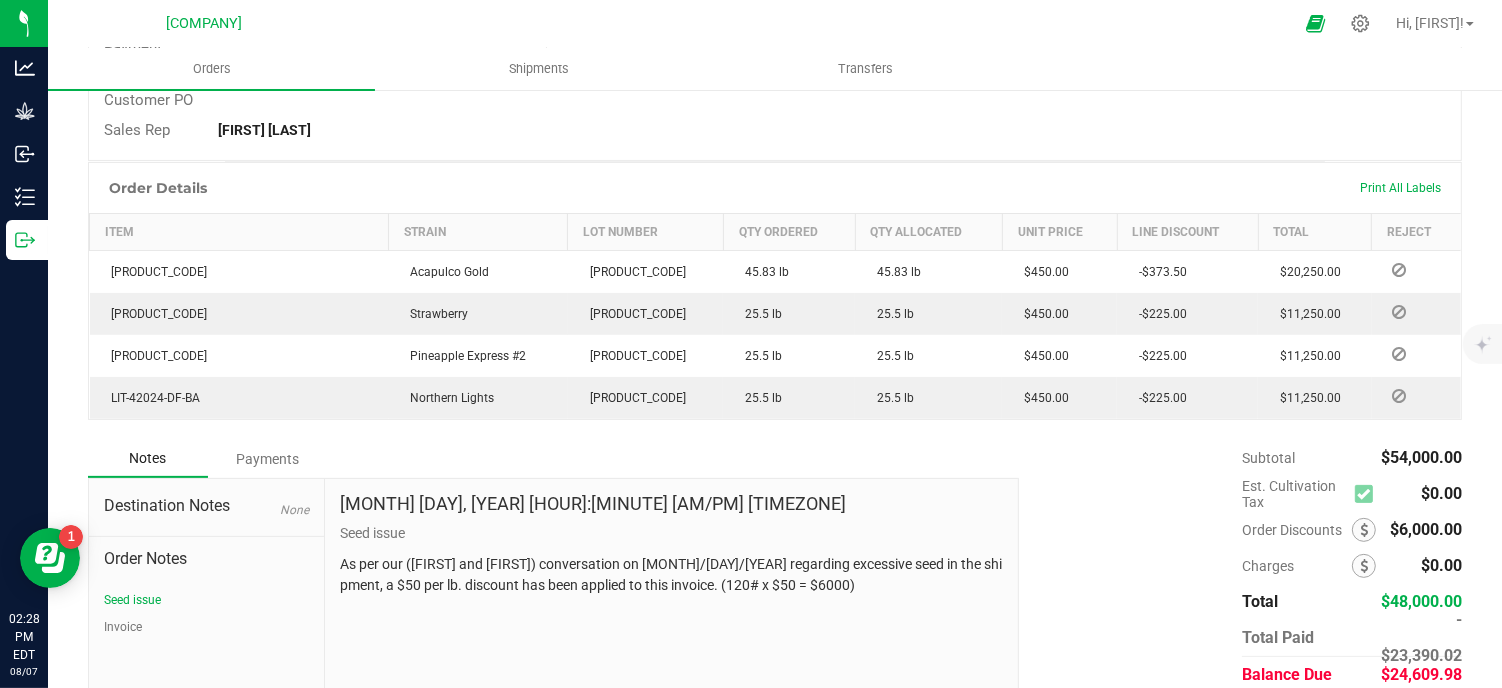 scroll, scrollTop: 520, scrollLeft: 0, axis: vertical 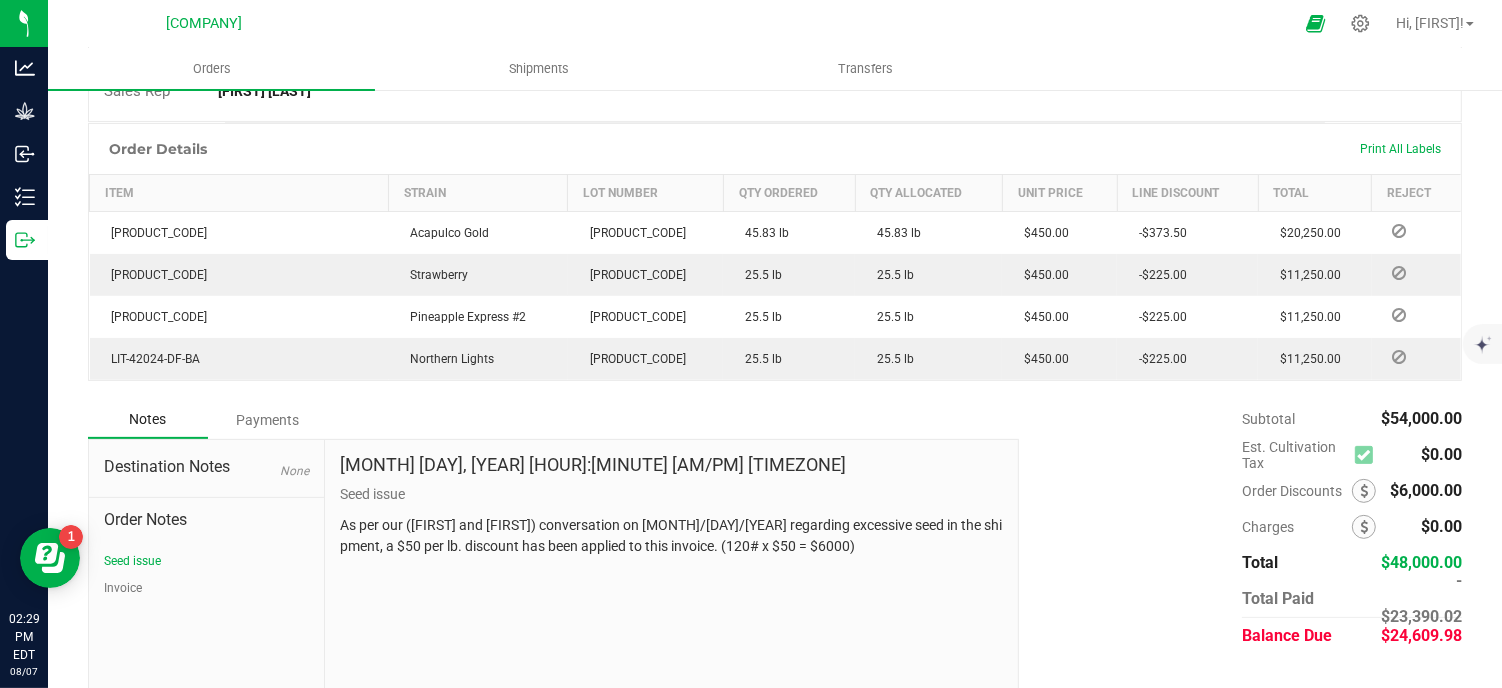 click on "Payments" at bounding box center [268, 420] 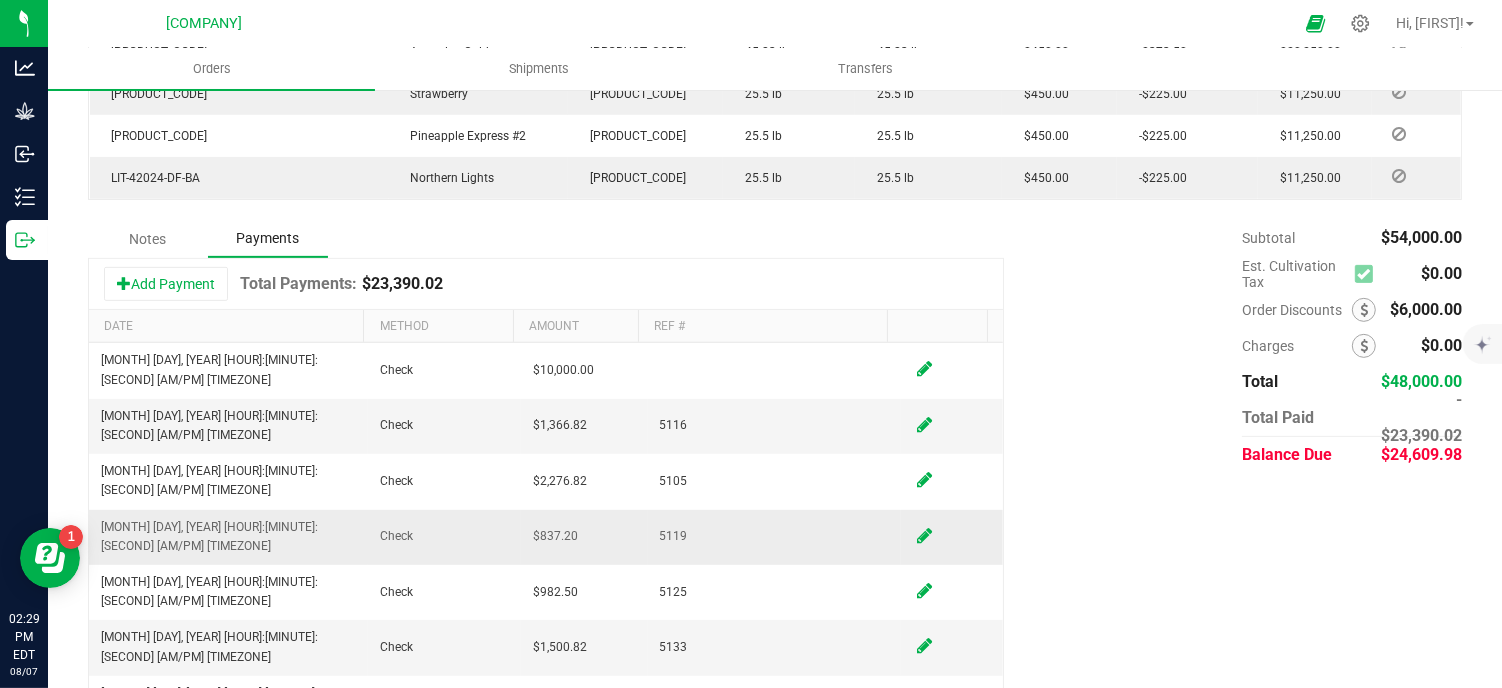 scroll, scrollTop: 760, scrollLeft: 0, axis: vertical 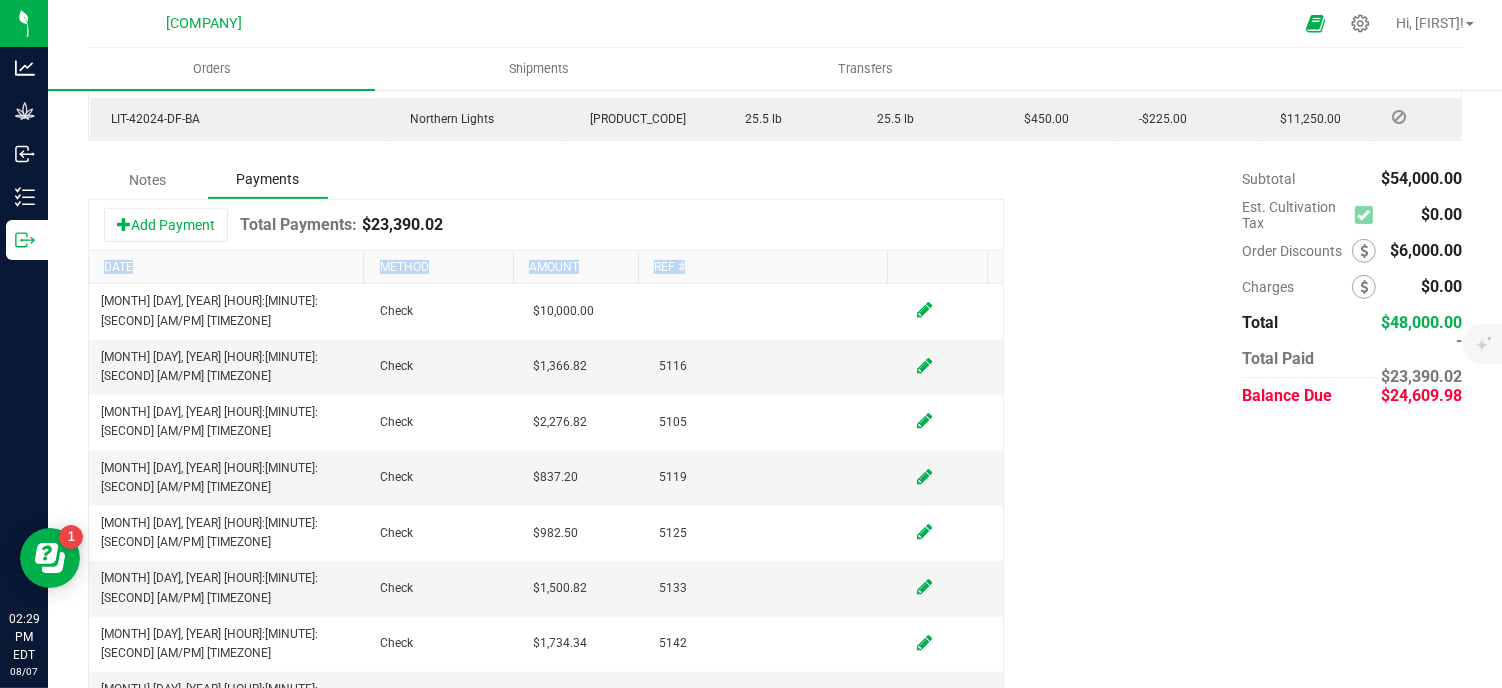 drag, startPoint x: 102, startPoint y: 220, endPoint x: 667, endPoint y: 676, distance: 726.05853 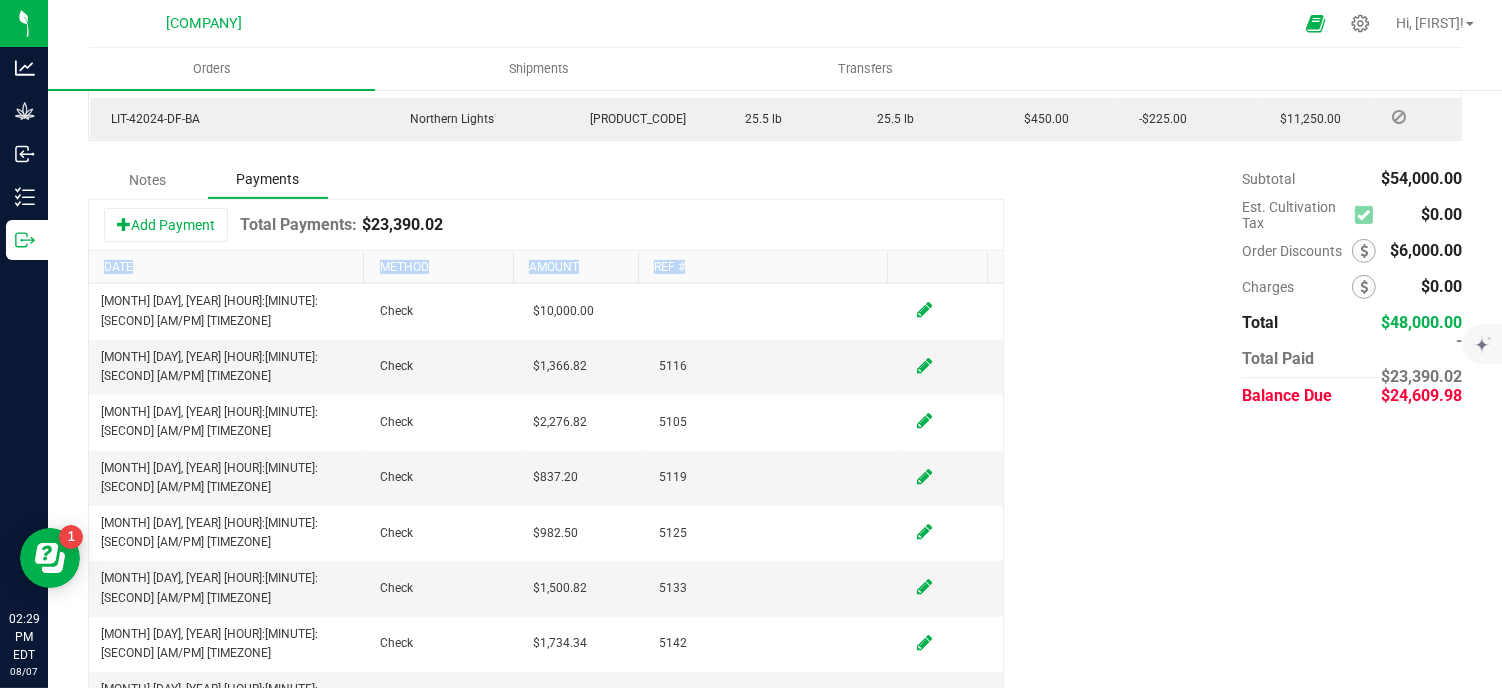 click on "Order details   Export PDF   Edit Order   Order #   00000003   Status   Shipped   Order Date   [MONTH] [DAY], [YEAR] [HOUR]:[MINUTE] [AM/PM] [TIMEZONE]   Payment Status   Partially Paid   Invoice Date   Dec 20, 2024   Requested Delivery Date   Dec 20, 2024   Shipped Date   Dec 20, 2024 1:58 PM EST   Payment Terms   Consignment   Customer PO      Sales Rep   [FIRST] [LAST]   Destination DBA   [COMPANY]   Order Total   $48,000.00   License #   [ALPHANUMERIC]   License Expiration   Address  [COMPANY] [NUMBER] [STREET] [CITY]  ,  [STATE] [POSTAL_CODE]  Contact   On Shipment   20250102-003   Distributor      Ref Field 1      Ref Field 2      Ref Field 3
Order Details Print All Labels Item Strain  Lot Number  Qty Ordered Qty Allocated Unit Price Line Discount Total Reject  [PRODUCT_CODE]   Acapulco Gold   [PRODUCT_CODE]   45.83 lb   $450.00" at bounding box center (775, 113) 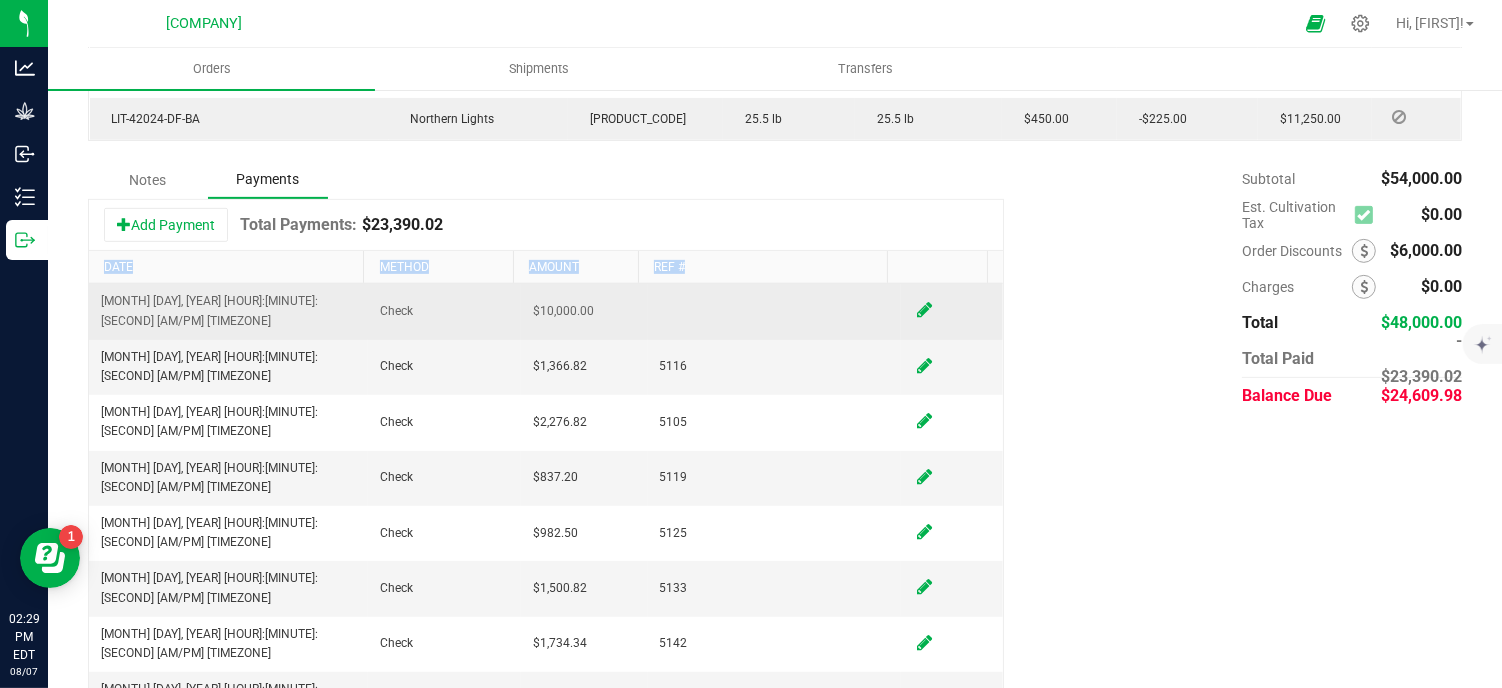 copy on "Date Method Amount Ref #" 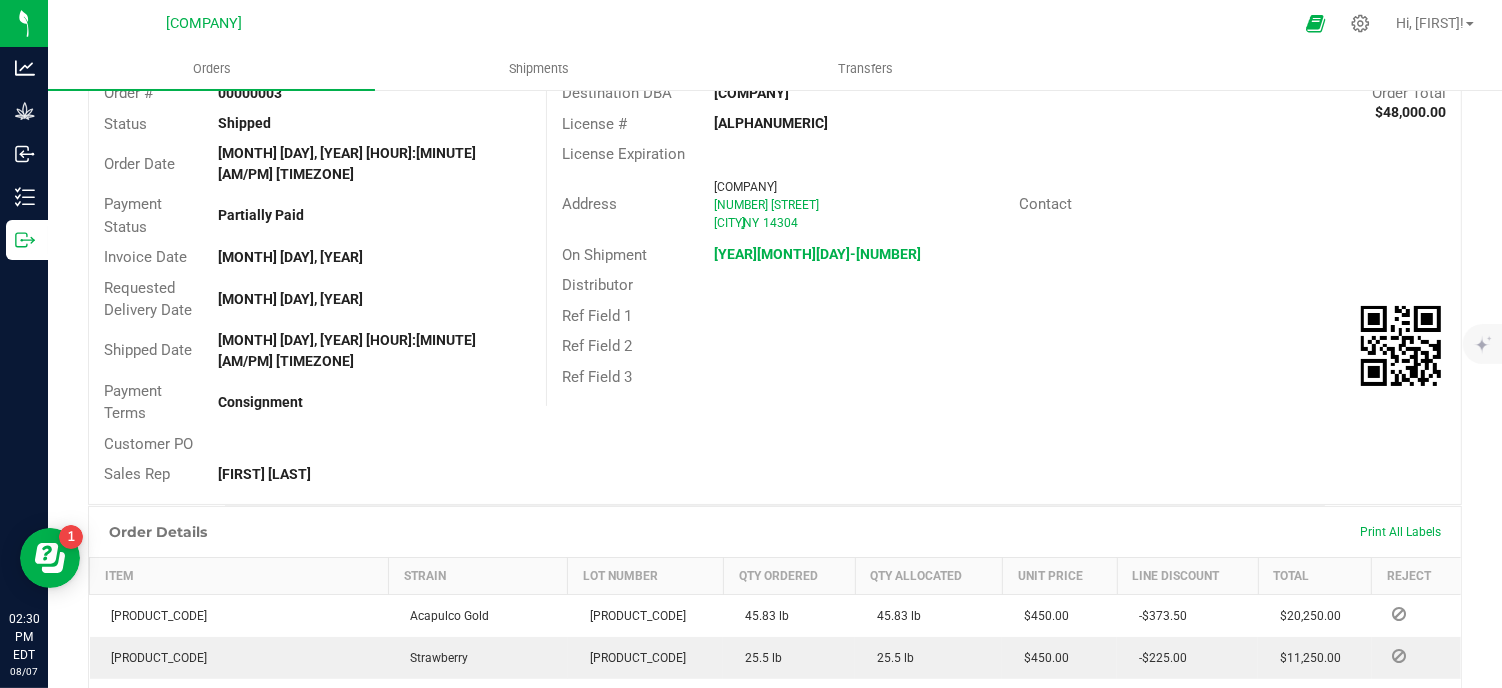 scroll, scrollTop: 0, scrollLeft: 0, axis: both 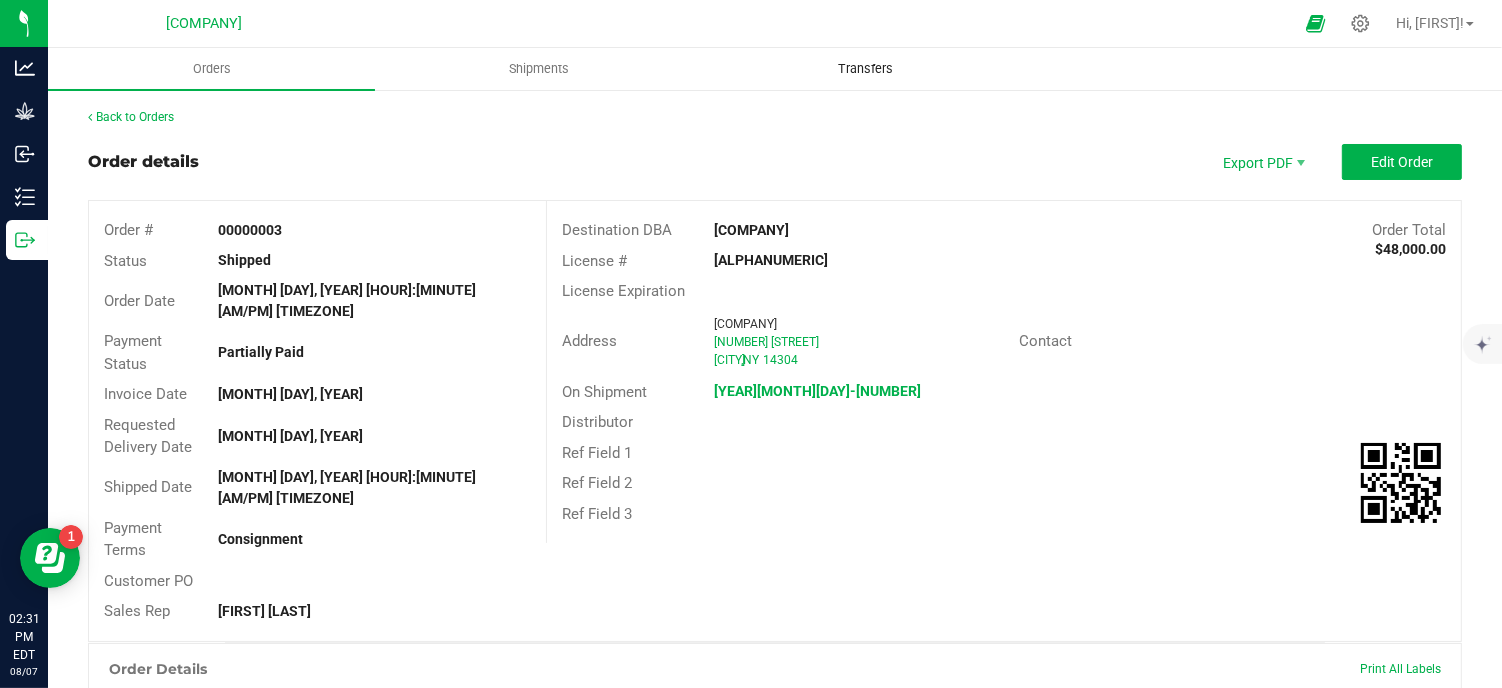 click on "Transfers" at bounding box center [865, 69] 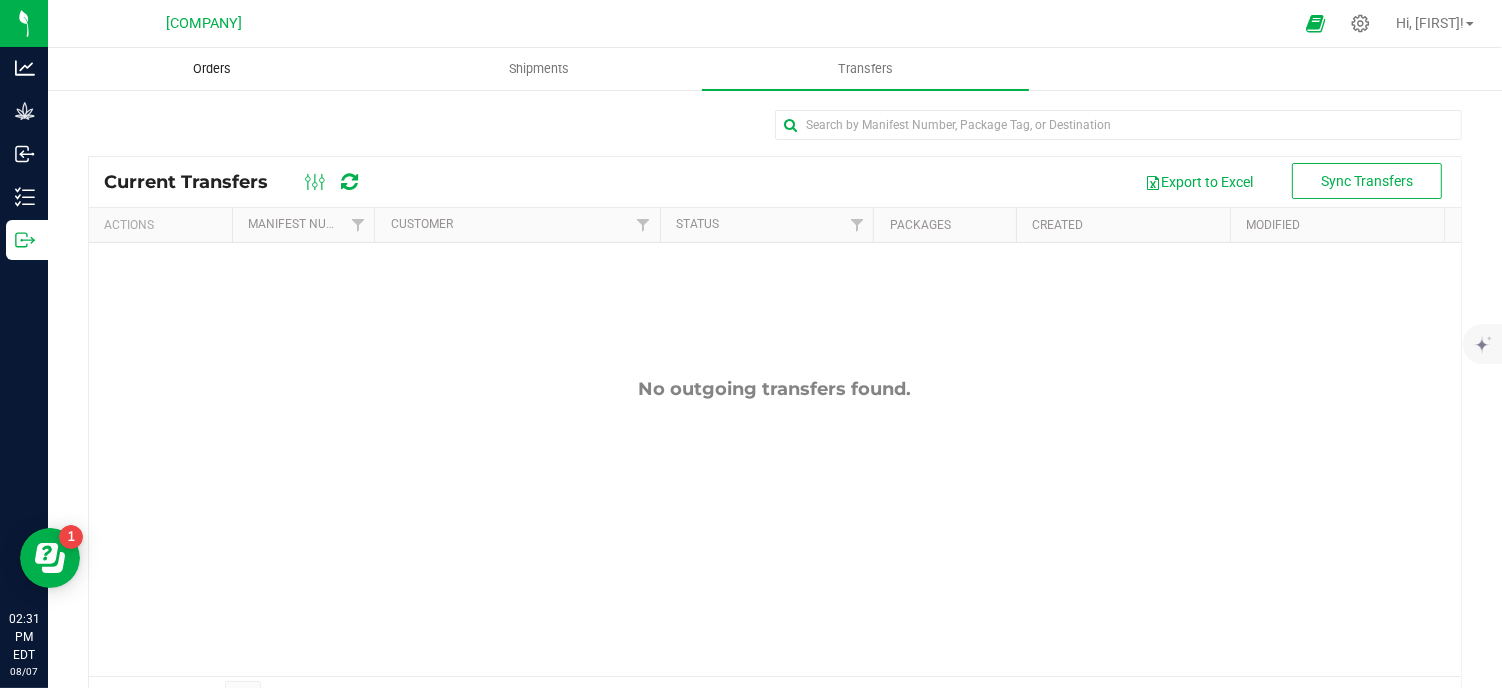 click on "Orders" at bounding box center (212, 69) 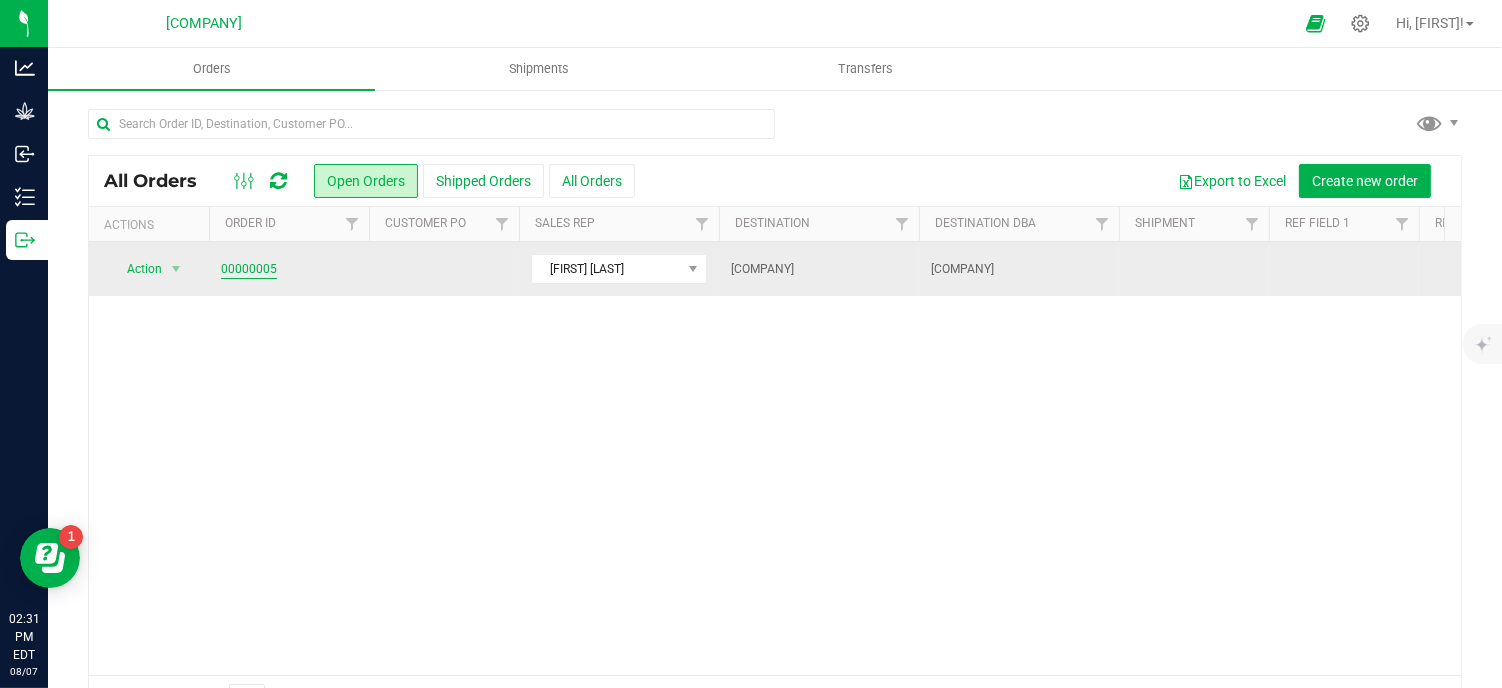 drag, startPoint x: 1033, startPoint y: 267, endPoint x: 268, endPoint y: 276, distance: 765.0529 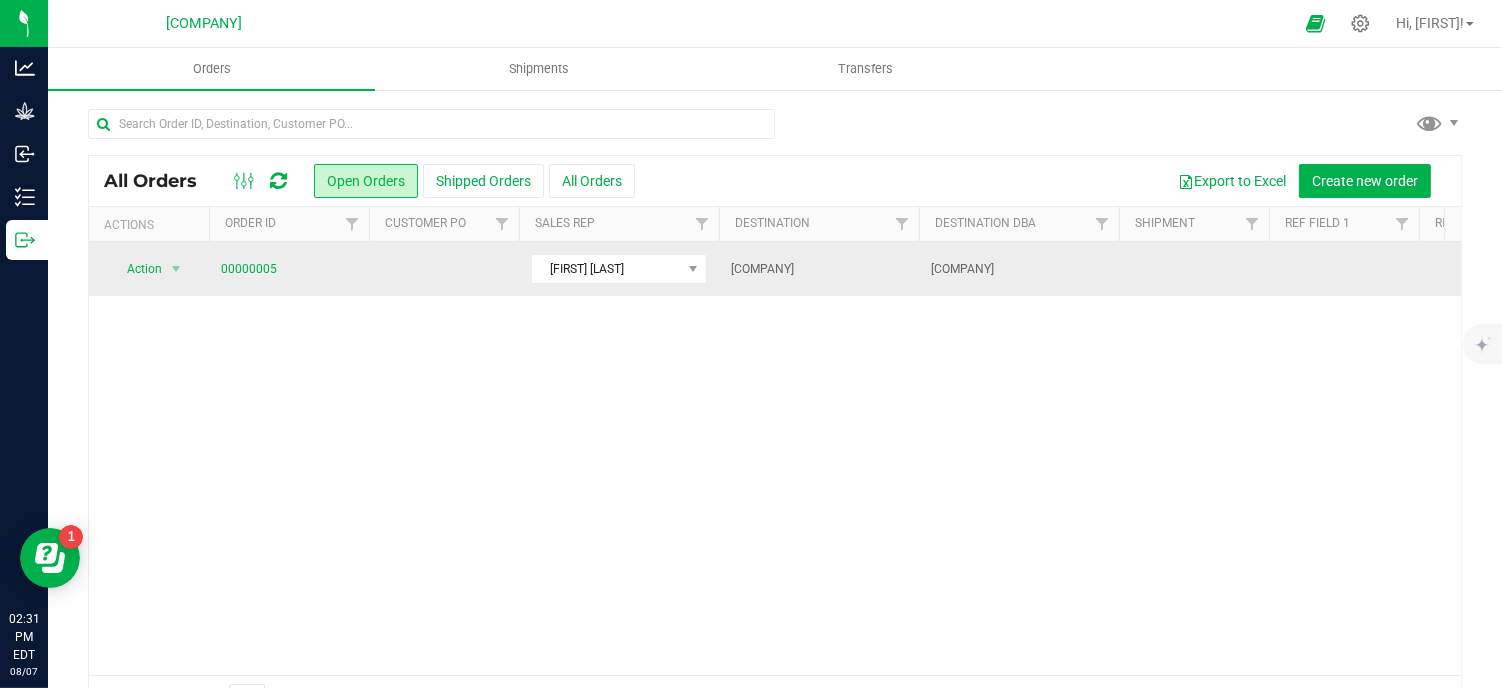drag, startPoint x: 268, startPoint y: 276, endPoint x: 164, endPoint y: 264, distance: 104.69002 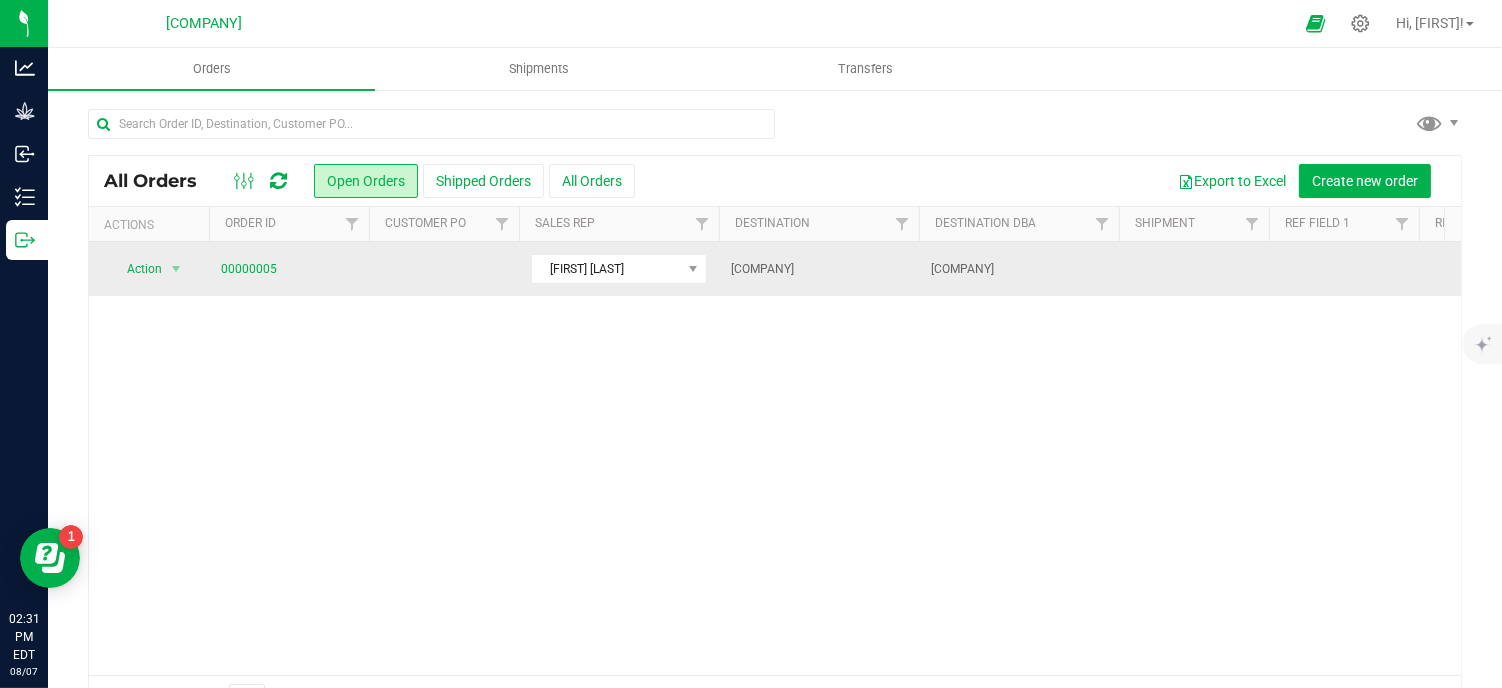 click at bounding box center [176, 269] 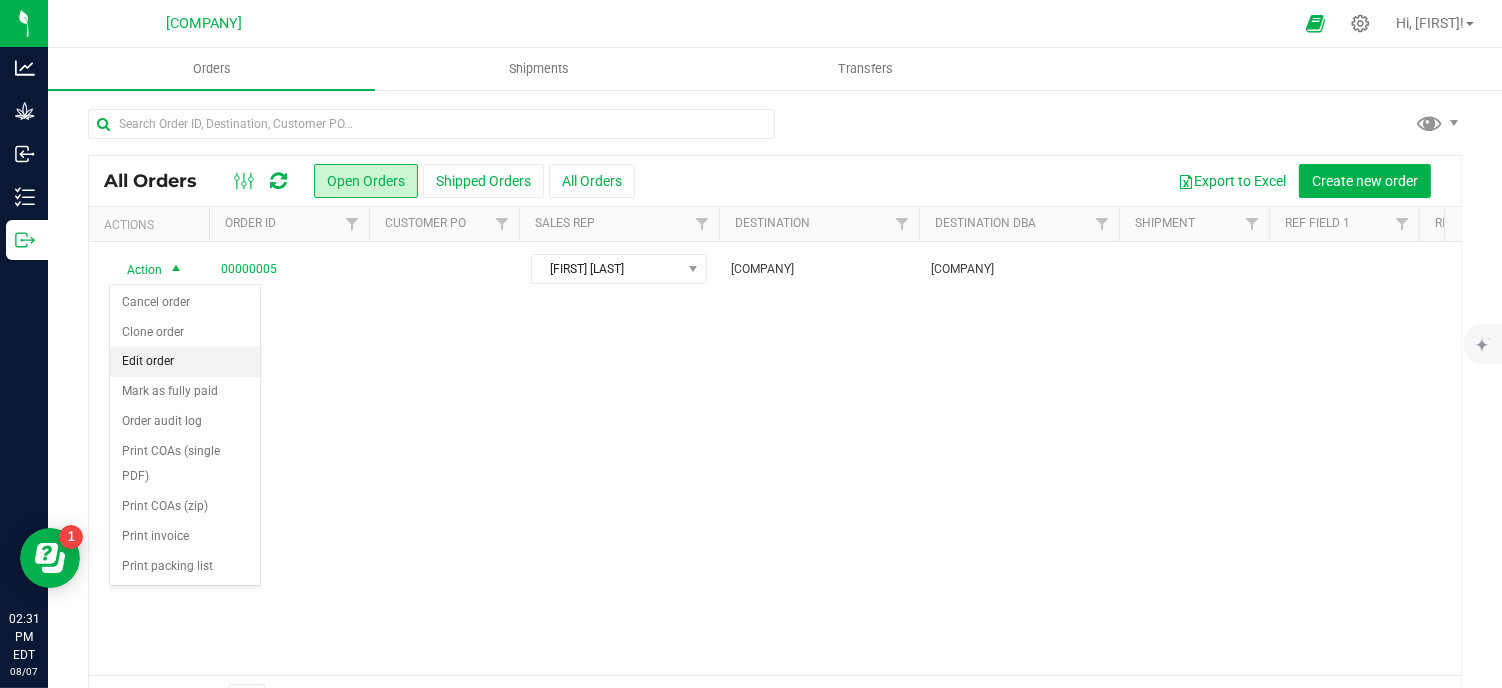 click on "Edit order" at bounding box center (185, 362) 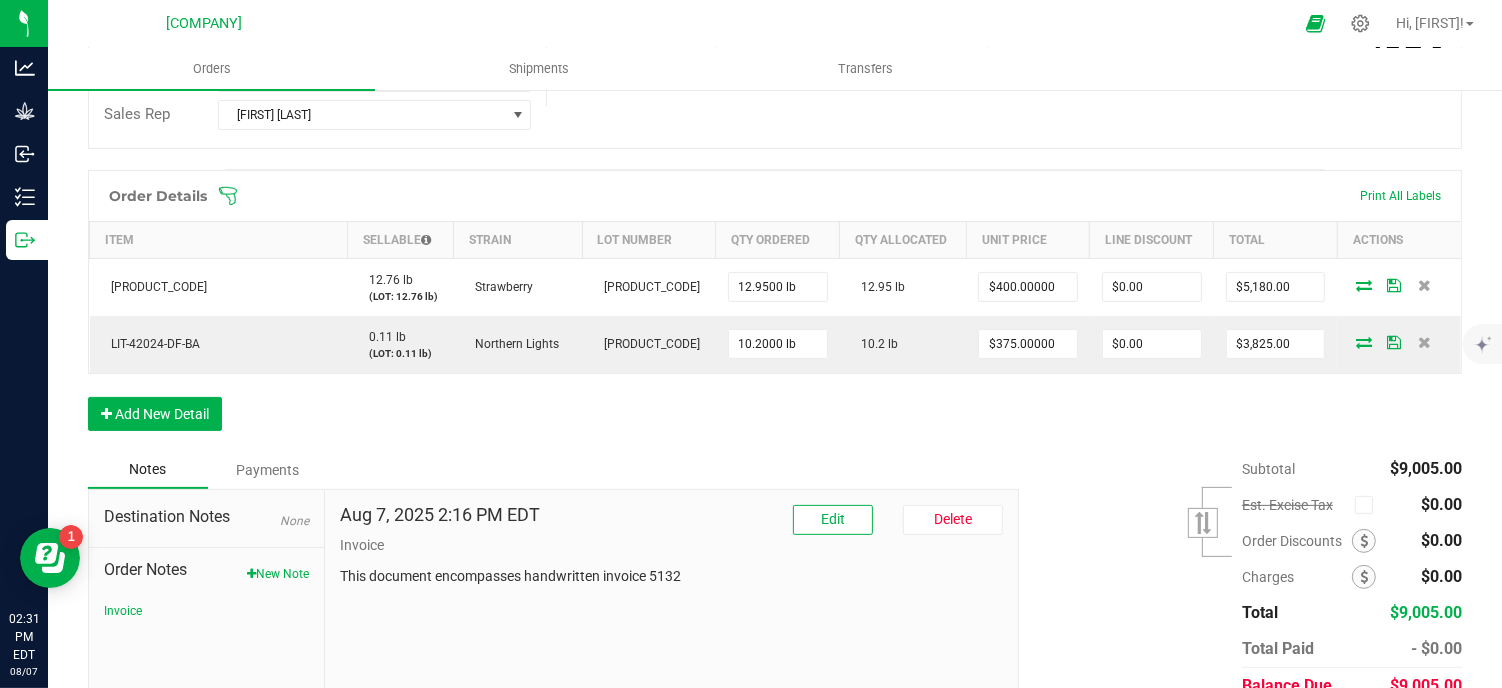 scroll, scrollTop: 533, scrollLeft: 0, axis: vertical 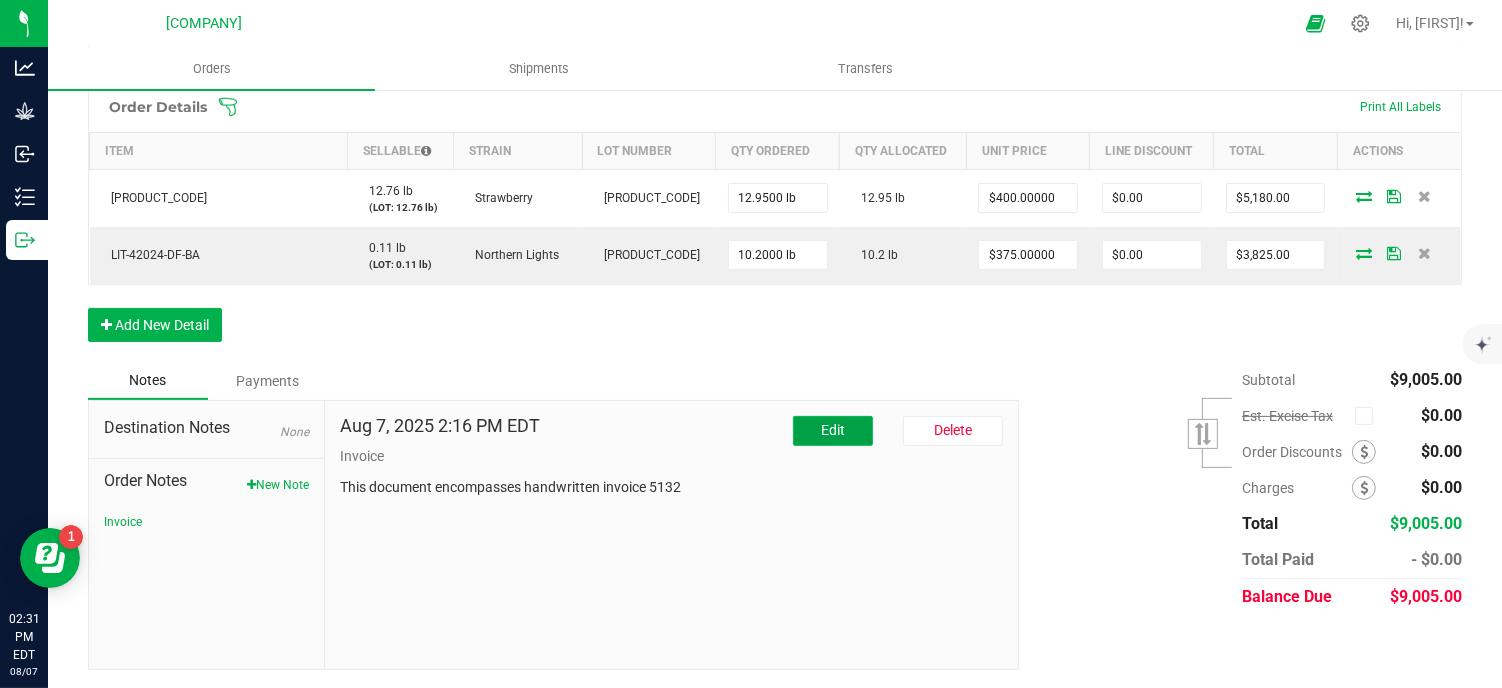 click on "Edit" at bounding box center [833, 431] 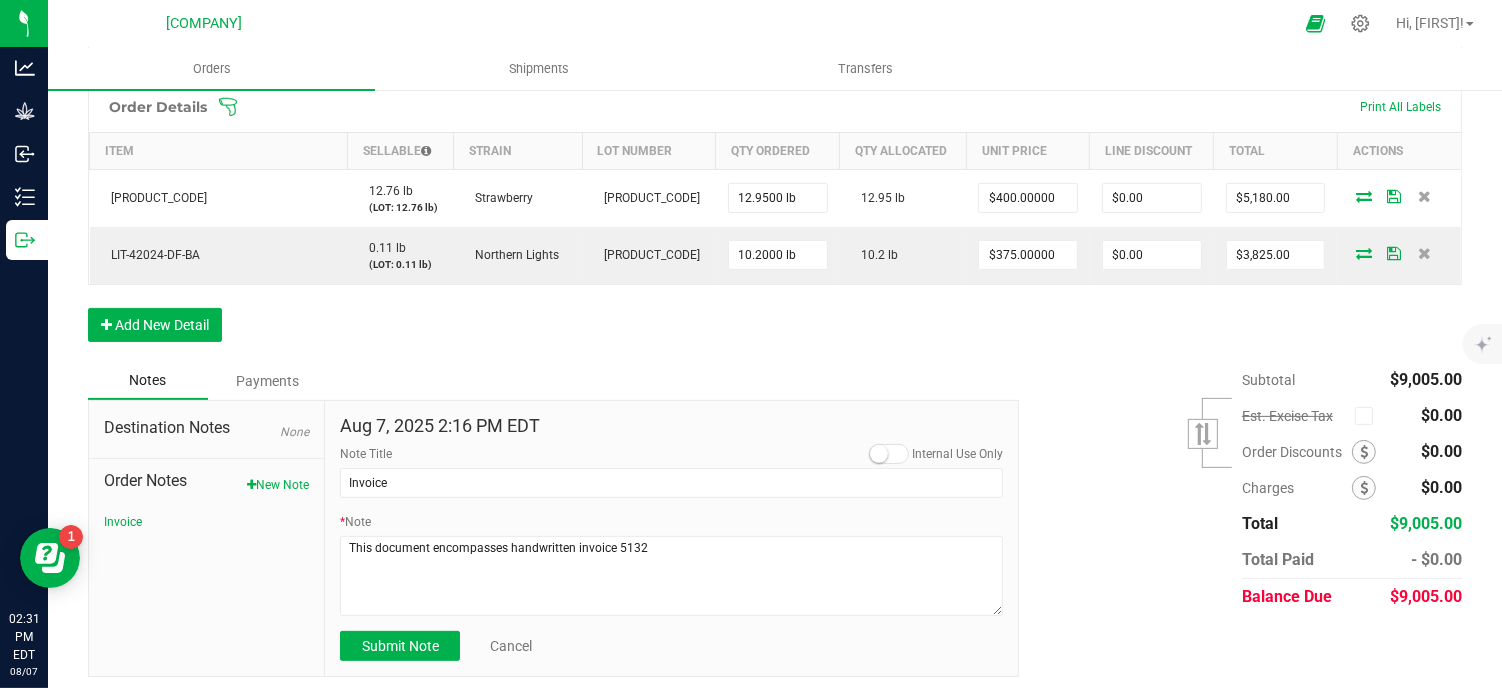 click on "Order Details Print All Labels Item  Sellable  Strain  Lot Number  Qty Ordered Qty Allocated Unit Price Line Discount Total Actions  [PRODUCT_CODE]   12.76 lb   (LOT: 12.76 lb)   Strawberry   [PRODUCT_CODE]  12.9500 lb  12.95 lb  $400.00000 $0.00 $5,180.00  [PRODUCT_CODE]   0.11 lb   (LOT: 0.11 lb)   Northern Lights   [PRODUCT_CODE]  10.2000 lb  10.2 lb  $375.00000 $0.00 $3,825.00
Add New Detail" at bounding box center [775, 221] 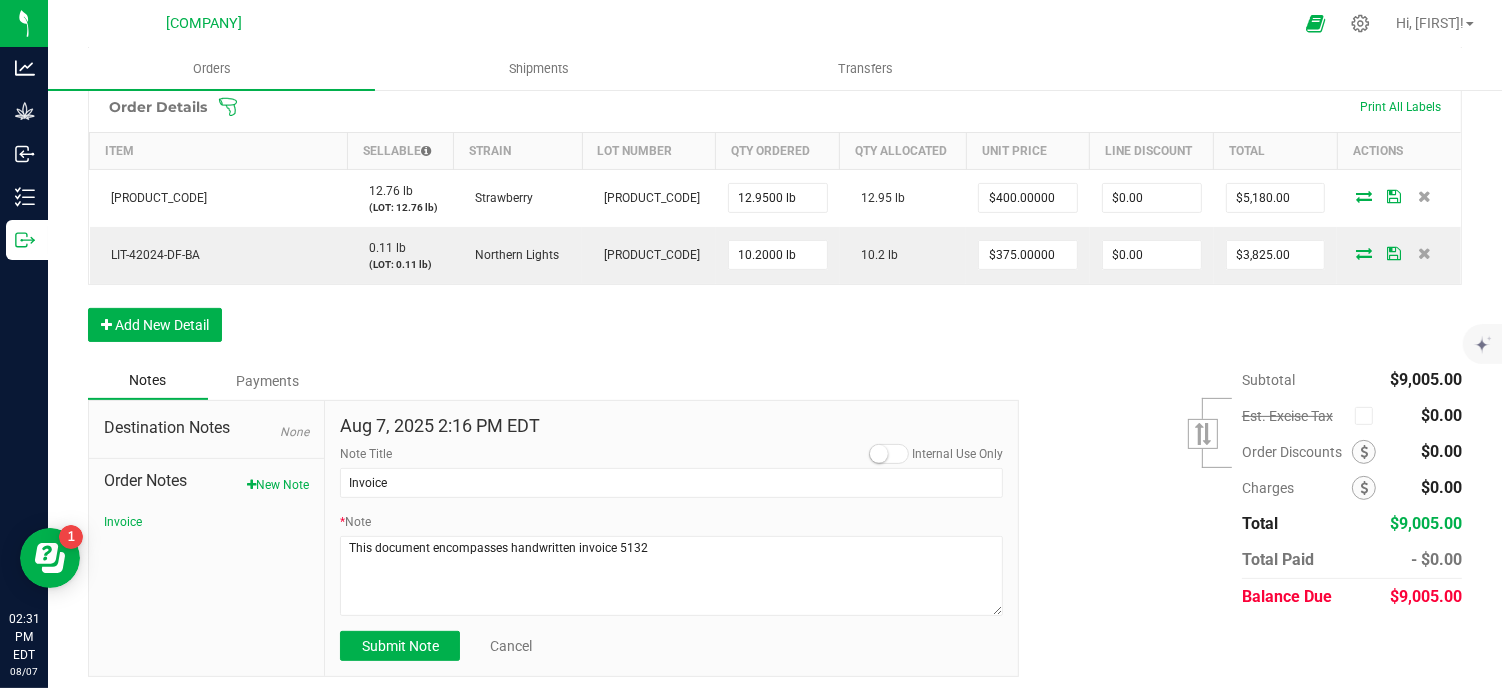 scroll, scrollTop: 0, scrollLeft: 0, axis: both 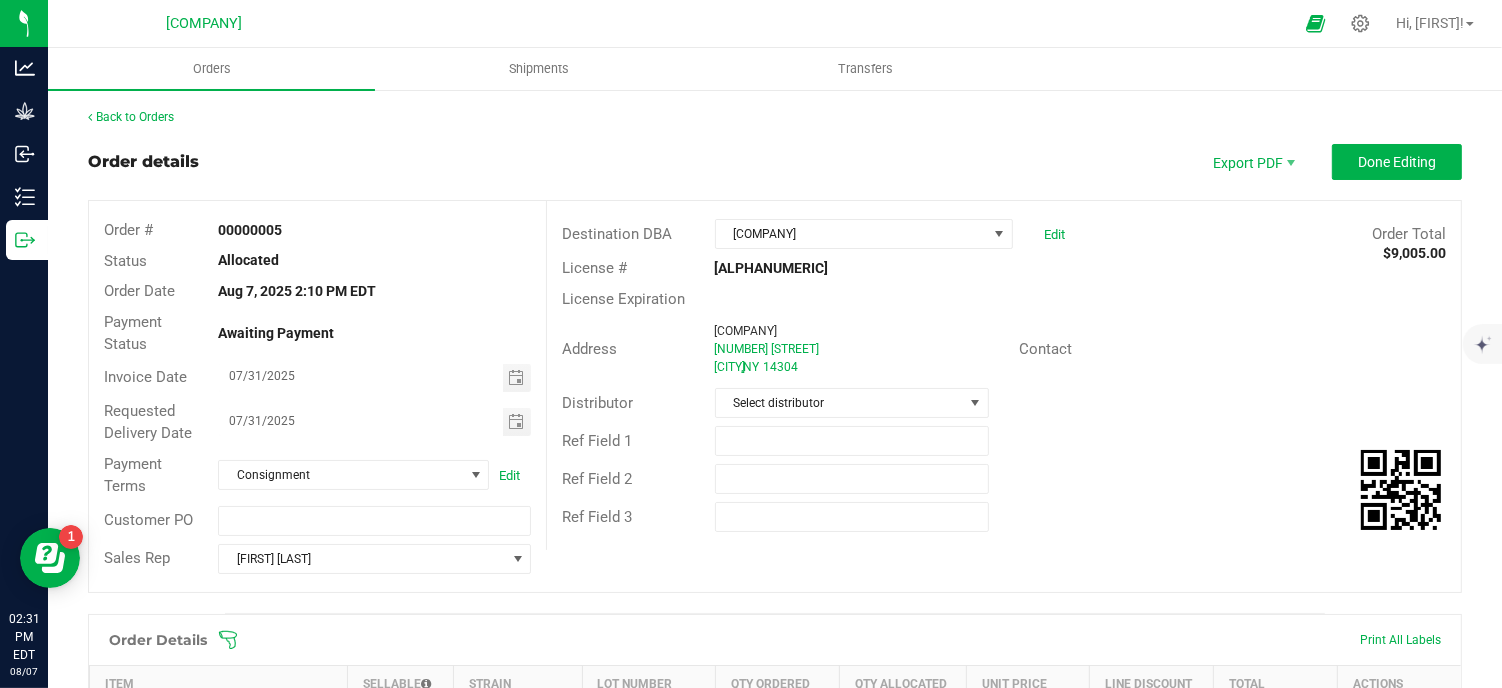 click on "Allocated" at bounding box center (248, 260) 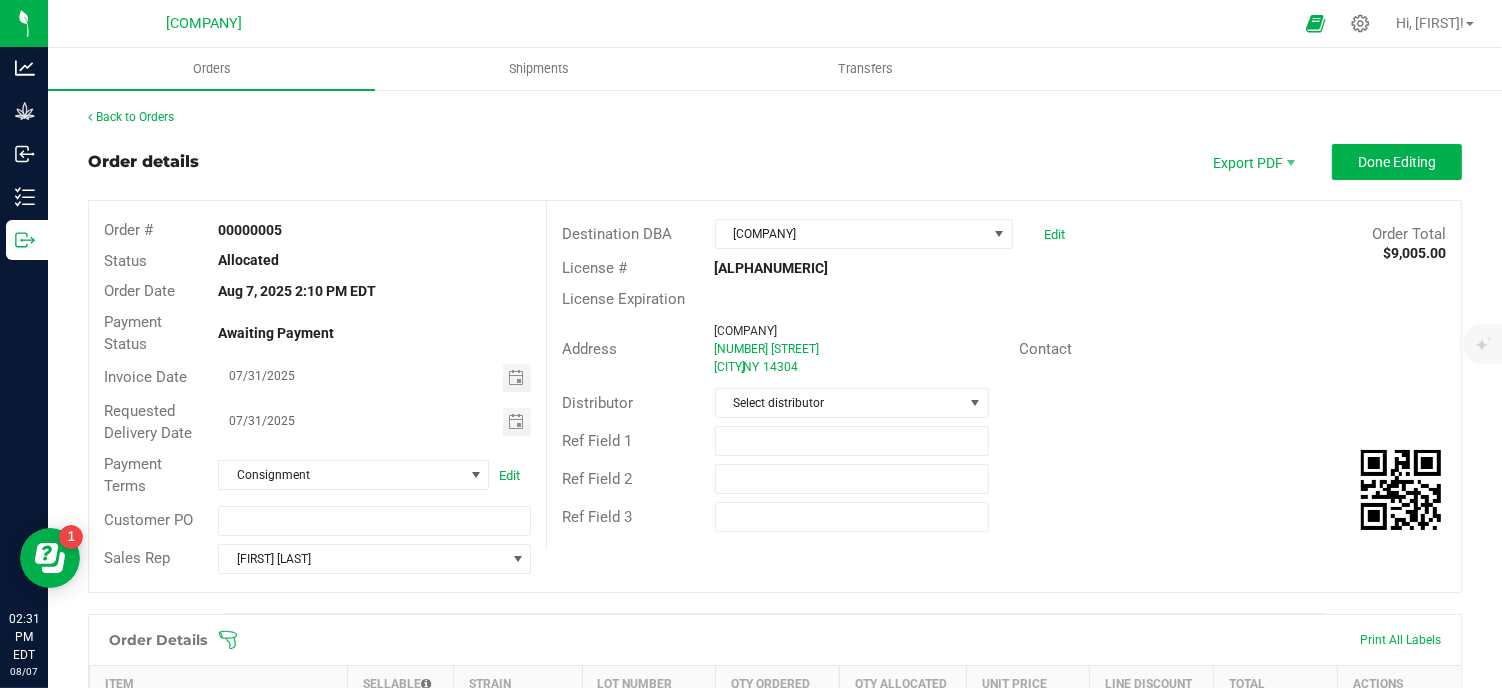 click on "Allocated" at bounding box center [248, 260] 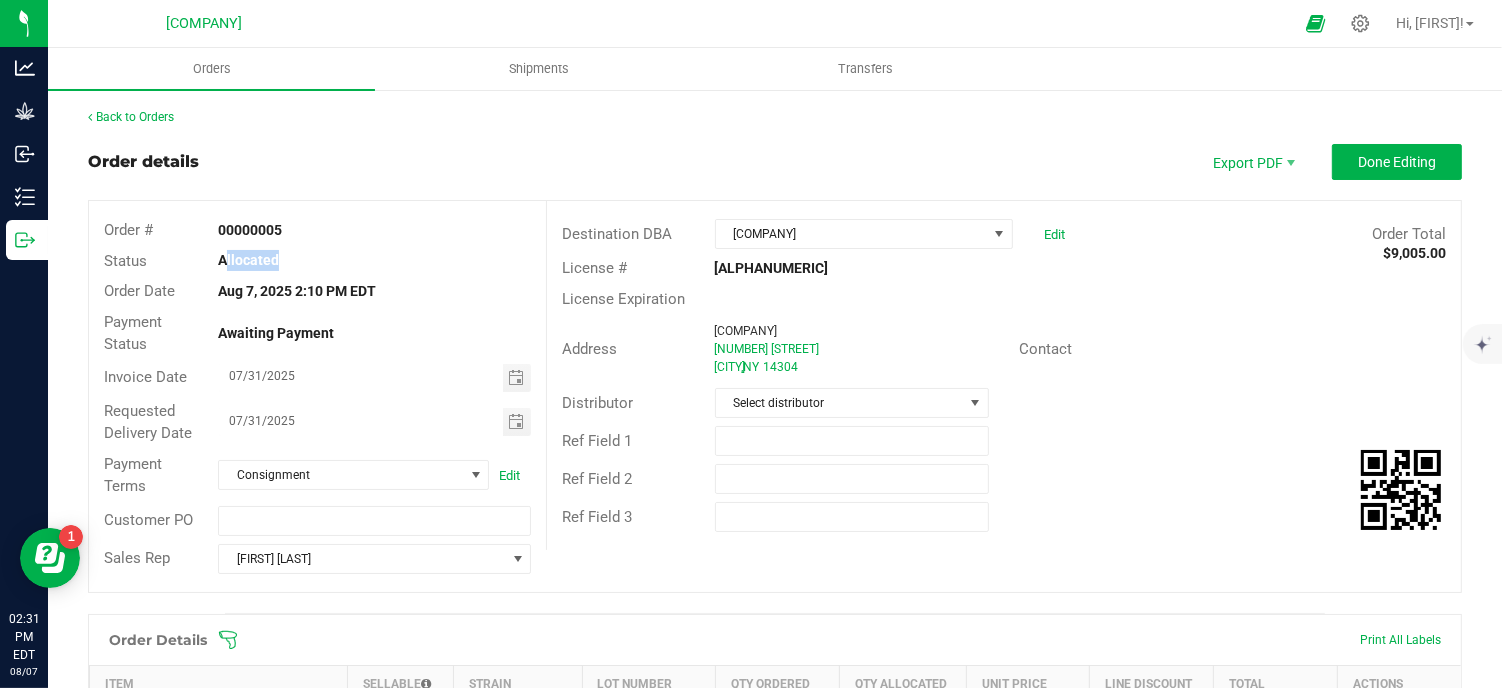 click on "Allocated" at bounding box center (248, 260) 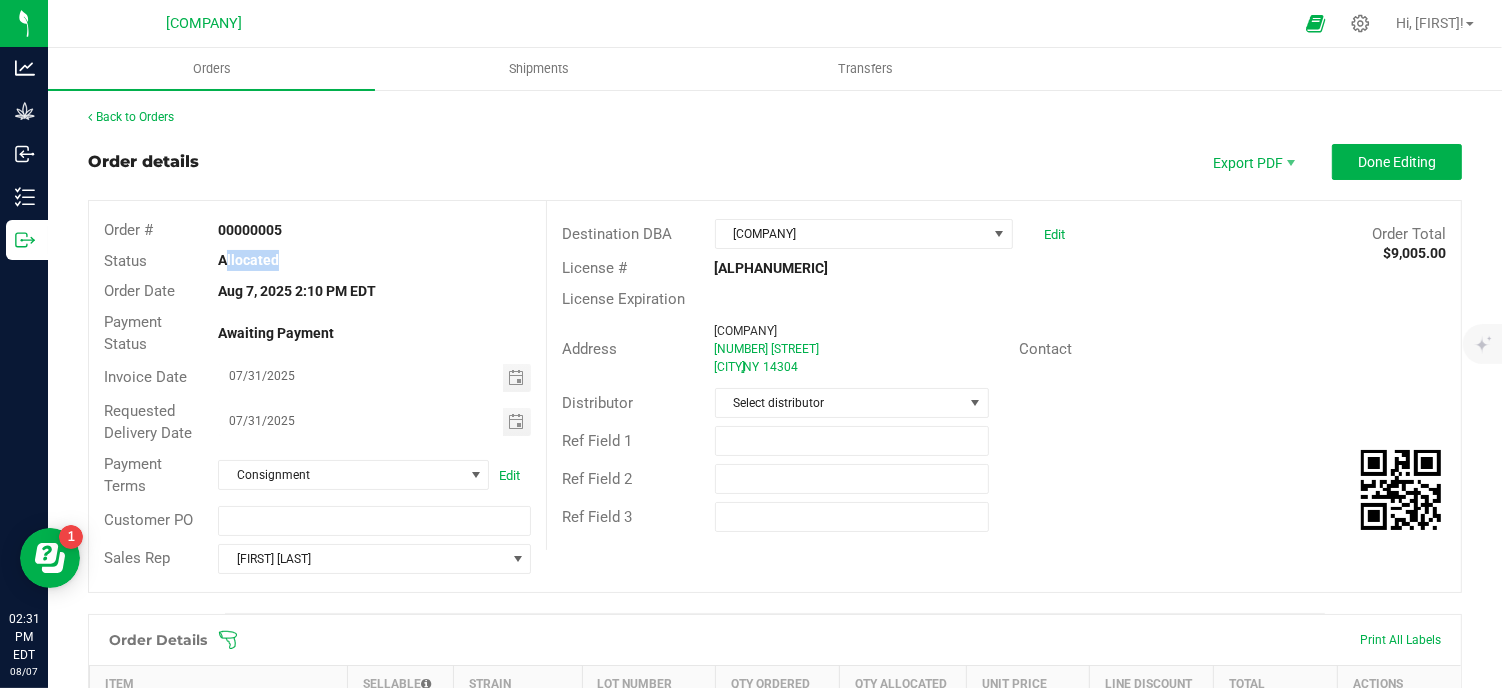 drag, startPoint x: 270, startPoint y: 261, endPoint x: 362, endPoint y: 258, distance: 92.0489 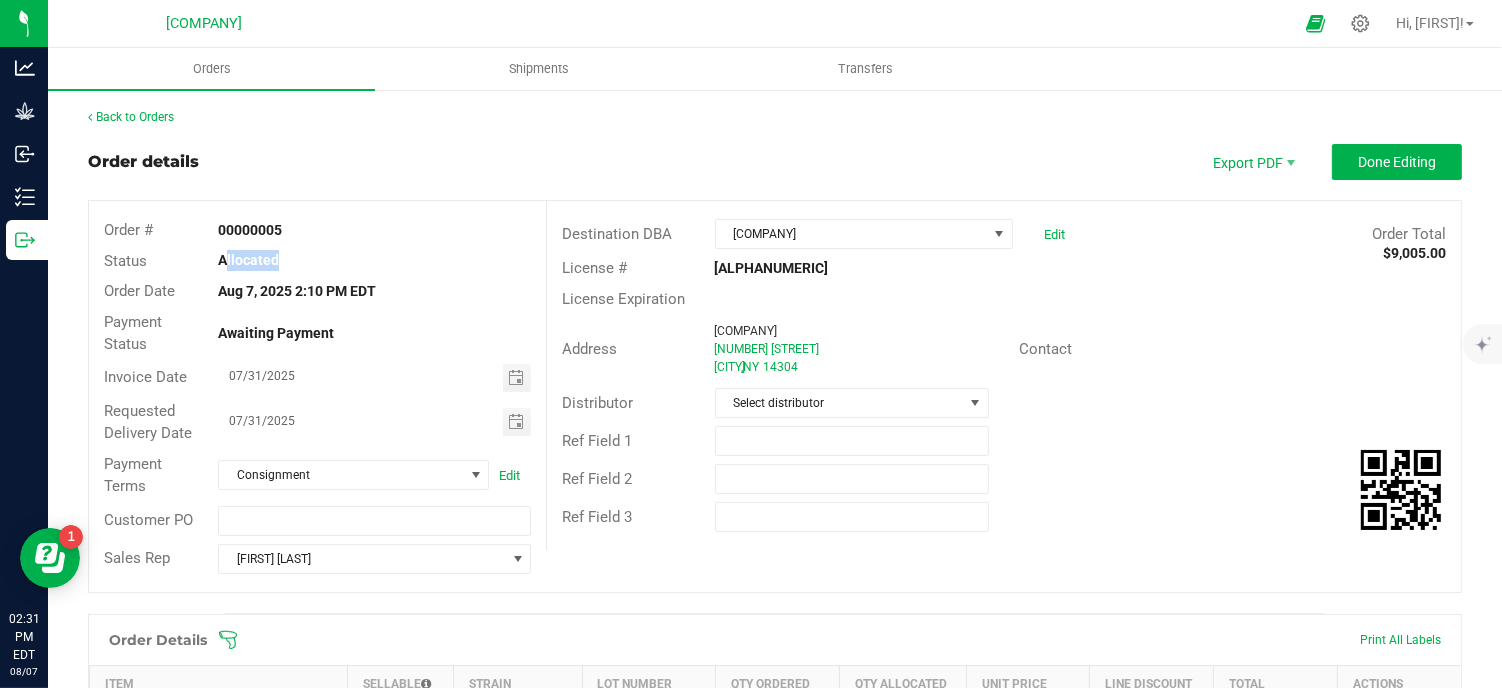 click on "Allocated" at bounding box center [374, 260] 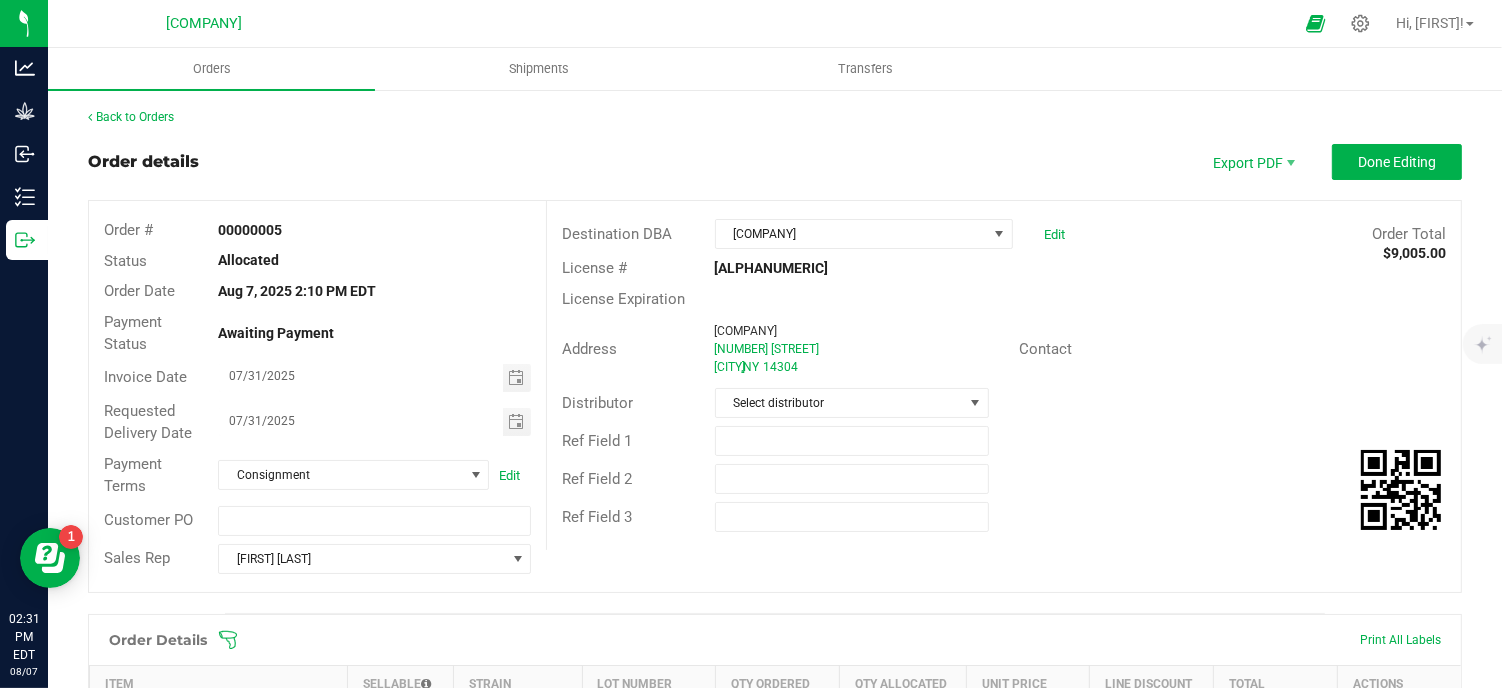 click on "Status" at bounding box center [125, 261] 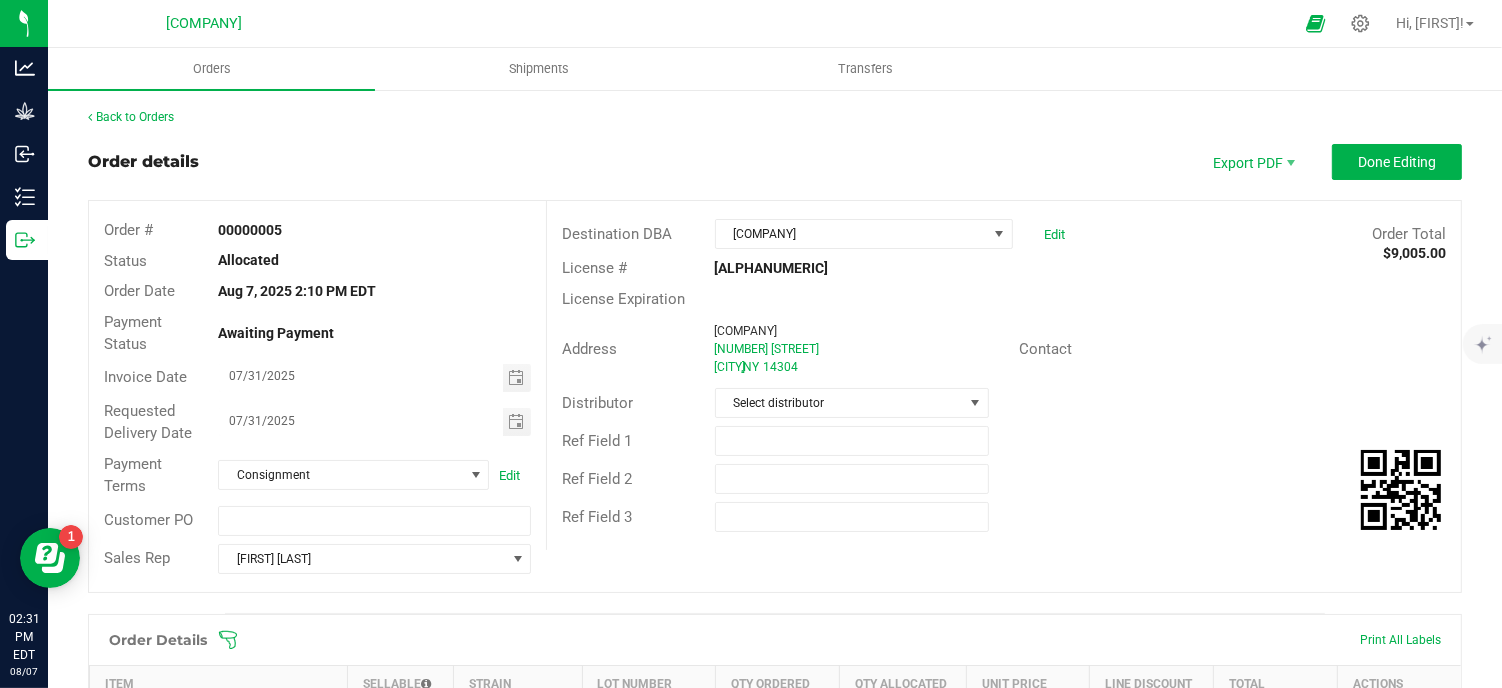 click on "Order Date" at bounding box center [139, 291] 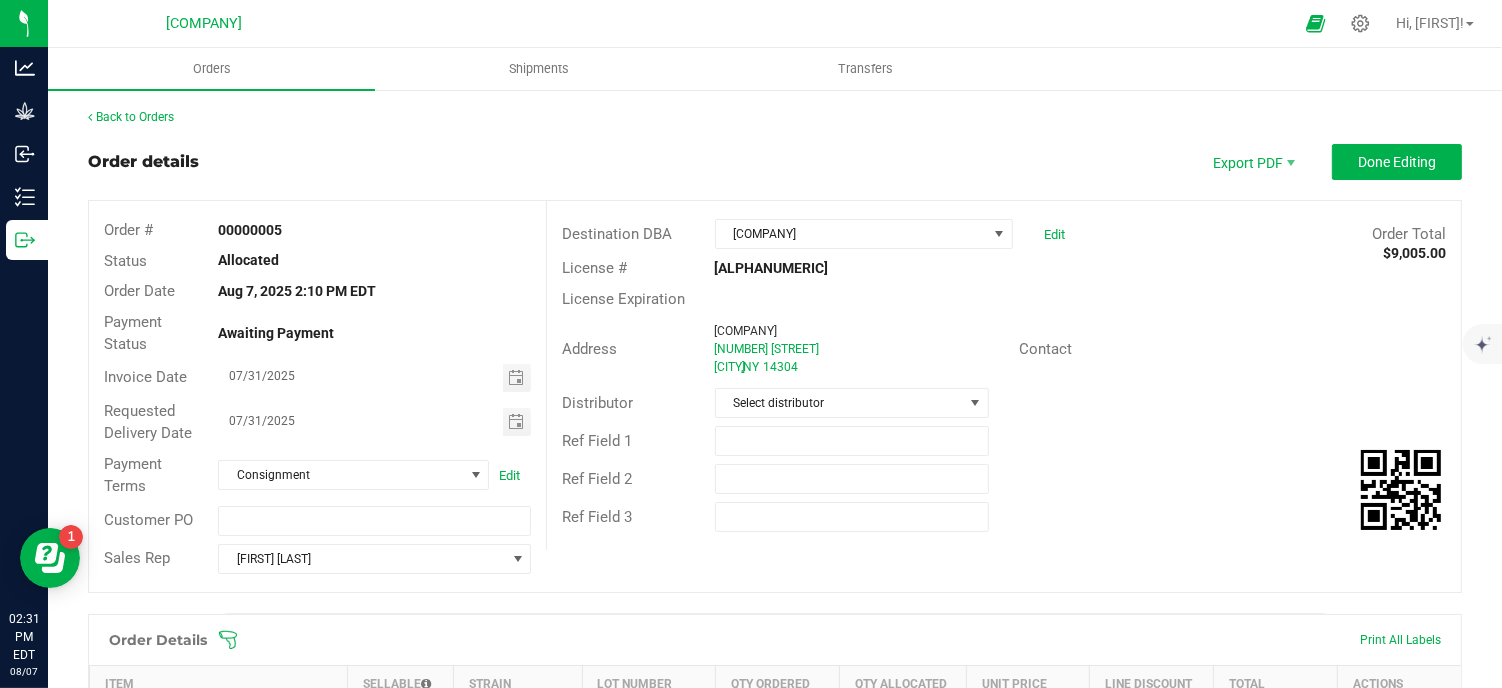 click on "Awaiting Payment" at bounding box center [276, 333] 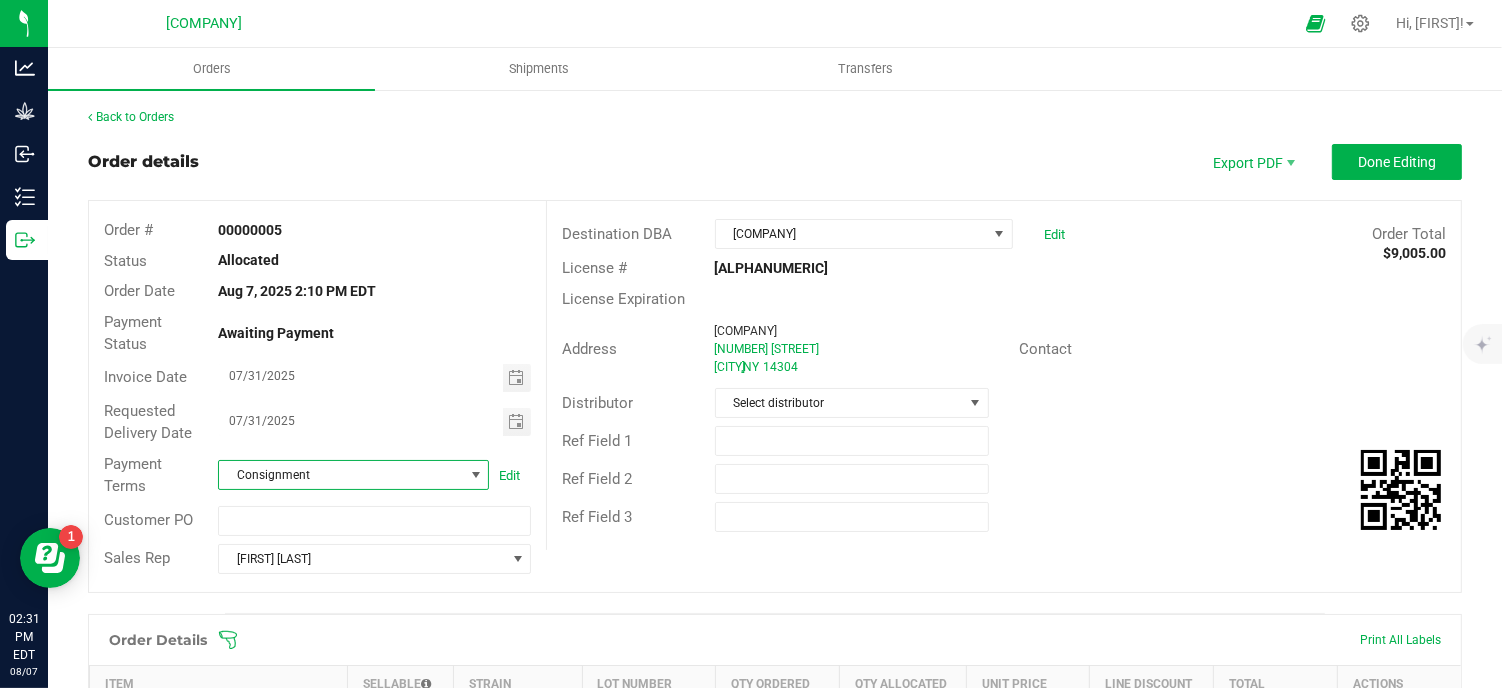 click at bounding box center [476, 475] 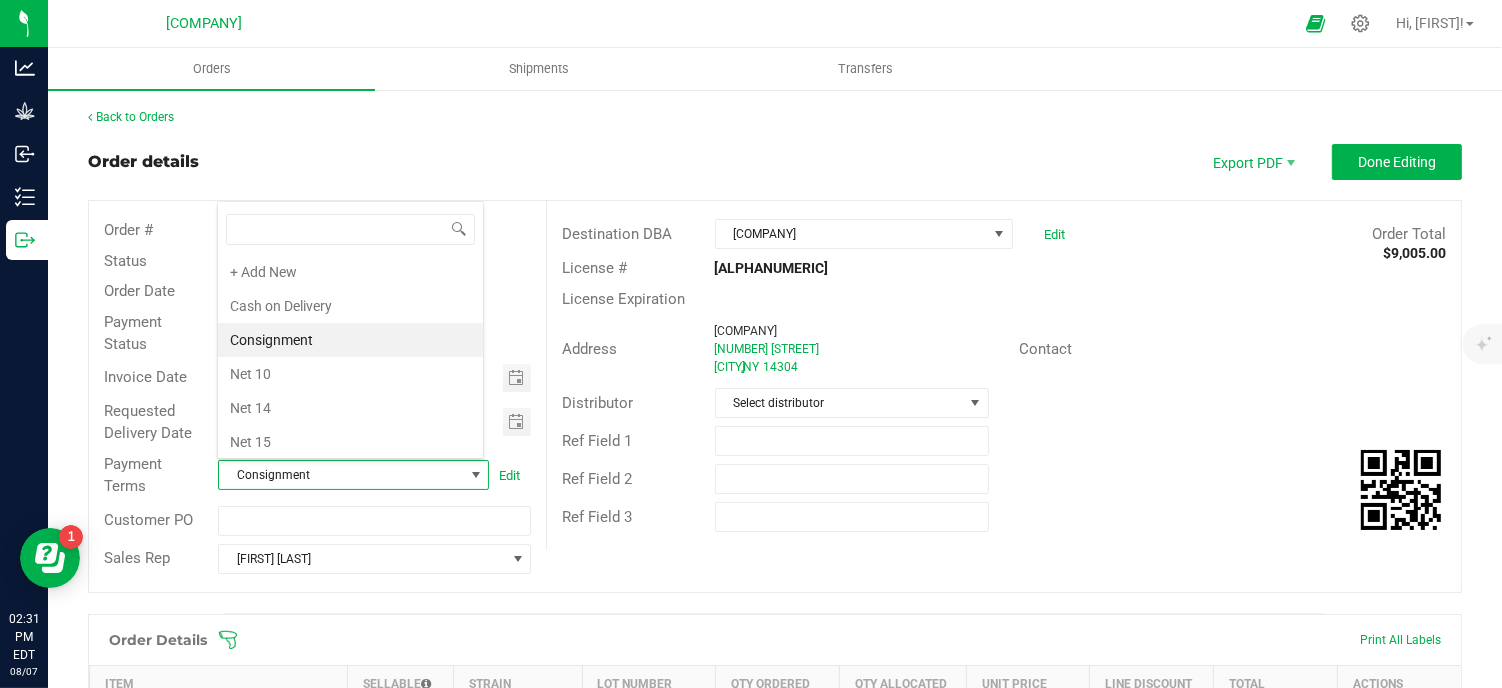 scroll, scrollTop: 99970, scrollLeft: 99732, axis: both 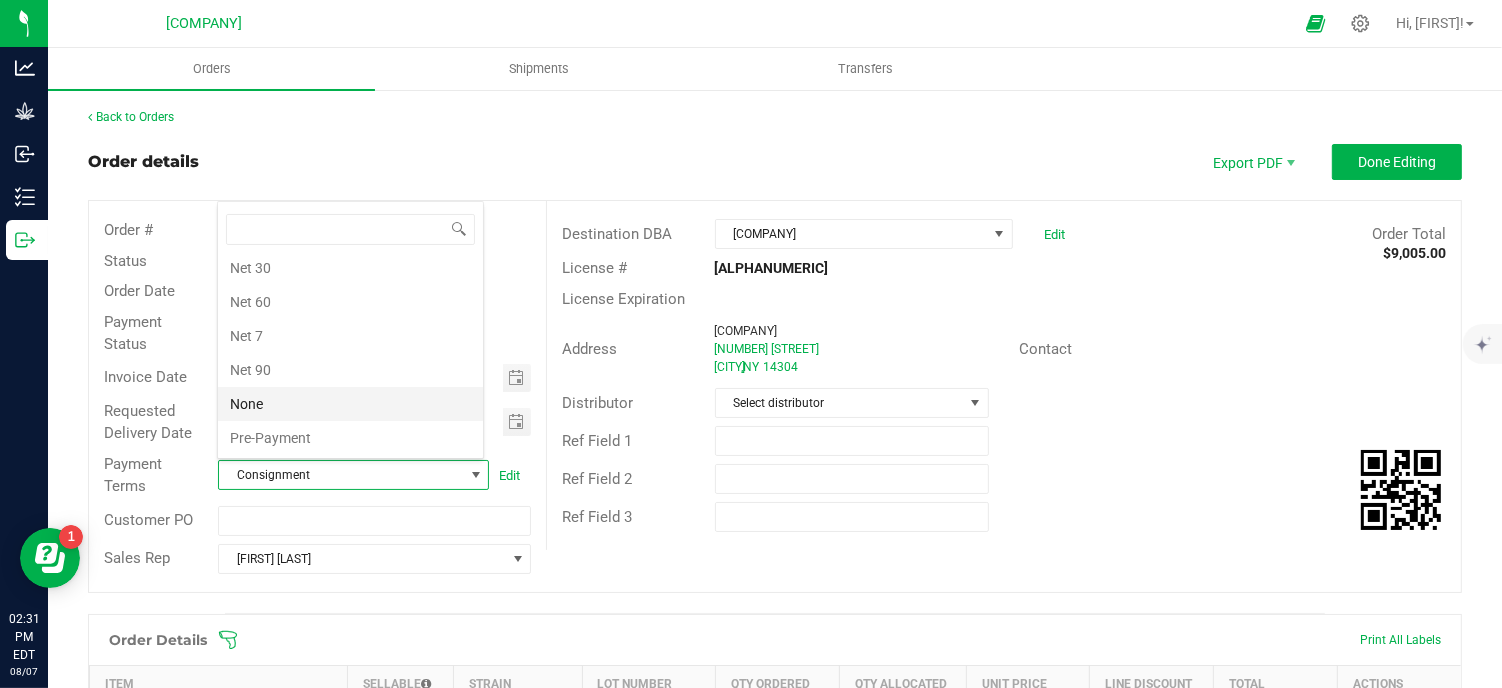 click on "None" at bounding box center (350, 404) 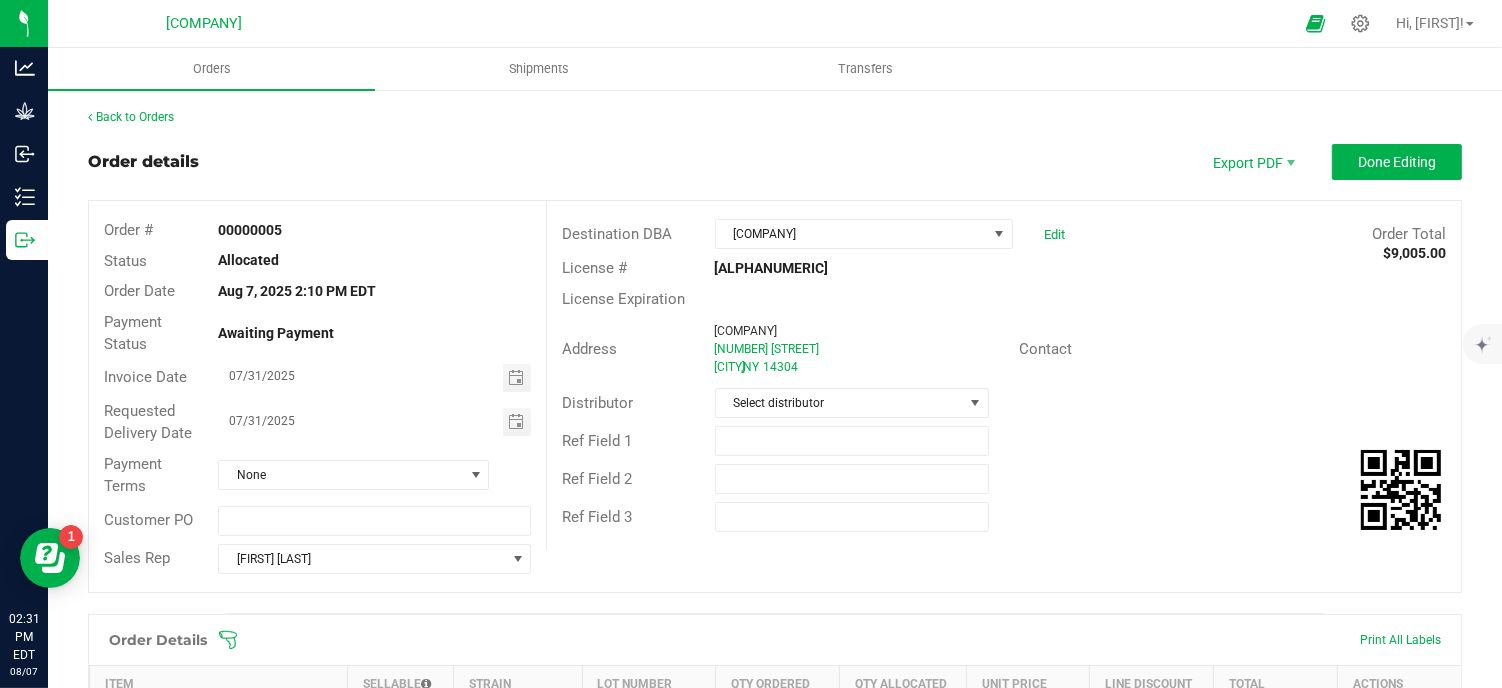 click on "Allocated" at bounding box center [374, 260] 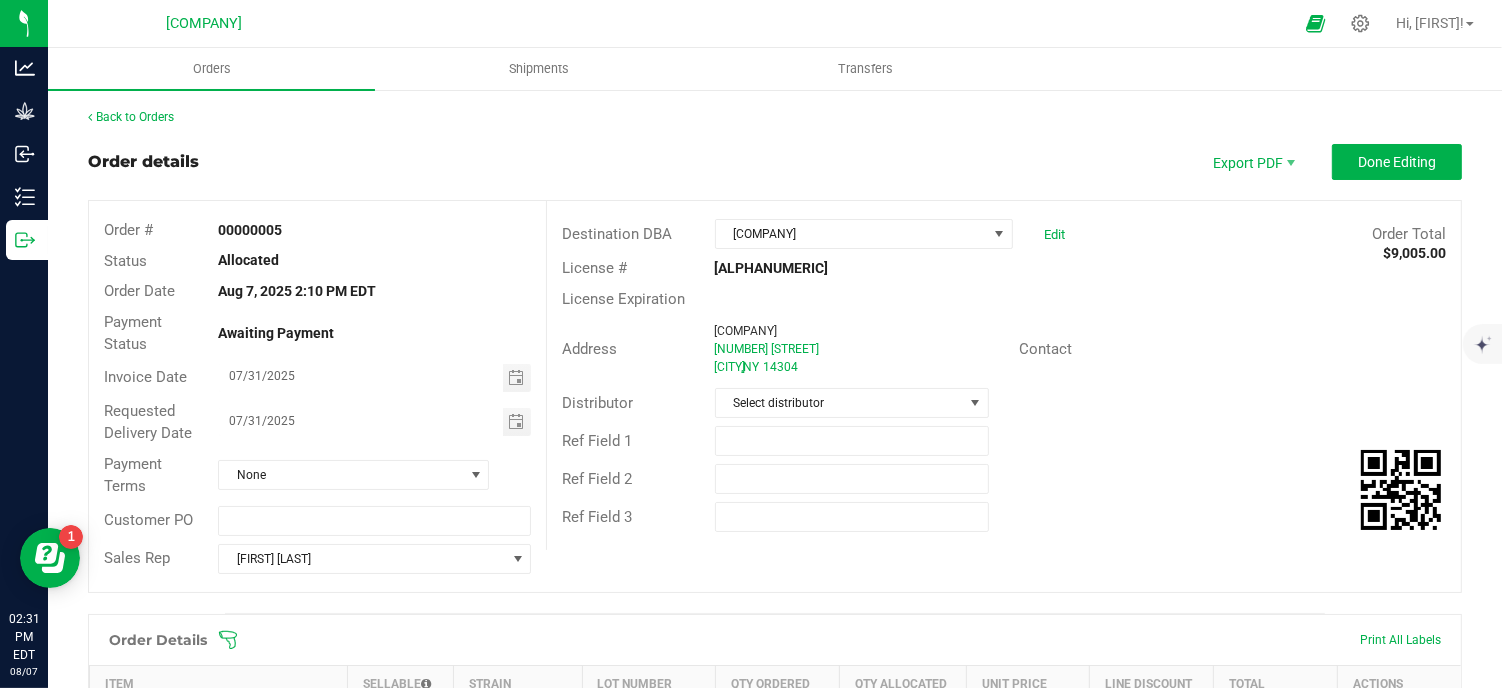 click on "Allocated" at bounding box center (374, 260) 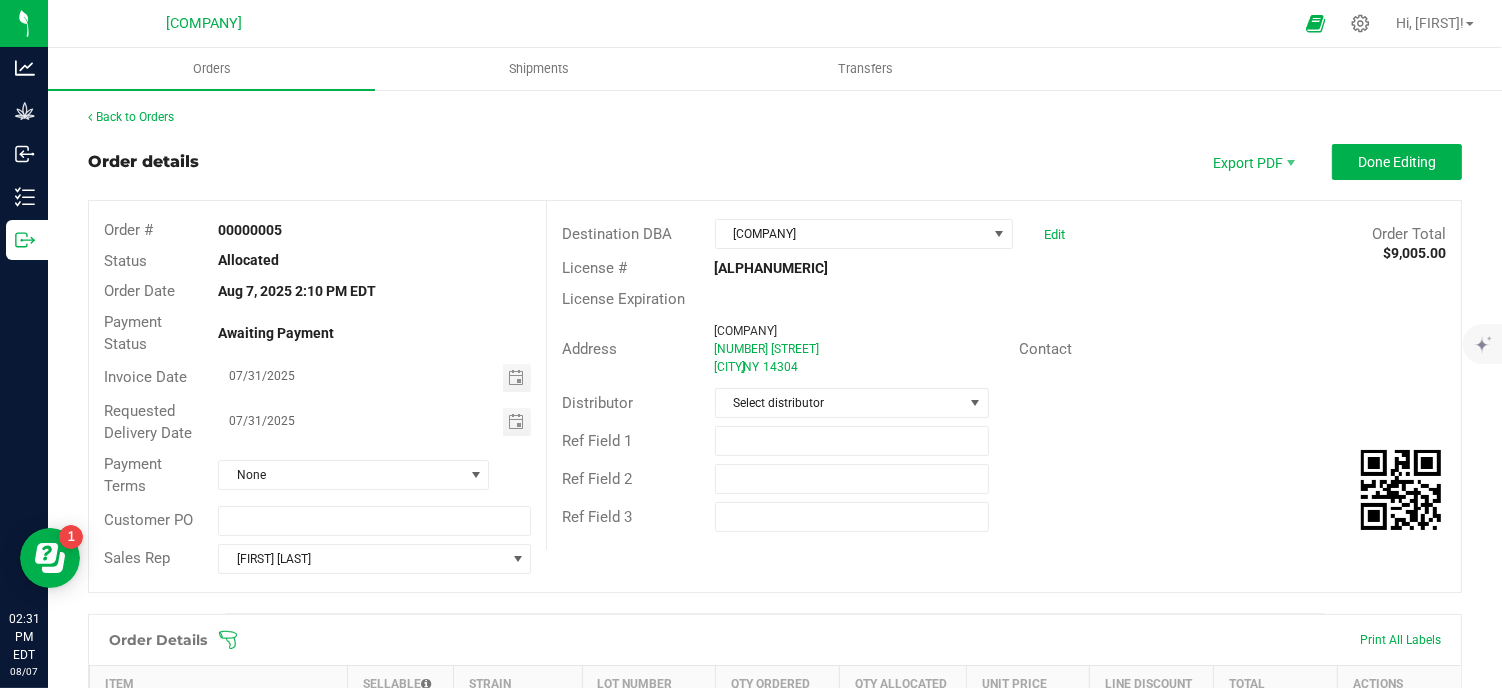 click on "Allocated" at bounding box center (248, 260) 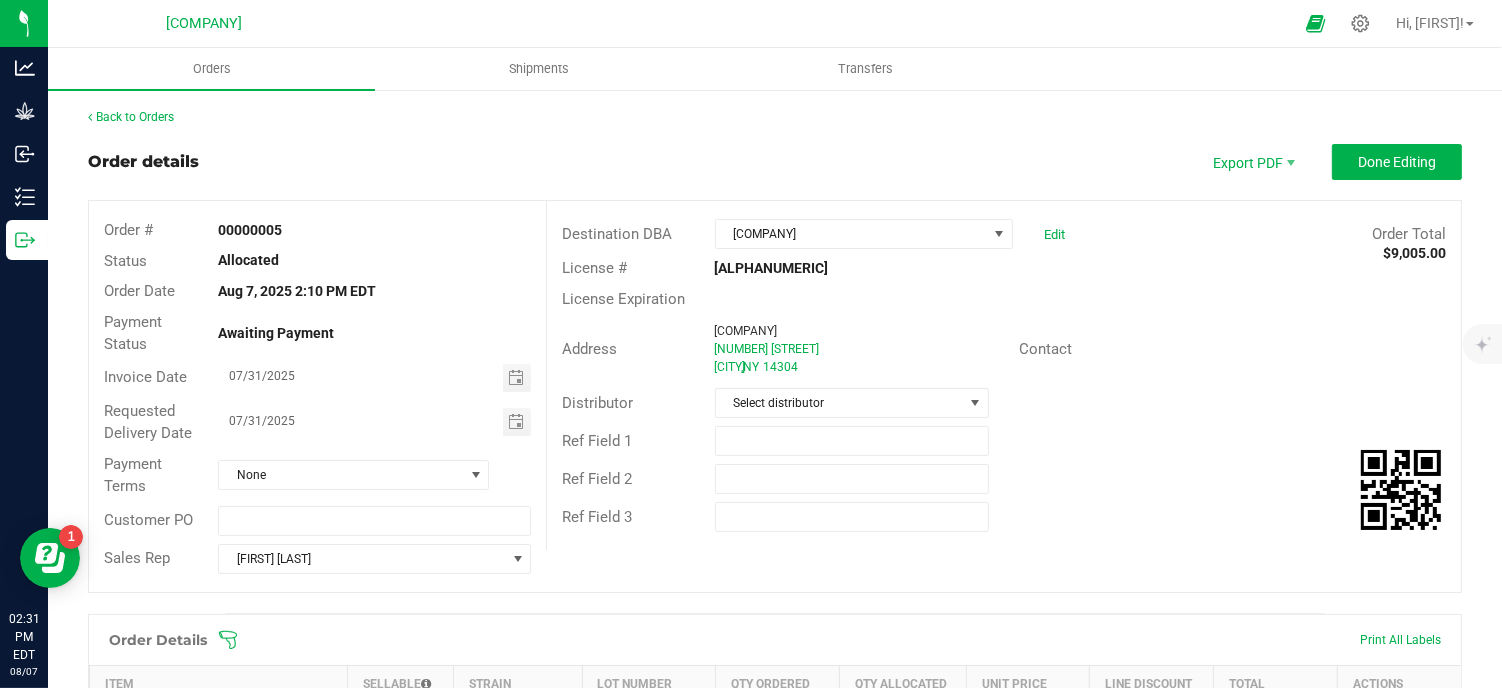 click on "Allocated" at bounding box center (248, 260) 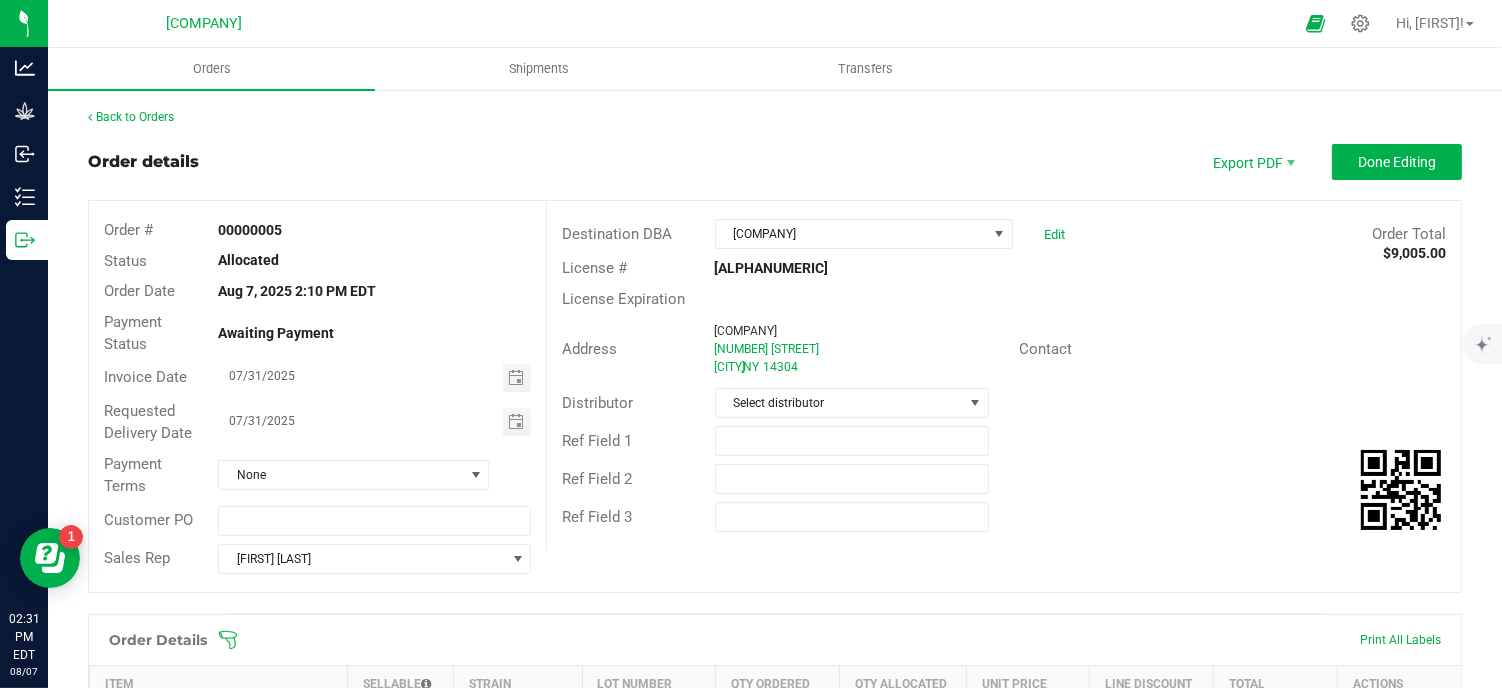 click on "Awaiting Payment" at bounding box center (276, 333) 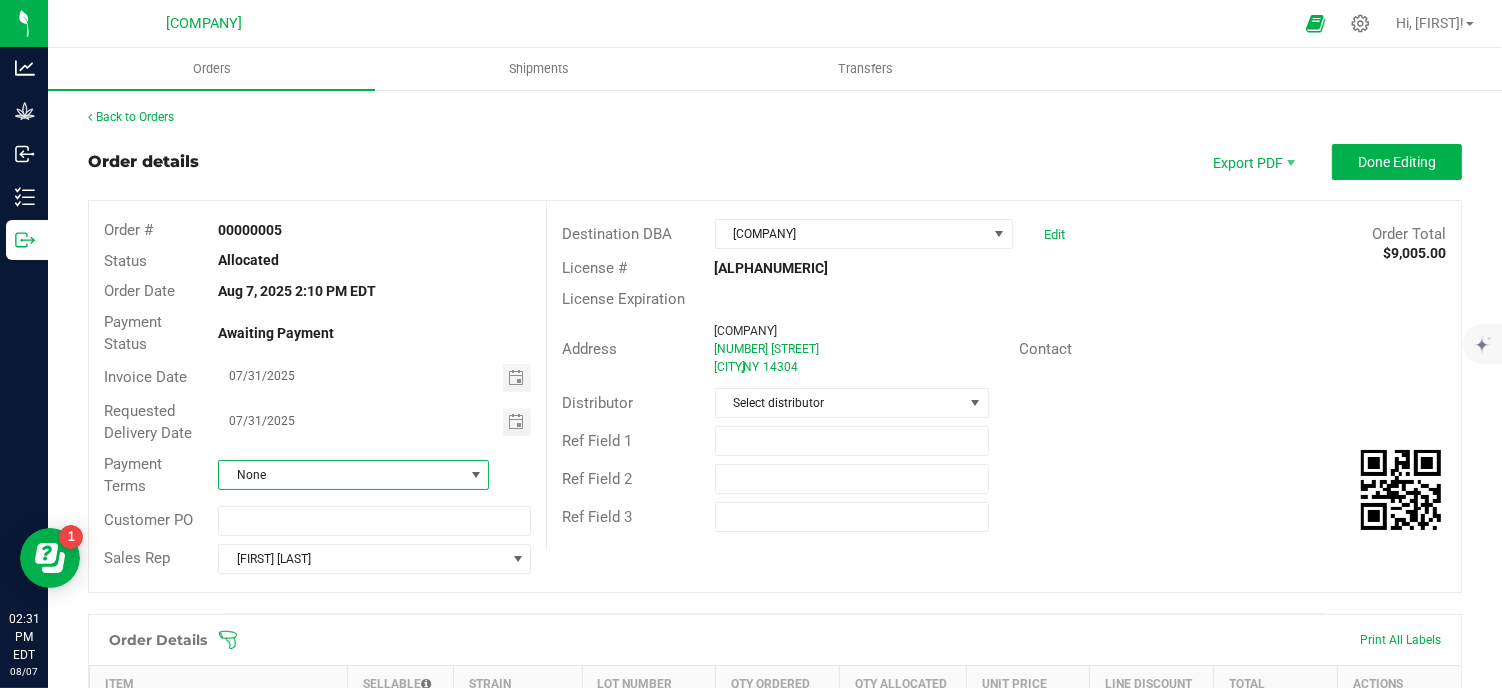 click at bounding box center (476, 475) 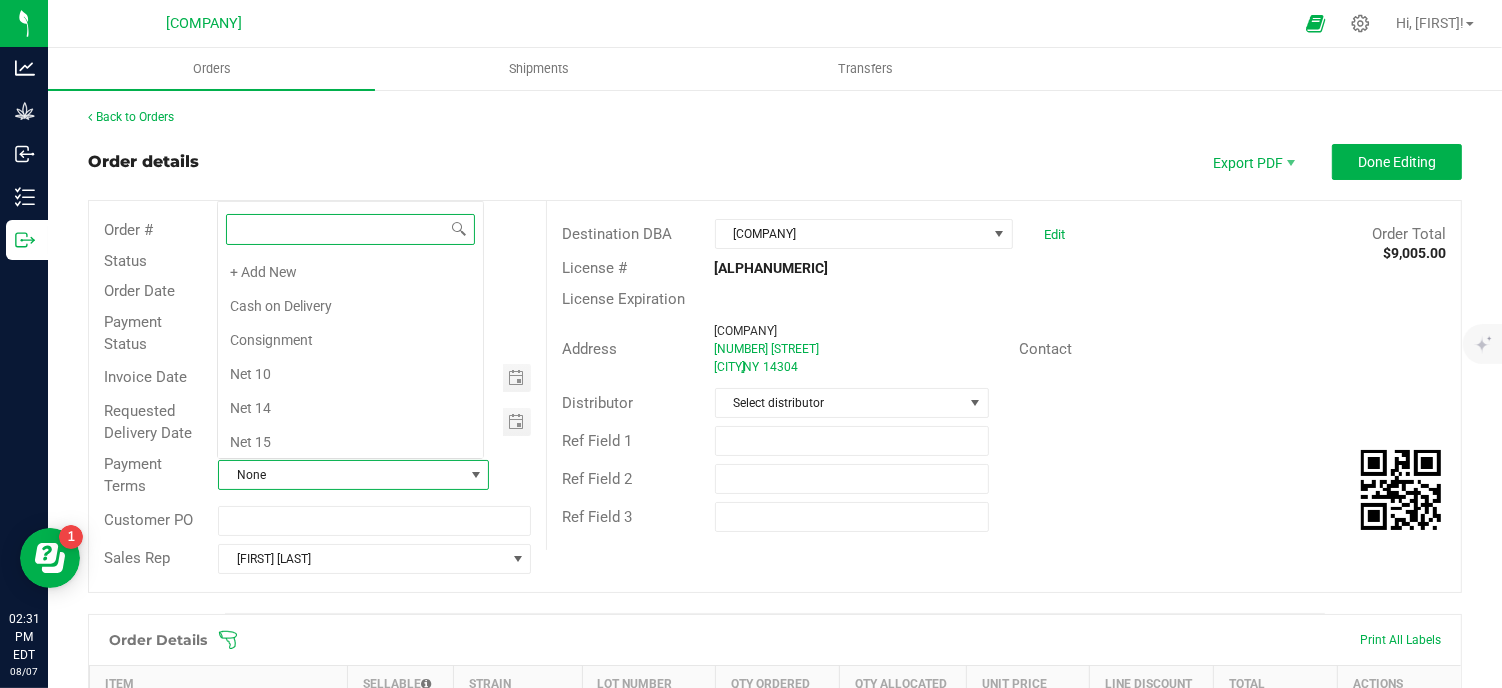 scroll, scrollTop: 0, scrollLeft: 0, axis: both 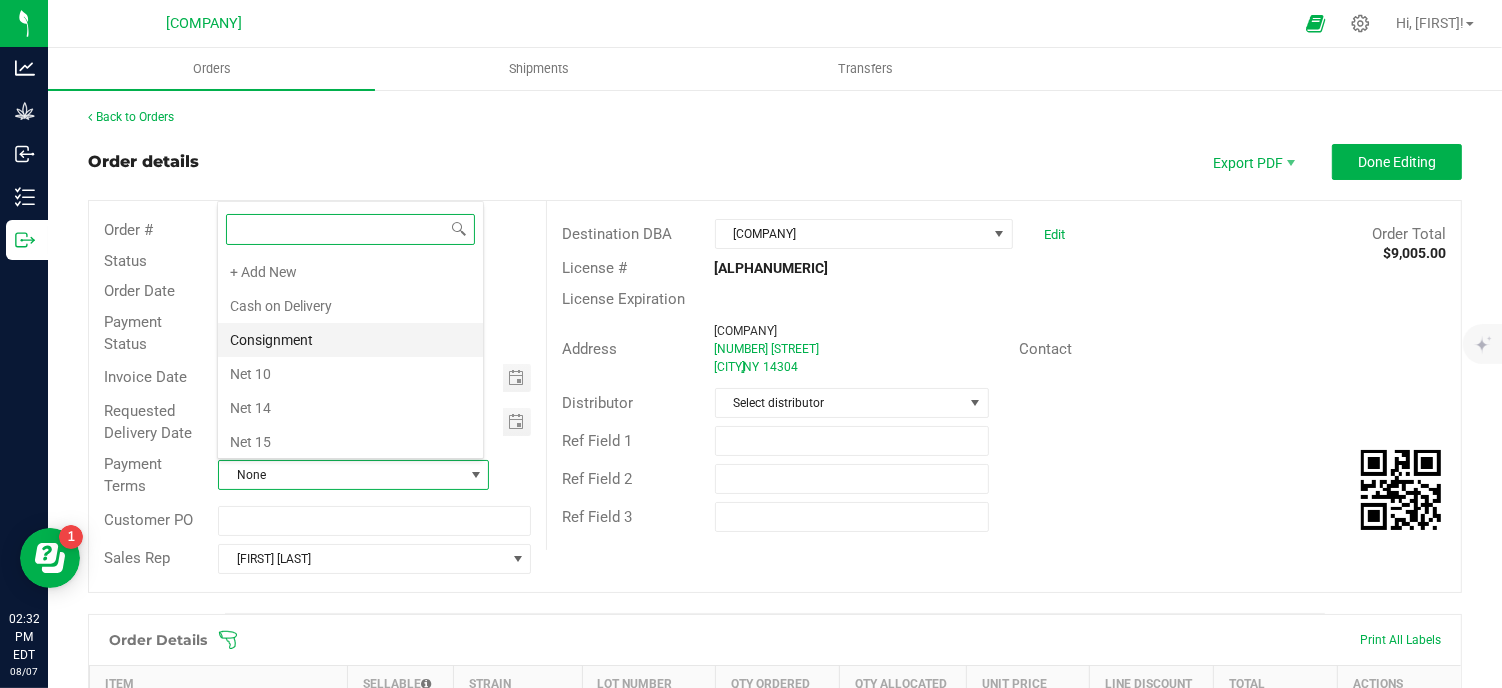 click on "Consignment" at bounding box center (350, 340) 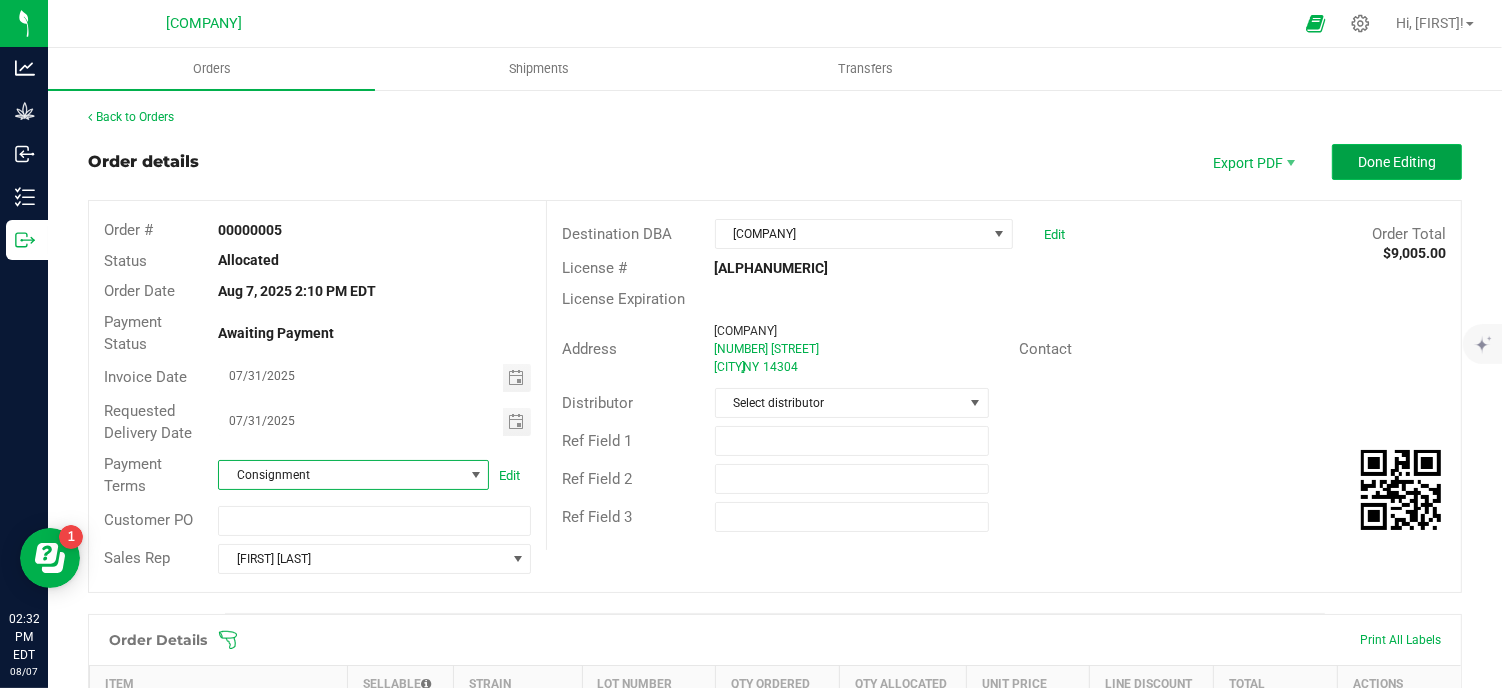 click on "Done Editing" at bounding box center [1397, 162] 